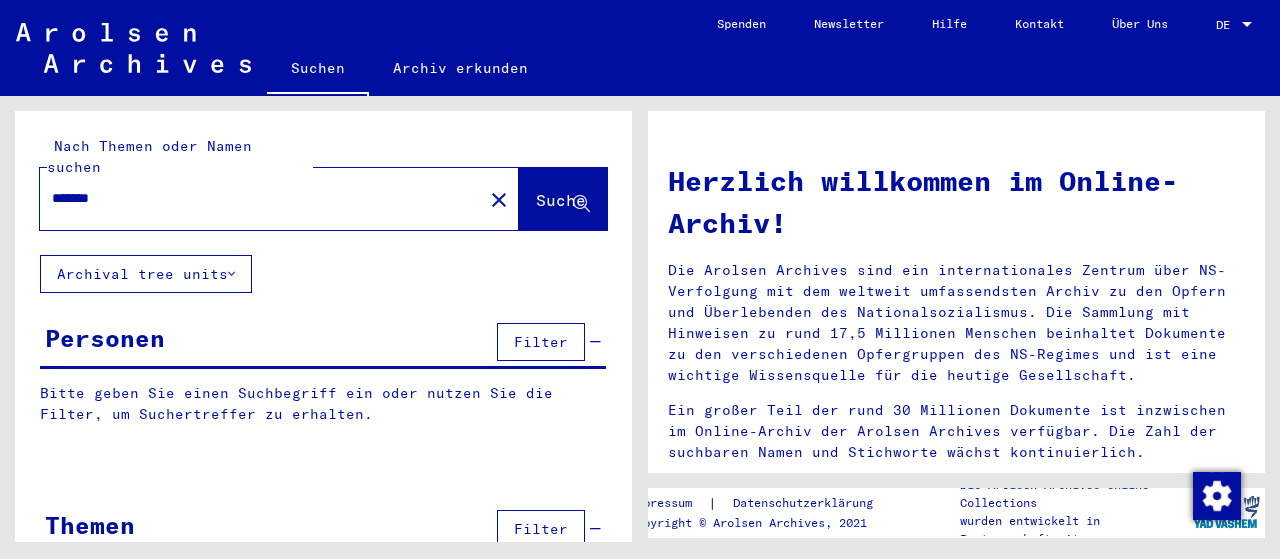 scroll, scrollTop: 0, scrollLeft: 0, axis: both 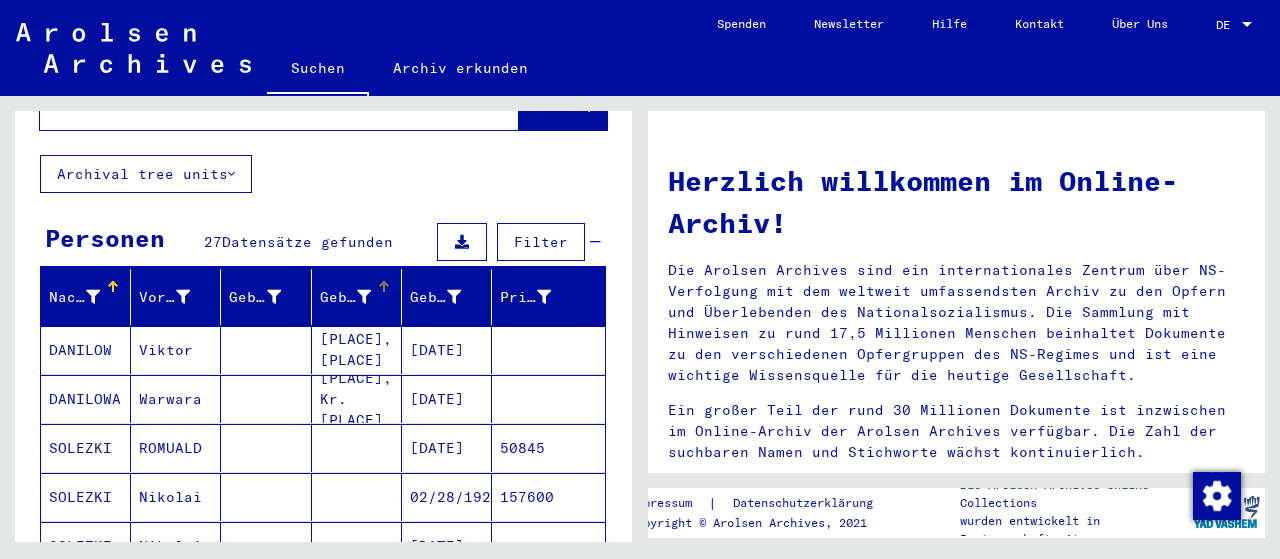 click at bounding box center [364, 297] 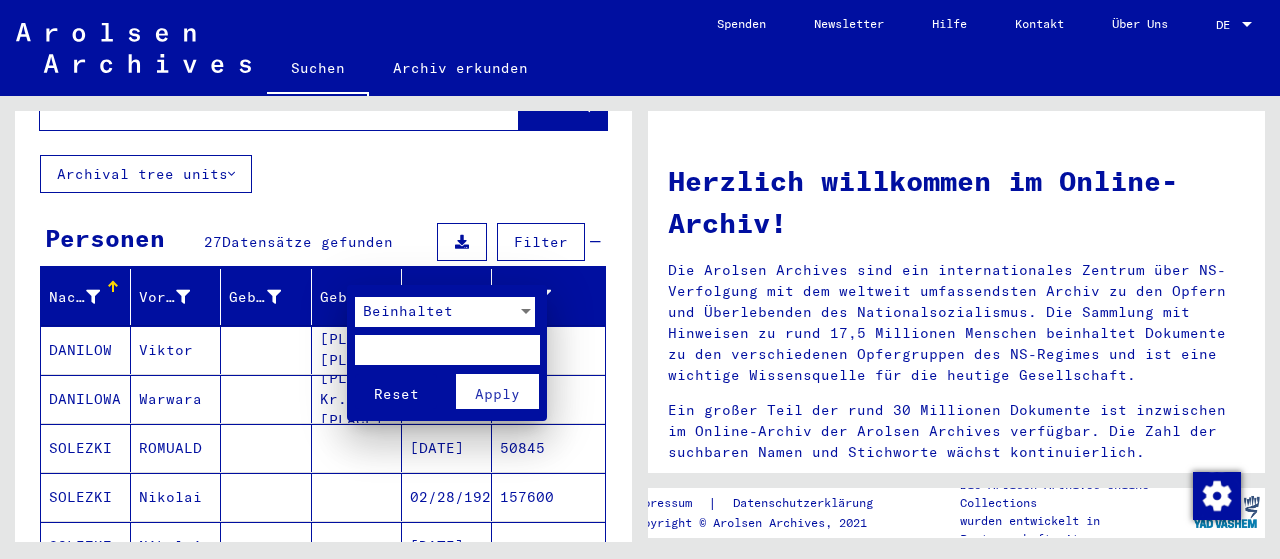 click on "Beinhaltet" at bounding box center (408, 311) 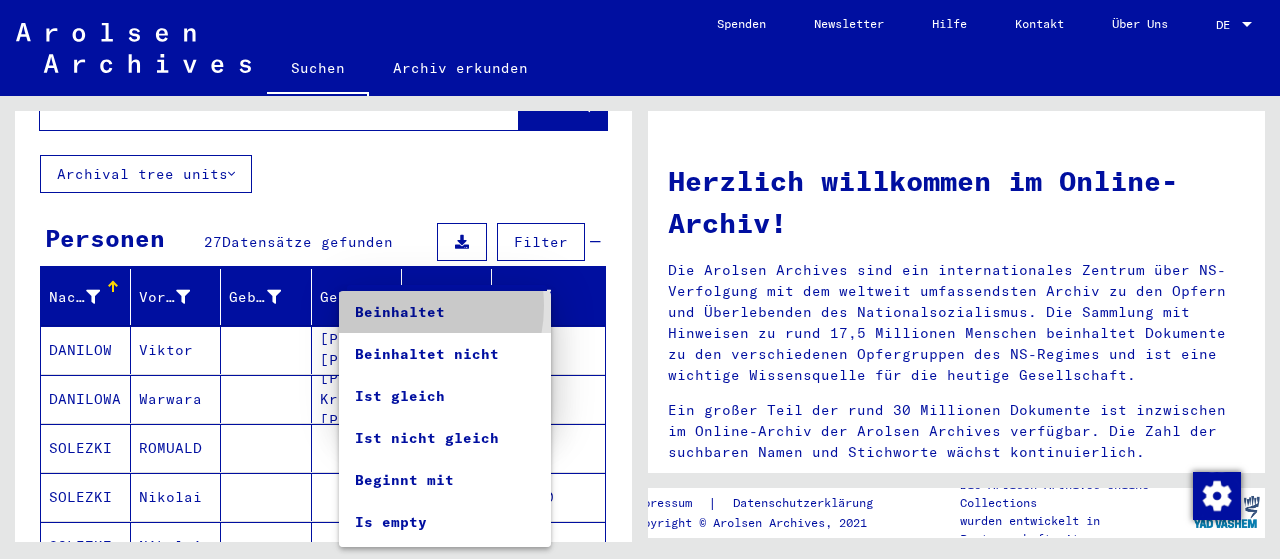 click on "Beinhaltet" at bounding box center (445, 312) 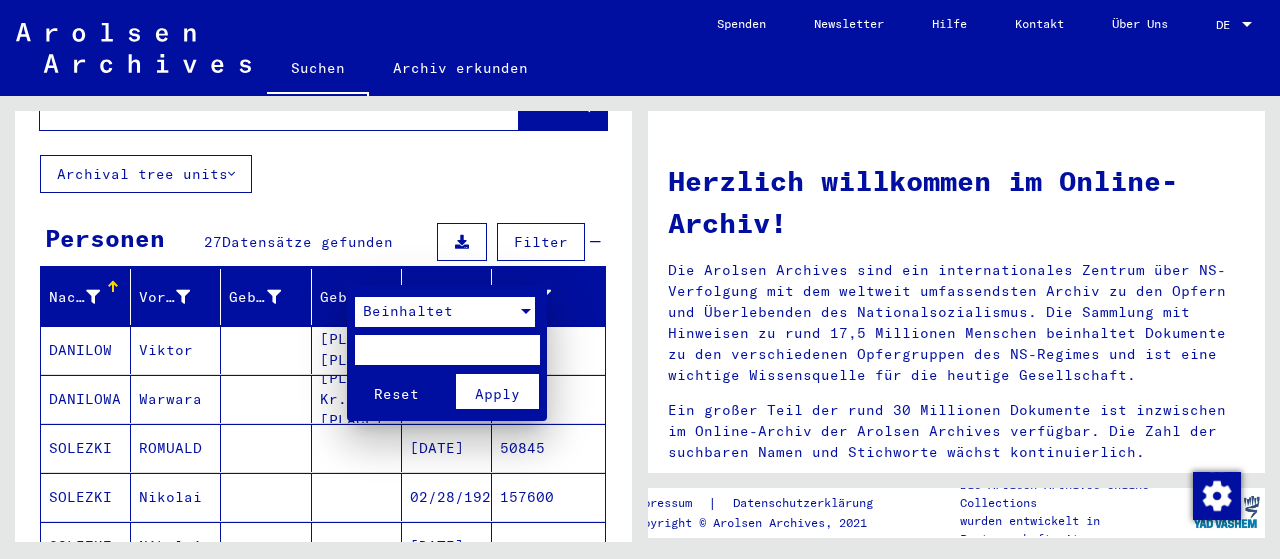 click on "Reset" at bounding box center [396, 394] 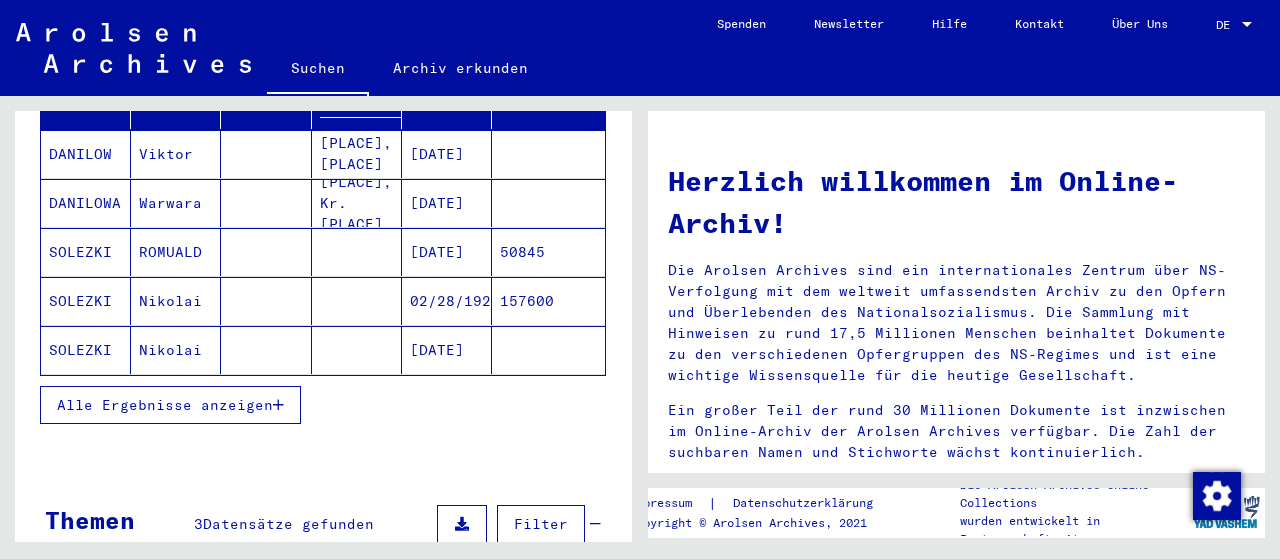 scroll, scrollTop: 300, scrollLeft: 0, axis: vertical 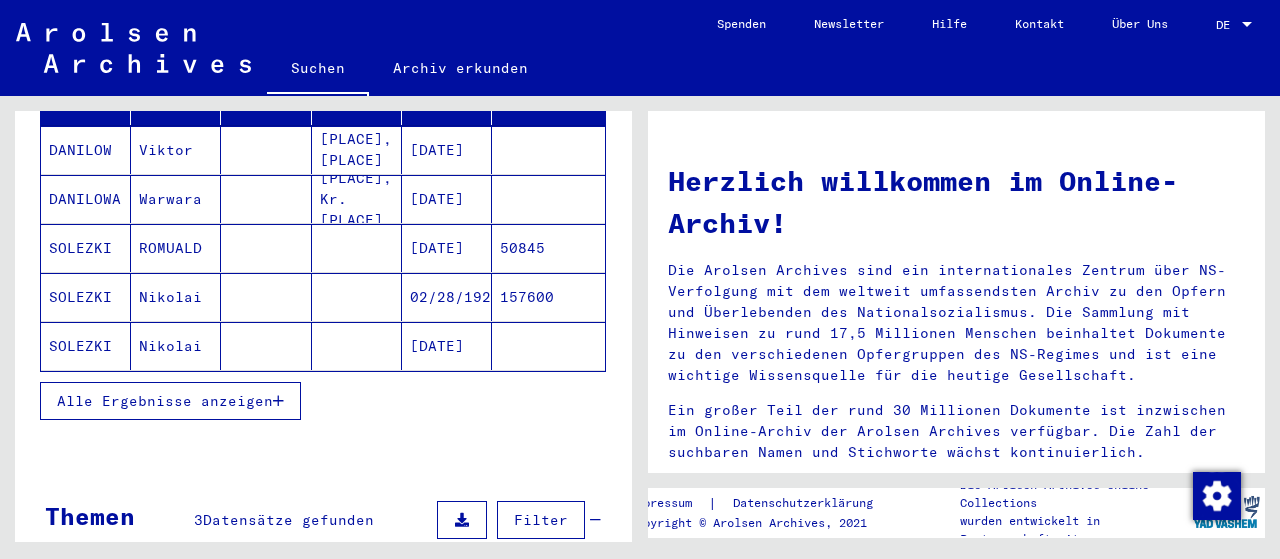 click on "Alle Ergebnisse anzeigen" at bounding box center (165, 401) 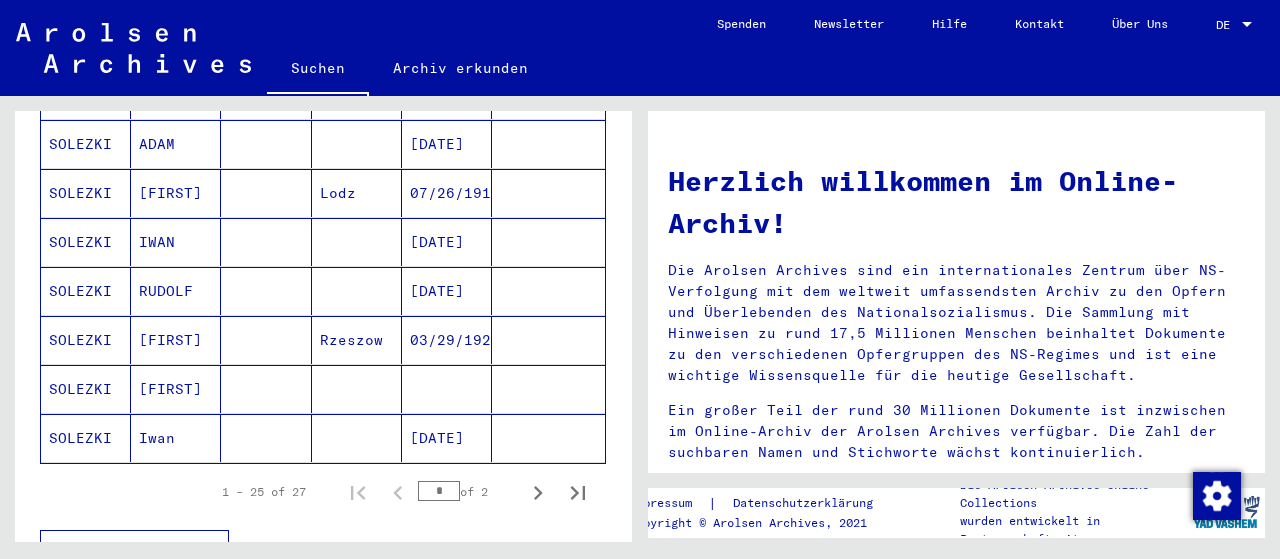 scroll, scrollTop: 1200, scrollLeft: 0, axis: vertical 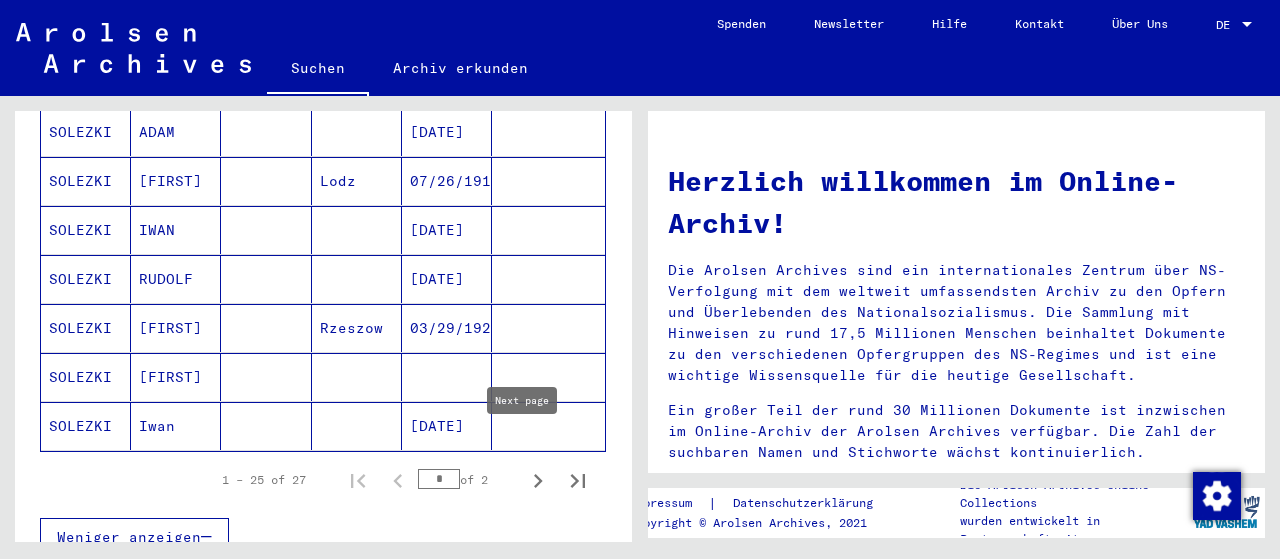 click 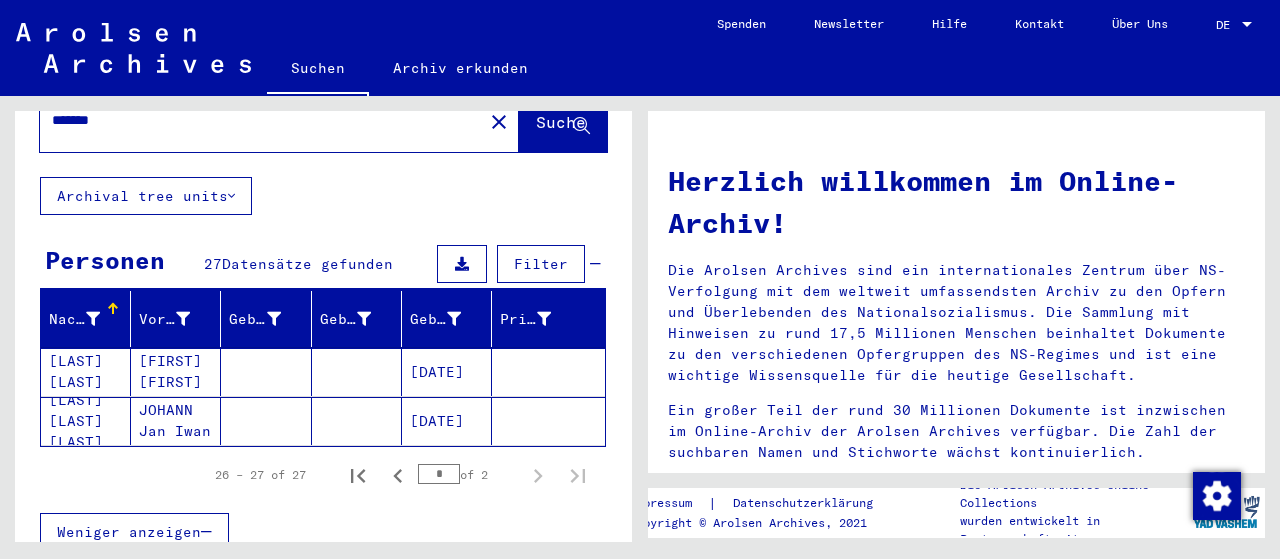 scroll, scrollTop: 0, scrollLeft: 0, axis: both 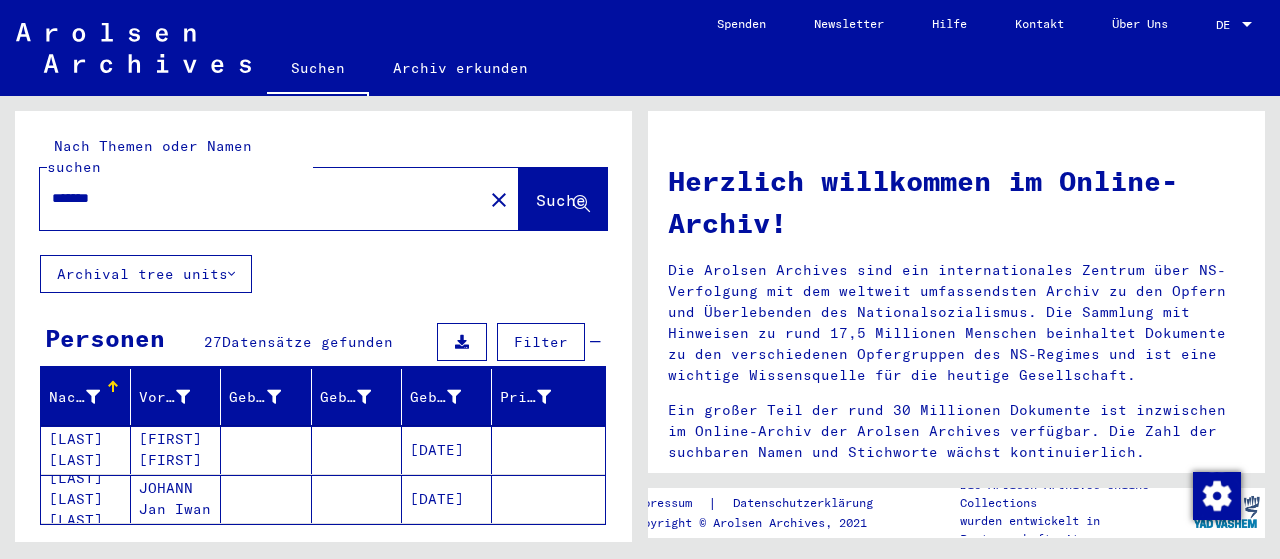 drag, startPoint x: 132, startPoint y: 178, endPoint x: 18, endPoint y: 176, distance: 114.01754 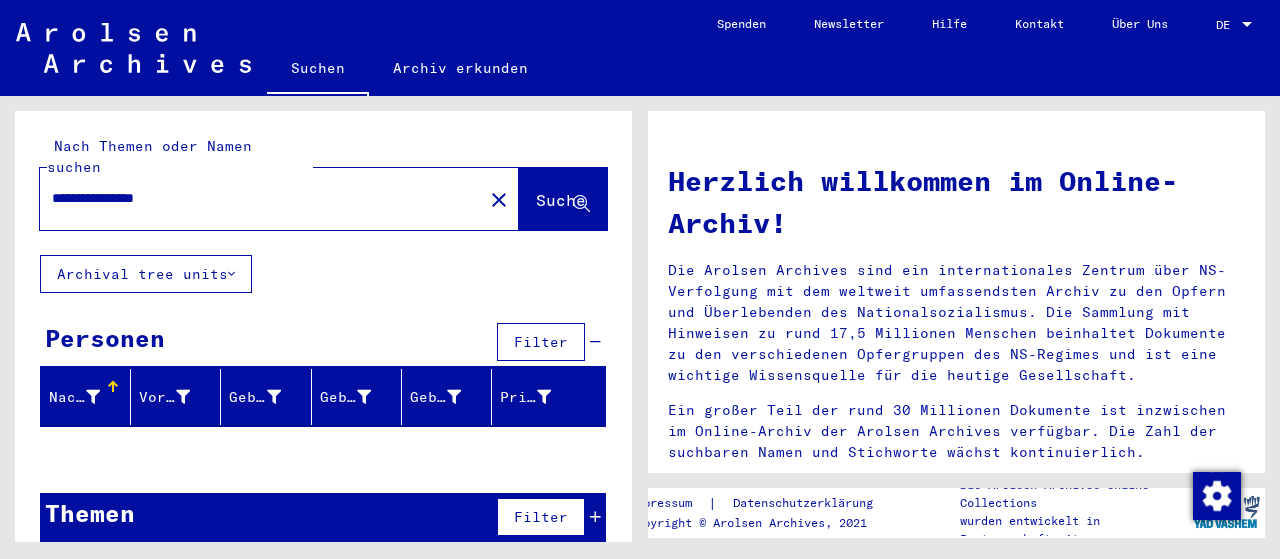 click on "**********" at bounding box center [255, 198] 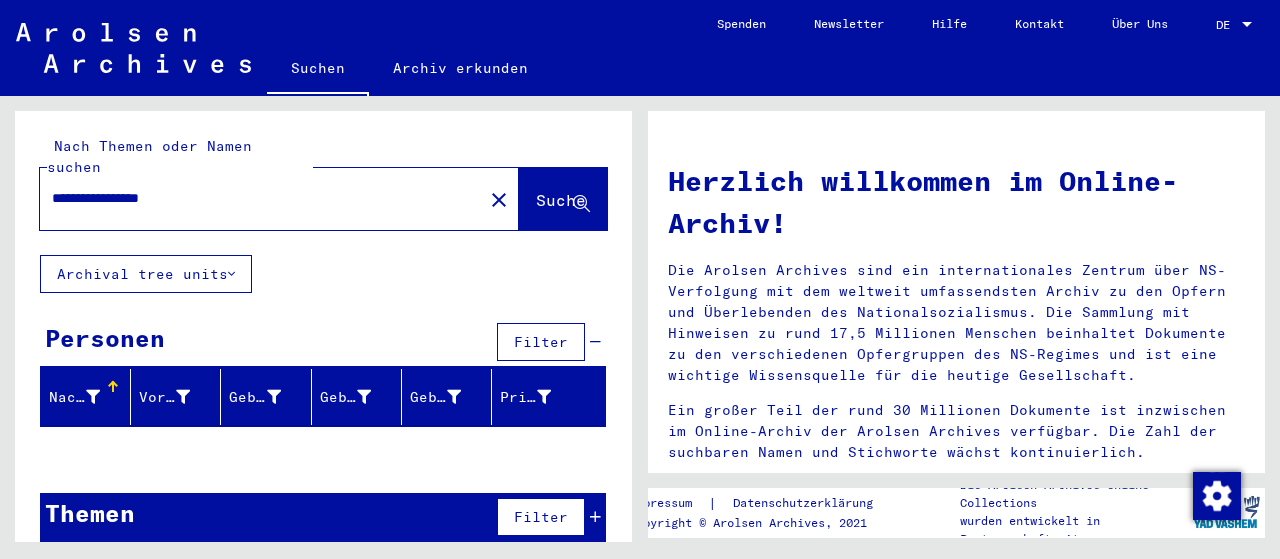 drag, startPoint x: 128, startPoint y: 182, endPoint x: 381, endPoint y: 188, distance: 253.07114 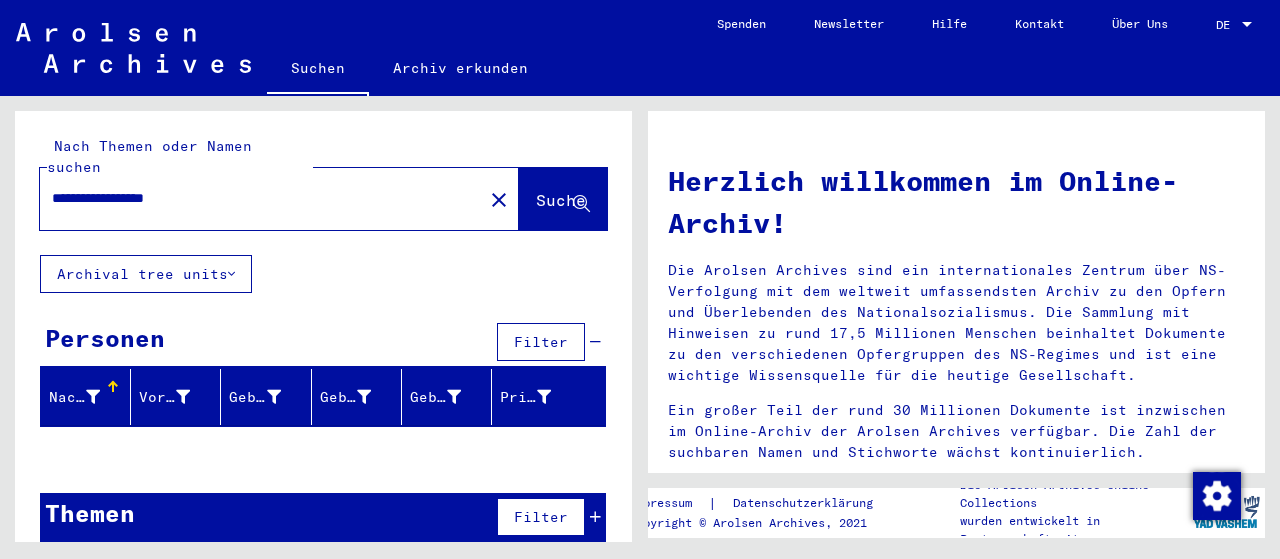 drag, startPoint x: 207, startPoint y: 178, endPoint x: 0, endPoint y: 171, distance: 207.11832 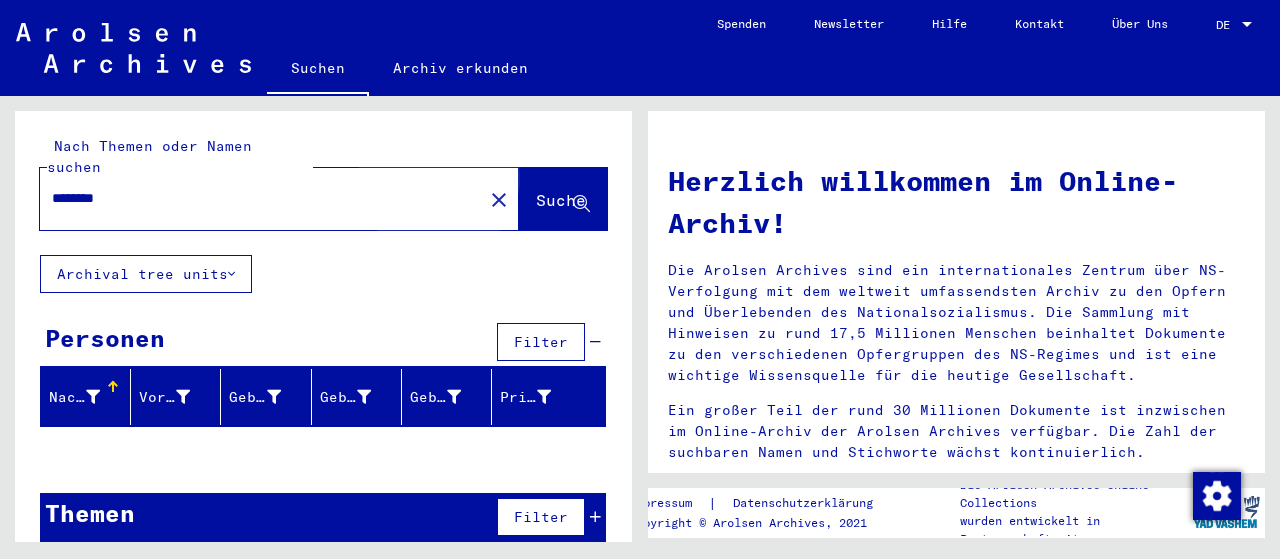 click on "Suche" 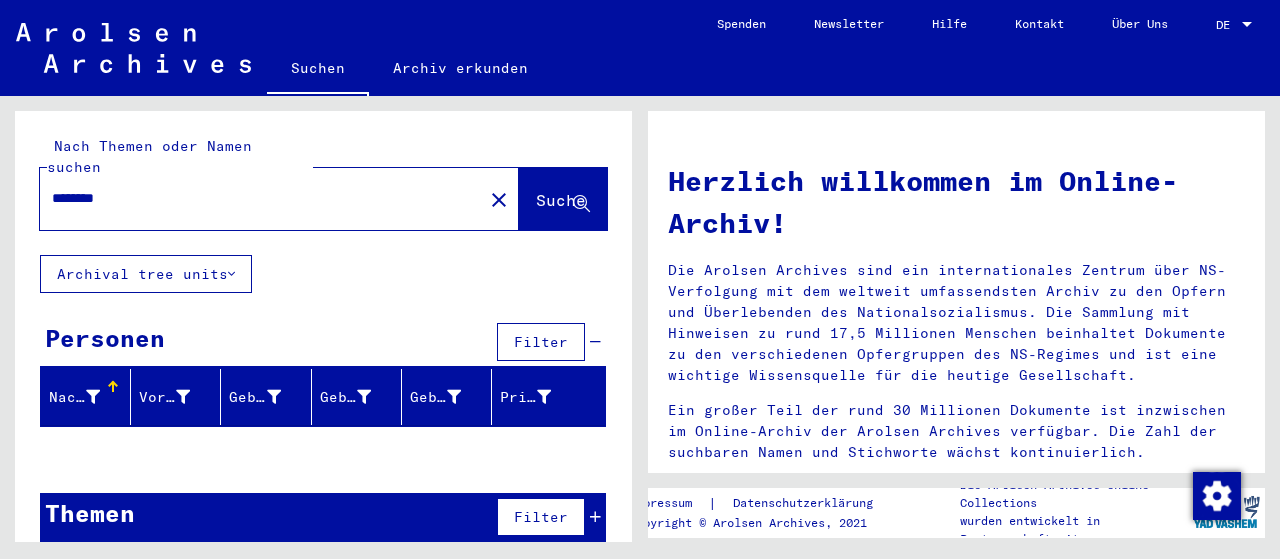 click on "********" at bounding box center [255, 198] 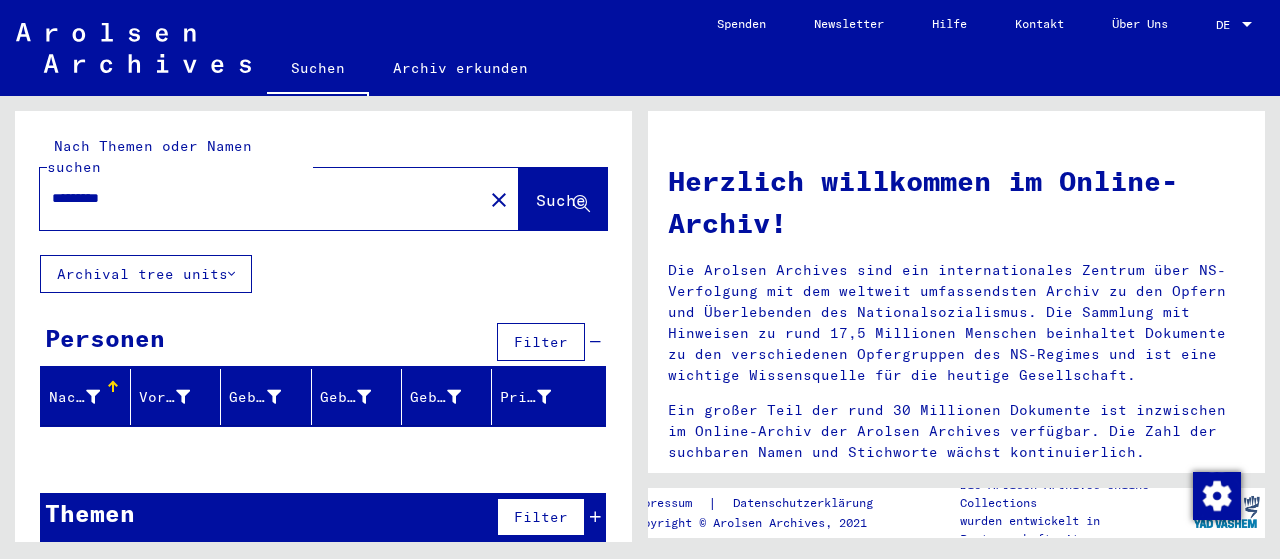 click on "*********" at bounding box center [255, 198] 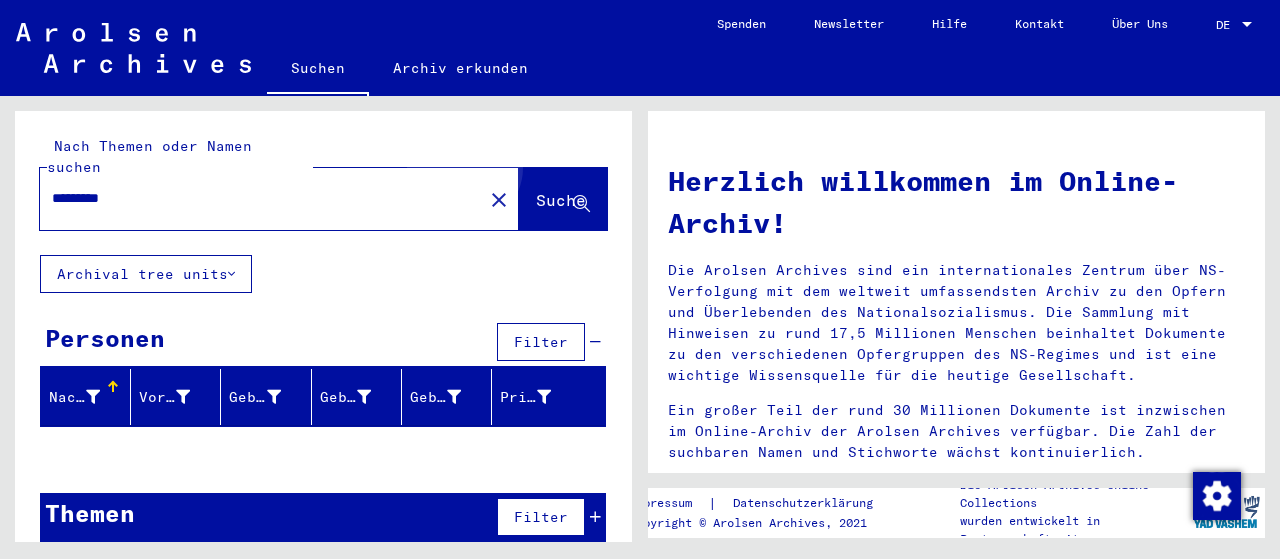 click on "Suche" 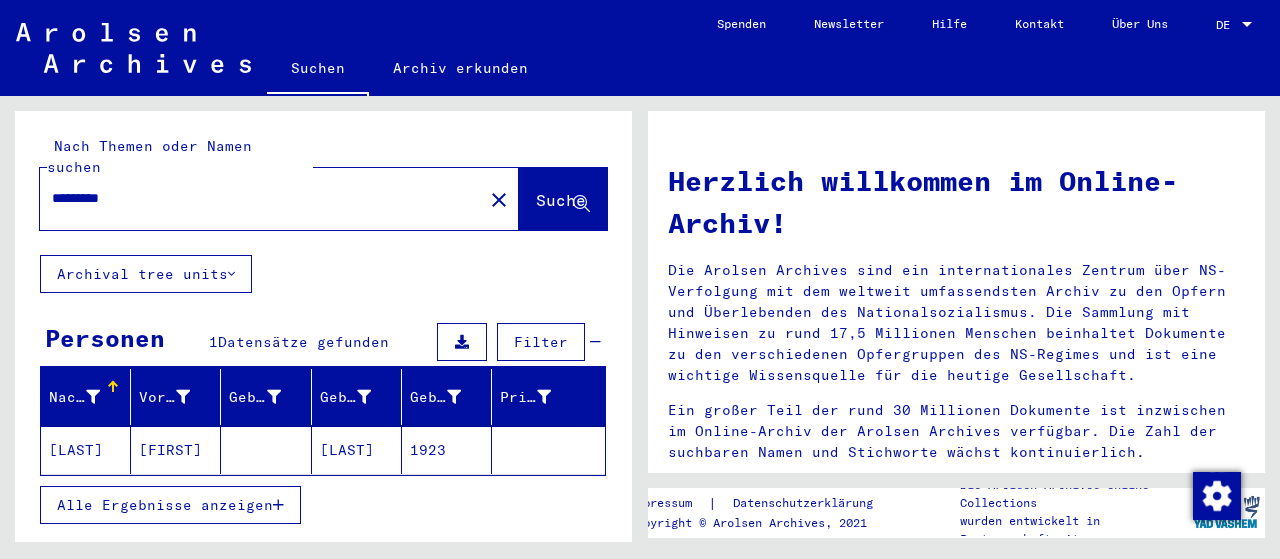 click on "[FIRST]" 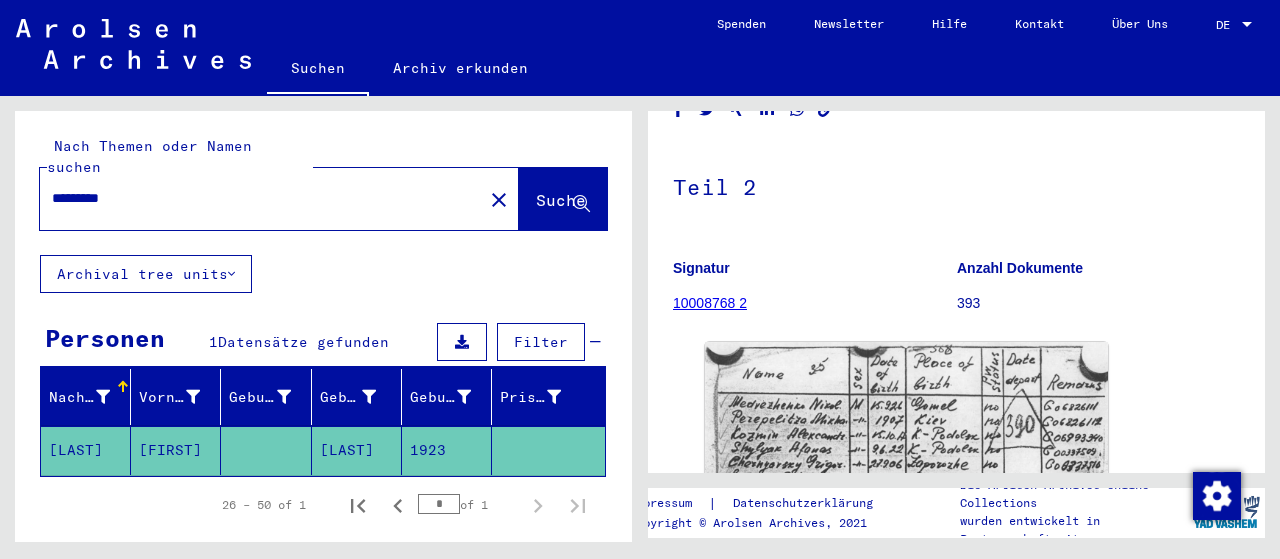 scroll, scrollTop: 200, scrollLeft: 0, axis: vertical 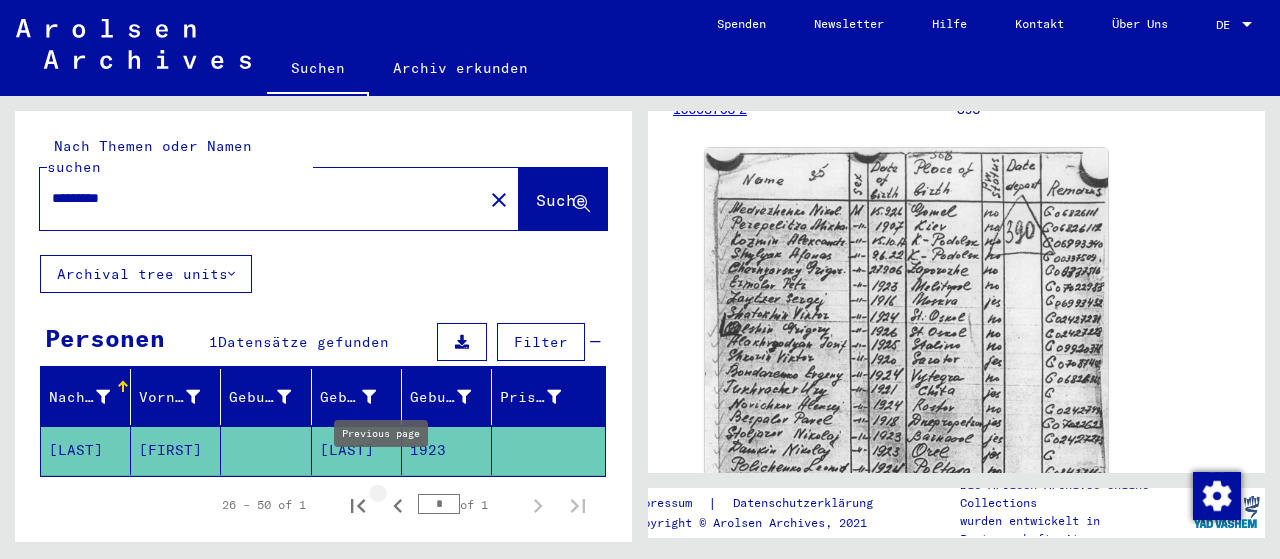 click 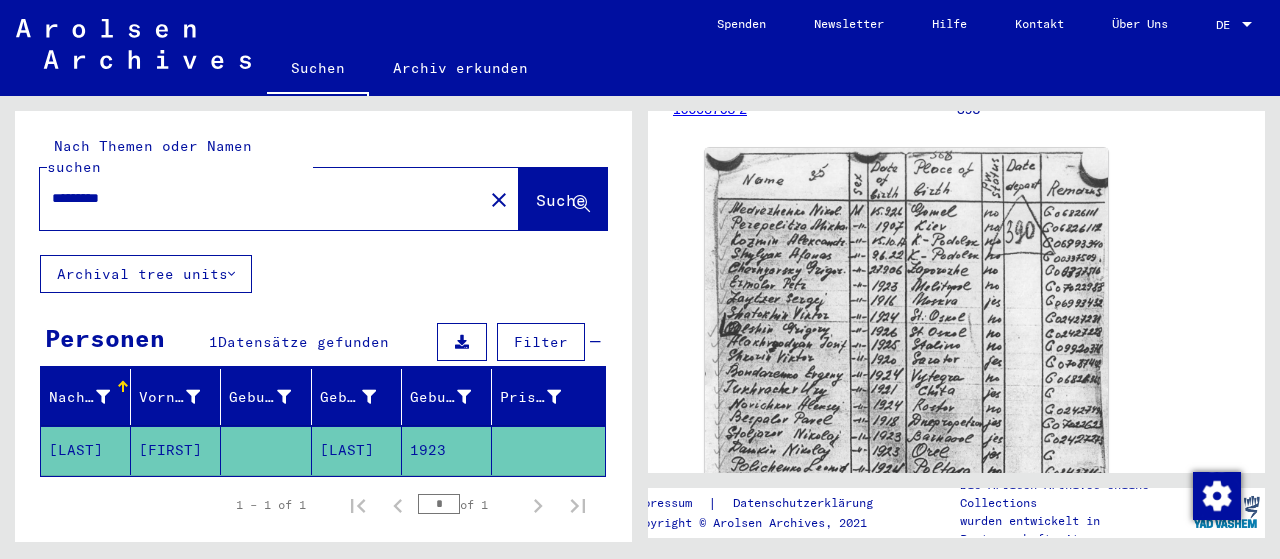 click on "*********" at bounding box center (261, 198) 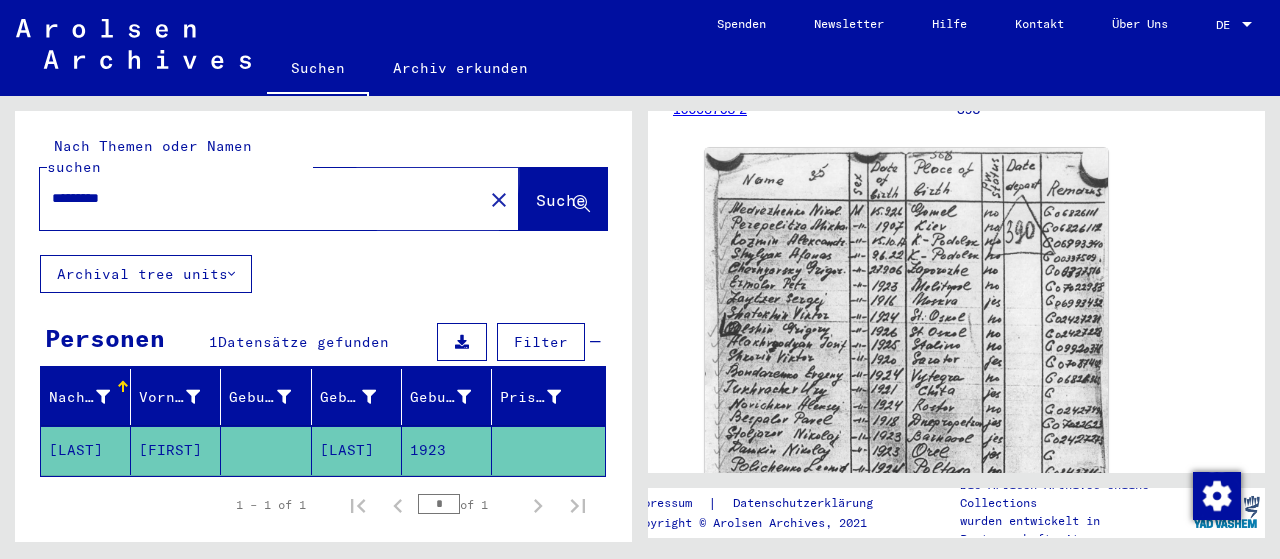 click on "Suche" 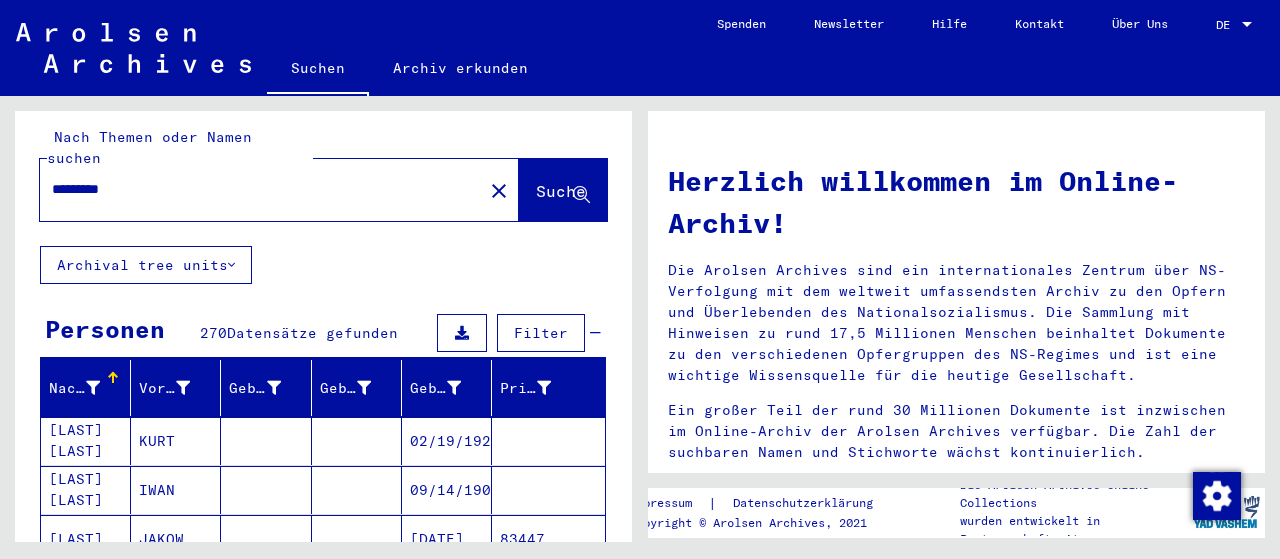 scroll, scrollTop: 0, scrollLeft: 0, axis: both 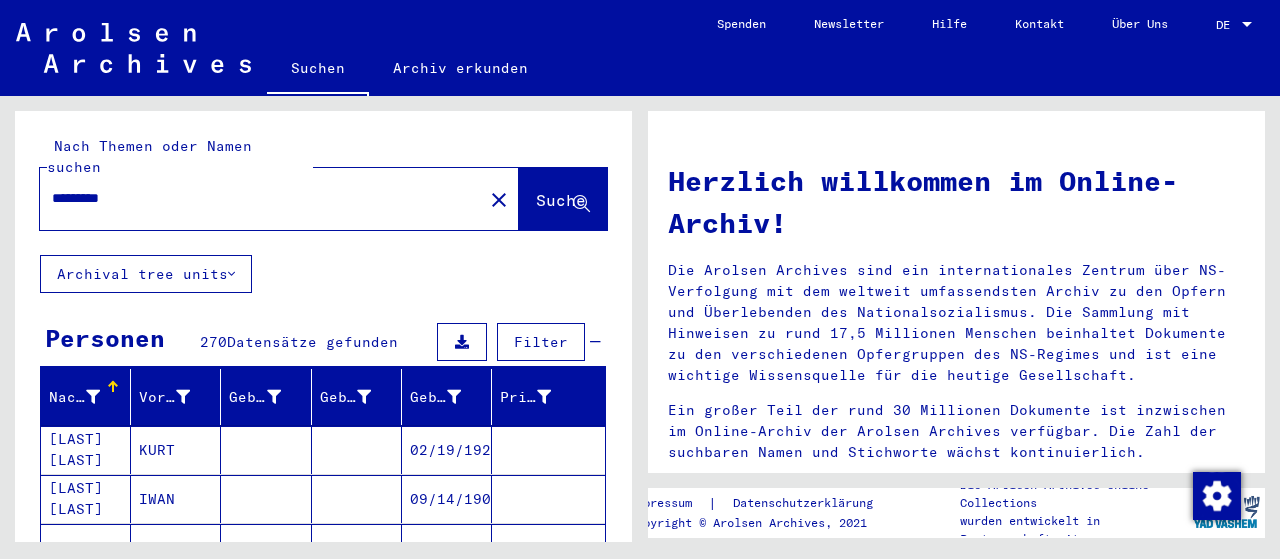 click on "*********" at bounding box center [255, 198] 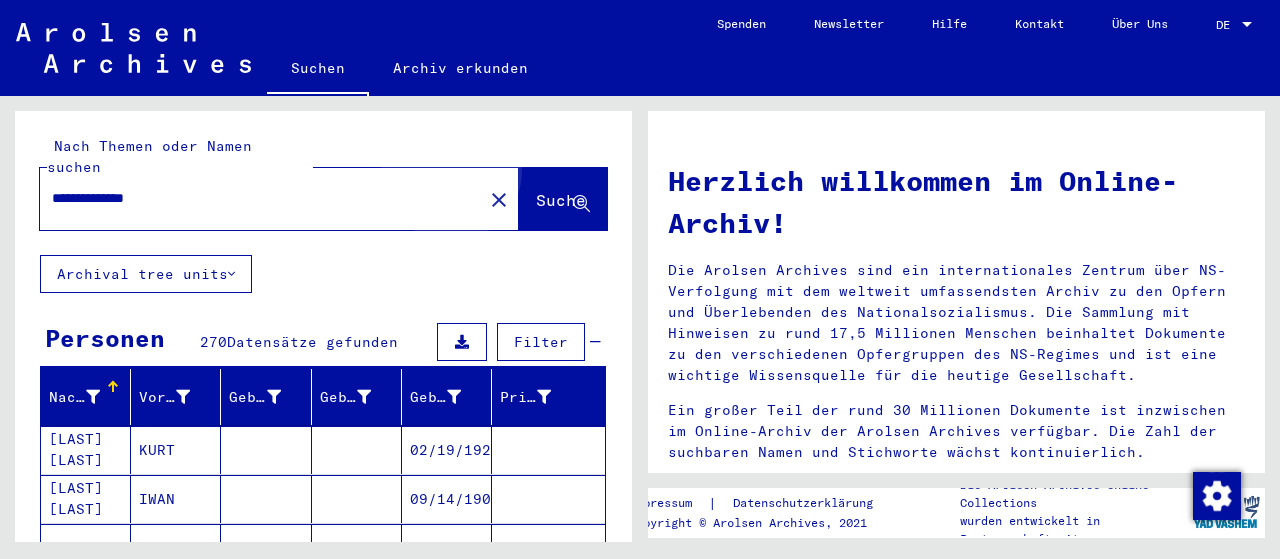 click on "Suche" 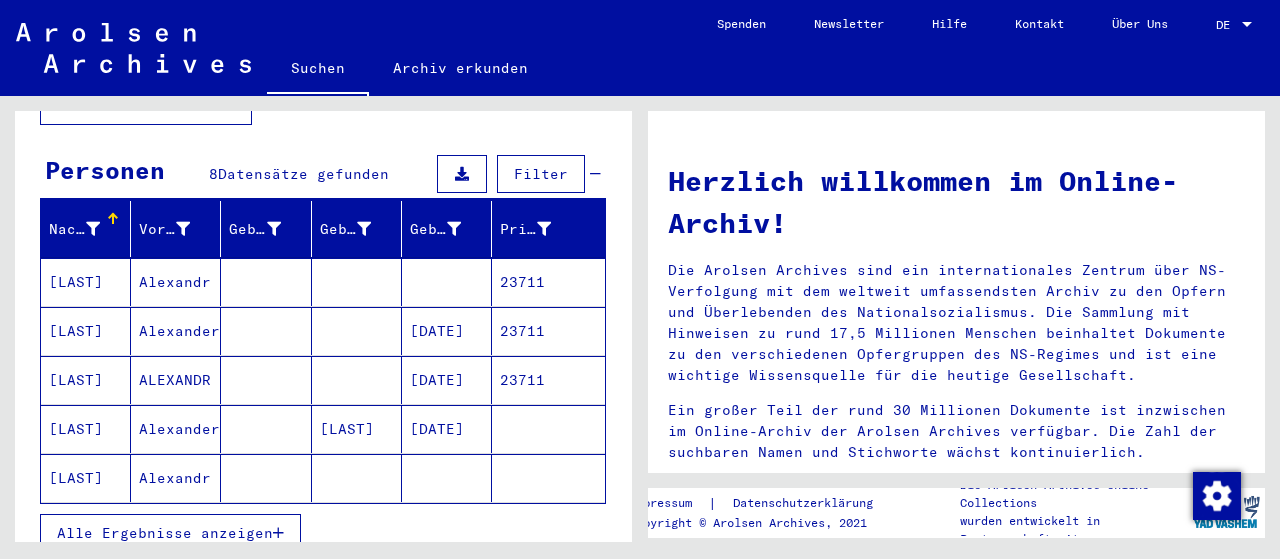 scroll, scrollTop: 200, scrollLeft: 0, axis: vertical 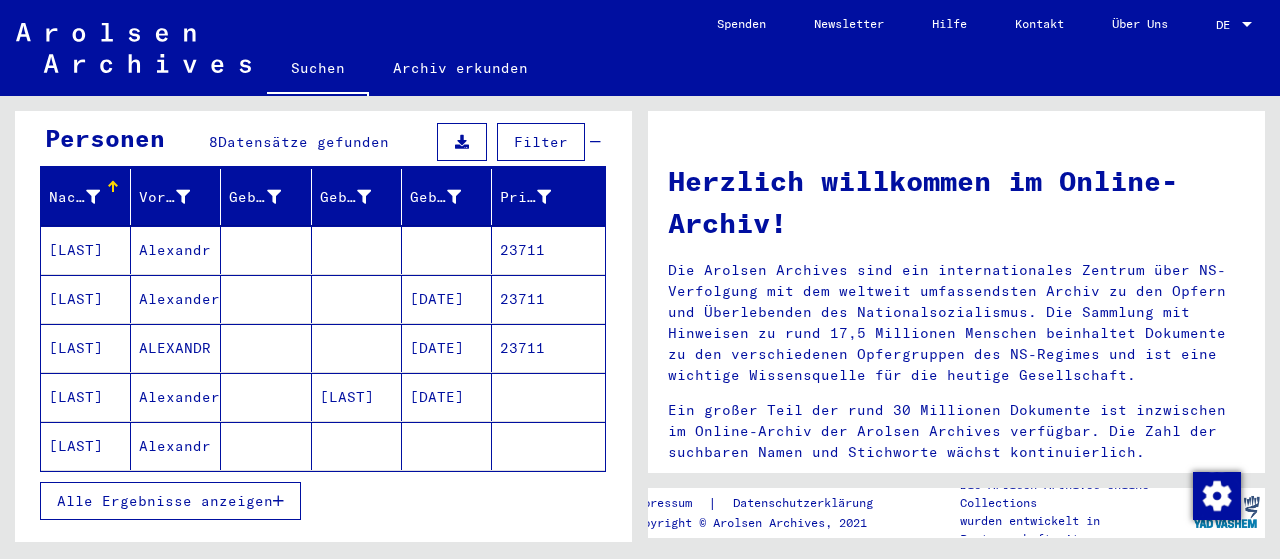 click on "Alle Ergebnisse anzeigen" at bounding box center (165, 501) 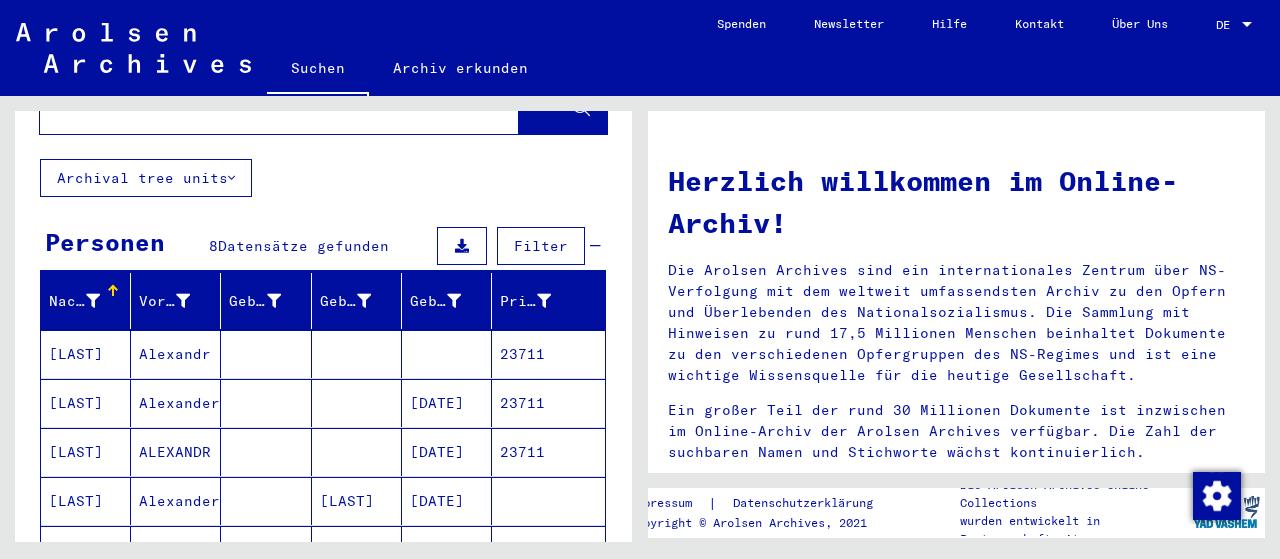 scroll, scrollTop: 0, scrollLeft: 0, axis: both 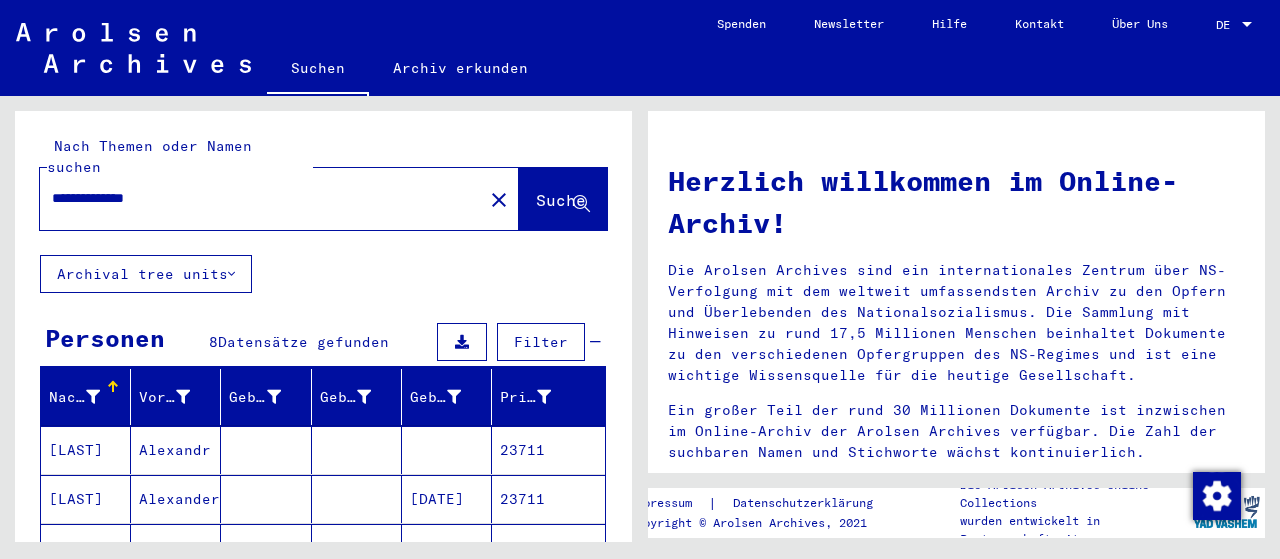 click on "**********" at bounding box center (255, 198) 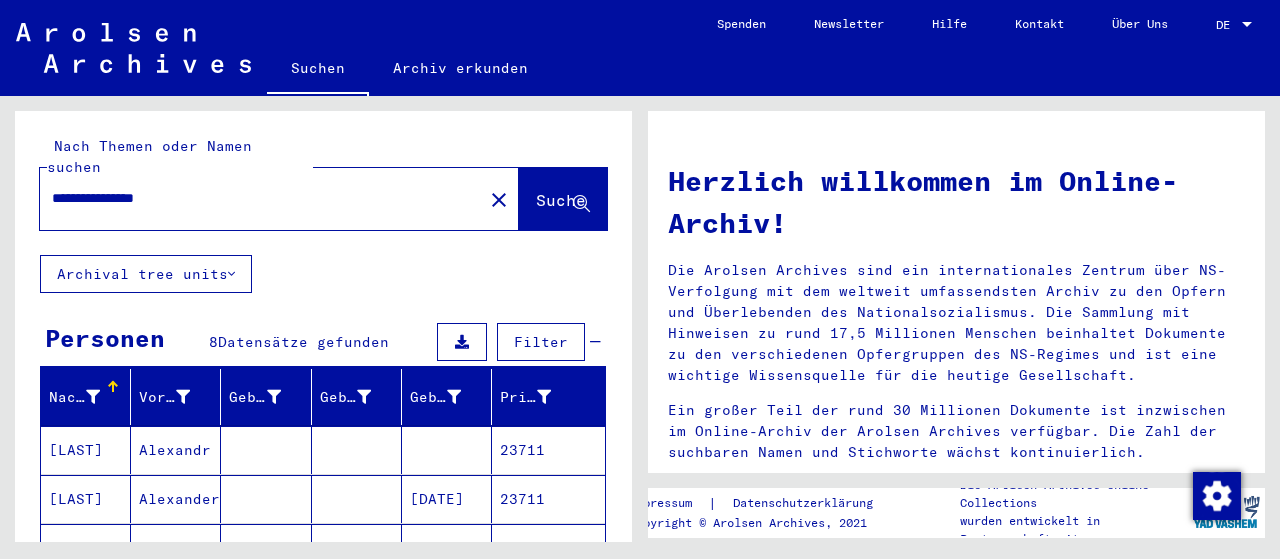 click on "Suche" 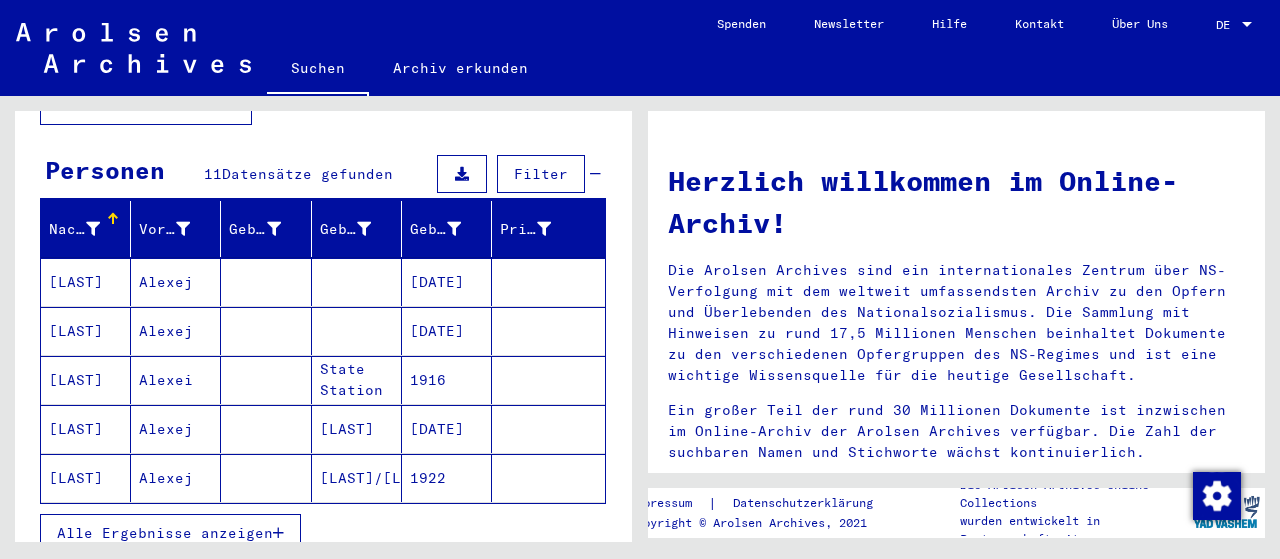 scroll, scrollTop: 200, scrollLeft: 0, axis: vertical 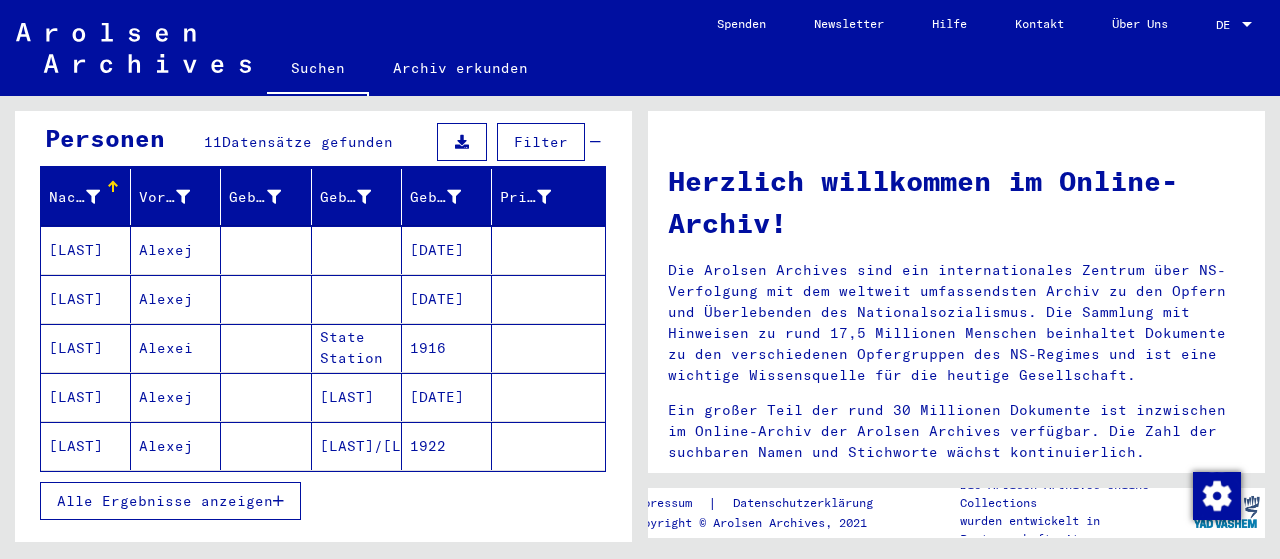 click on "Alle Ergebnisse anzeigen" at bounding box center [170, 501] 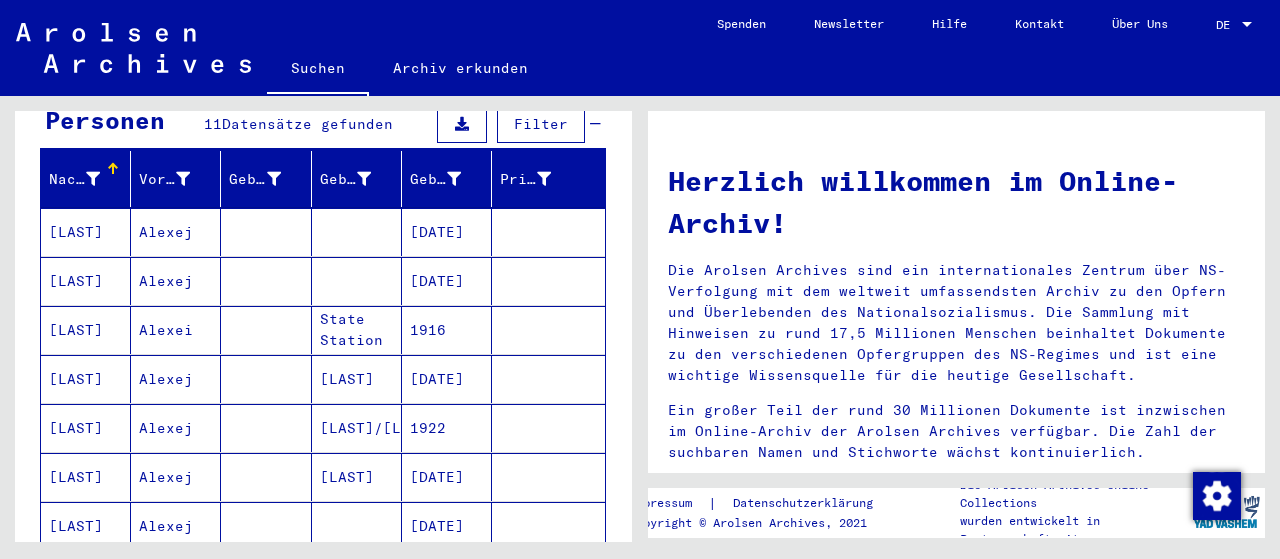 scroll, scrollTop: 200, scrollLeft: 0, axis: vertical 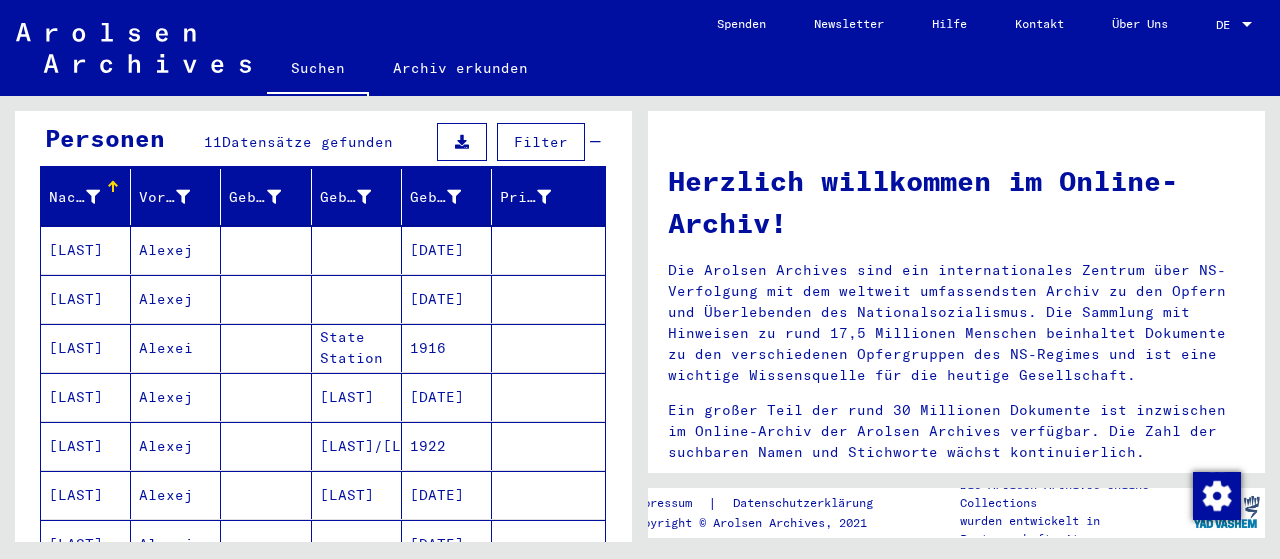 click on "[DATE]" at bounding box center (447, 299) 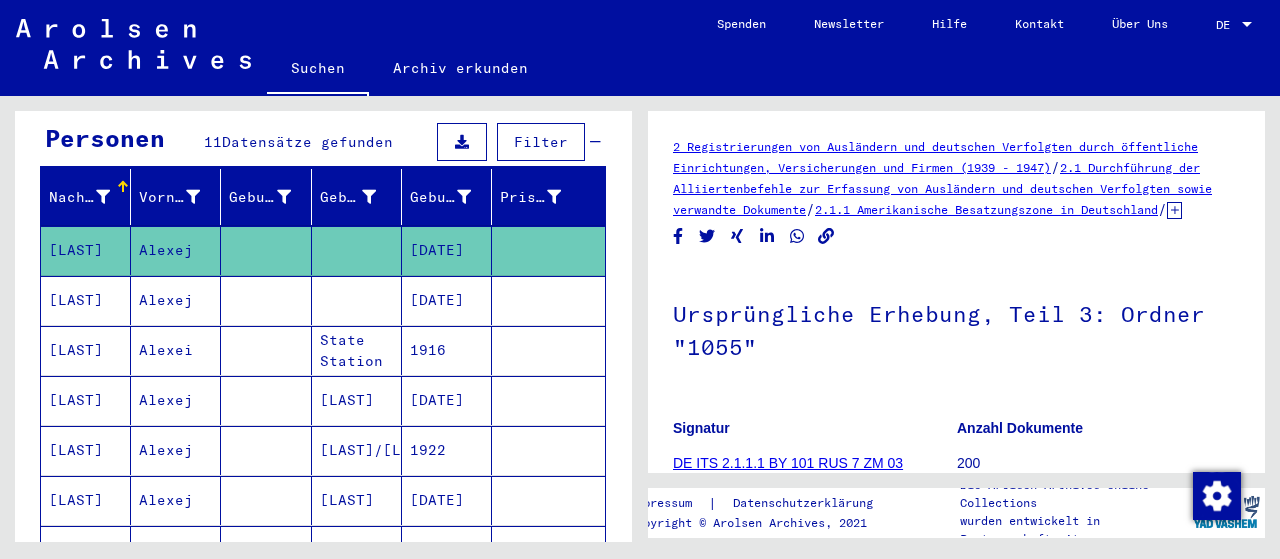 scroll, scrollTop: 0, scrollLeft: 0, axis: both 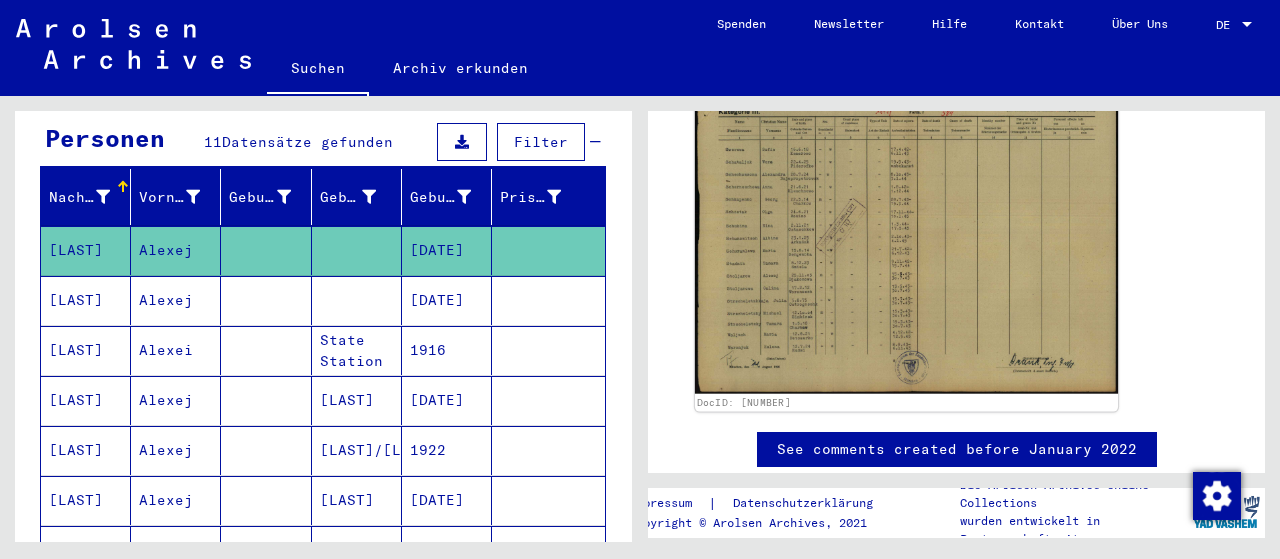 click 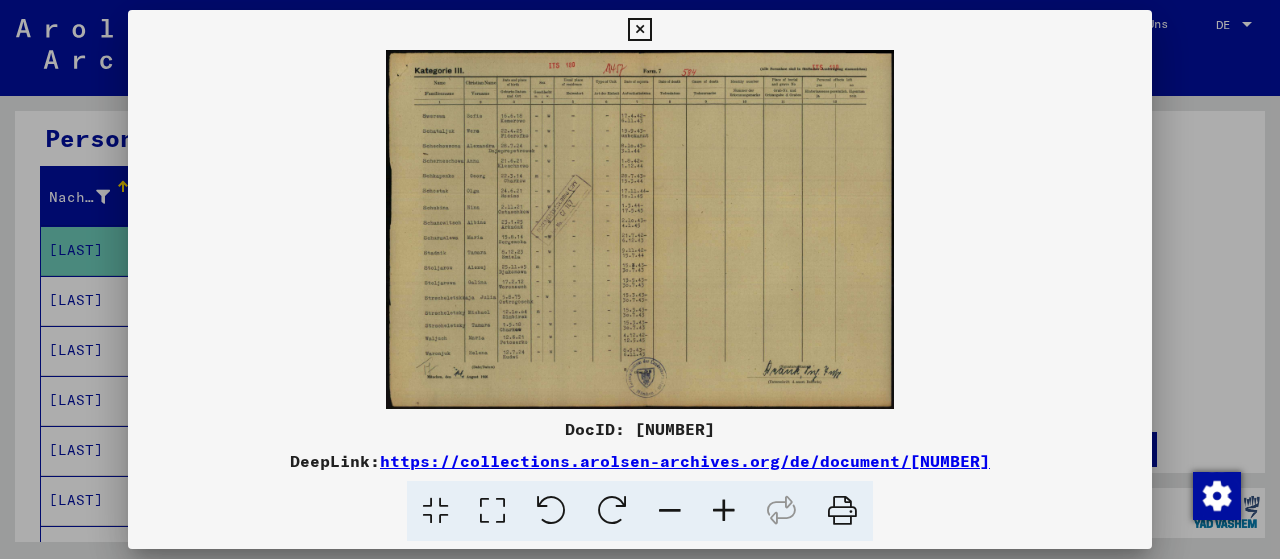 click at bounding box center (492, 511) 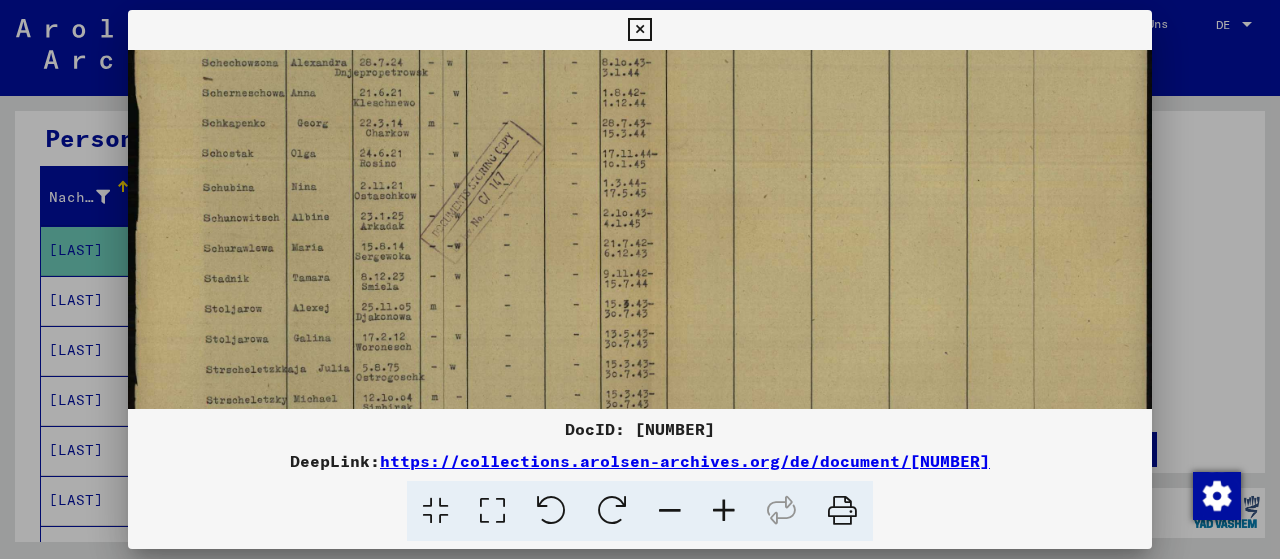 scroll, scrollTop: 192, scrollLeft: 0, axis: vertical 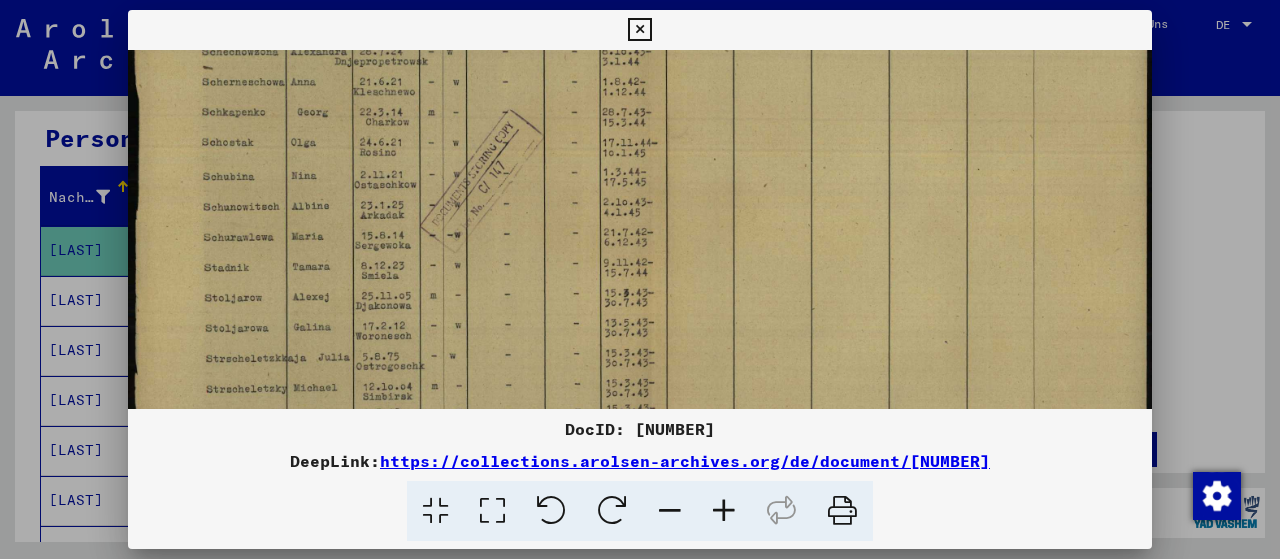 drag, startPoint x: 450, startPoint y: 251, endPoint x: 491, endPoint y: 99, distance: 157.43253 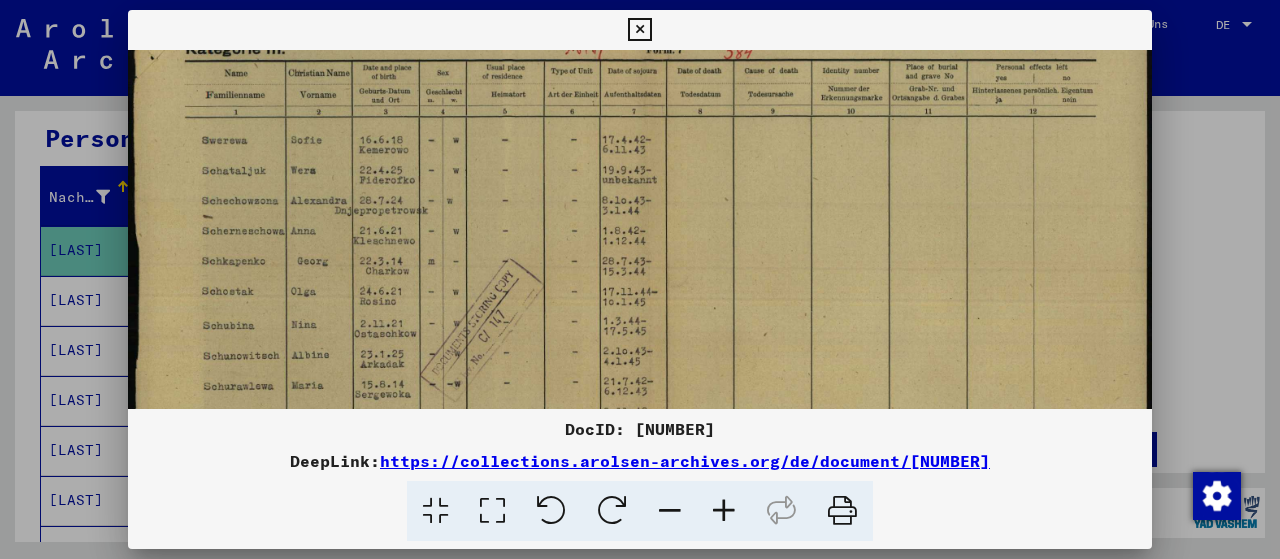 scroll, scrollTop: 40, scrollLeft: 0, axis: vertical 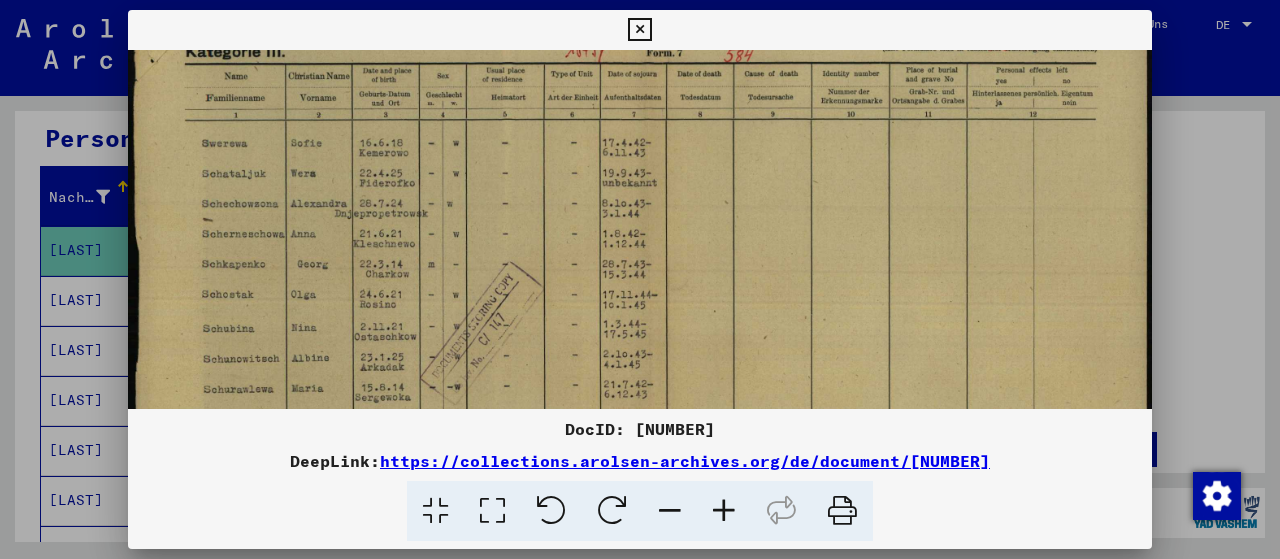 drag, startPoint x: 568, startPoint y: 124, endPoint x: 562, endPoint y: 287, distance: 163.1104 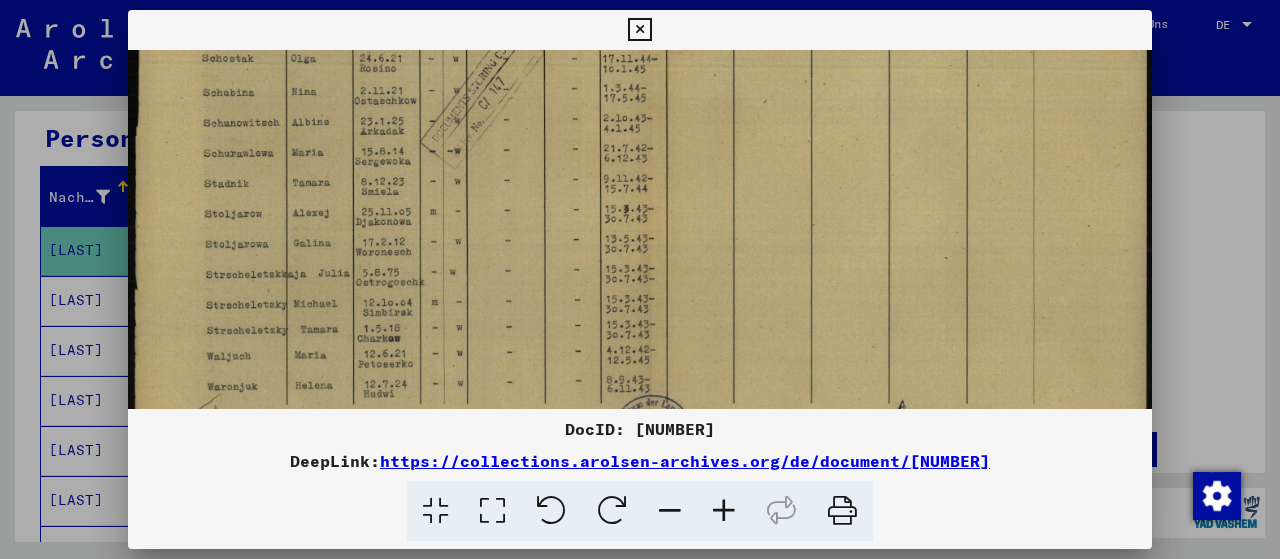 scroll, scrollTop: 278, scrollLeft: 0, axis: vertical 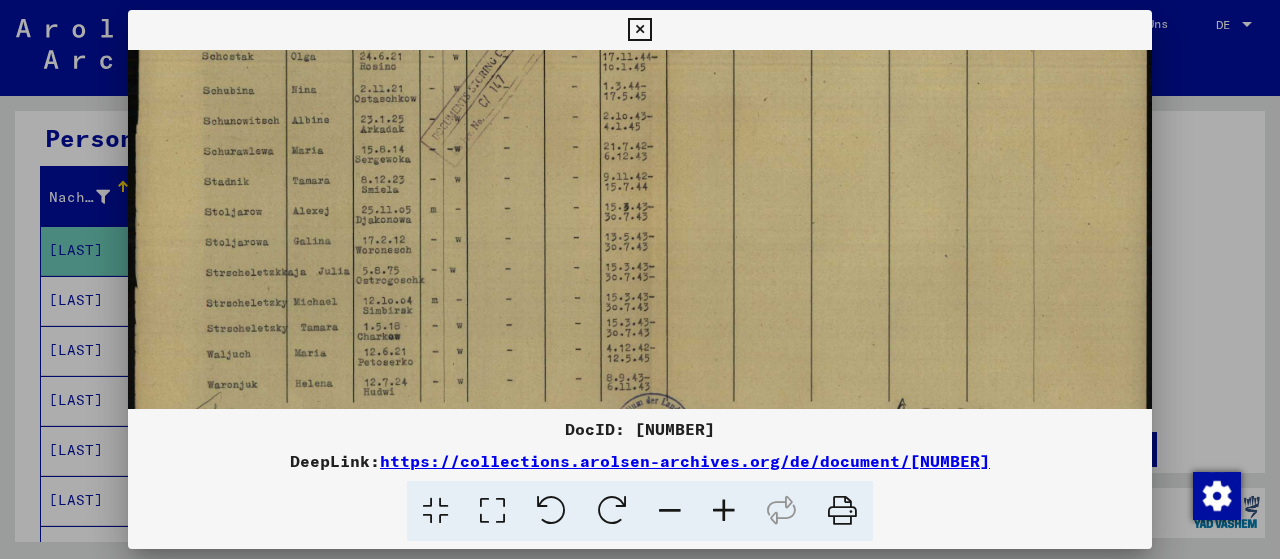 drag, startPoint x: 562, startPoint y: 287, endPoint x: 609, endPoint y: 64, distance: 227.8991 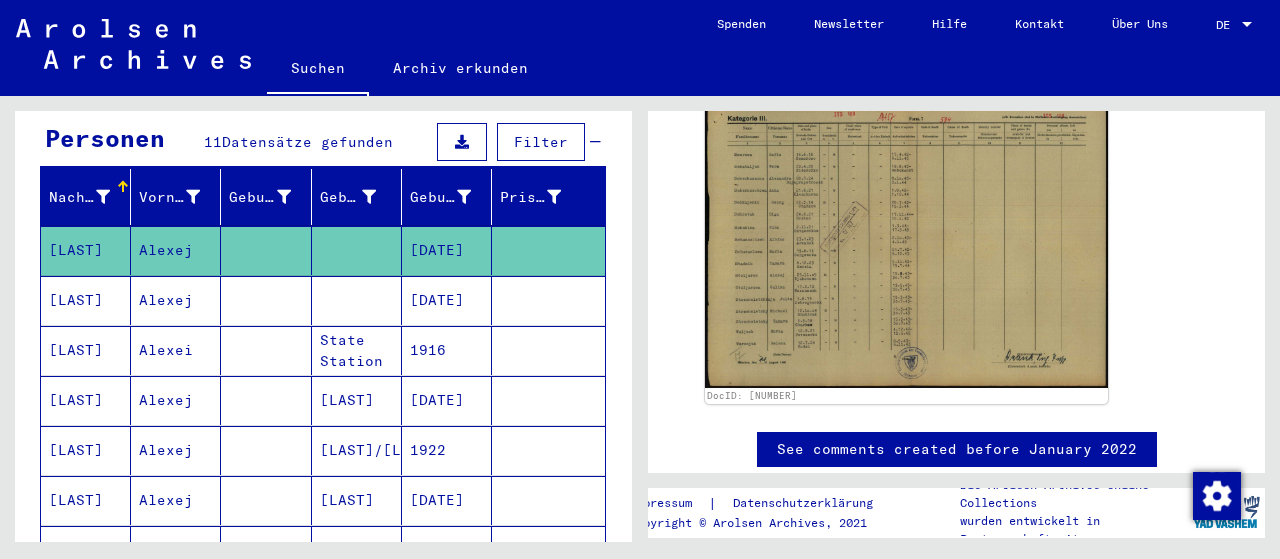 click on "[DATE]" at bounding box center (447, 350) 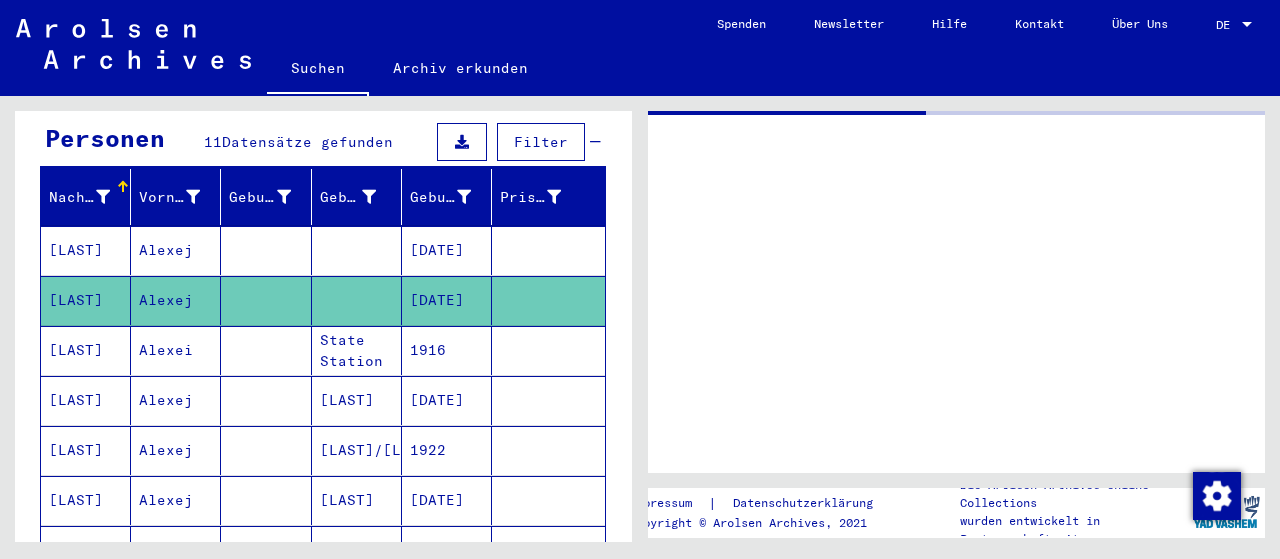 scroll, scrollTop: 0, scrollLeft: 0, axis: both 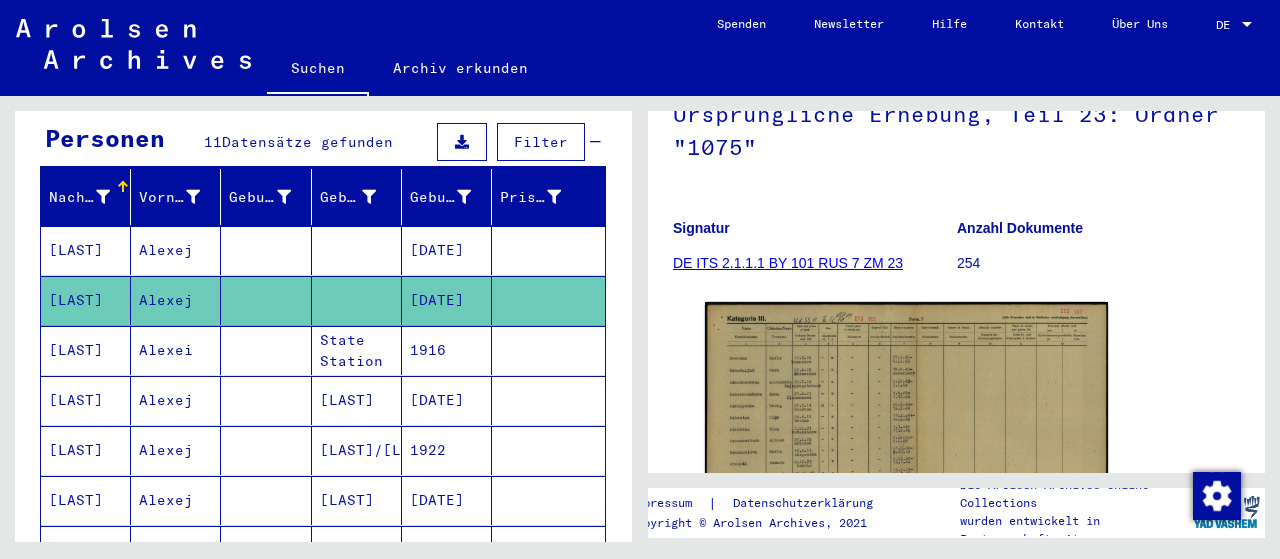 click on "Riga State Station Selupi" at bounding box center (357, 400) 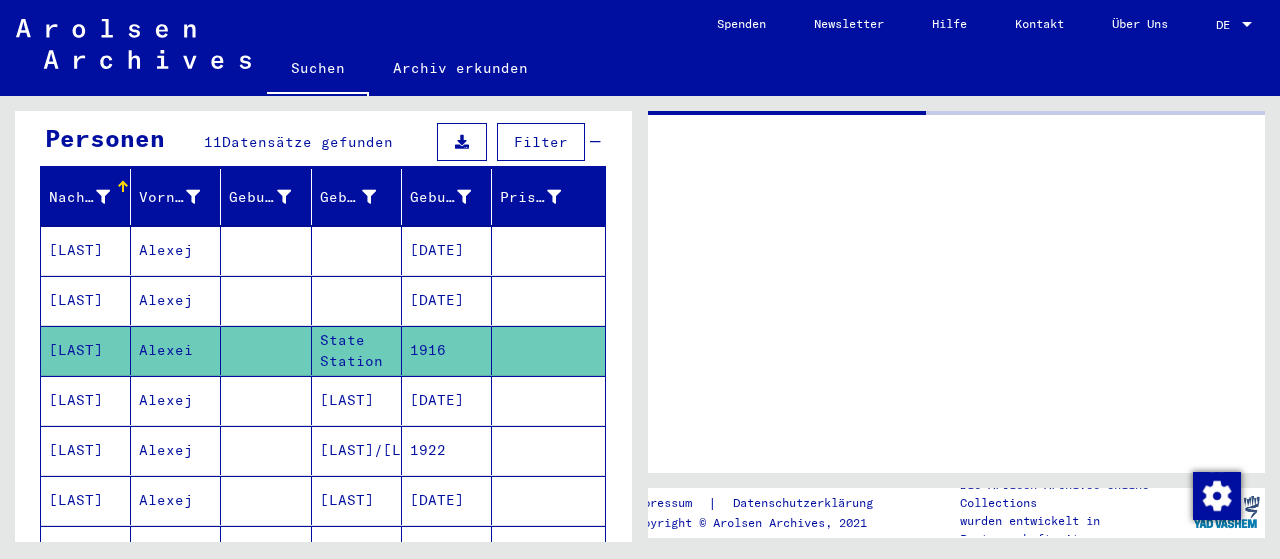 scroll, scrollTop: 0, scrollLeft: 0, axis: both 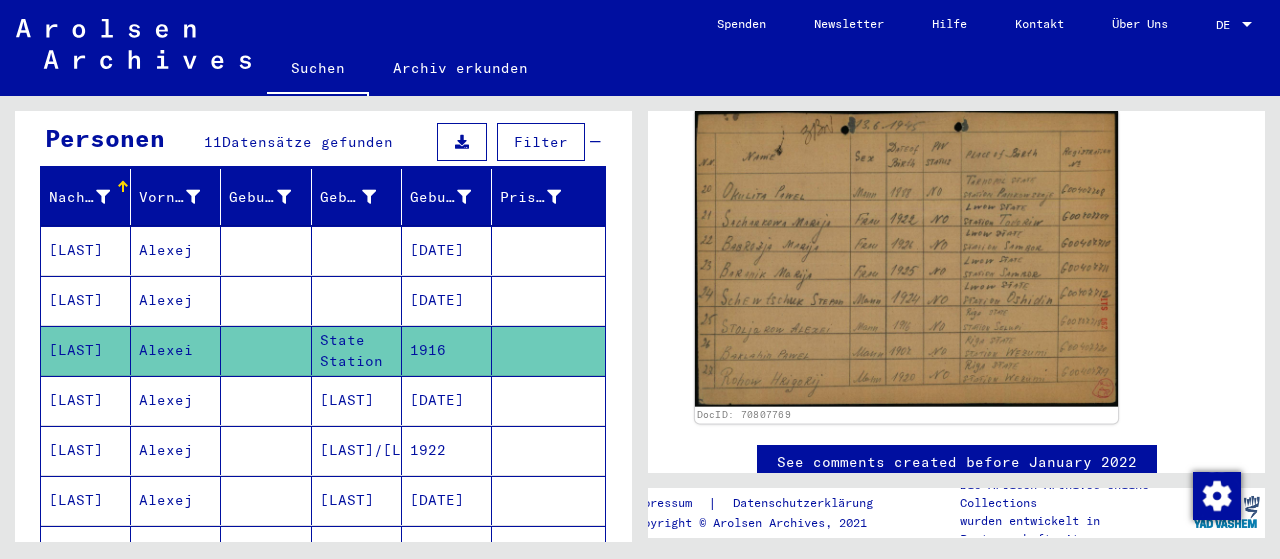 click 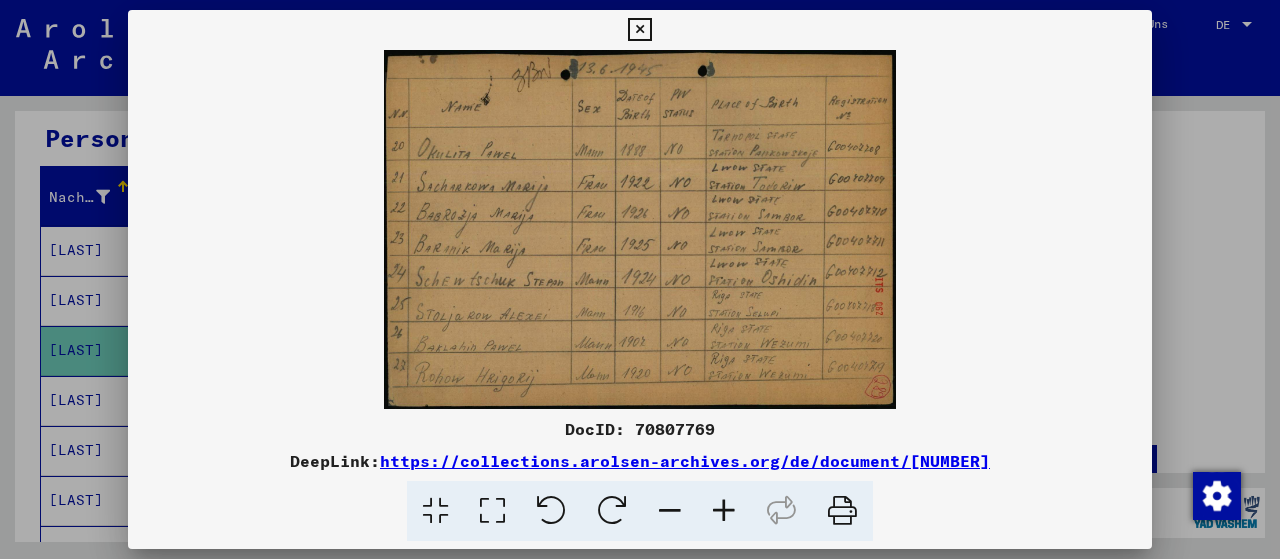 click at bounding box center [640, 279] 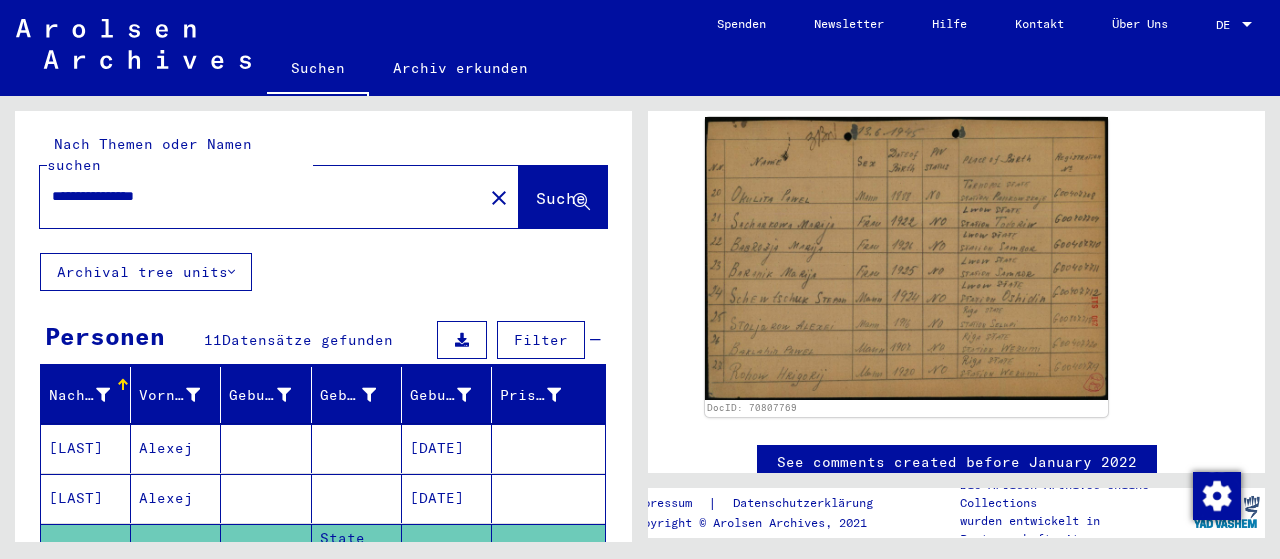 scroll, scrollTop: 0, scrollLeft: 0, axis: both 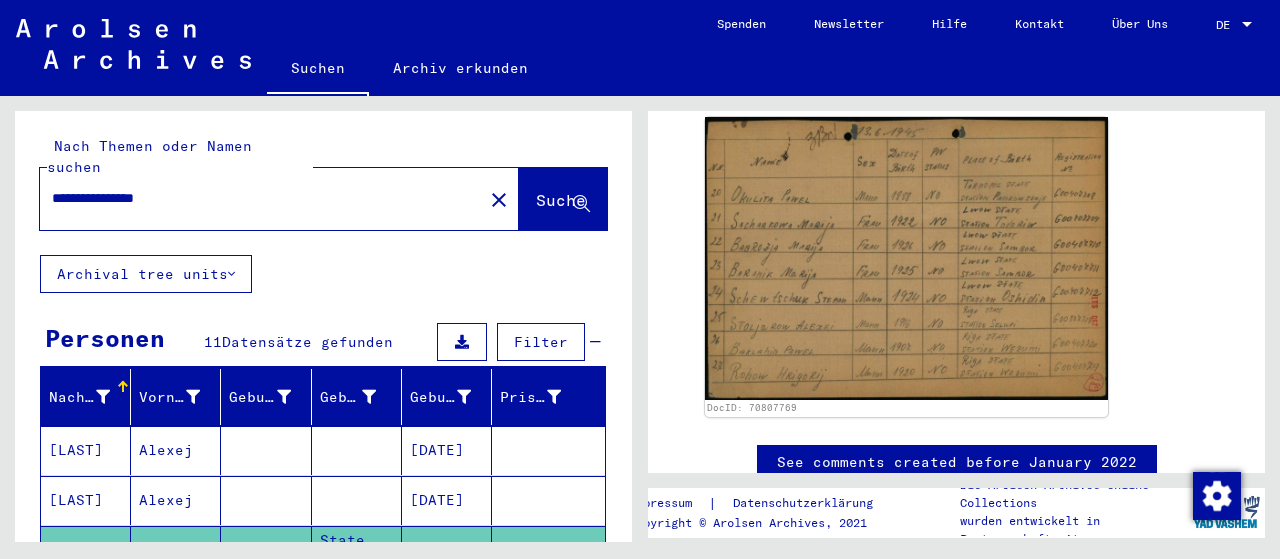 click on "**********" at bounding box center [261, 198] 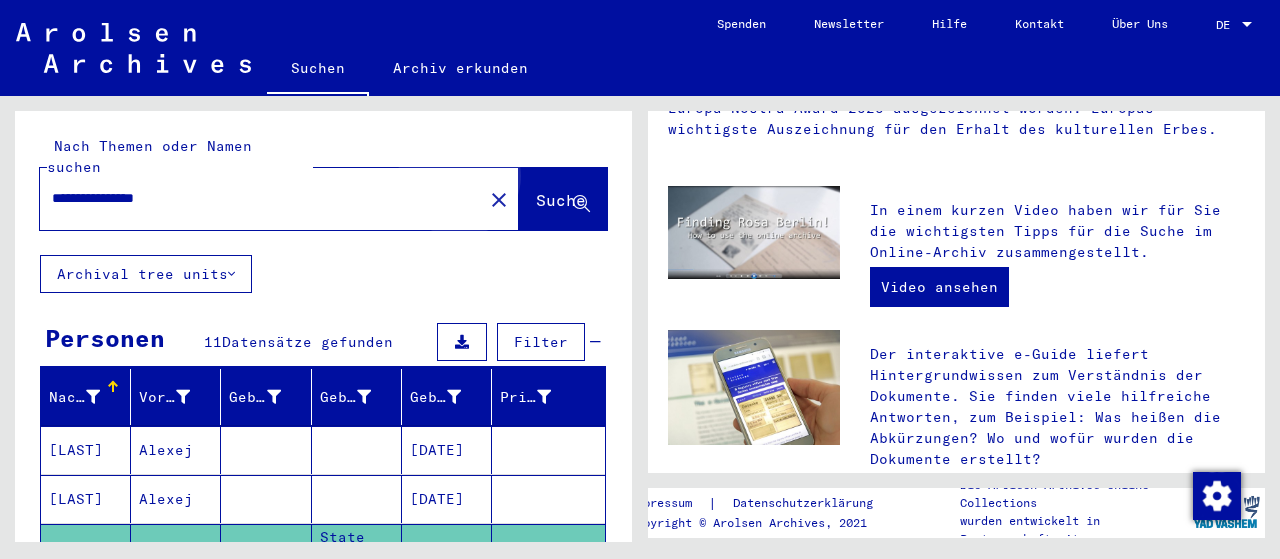 scroll, scrollTop: 0, scrollLeft: 0, axis: both 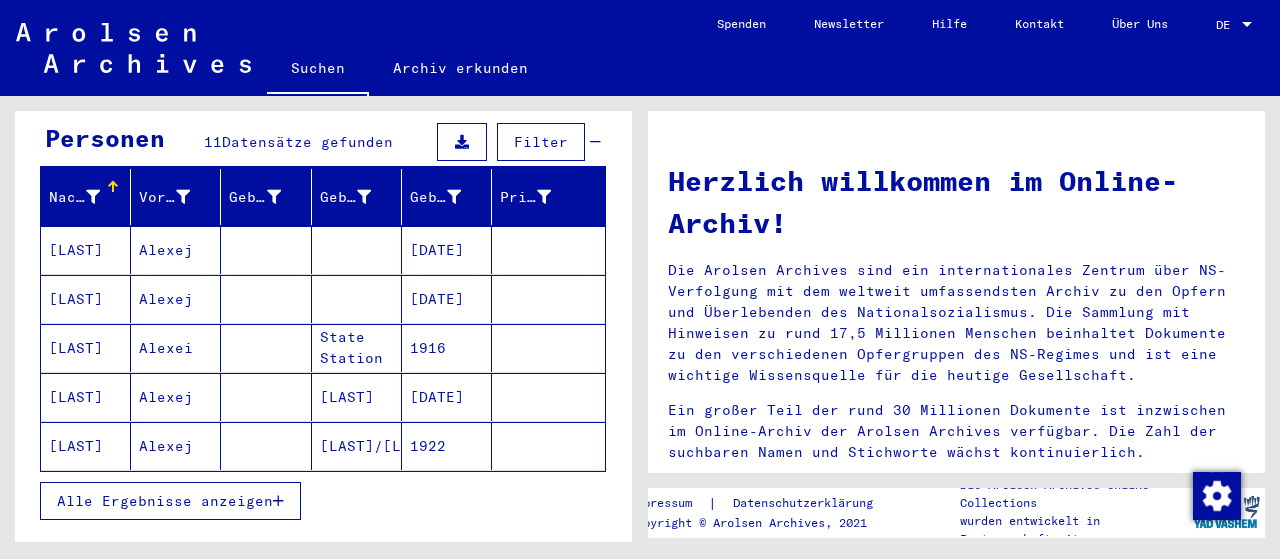 click on "Alle Ergebnisse anzeigen" at bounding box center [170, 501] 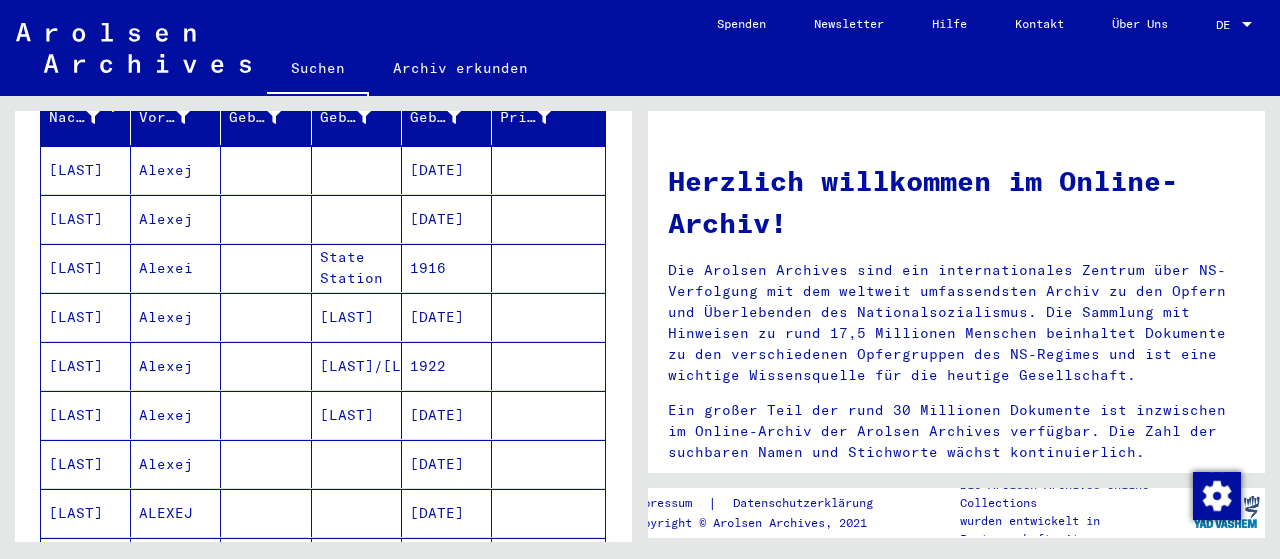 scroll, scrollTop: 300, scrollLeft: 0, axis: vertical 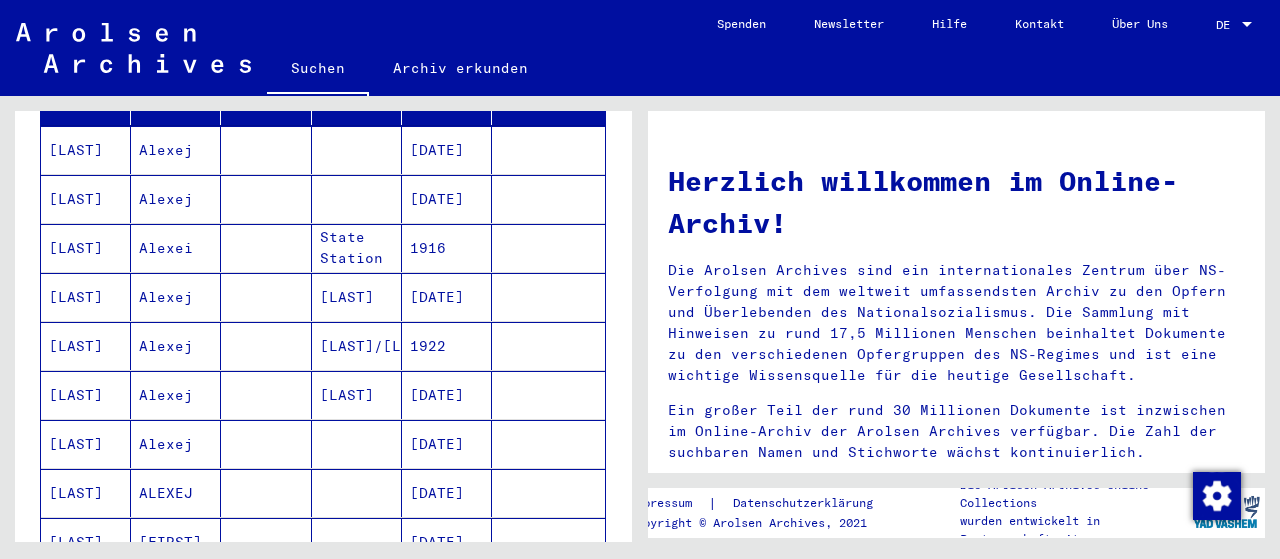 click on "[LAST]" at bounding box center [357, 346] 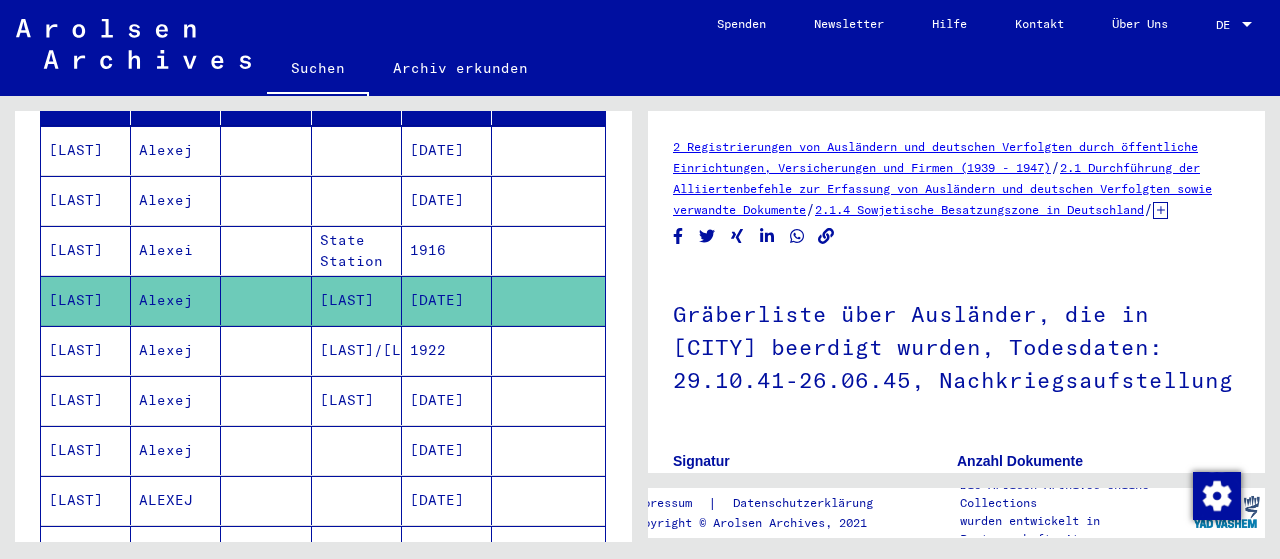 scroll, scrollTop: 0, scrollLeft: 0, axis: both 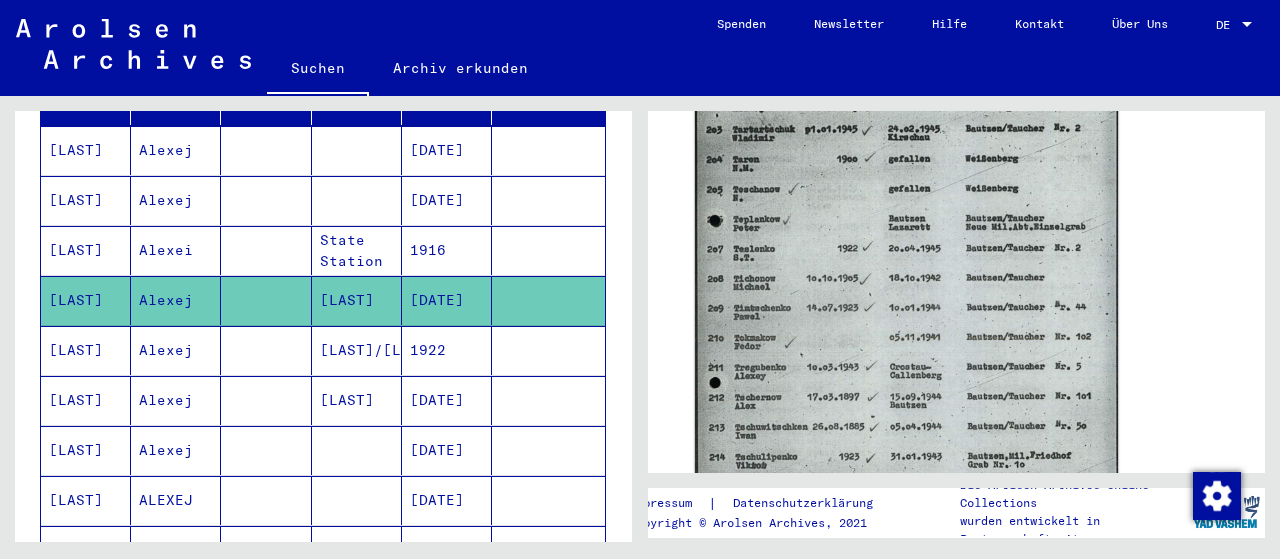click 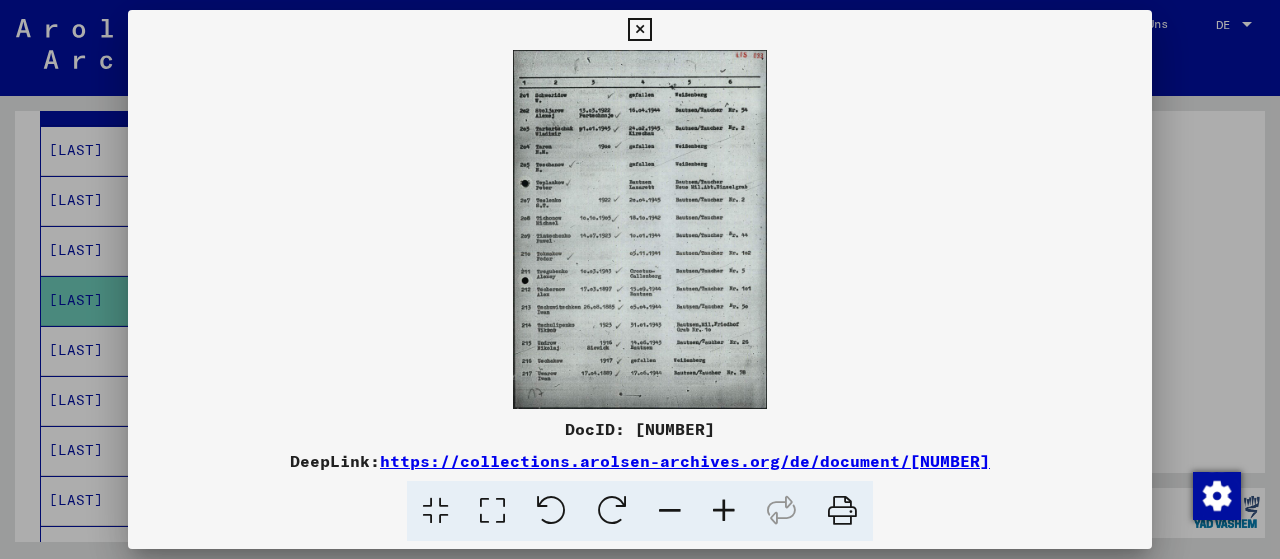 click at bounding box center (492, 511) 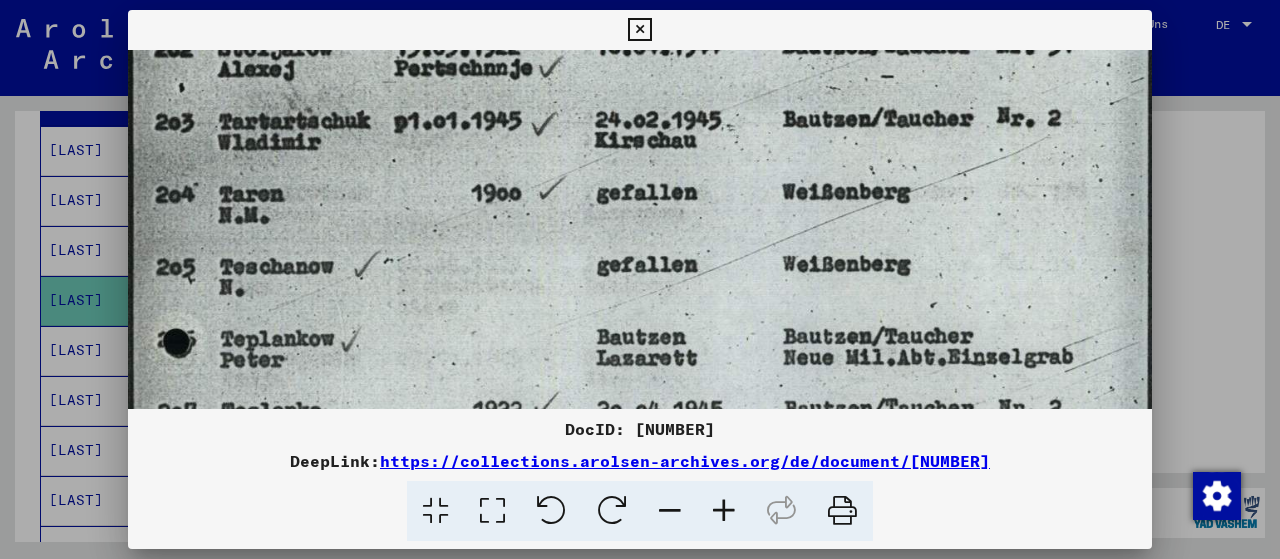 drag, startPoint x: 706, startPoint y: 335, endPoint x: 725, endPoint y: 95, distance: 240.75092 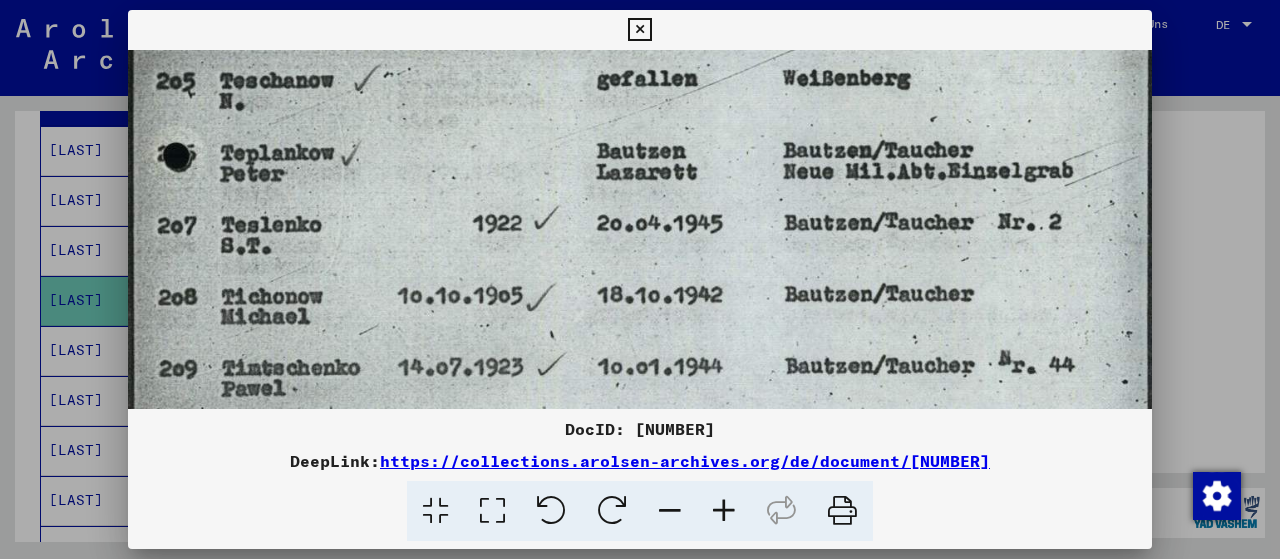 drag, startPoint x: 678, startPoint y: 327, endPoint x: 714, endPoint y: 141, distance: 189.45184 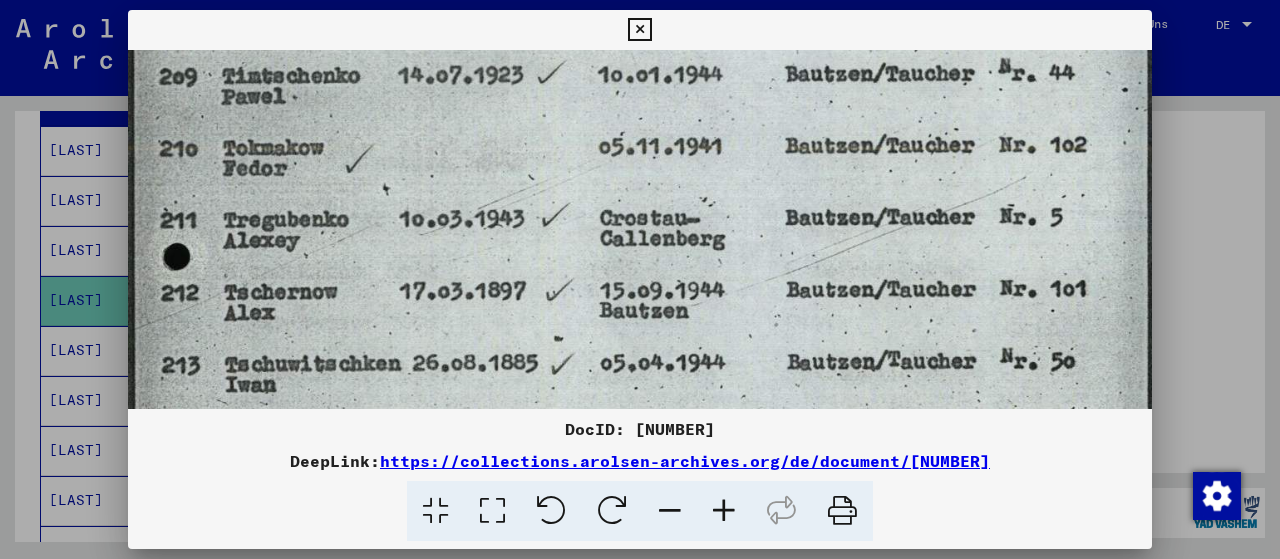 drag, startPoint x: 749, startPoint y: 339, endPoint x: 925, endPoint y: 55, distance: 334.11374 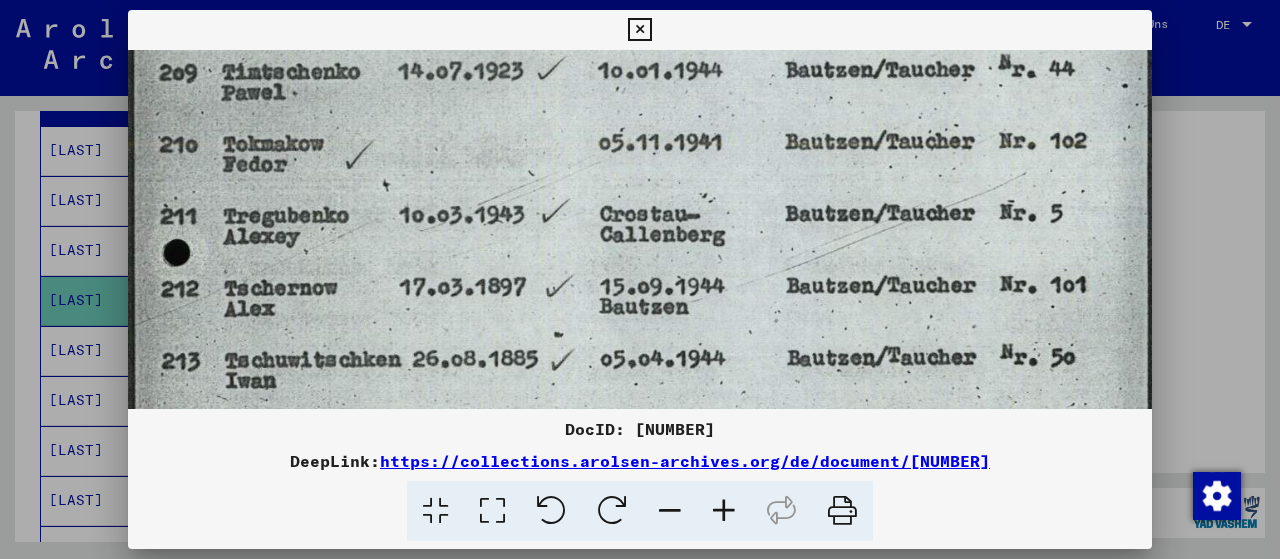 click at bounding box center [640, 279] 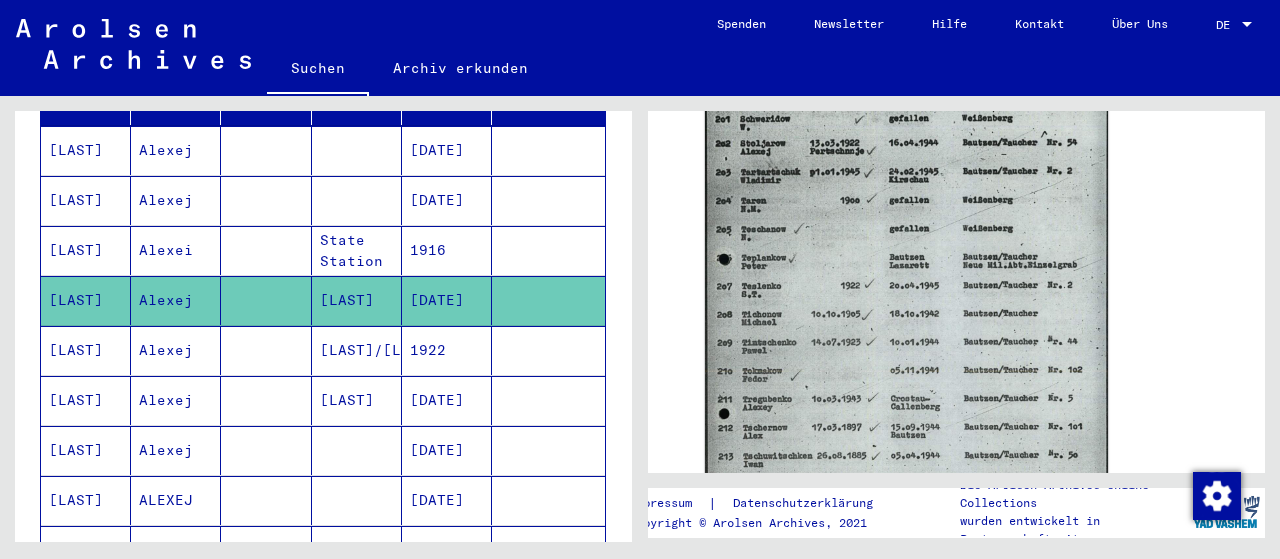 click on "[LAST]/[LAST]" at bounding box center [357, 400] 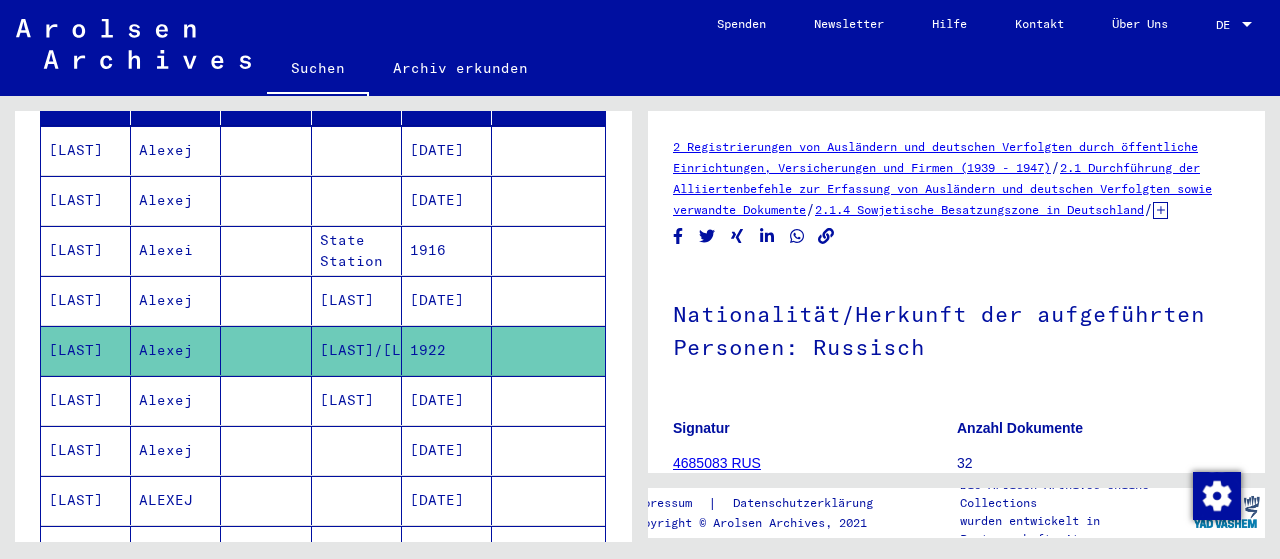 scroll, scrollTop: 0, scrollLeft: 0, axis: both 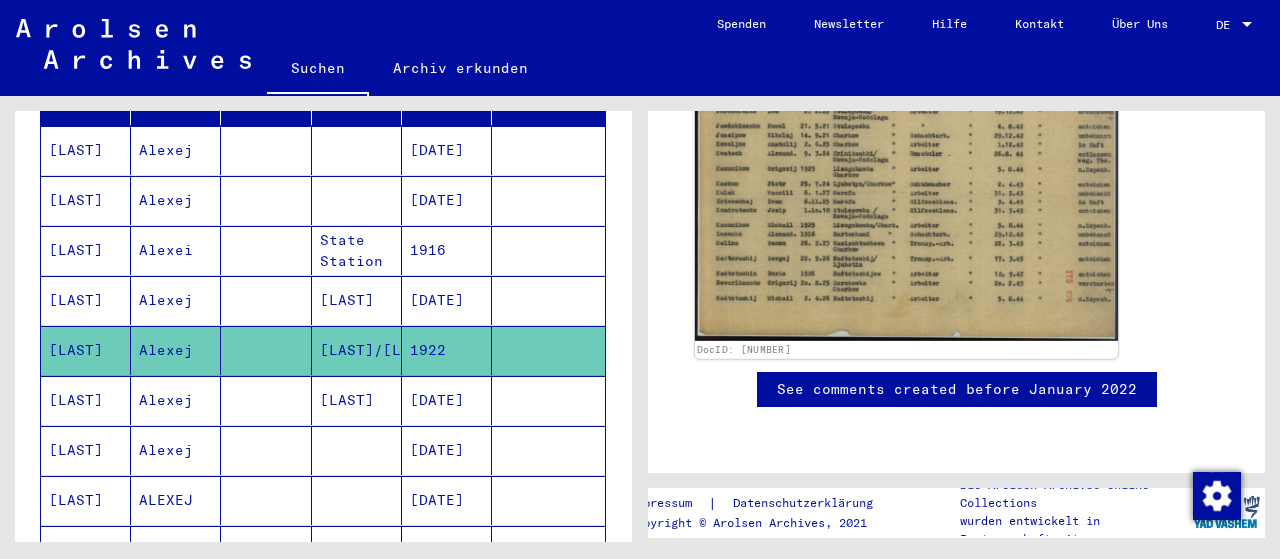 click 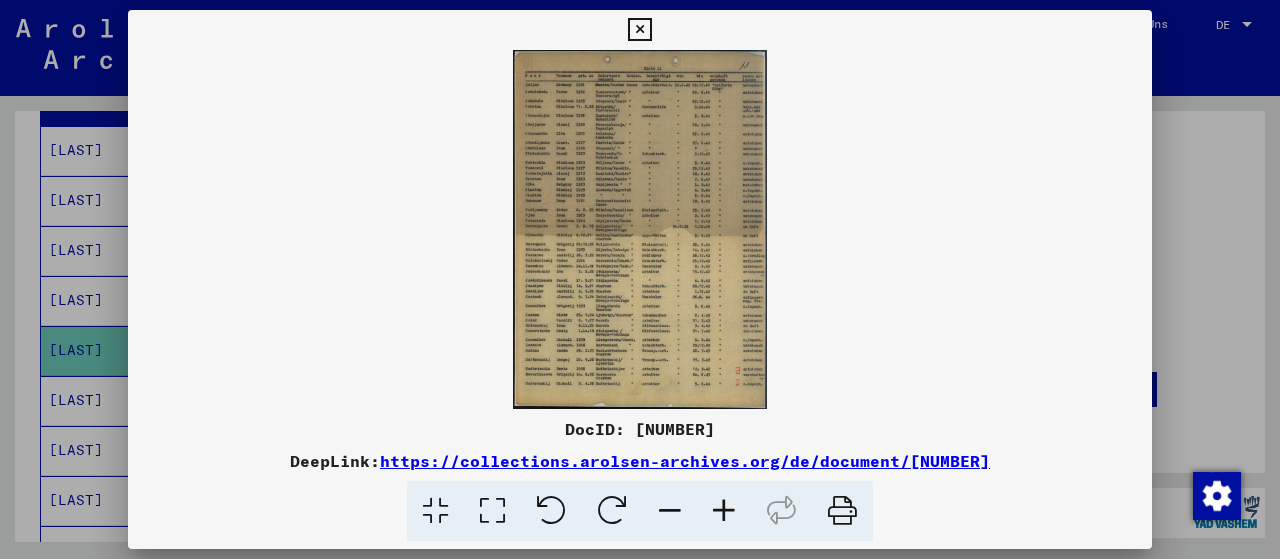 click at bounding box center [492, 511] 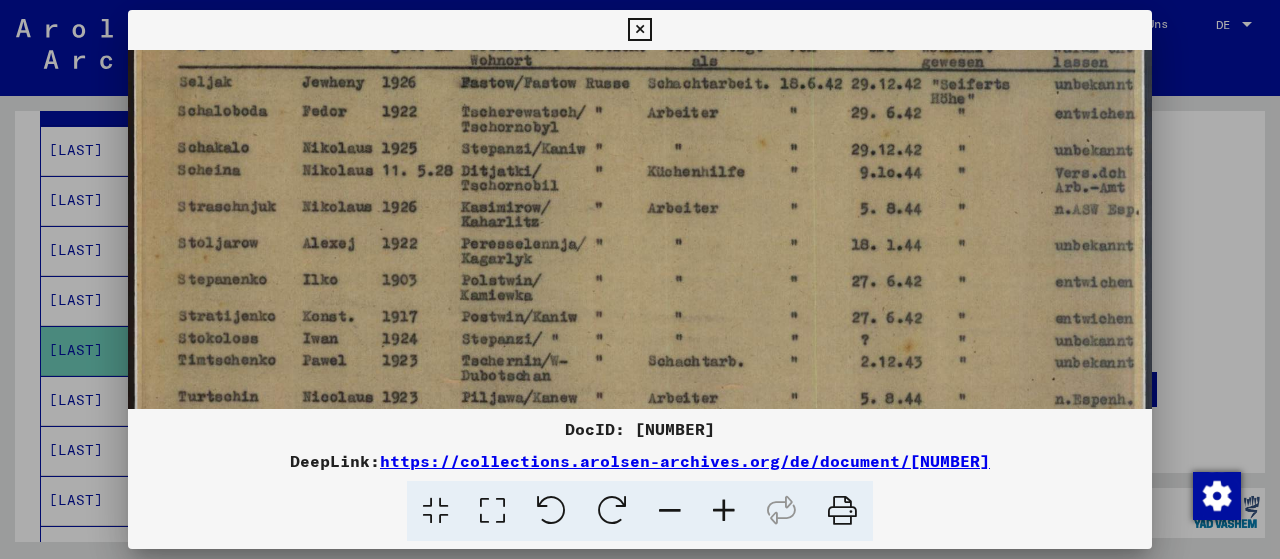 scroll, scrollTop: 112, scrollLeft: 0, axis: vertical 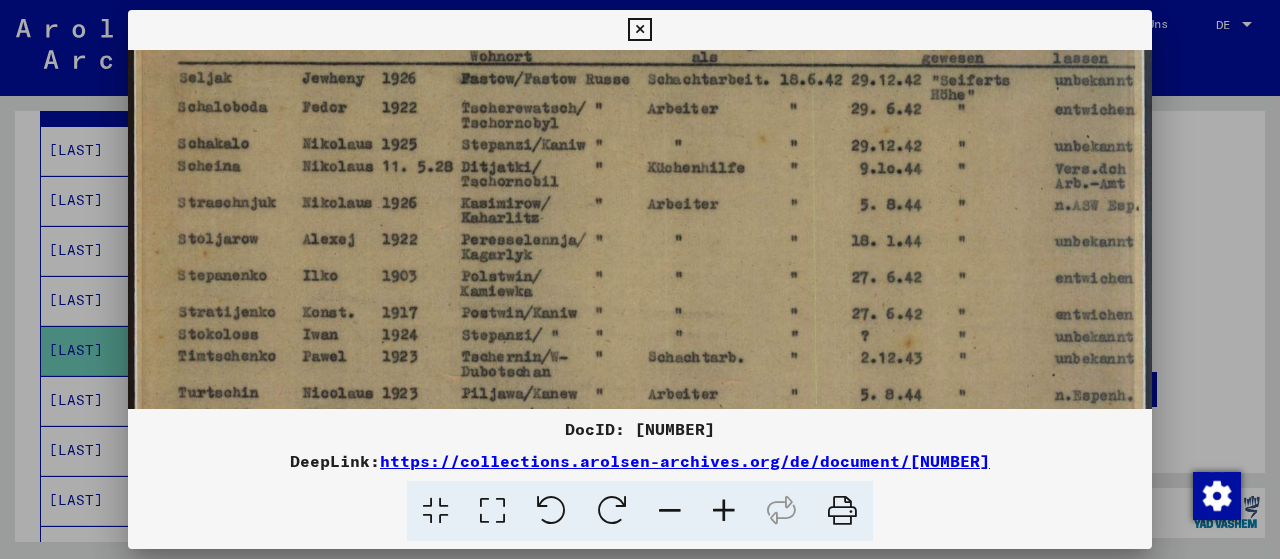 drag, startPoint x: 636, startPoint y: 355, endPoint x: 644, endPoint y: 249, distance: 106.30146 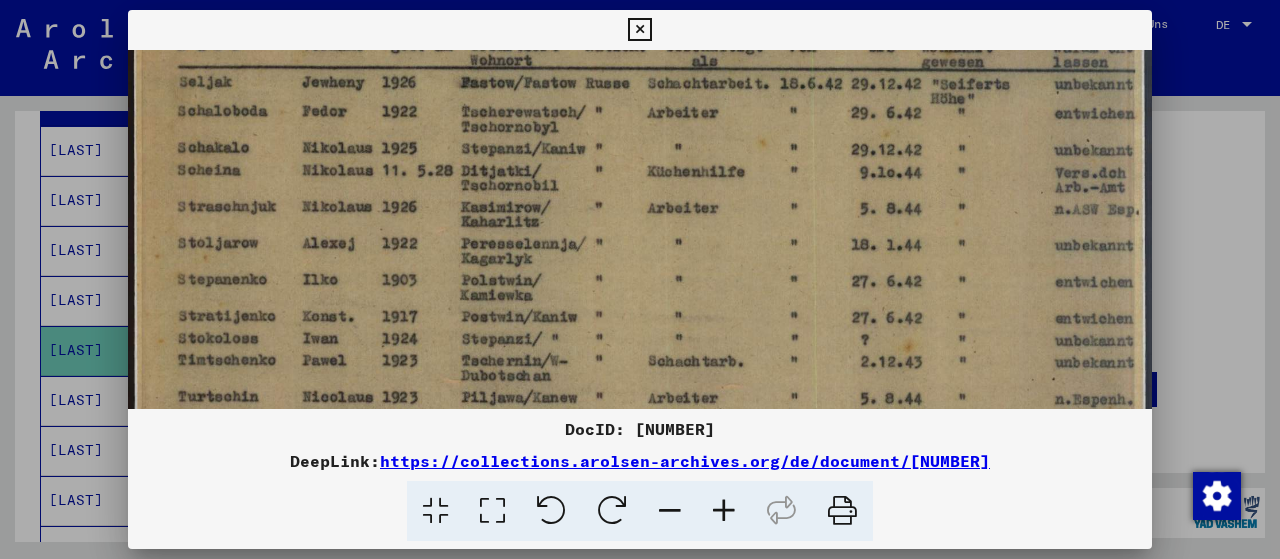 scroll, scrollTop: 106, scrollLeft: 0, axis: vertical 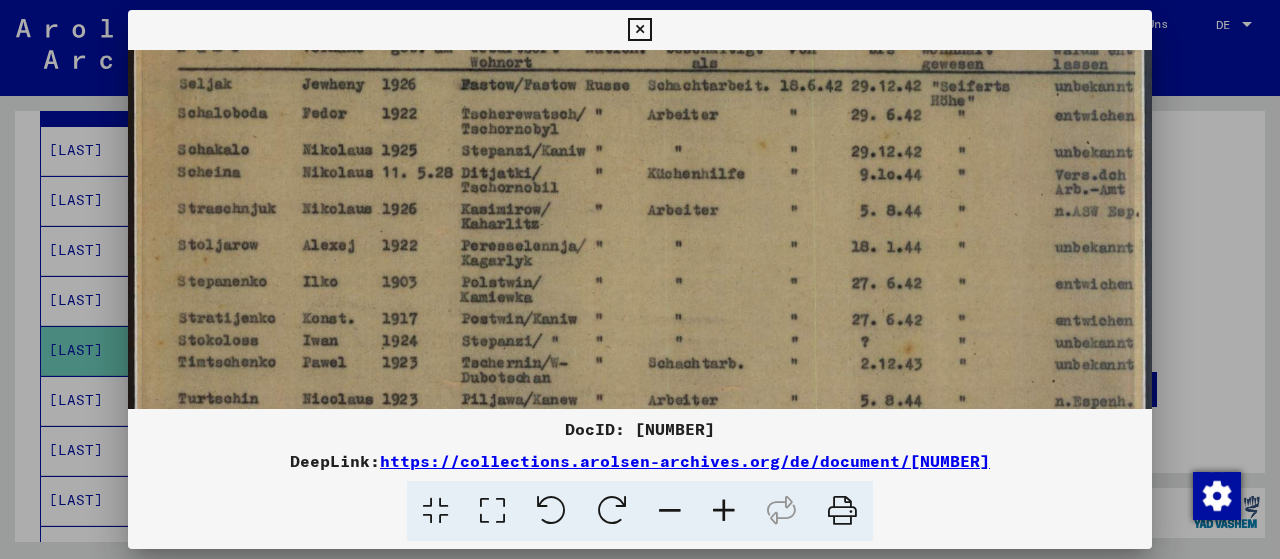 drag, startPoint x: 978, startPoint y: 297, endPoint x: 806, endPoint y: 305, distance: 172.18594 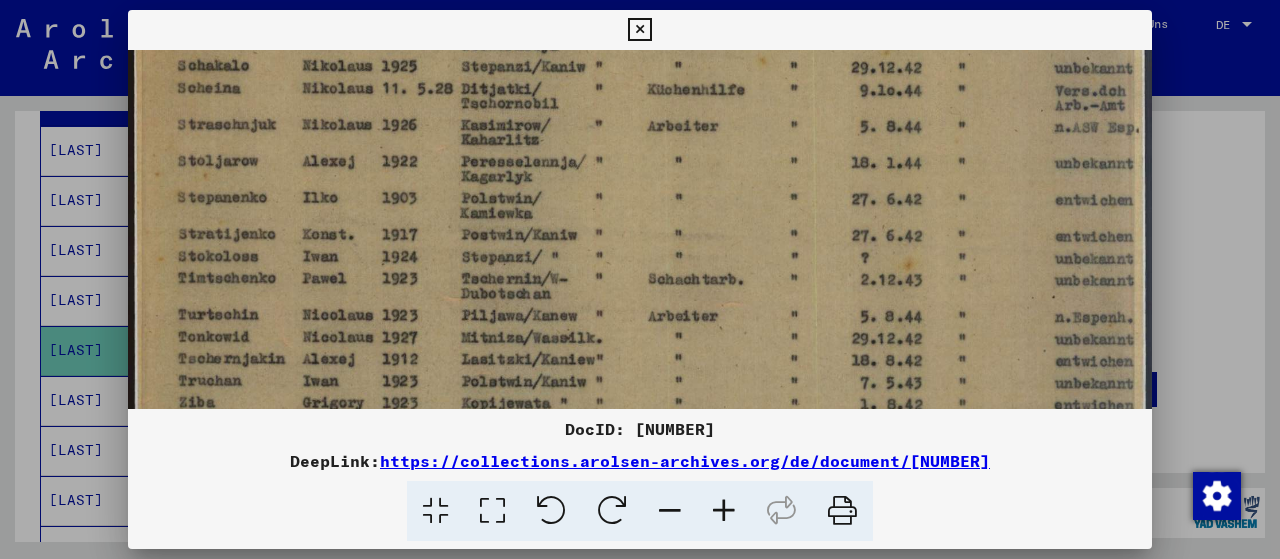 scroll, scrollTop: 194, scrollLeft: 0, axis: vertical 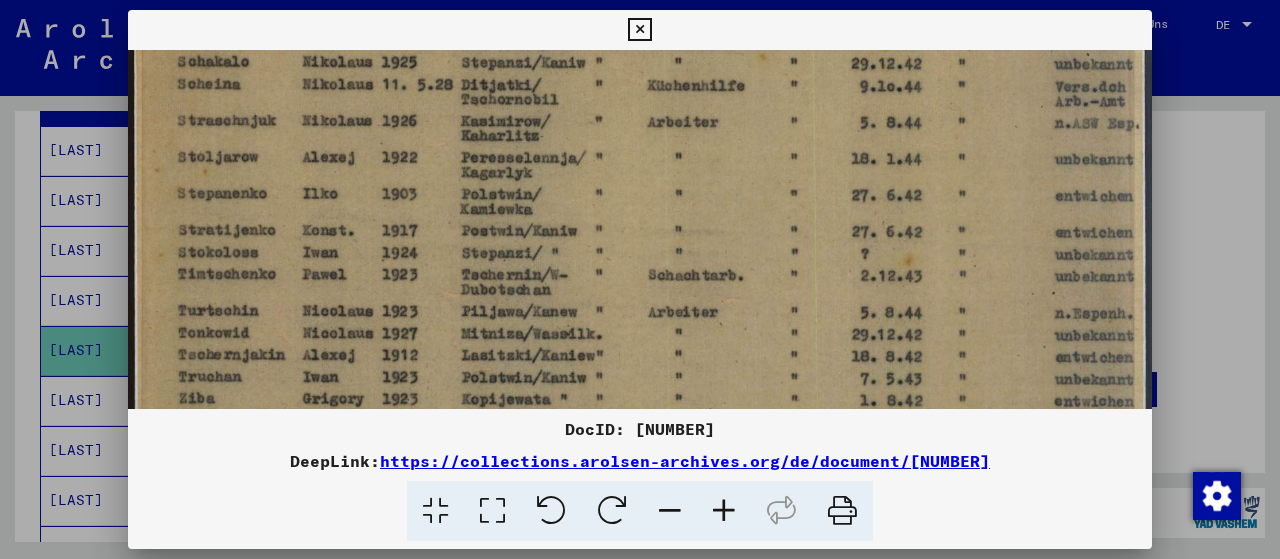 drag, startPoint x: 529, startPoint y: 218, endPoint x: 559, endPoint y: 146, distance: 78 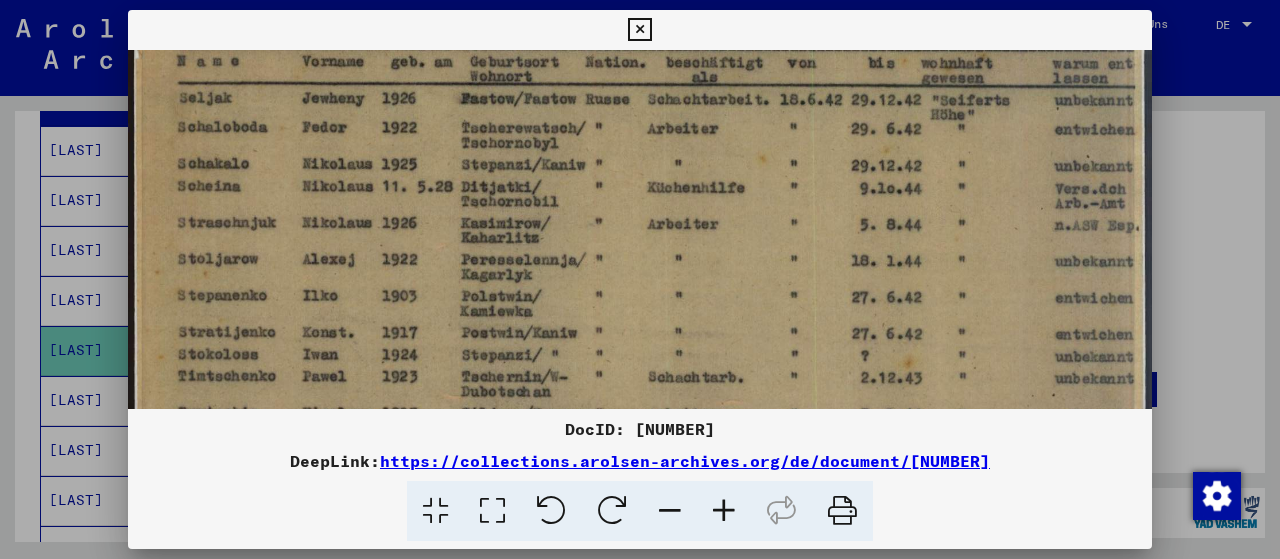scroll, scrollTop: 90, scrollLeft: 0, axis: vertical 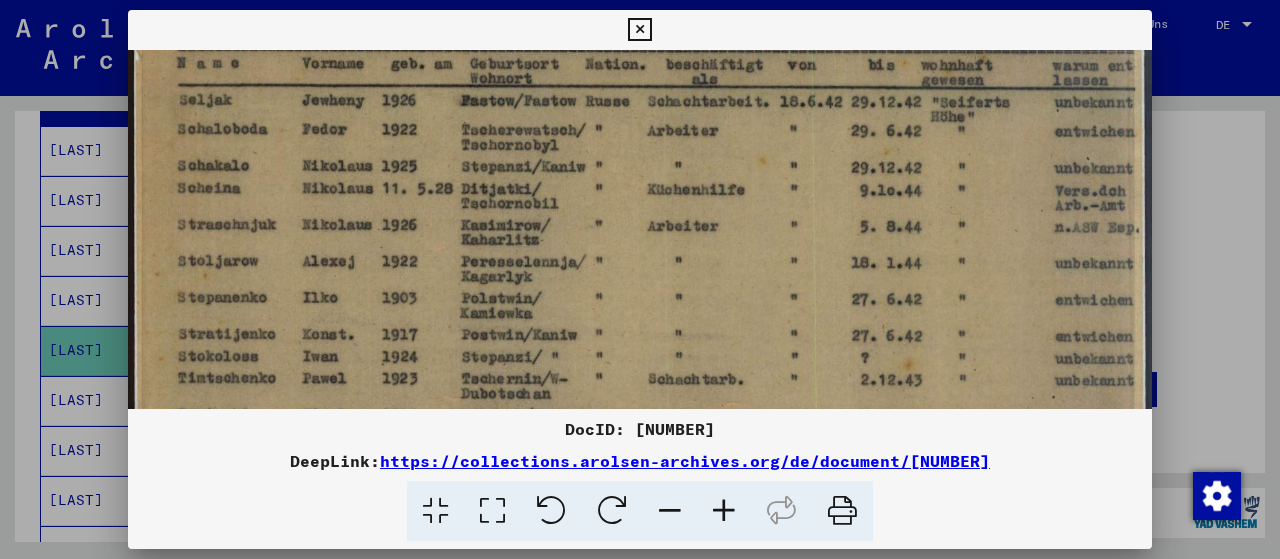 drag, startPoint x: 501, startPoint y: 323, endPoint x: 536, endPoint y: 448, distance: 129.80756 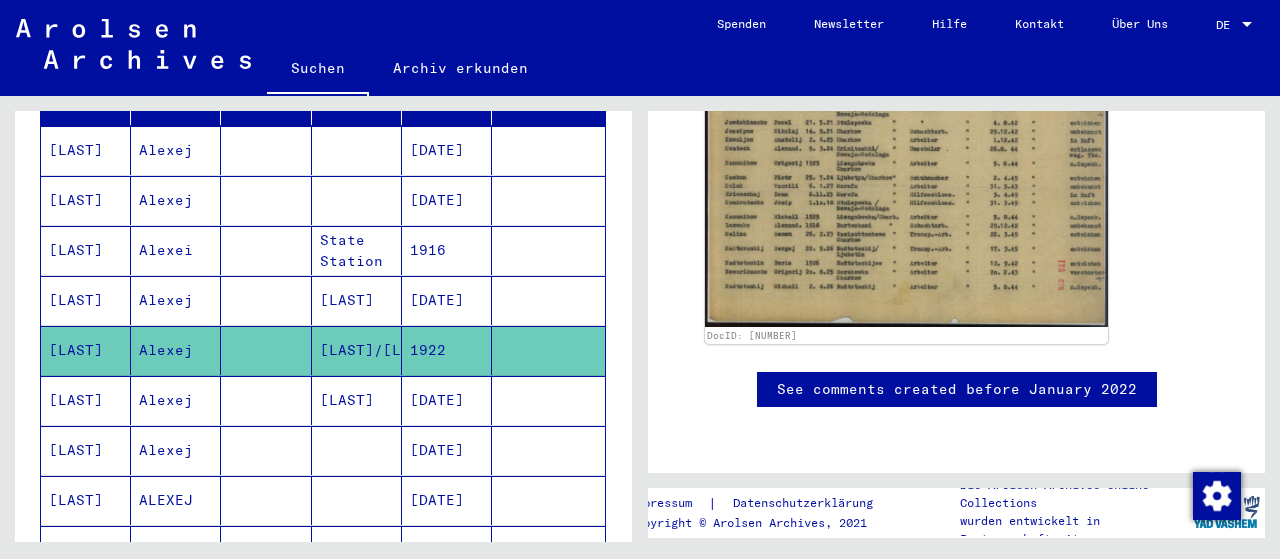 click on "[LAST]" at bounding box center (357, 450) 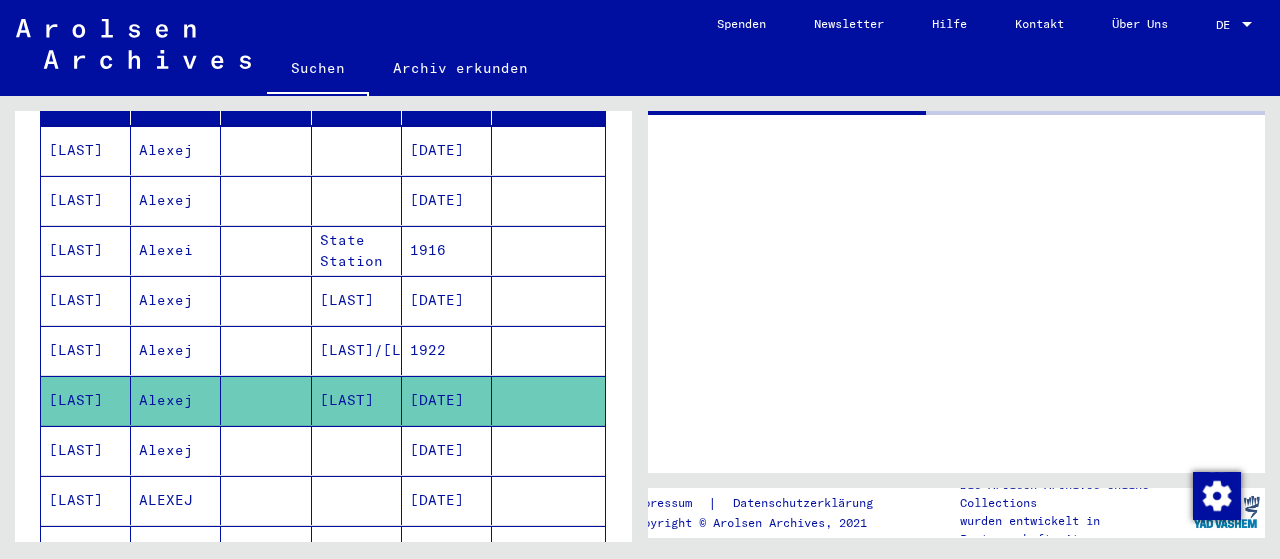 scroll, scrollTop: 0, scrollLeft: 0, axis: both 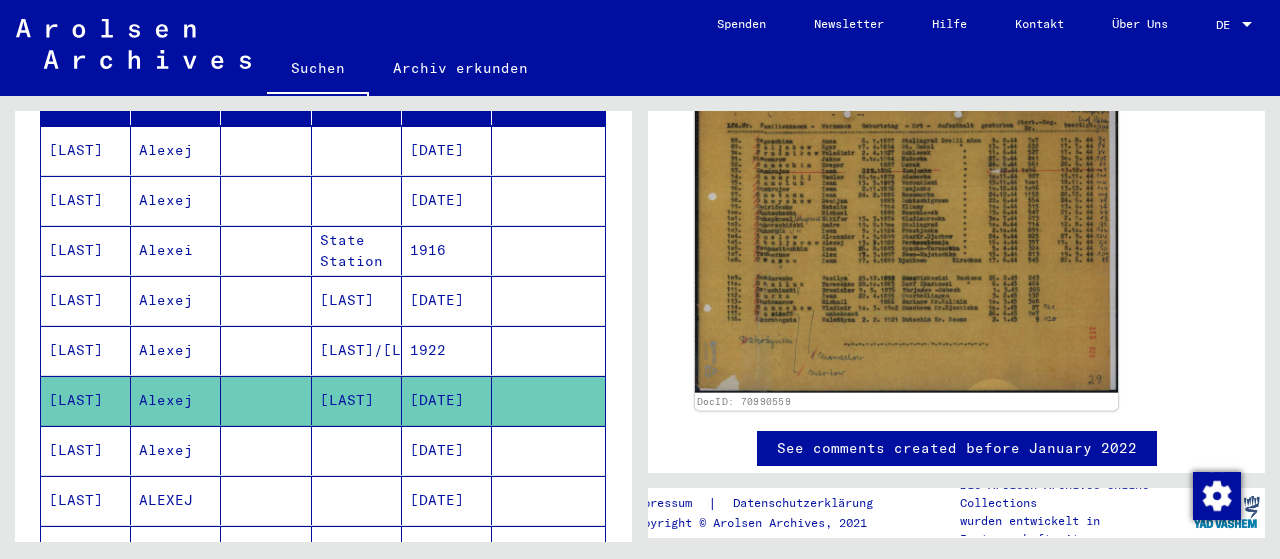 click 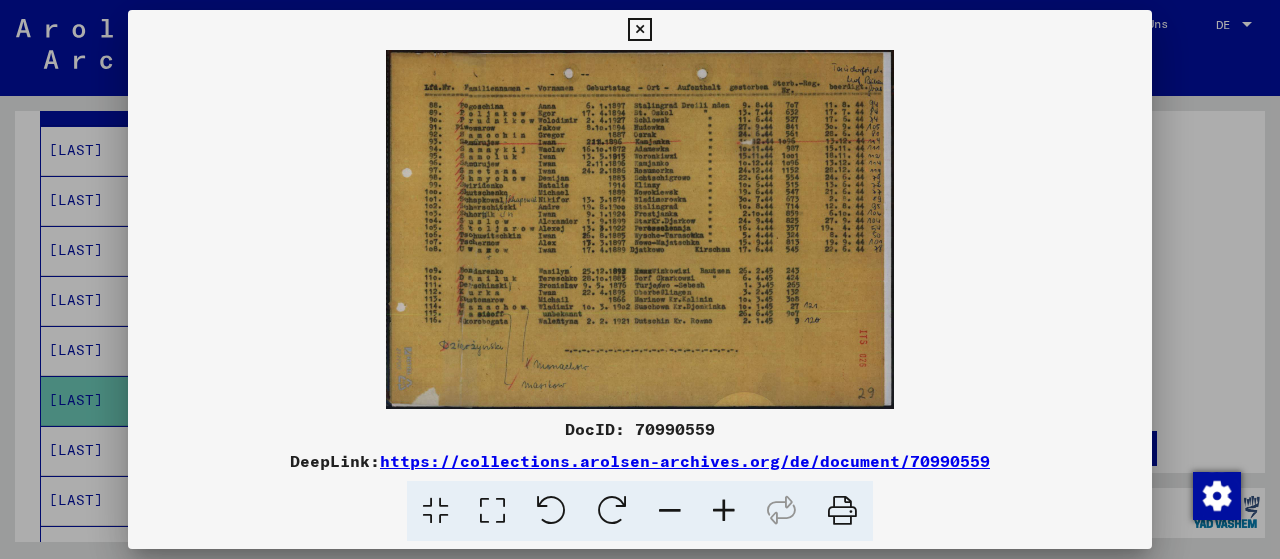 click at bounding box center [492, 511] 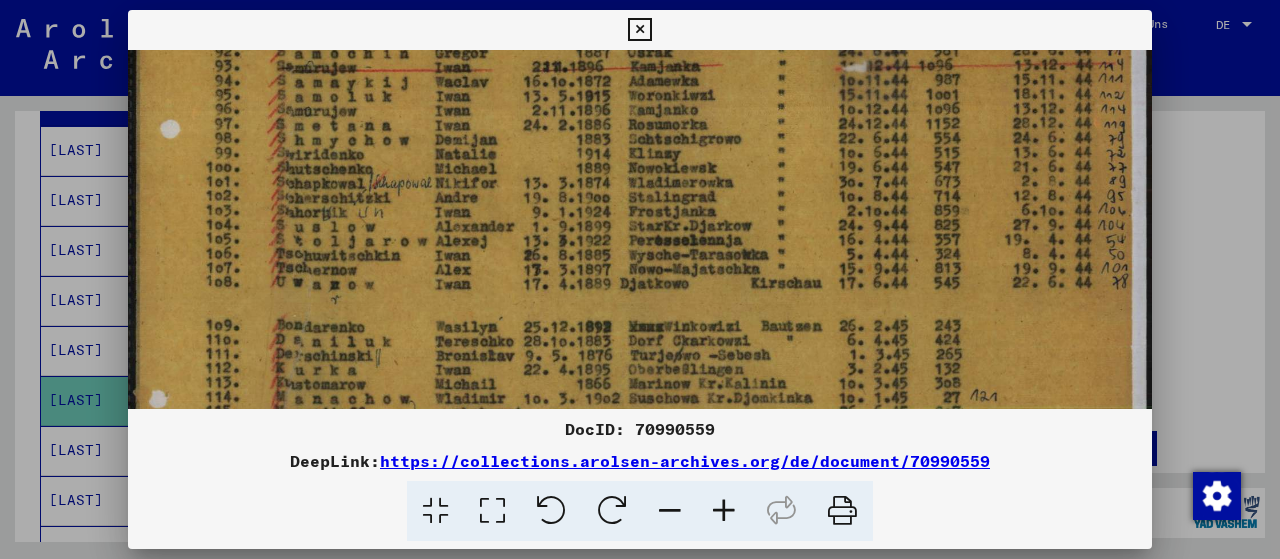 scroll, scrollTop: 170, scrollLeft: 0, axis: vertical 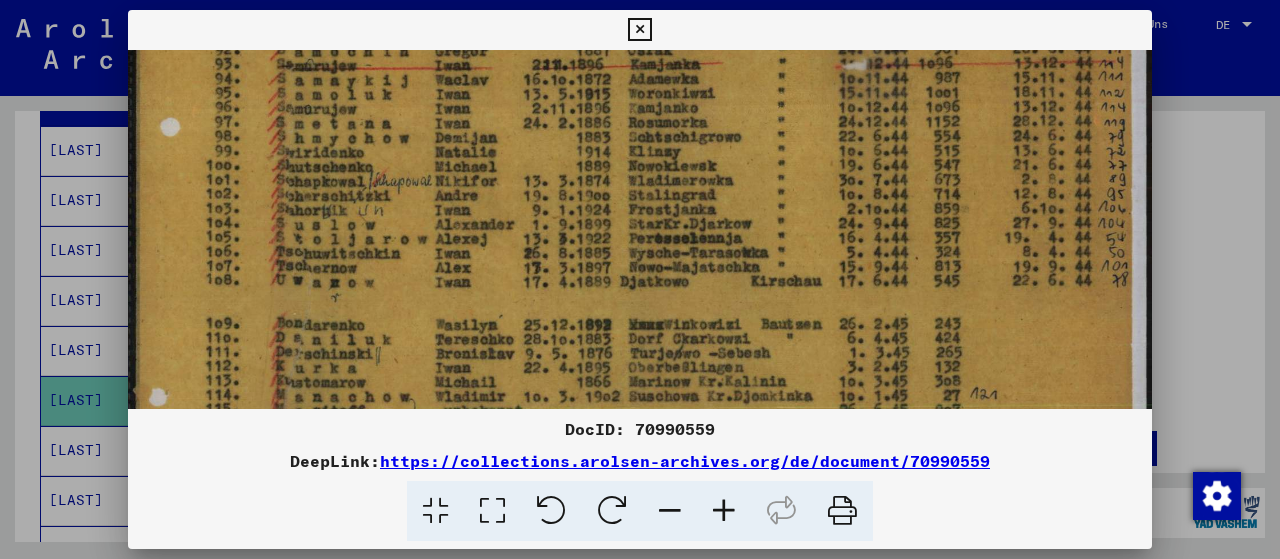 drag, startPoint x: 370, startPoint y: 348, endPoint x: 379, endPoint y: 185, distance: 163.24828 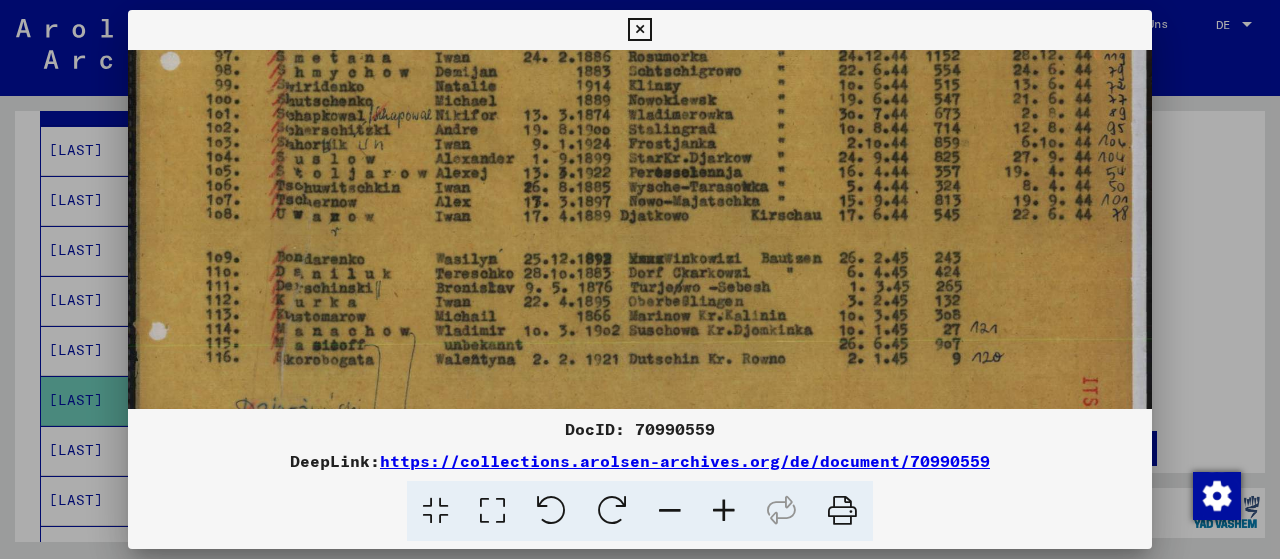 scroll, scrollTop: 245, scrollLeft: 0, axis: vertical 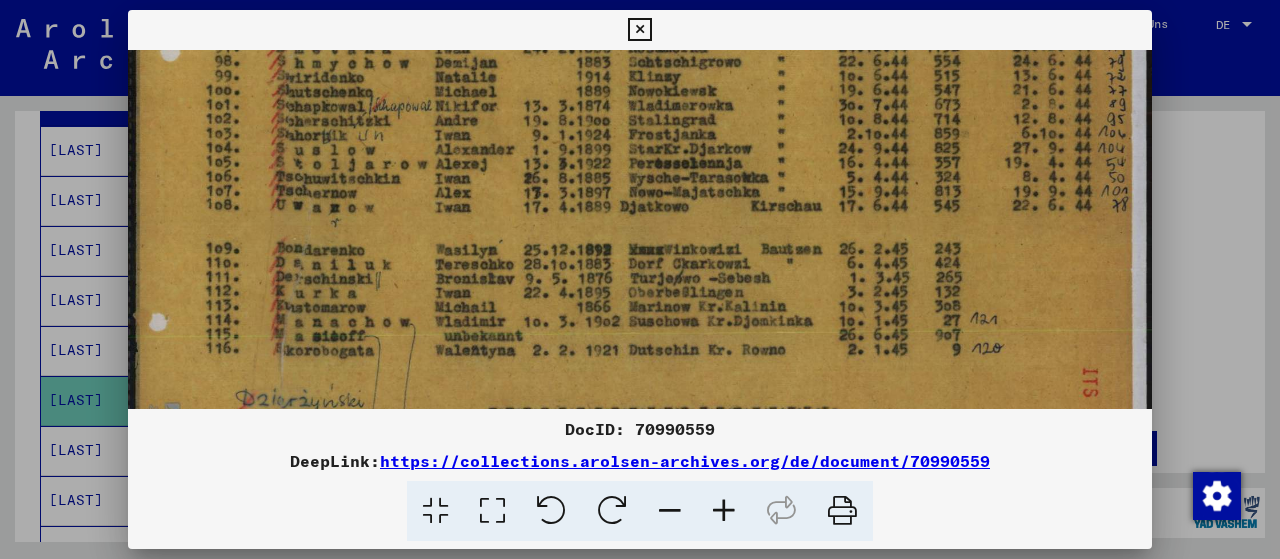 drag, startPoint x: 350, startPoint y: 136, endPoint x: 376, endPoint y: 79, distance: 62.649822 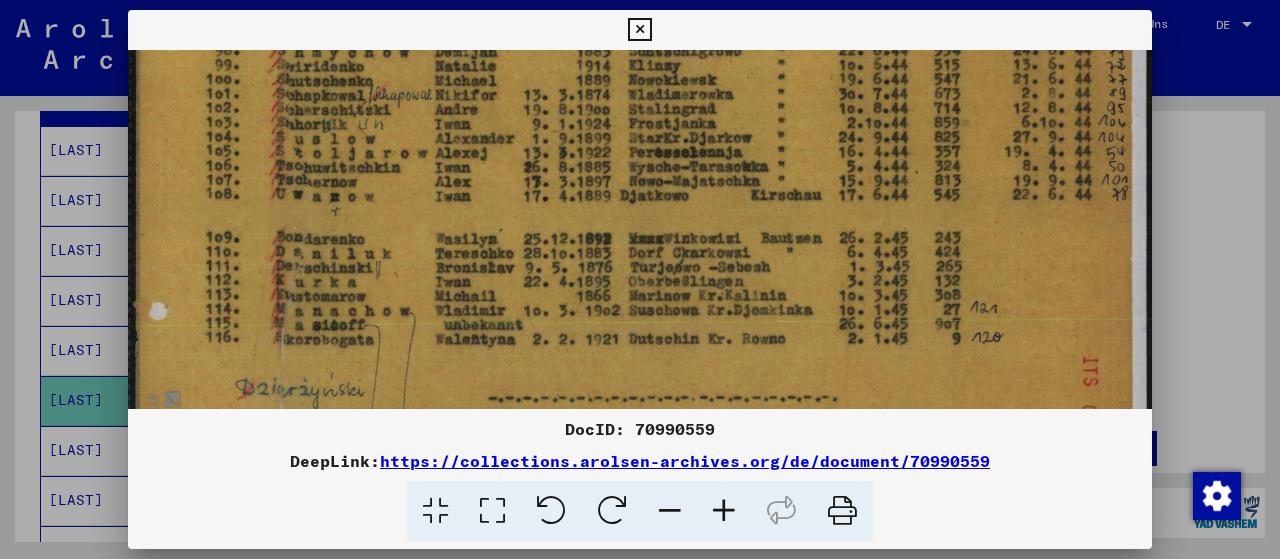 scroll, scrollTop: 252, scrollLeft: 0, axis: vertical 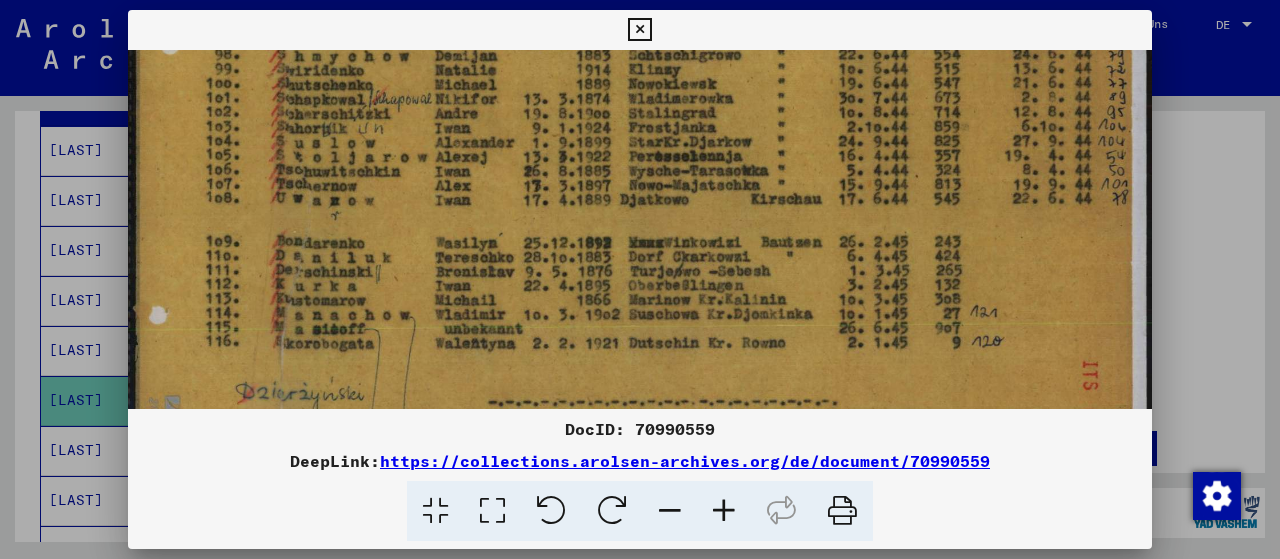 drag, startPoint x: 392, startPoint y: 342, endPoint x: 393, endPoint y: 301, distance: 41.01219 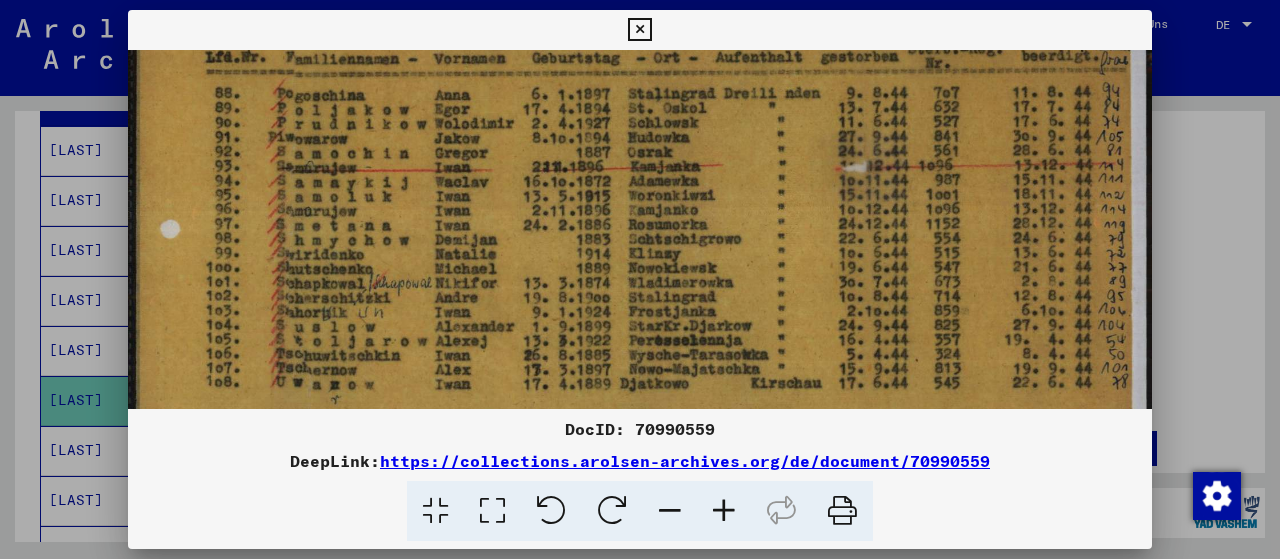 scroll, scrollTop: 65, scrollLeft: 0, axis: vertical 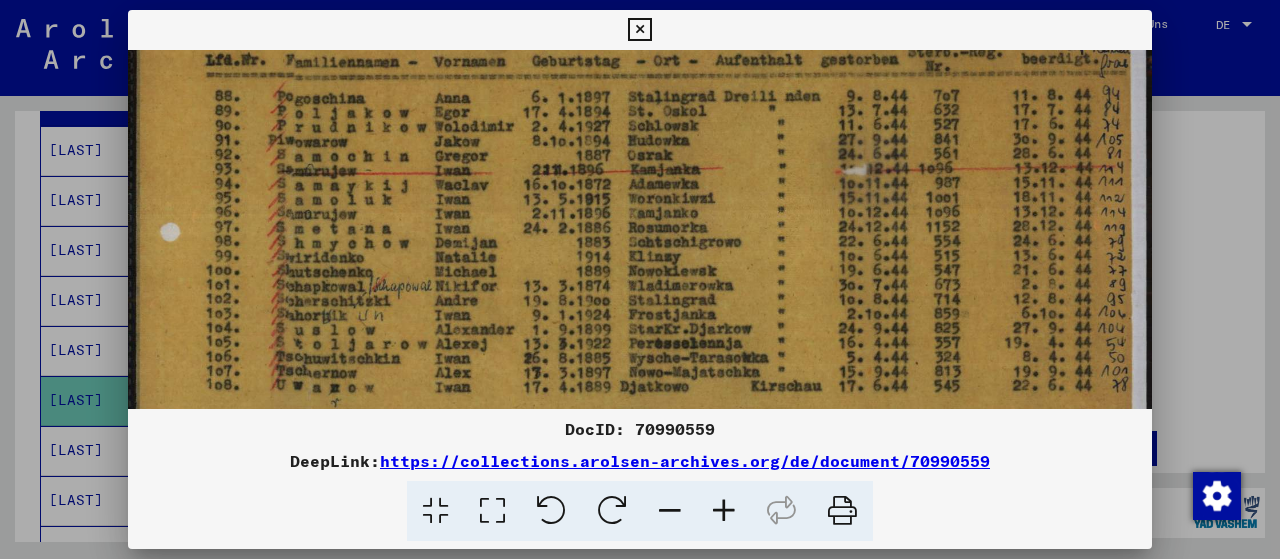 drag, startPoint x: 381, startPoint y: 184, endPoint x: 382, endPoint y: 387, distance: 203.00246 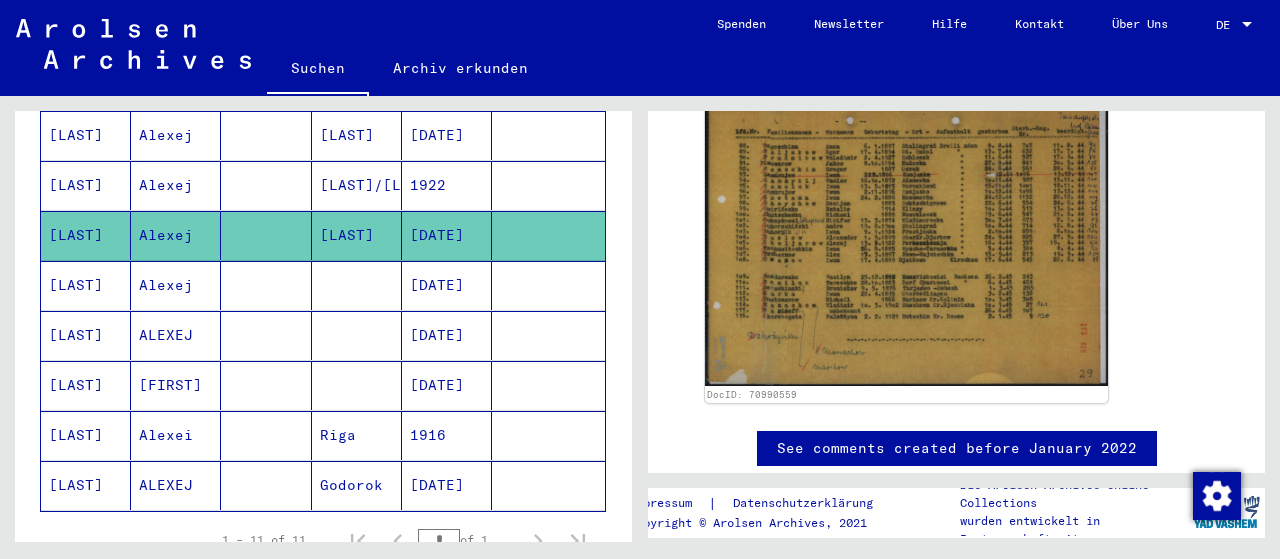 scroll, scrollTop: 500, scrollLeft: 0, axis: vertical 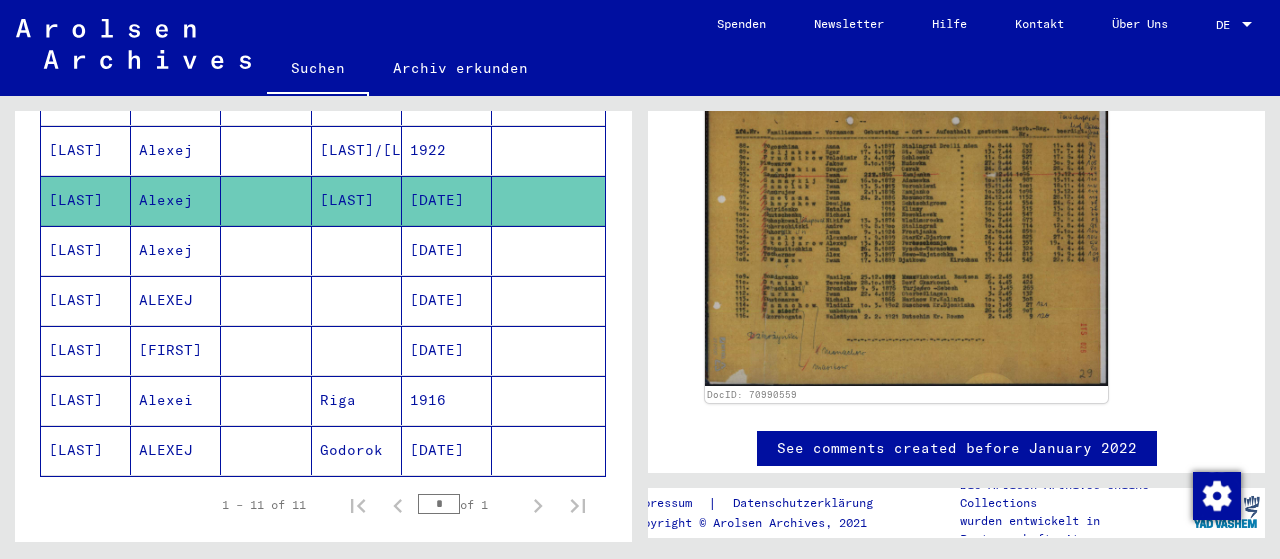 click on "[DATE]" at bounding box center (447, 300) 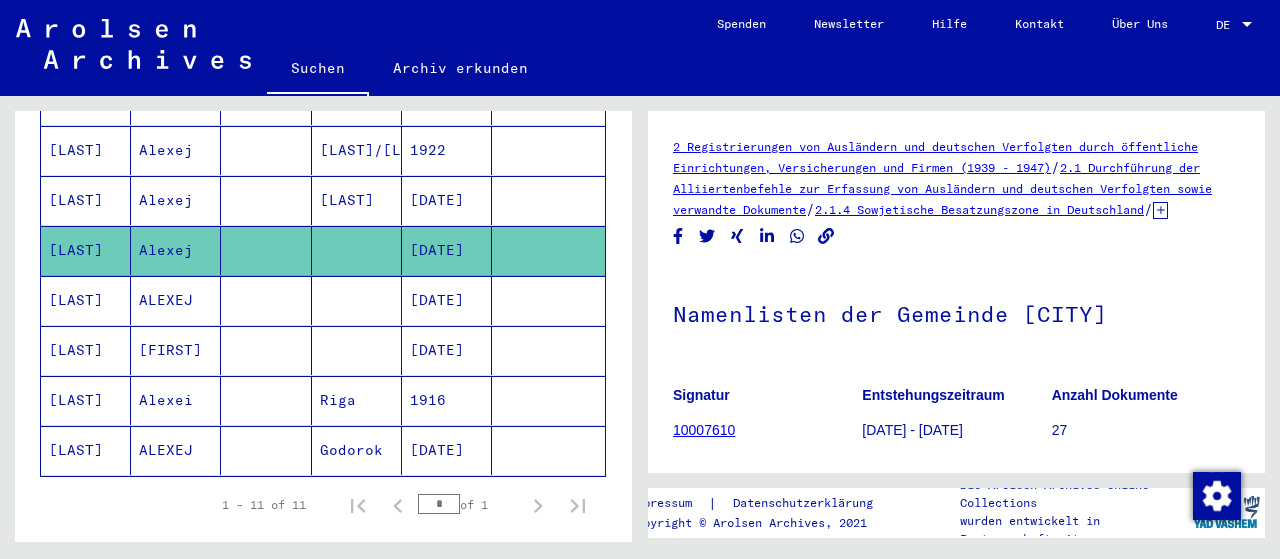 scroll, scrollTop: 0, scrollLeft: 0, axis: both 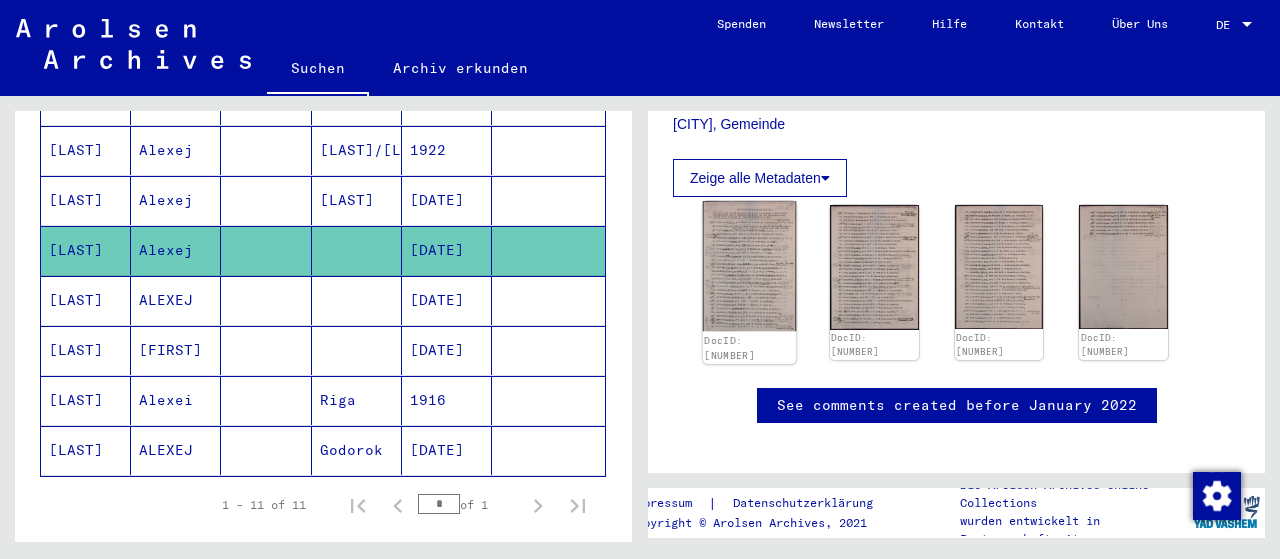 click 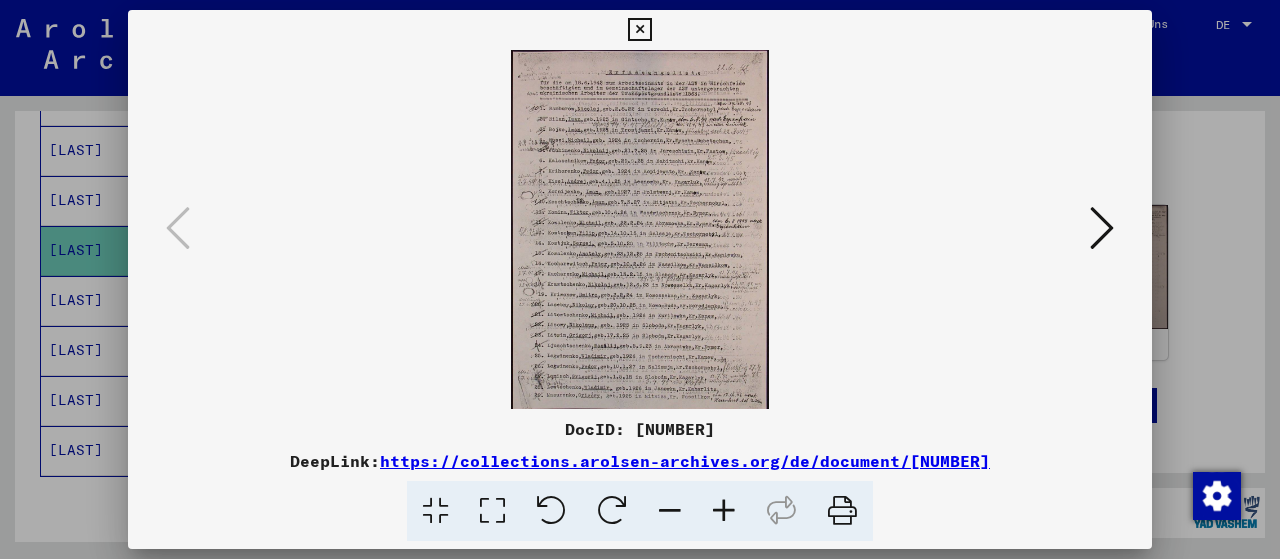 click at bounding box center [492, 511] 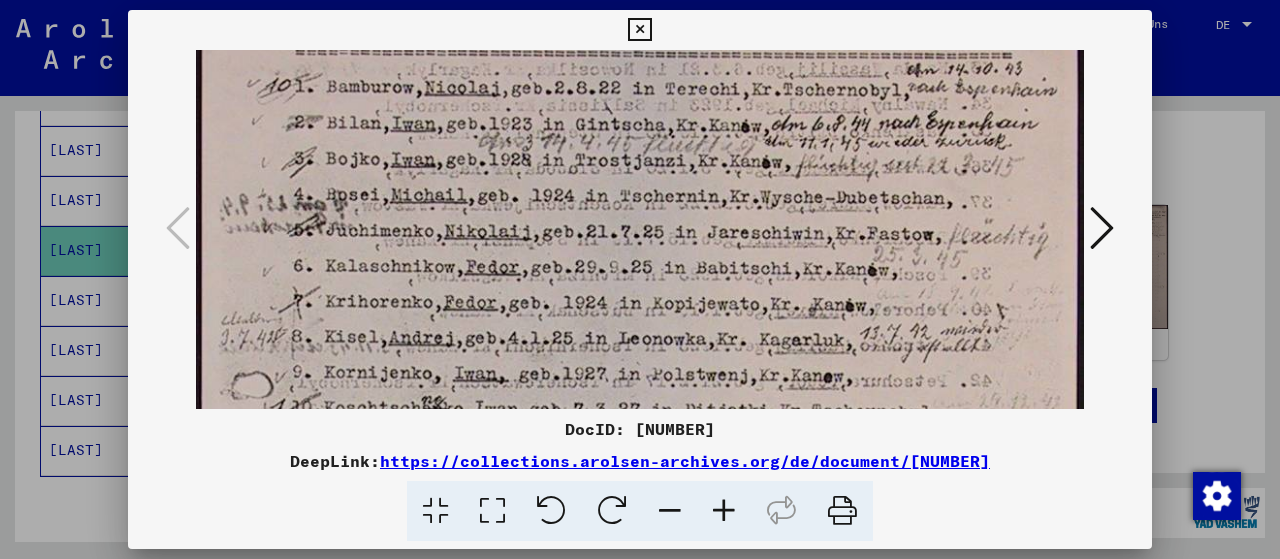 scroll, scrollTop: 182, scrollLeft: 0, axis: vertical 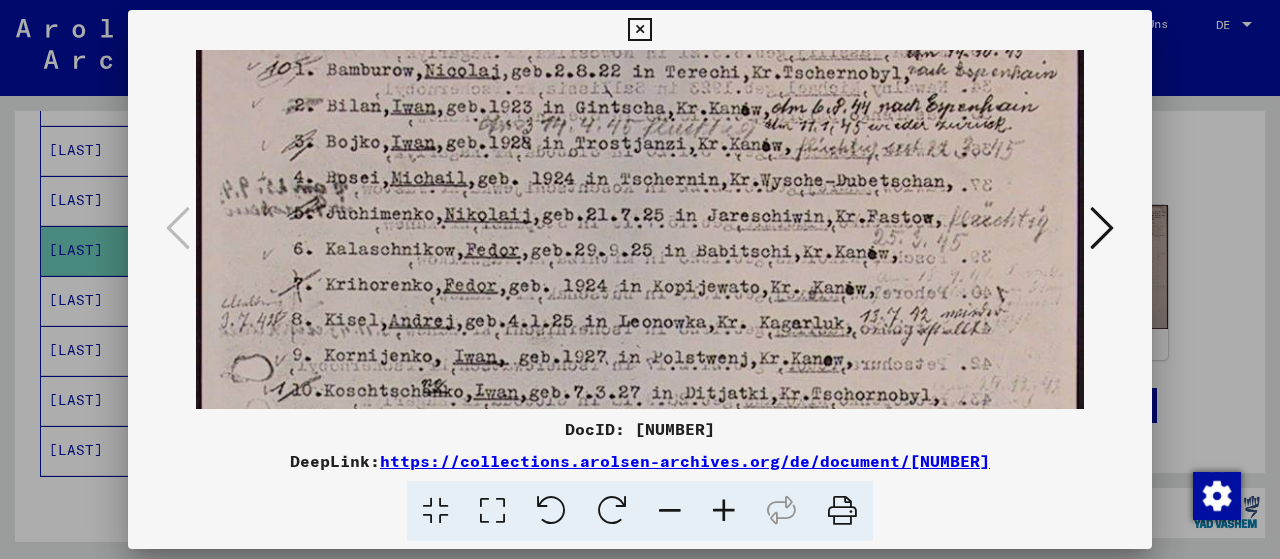 drag, startPoint x: 663, startPoint y: 344, endPoint x: 689, endPoint y: 167, distance: 178.89941 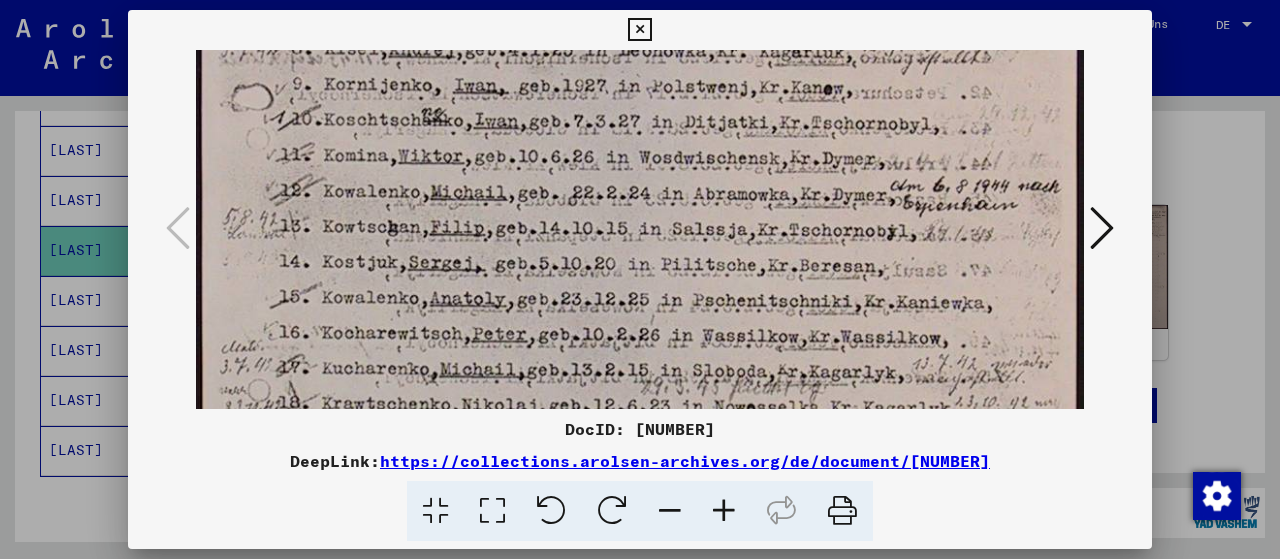 drag, startPoint x: 680, startPoint y: 353, endPoint x: 744, endPoint y: 85, distance: 275.53583 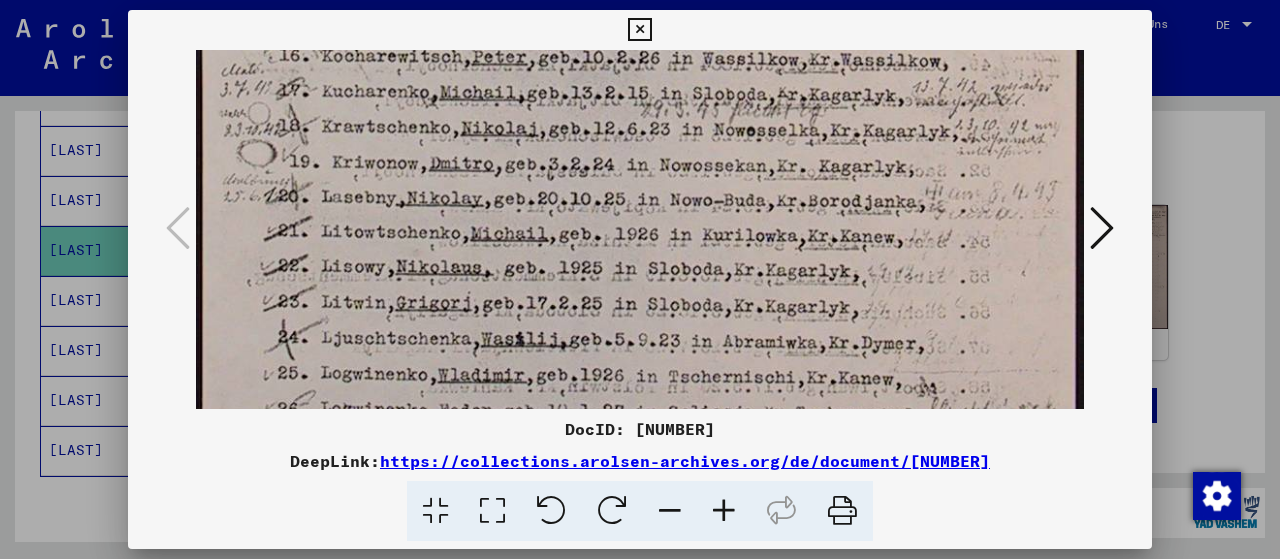 drag, startPoint x: 714, startPoint y: 247, endPoint x: 743, endPoint y: 37, distance: 211.99292 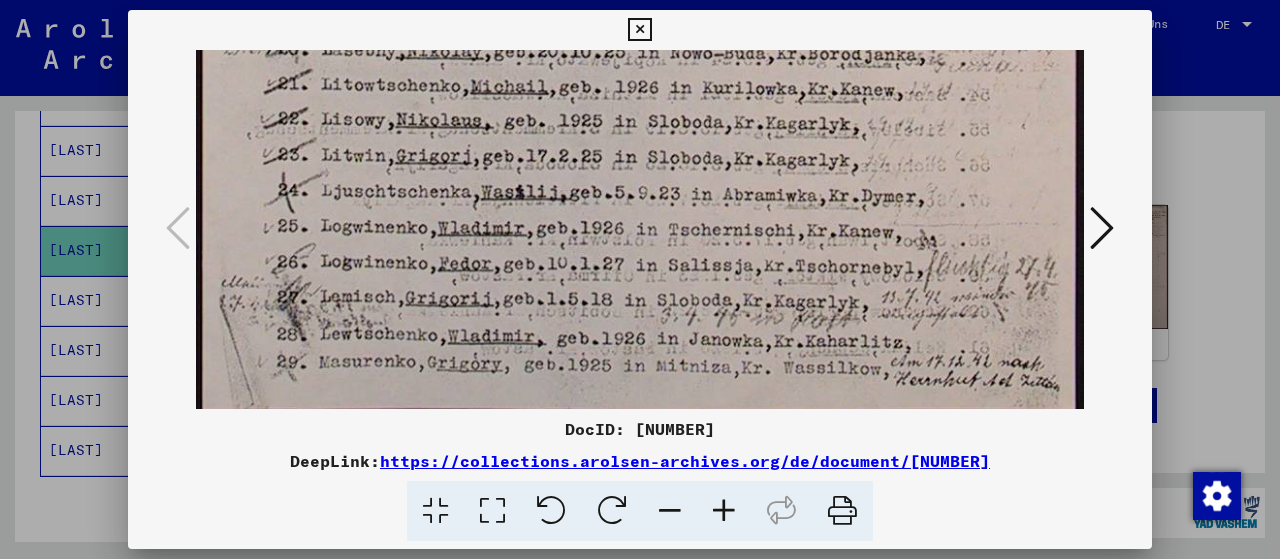 drag, startPoint x: 676, startPoint y: 259, endPoint x: 748, endPoint y: 10, distance: 259.20068 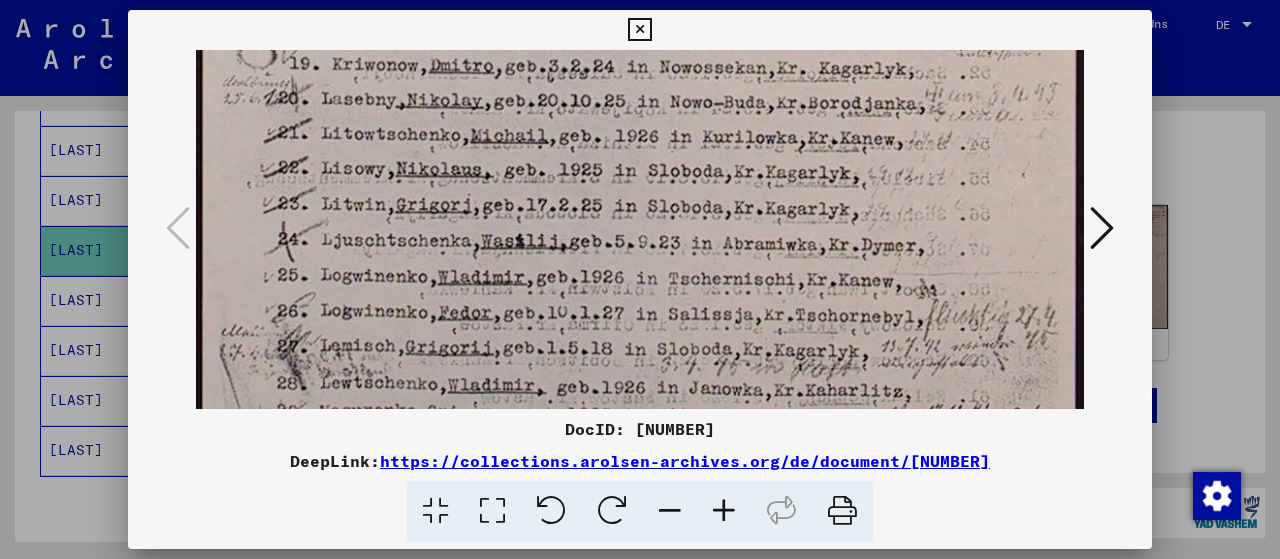 scroll, scrollTop: 877, scrollLeft: 0, axis: vertical 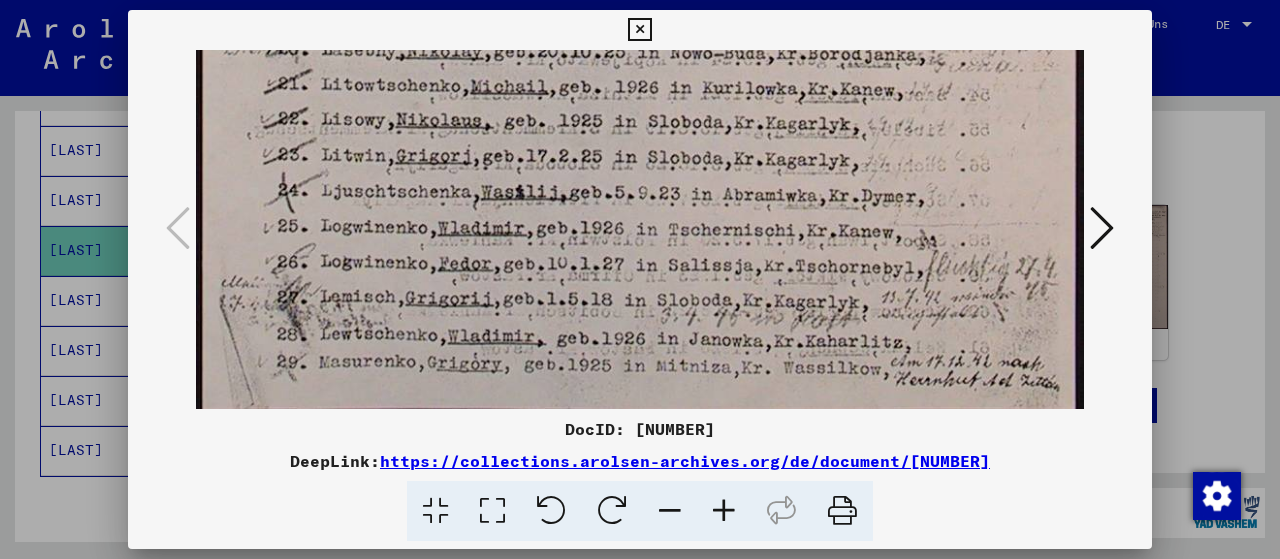 drag, startPoint x: 662, startPoint y: 208, endPoint x: 704, endPoint y: 120, distance: 97.50897 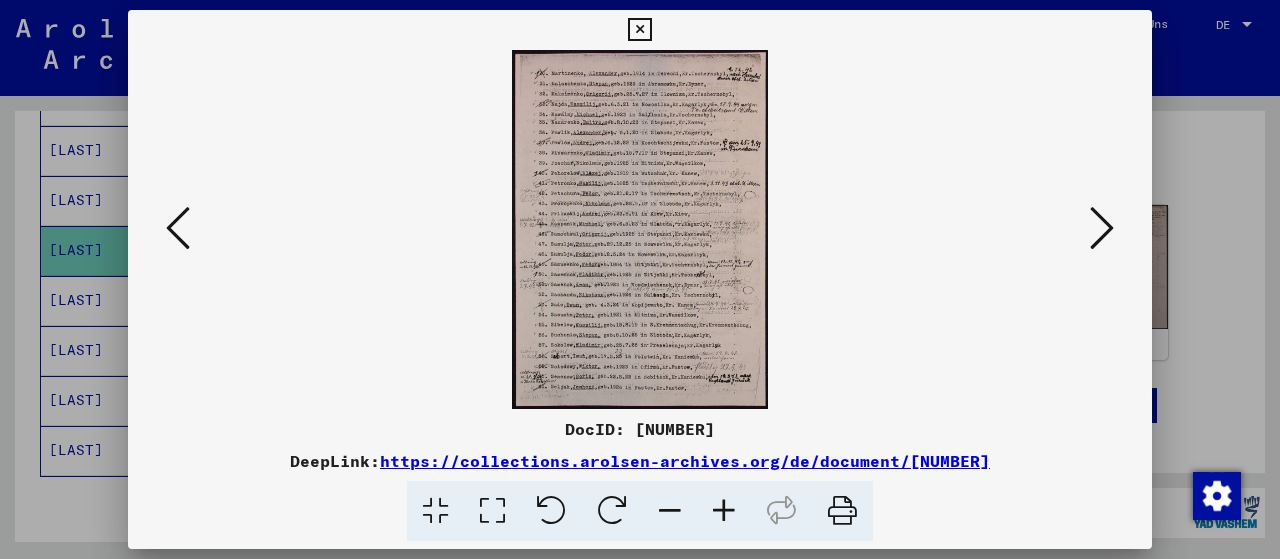 click at bounding box center (640, 229) 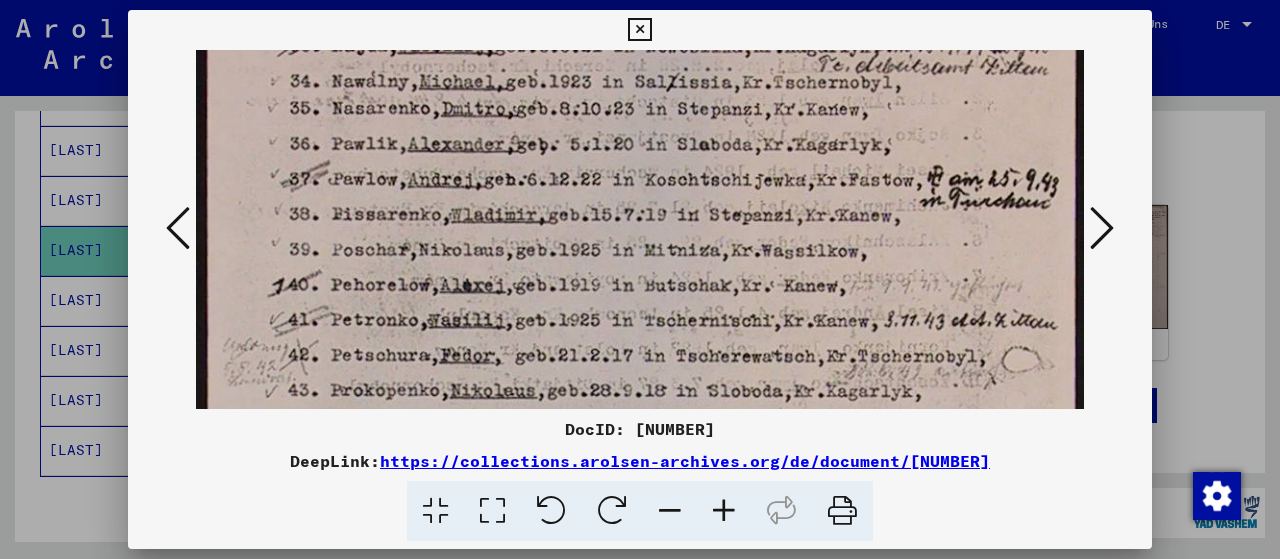 drag, startPoint x: 549, startPoint y: 319, endPoint x: 622, endPoint y: 111, distance: 220.4382 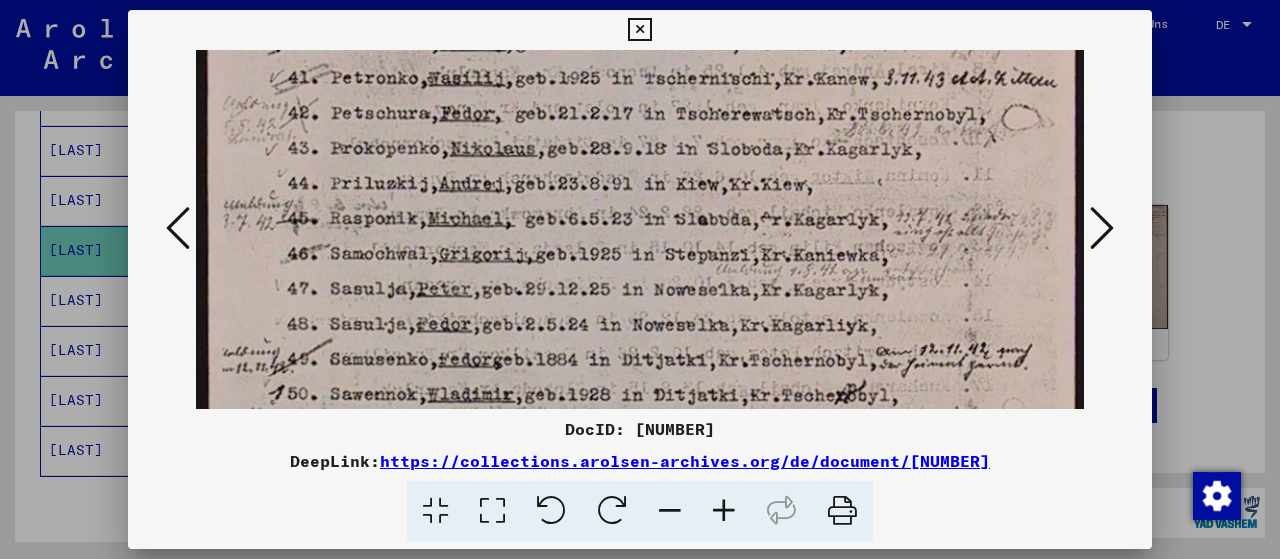 drag, startPoint x: 592, startPoint y: 231, endPoint x: 681, endPoint y: 35, distance: 215.26031 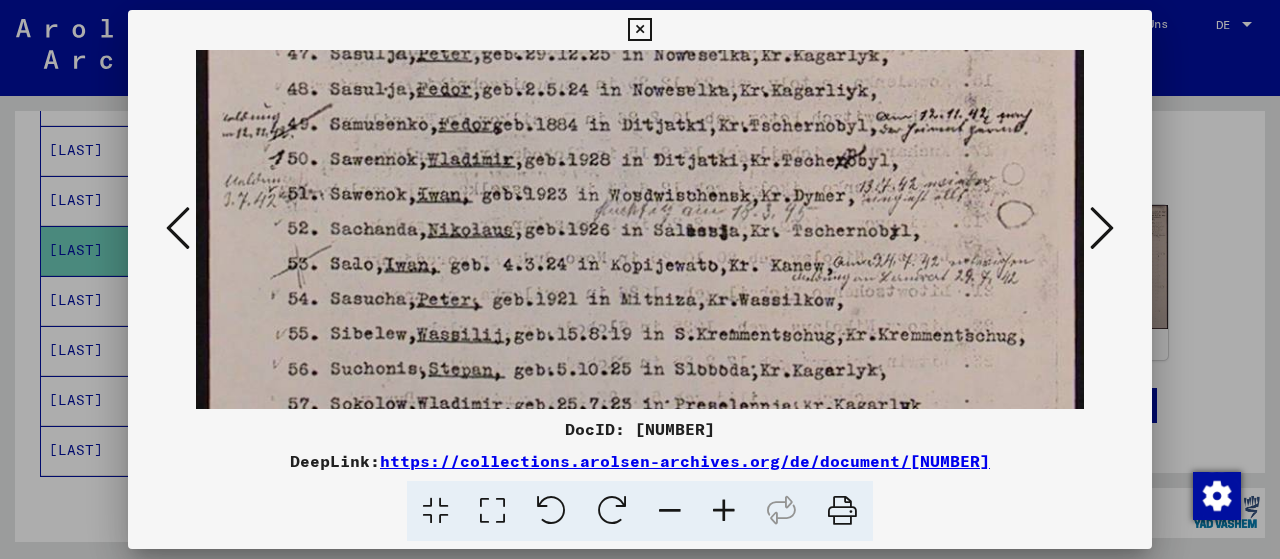 drag, startPoint x: 598, startPoint y: 239, endPoint x: 644, endPoint y: 54, distance: 190.63315 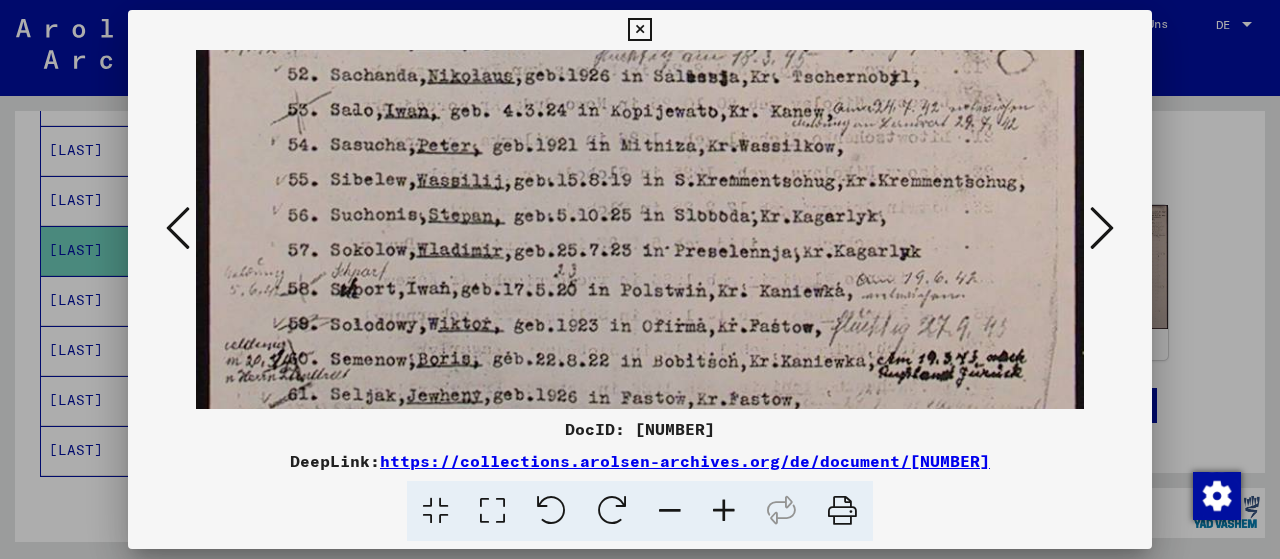 scroll, scrollTop: 886, scrollLeft: 0, axis: vertical 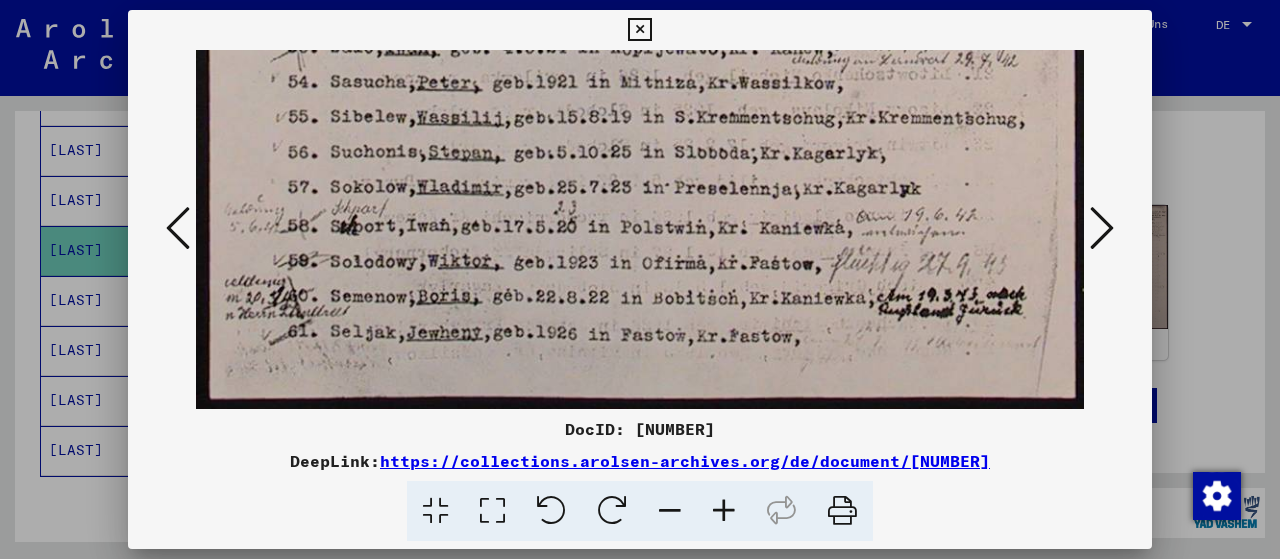 drag, startPoint x: 540, startPoint y: 237, endPoint x: 662, endPoint y: -10, distance: 275.48685 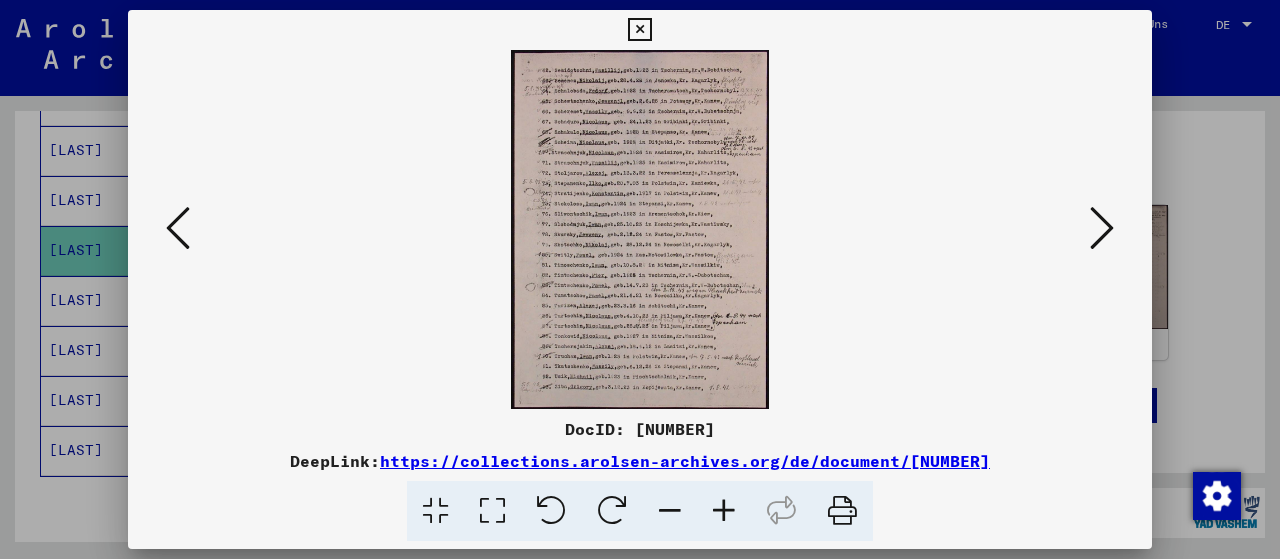 scroll, scrollTop: 0, scrollLeft: 0, axis: both 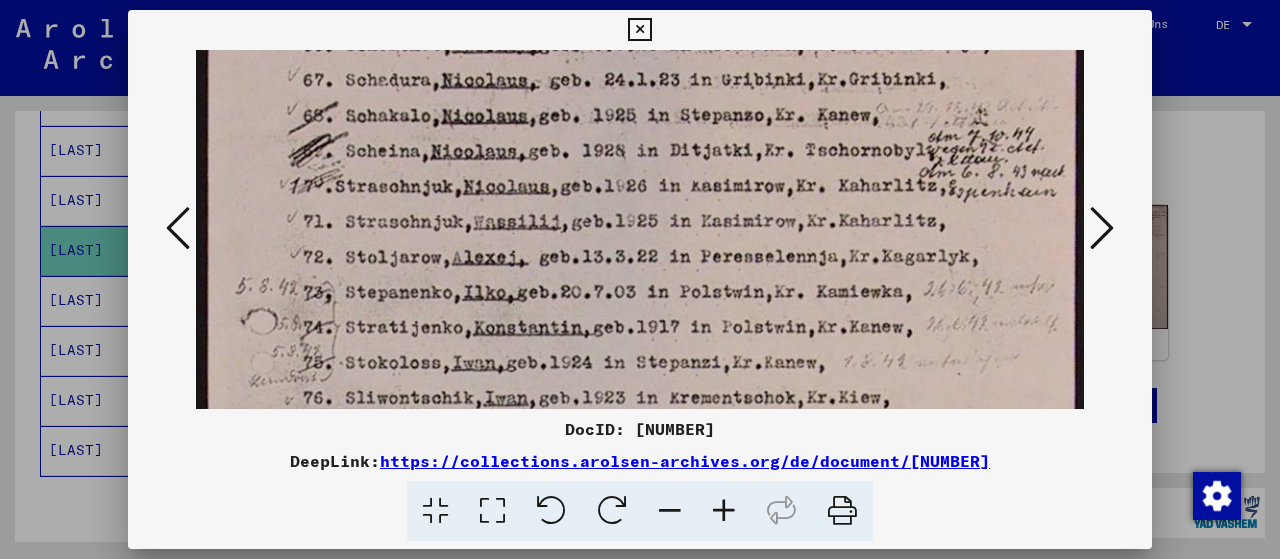 drag, startPoint x: 501, startPoint y: 368, endPoint x: 577, endPoint y: 155, distance: 226.1526 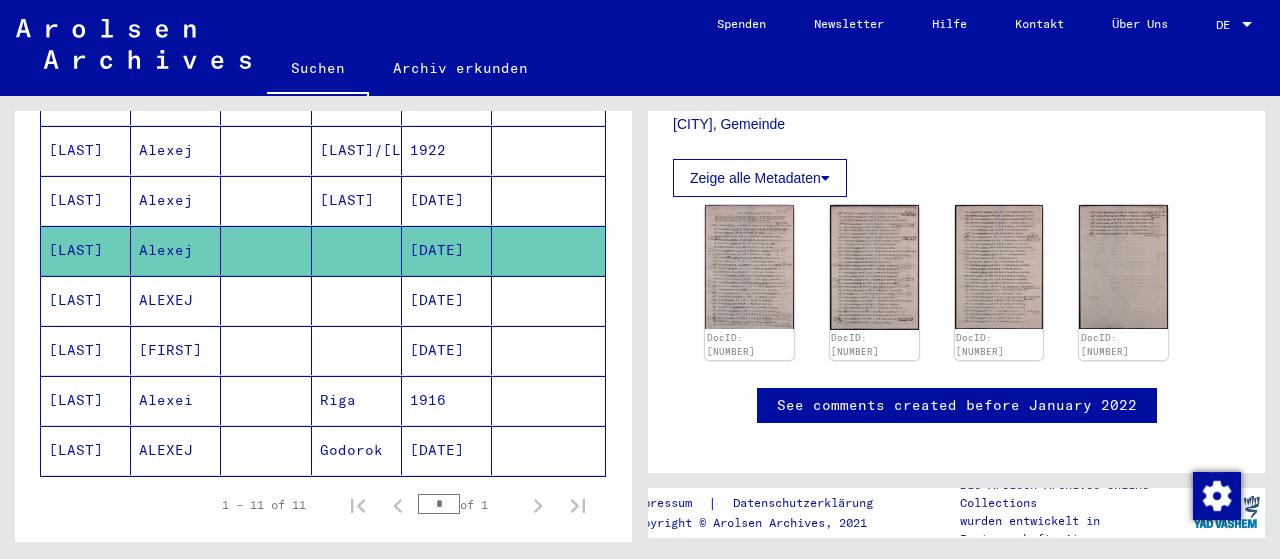 click on "[DATE]" at bounding box center (447, 400) 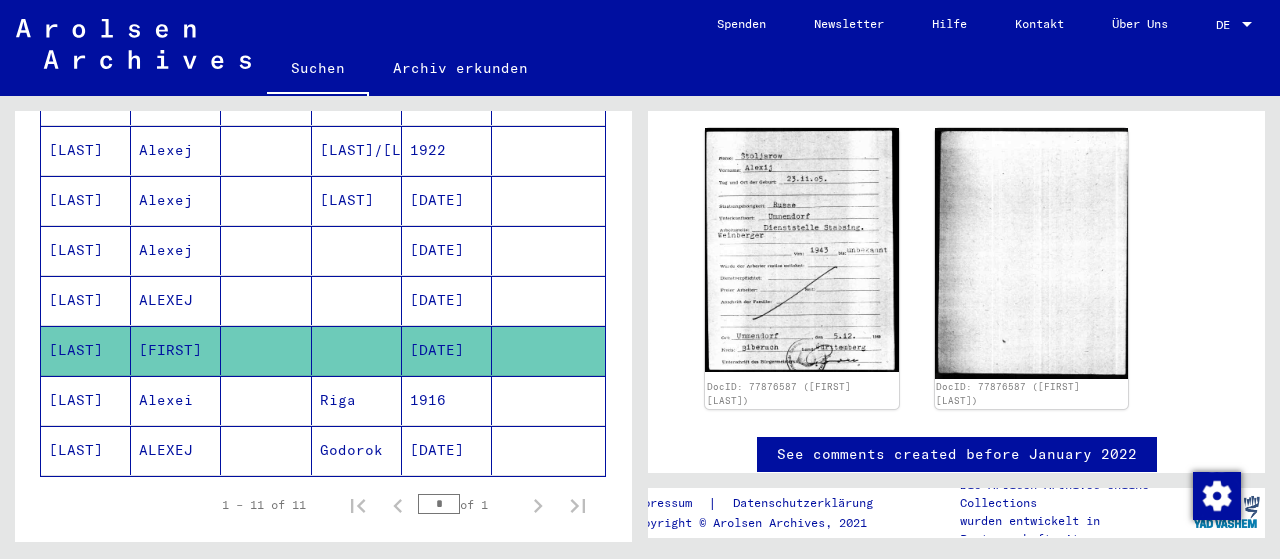 scroll, scrollTop: 400, scrollLeft: 0, axis: vertical 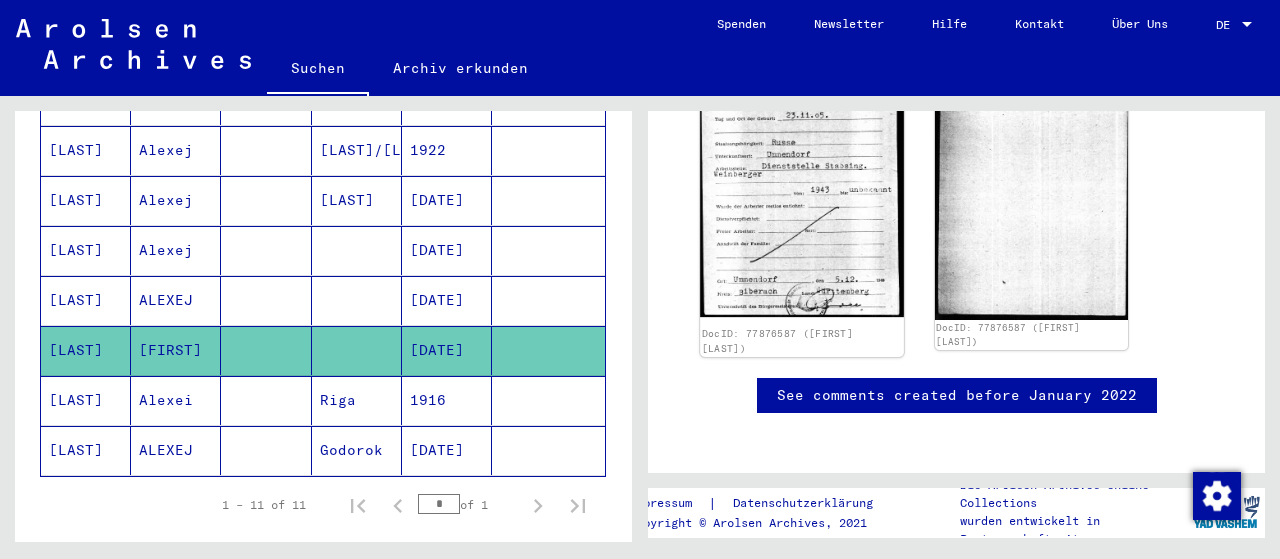 click 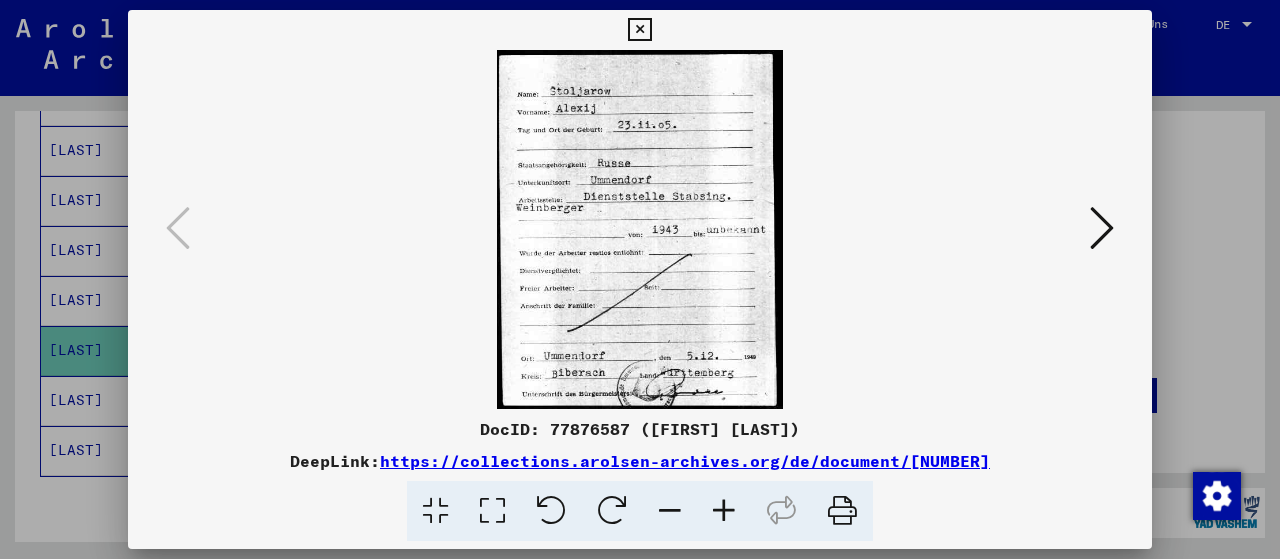 click at bounding box center [640, 229] 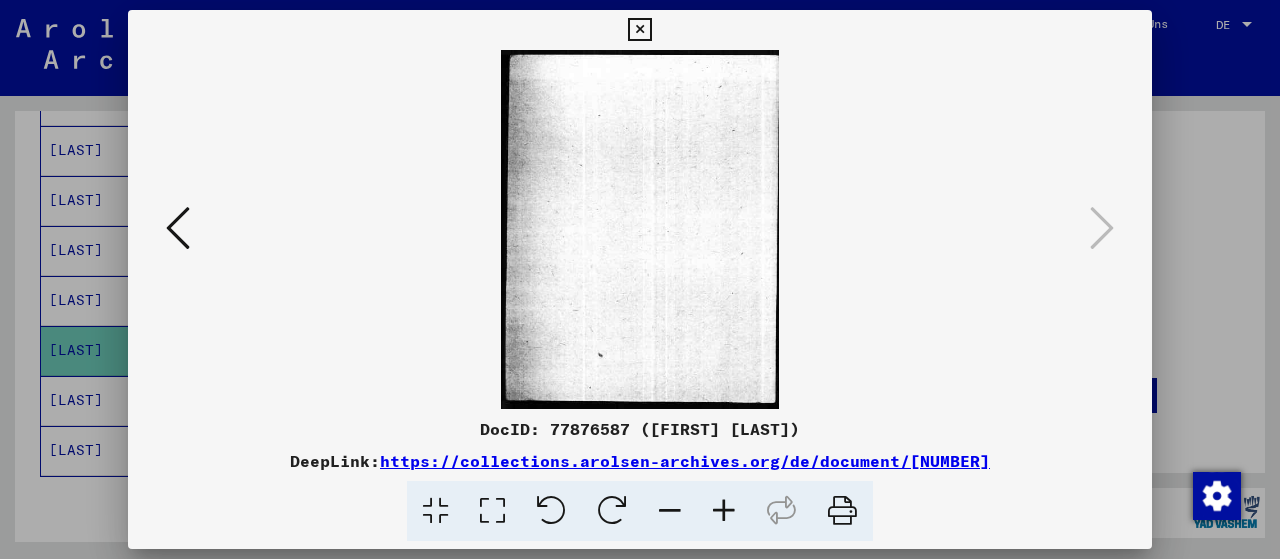 click at bounding box center (178, 229) 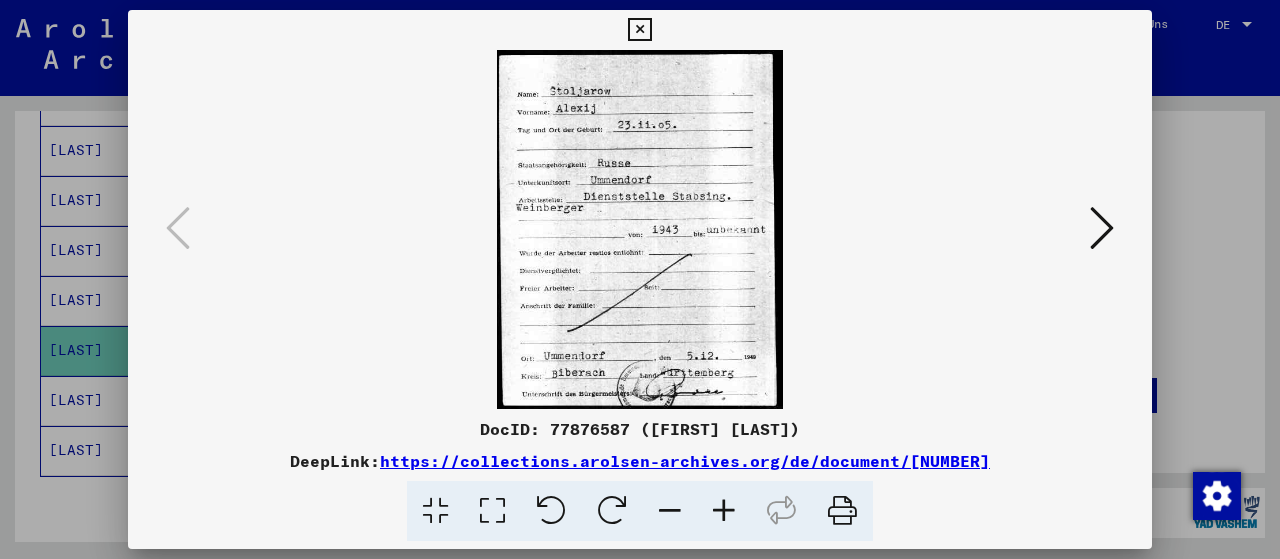 click at bounding box center [492, 511] 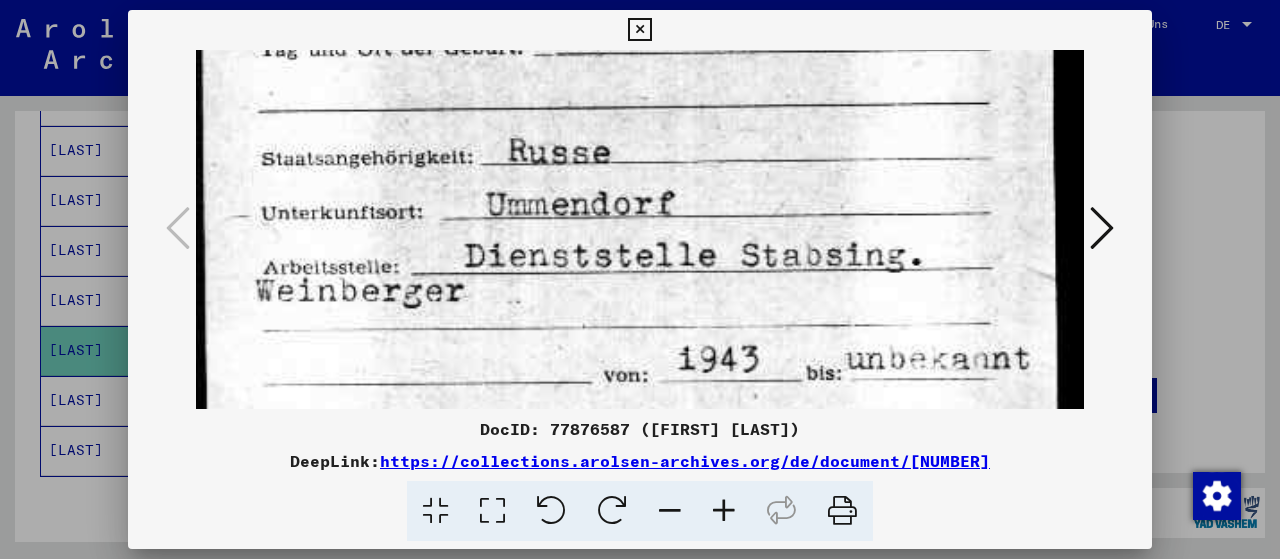drag, startPoint x: 699, startPoint y: 339, endPoint x: 756, endPoint y: 90, distance: 255.4408 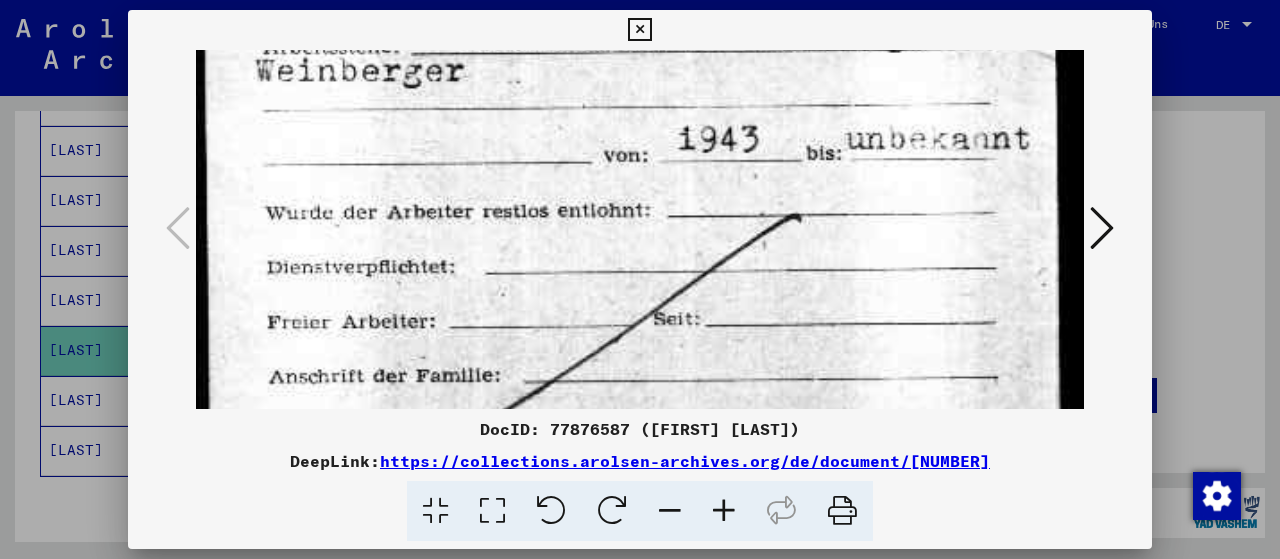 drag, startPoint x: 750, startPoint y: 355, endPoint x: 806, endPoint y: 140, distance: 222.17336 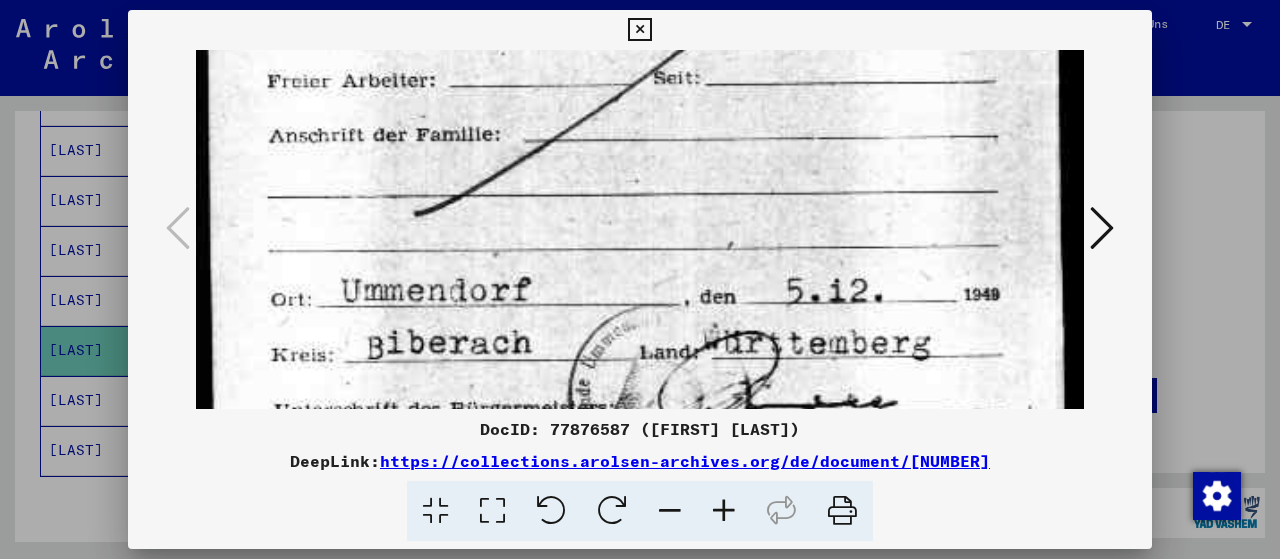 scroll, scrollTop: 722, scrollLeft: 0, axis: vertical 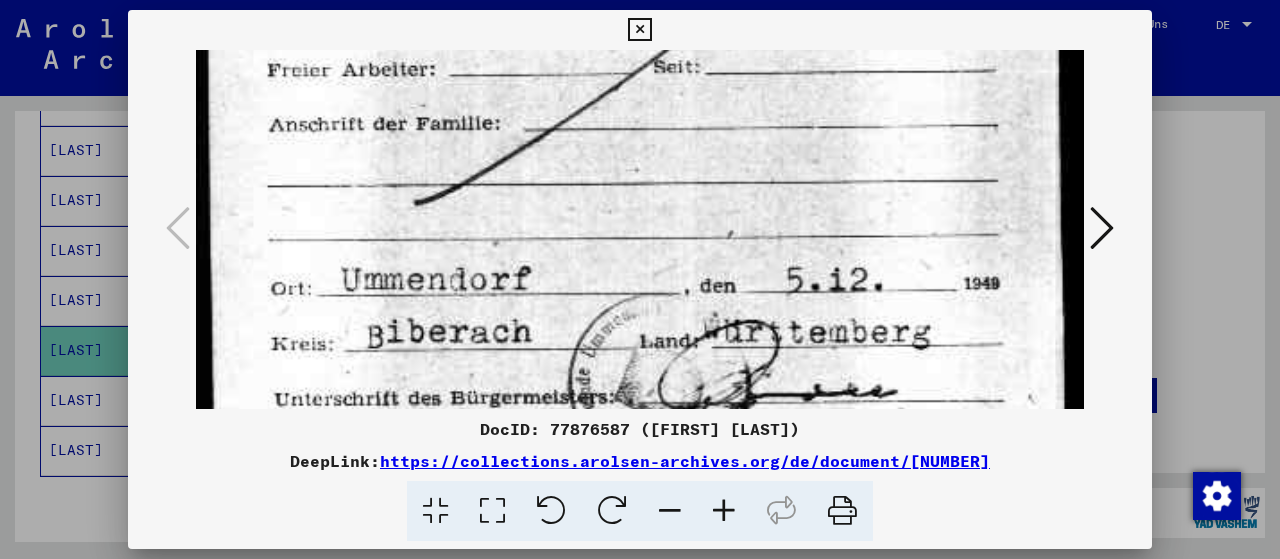 drag, startPoint x: 808, startPoint y: 333, endPoint x: 851, endPoint y: 129, distance: 208.48262 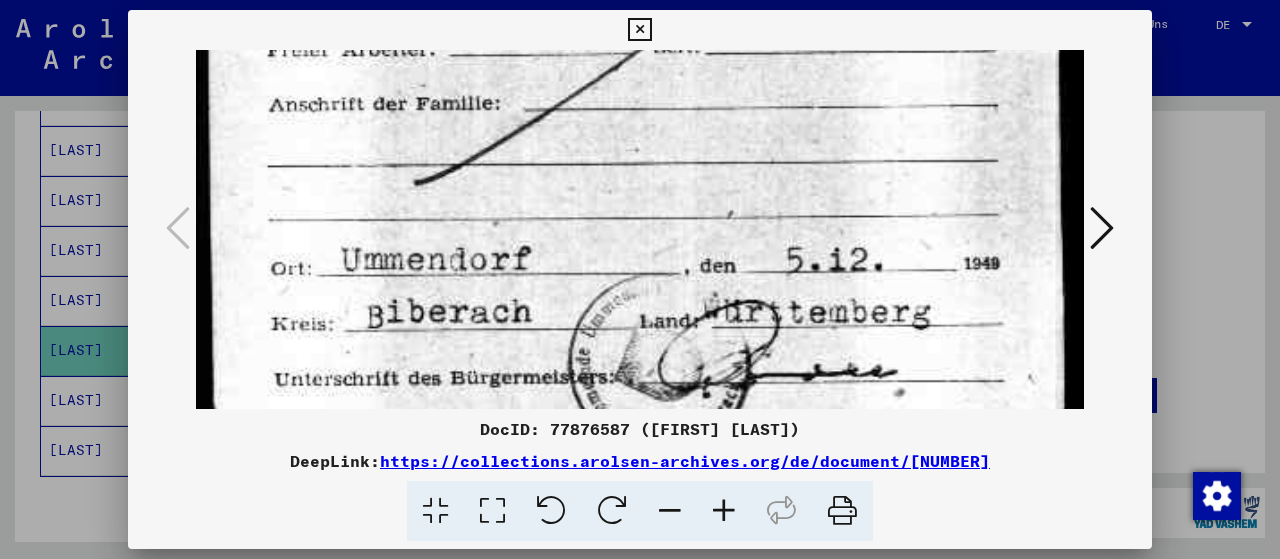 scroll, scrollTop: 758, scrollLeft: 0, axis: vertical 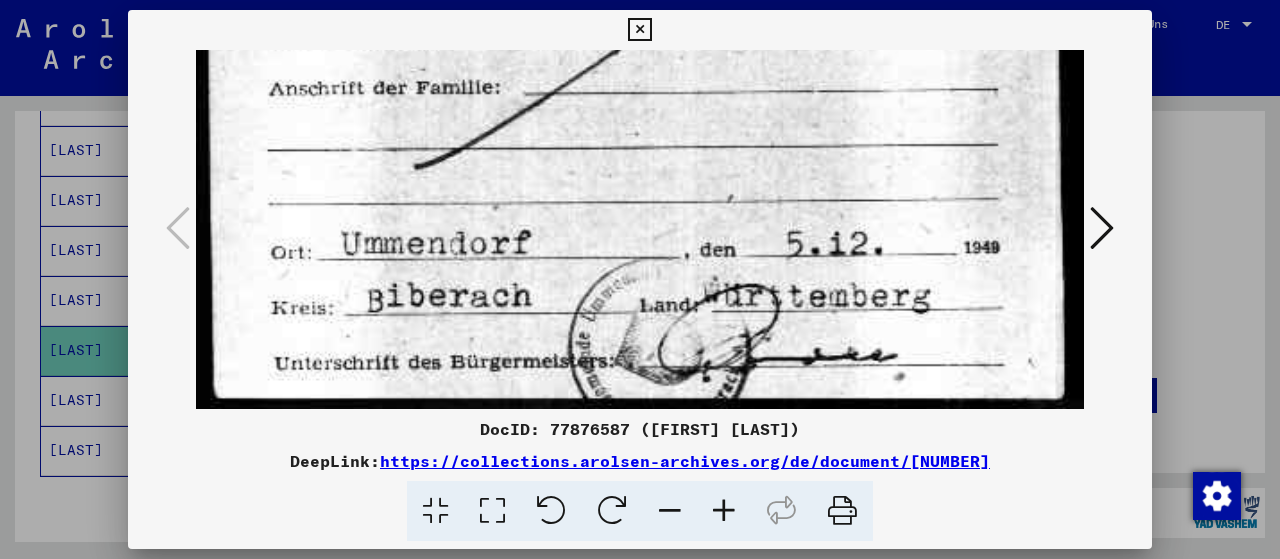 drag, startPoint x: 848, startPoint y: 343, endPoint x: 854, endPoint y: 289, distance: 54.33231 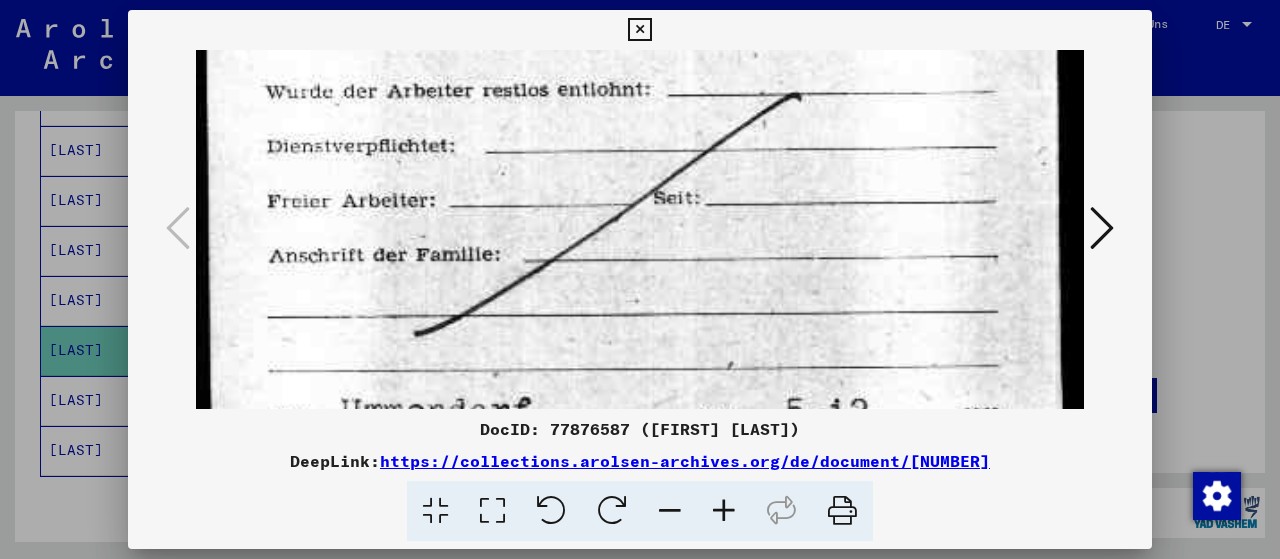 drag, startPoint x: 893, startPoint y: 162, endPoint x: 910, endPoint y: 343, distance: 181.79659 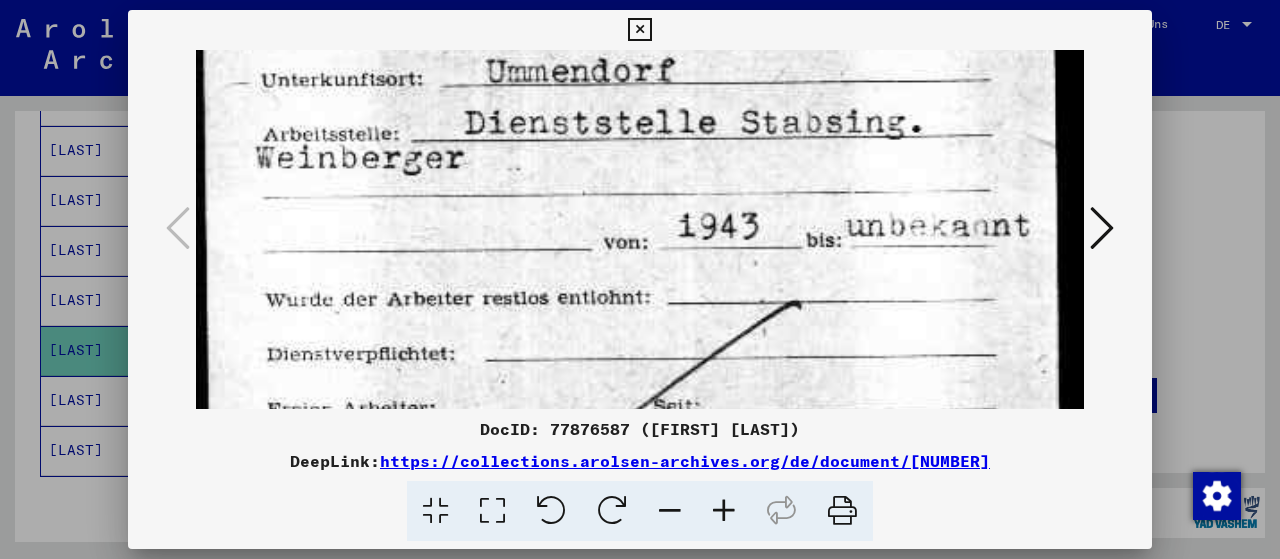 drag, startPoint x: 876, startPoint y: 168, endPoint x: 880, endPoint y: 381, distance: 213.03755 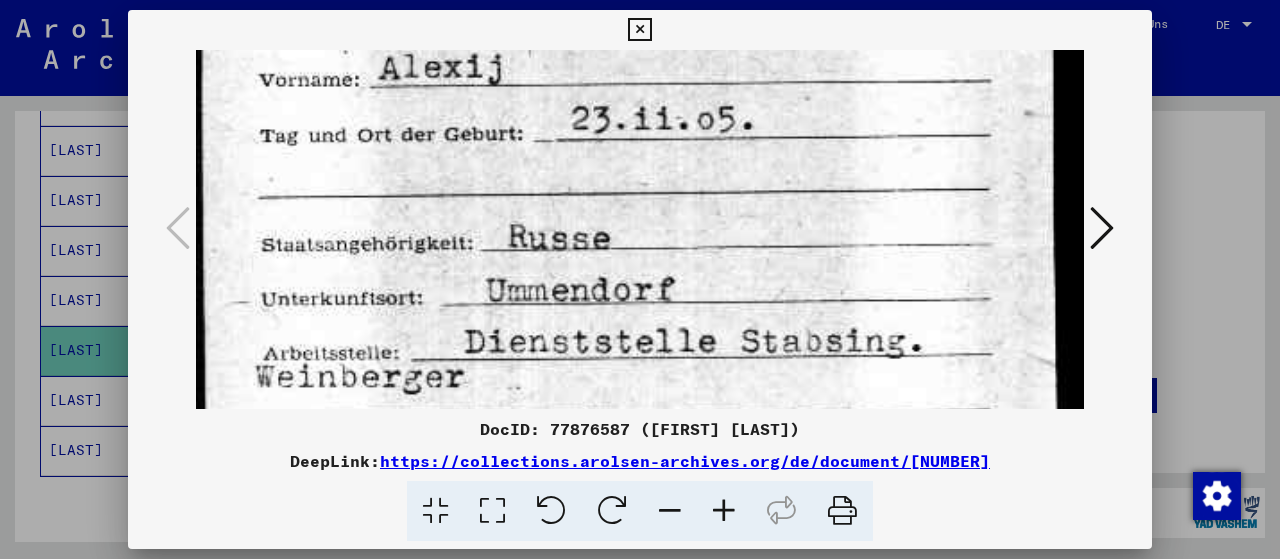 drag, startPoint x: 886, startPoint y: 214, endPoint x: 876, endPoint y: 415, distance: 201.2486 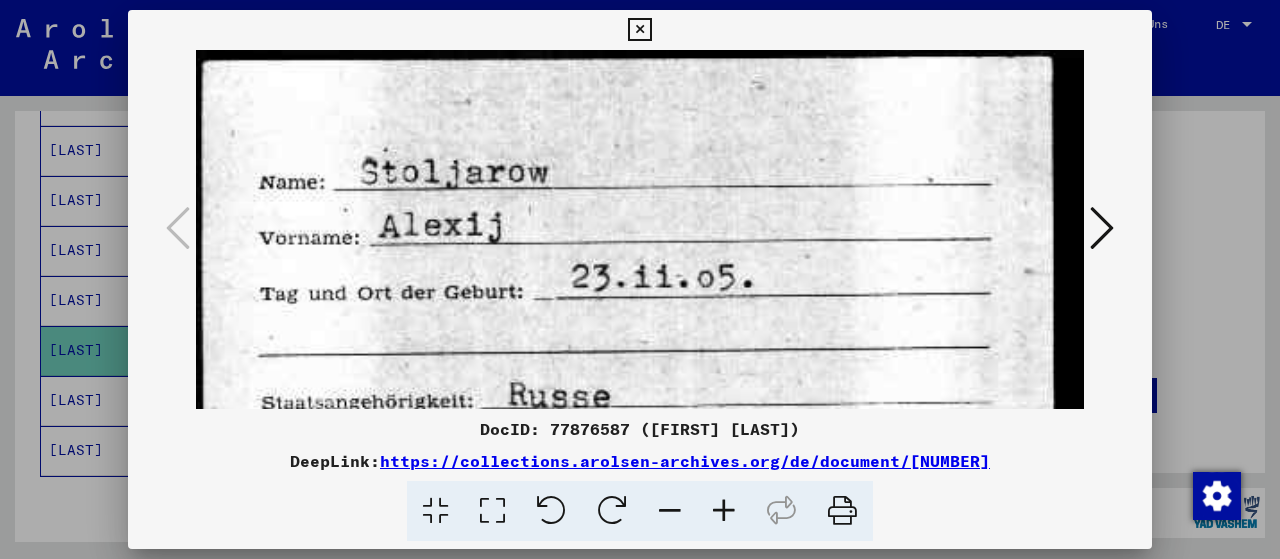 scroll, scrollTop: 0, scrollLeft: 0, axis: both 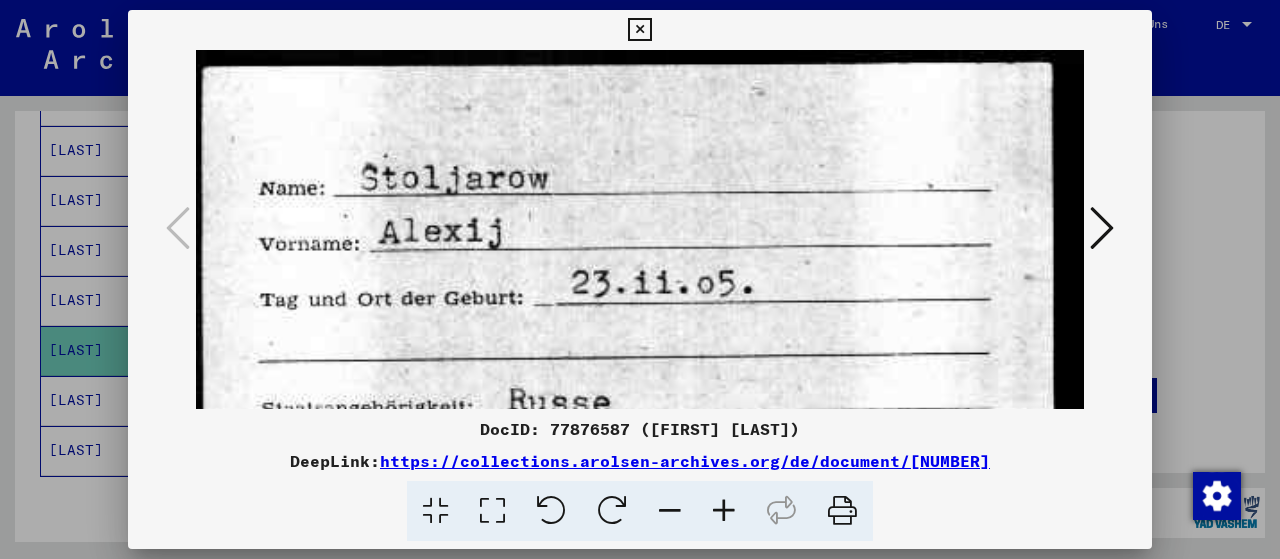 drag, startPoint x: 861, startPoint y: 203, endPoint x: 852, endPoint y: 369, distance: 166.24379 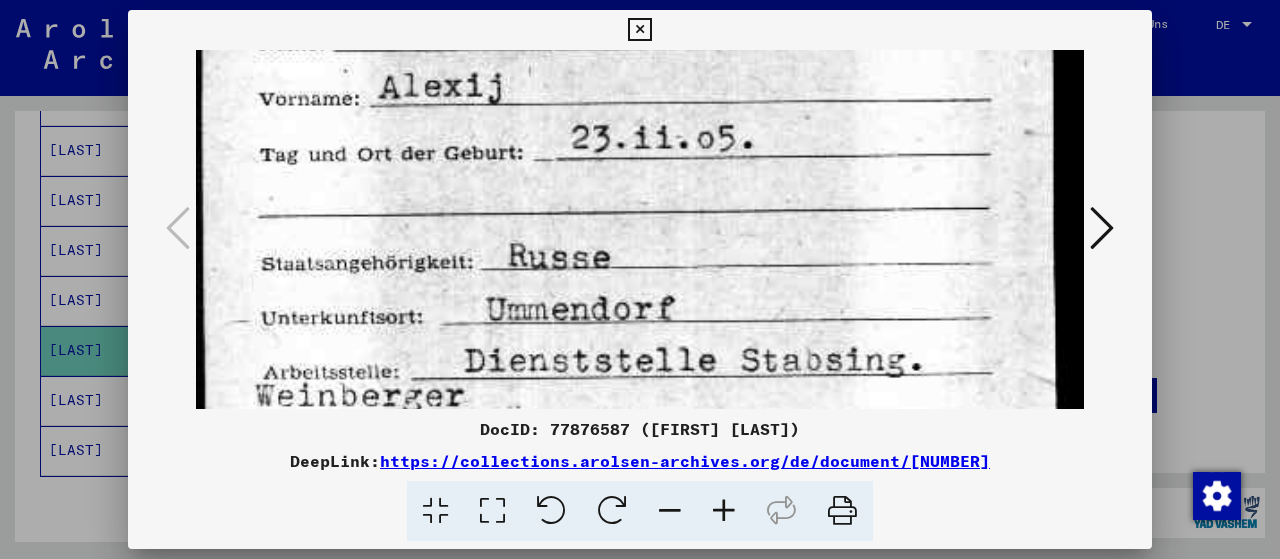 scroll, scrollTop: 156, scrollLeft: 0, axis: vertical 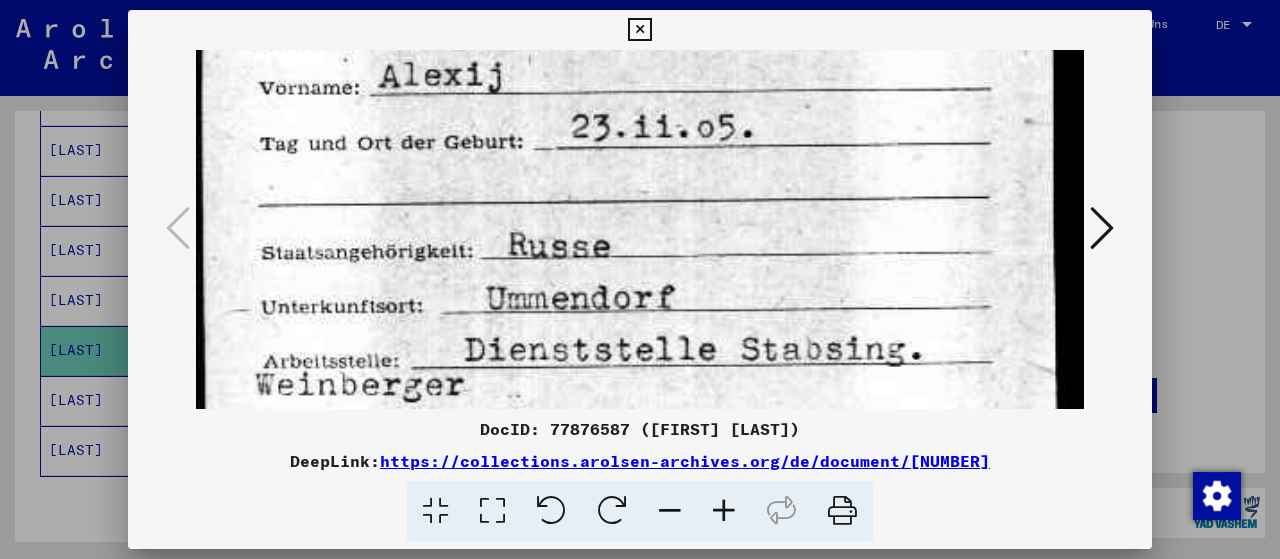 drag, startPoint x: 826, startPoint y: 355, endPoint x: 847, endPoint y: 201, distance: 155.42522 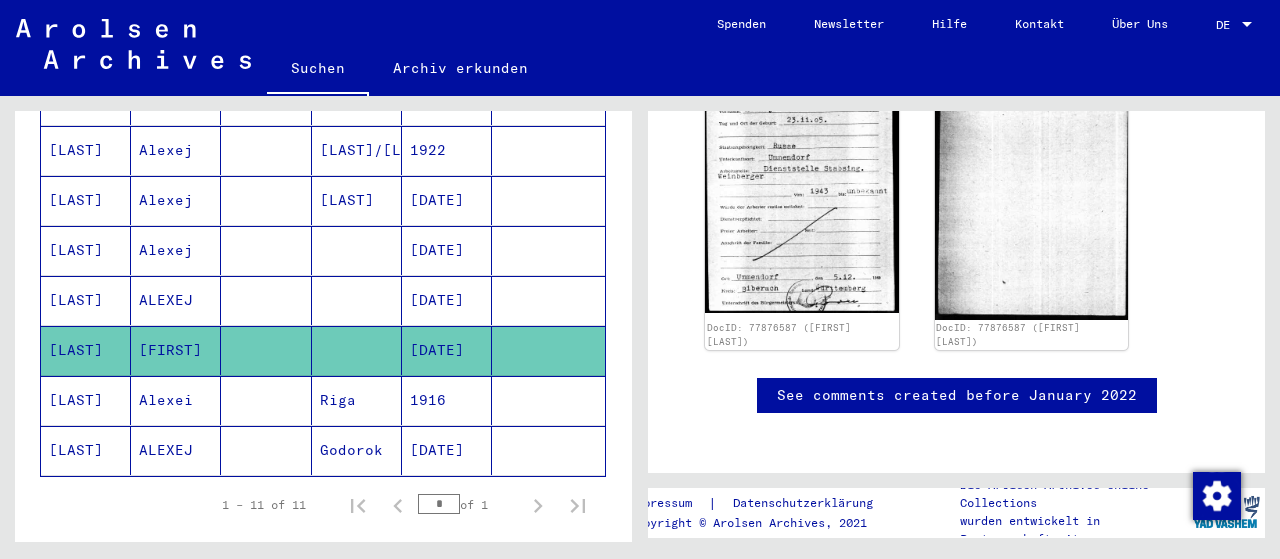 click on "Riga" at bounding box center [357, 450] 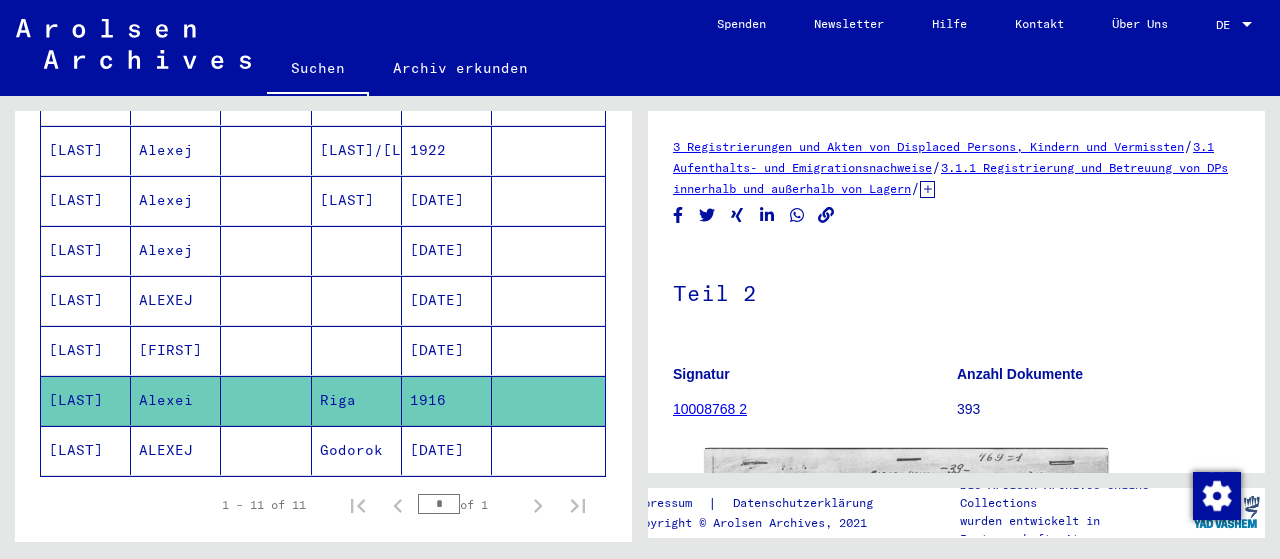 scroll, scrollTop: 0, scrollLeft: 0, axis: both 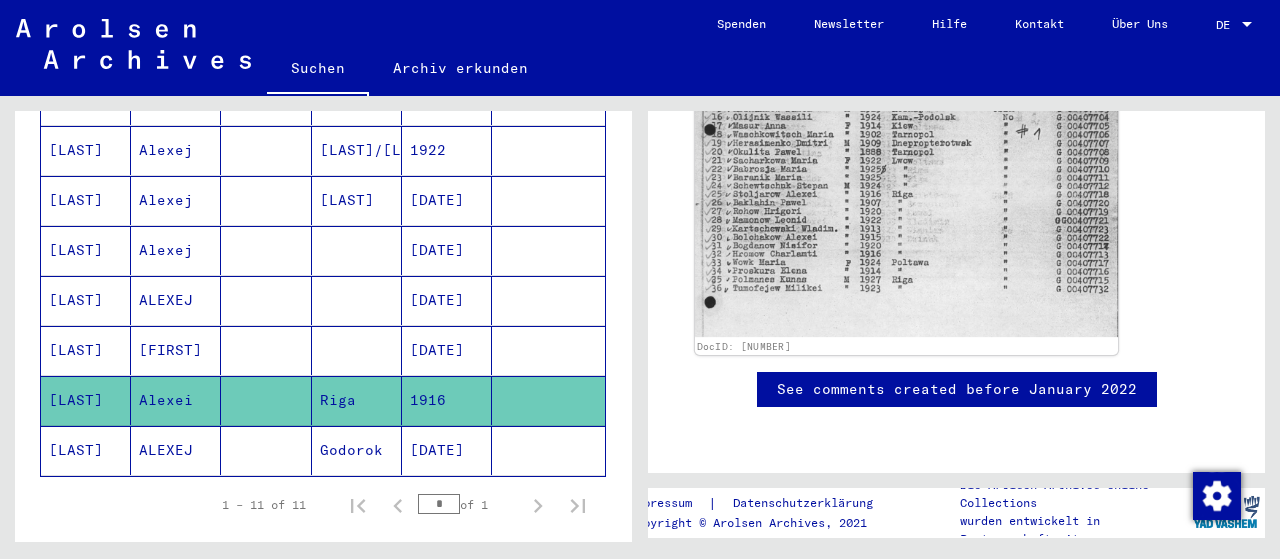 click 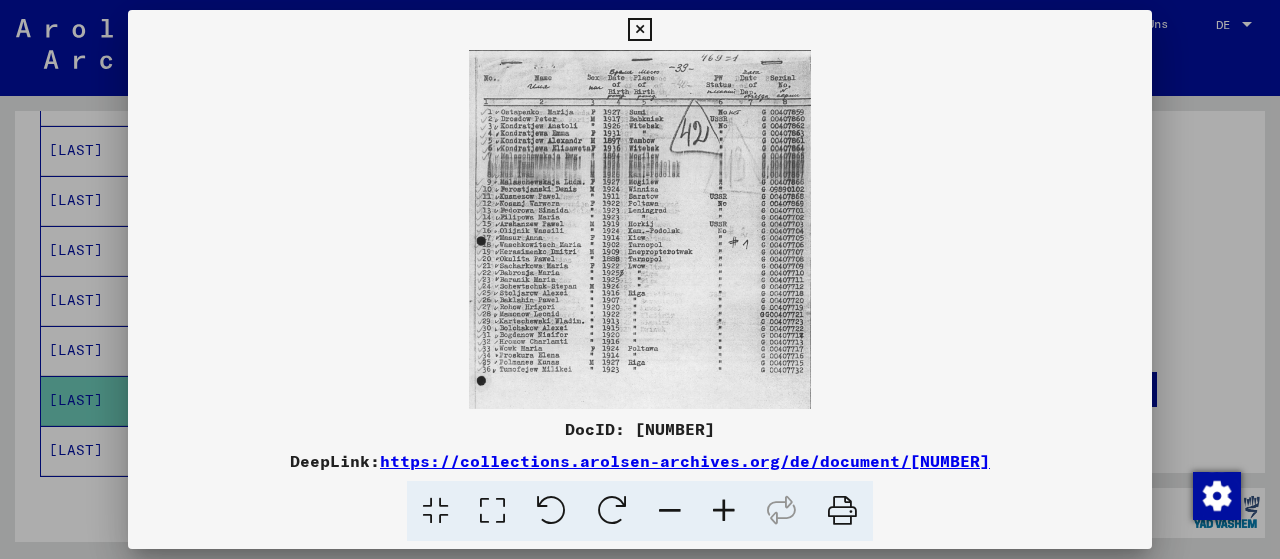 click at bounding box center (492, 511) 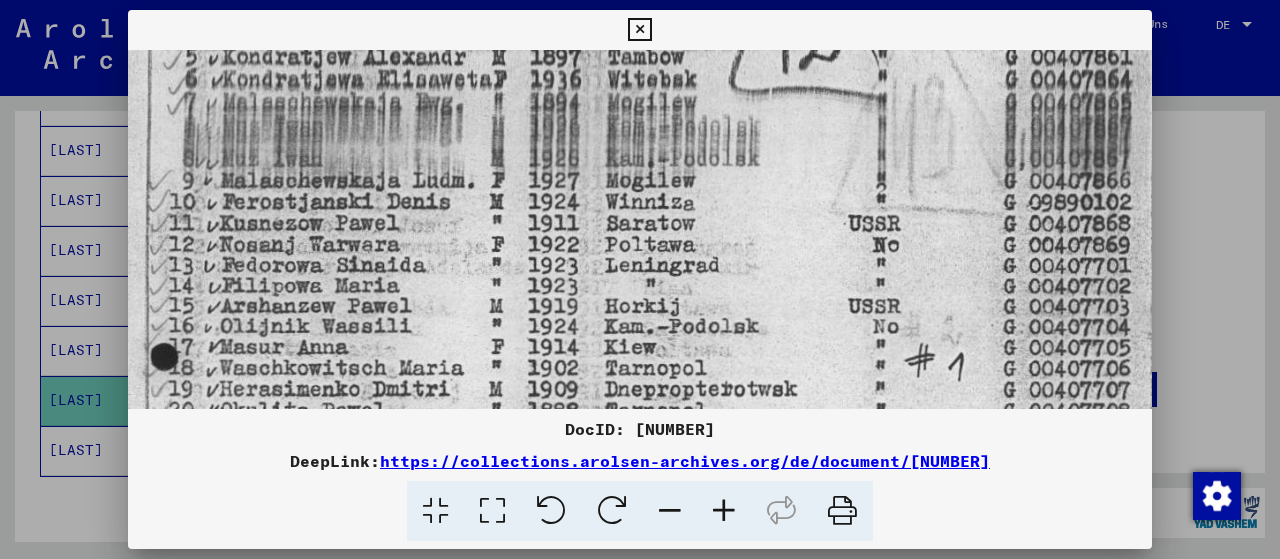 drag, startPoint x: 720, startPoint y: 265, endPoint x: 719, endPoint y: 81, distance: 184.00272 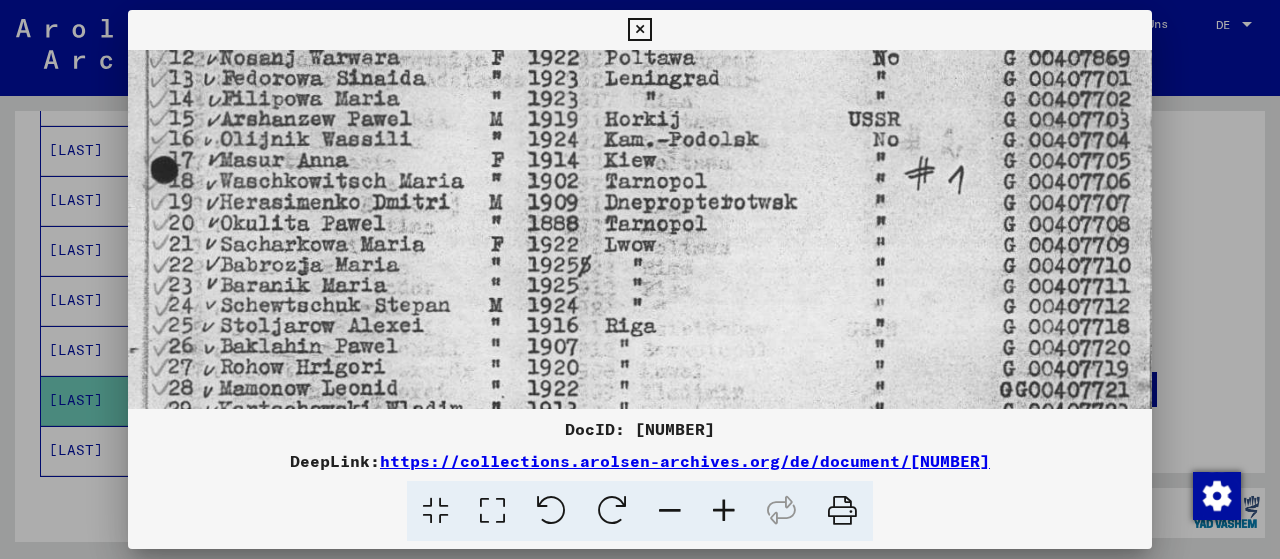 drag, startPoint x: 593, startPoint y: 325, endPoint x: 616, endPoint y: 145, distance: 181.4635 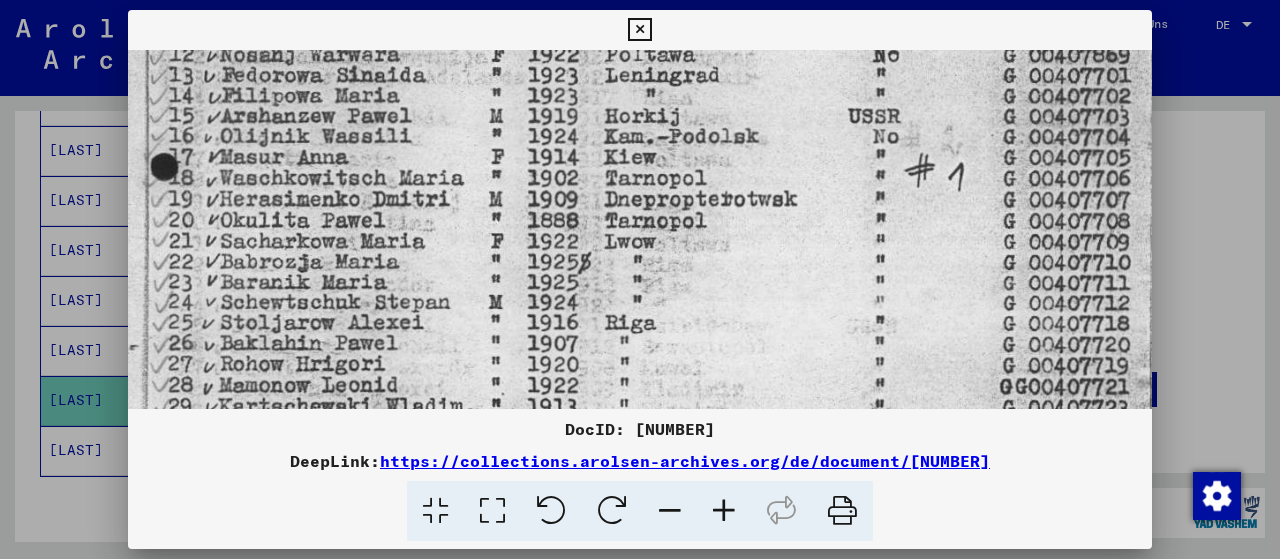 click at bounding box center (640, 279) 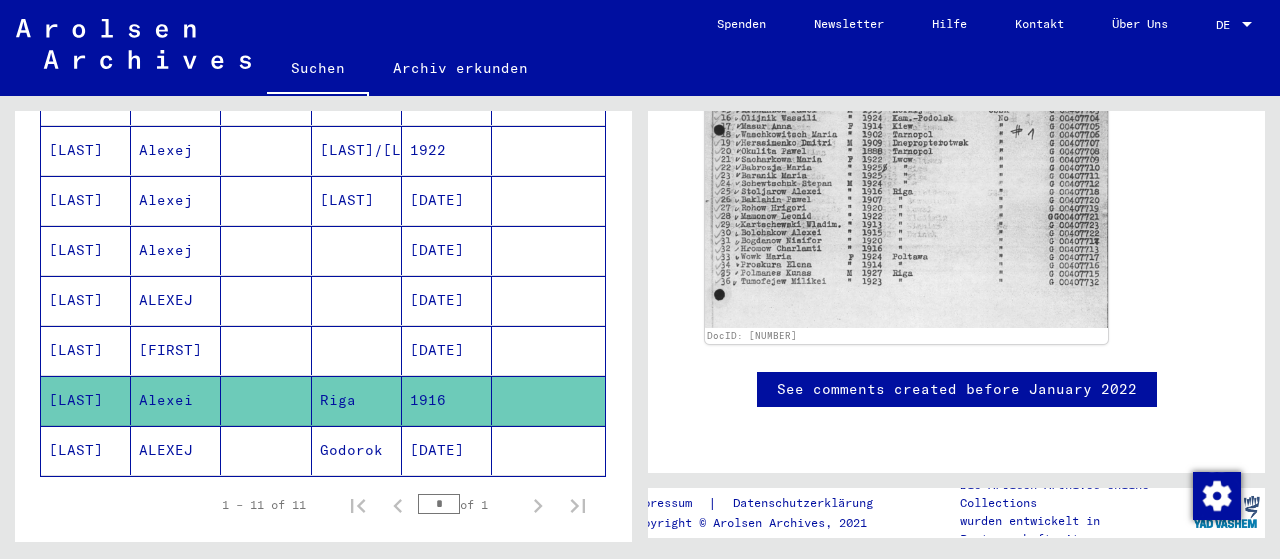 click on "Godorok" 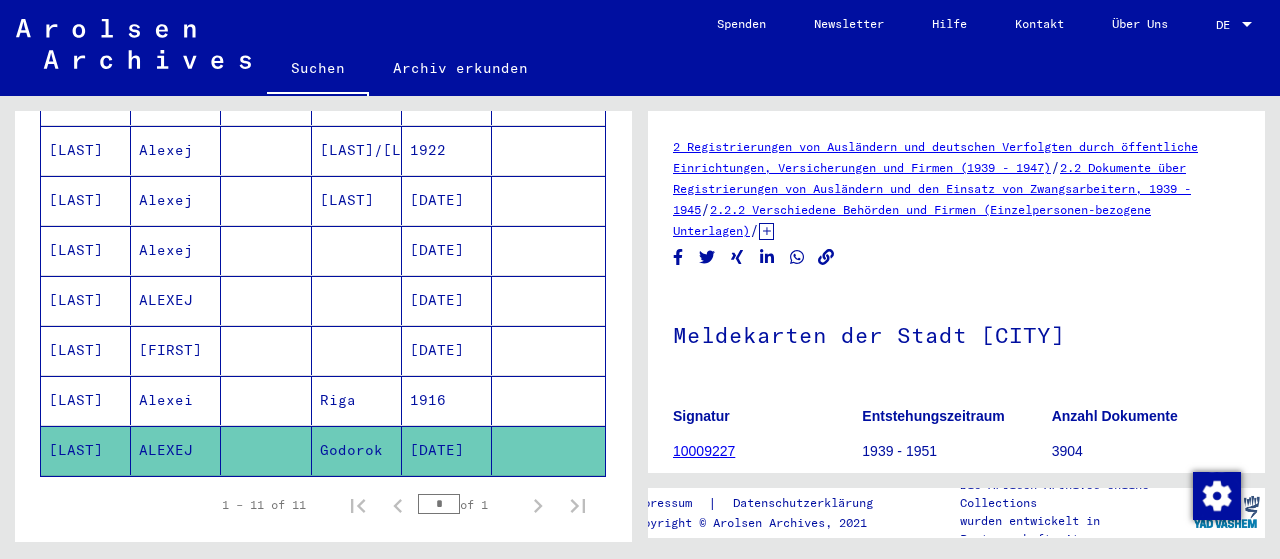 scroll, scrollTop: 0, scrollLeft: 0, axis: both 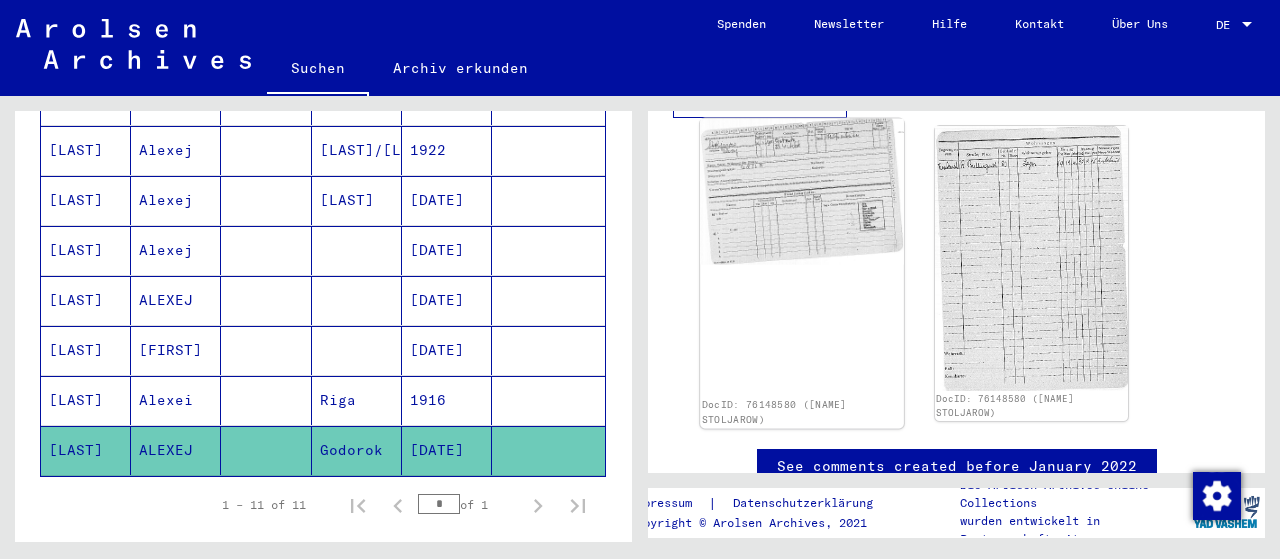click 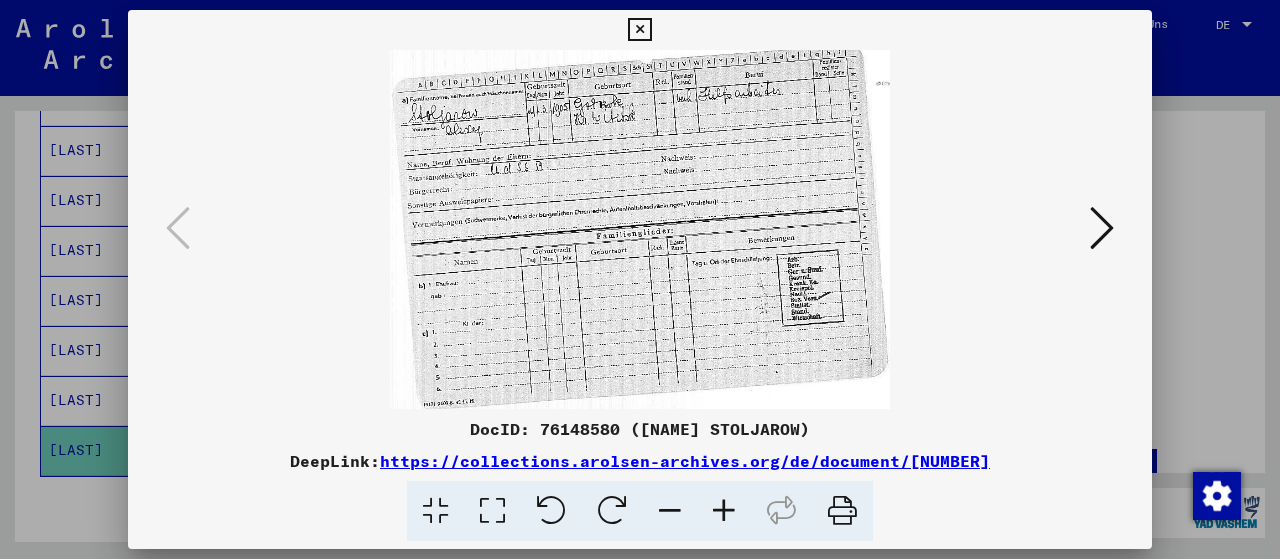 click at bounding box center [492, 511] 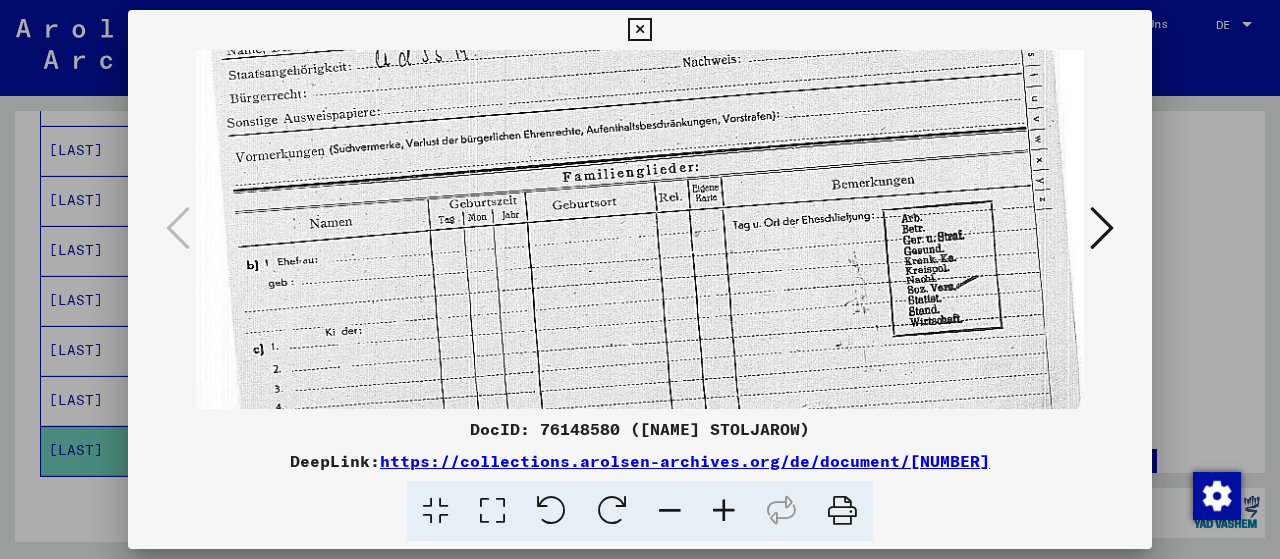 drag, startPoint x: 548, startPoint y: 355, endPoint x: 521, endPoint y: 153, distance: 203.79646 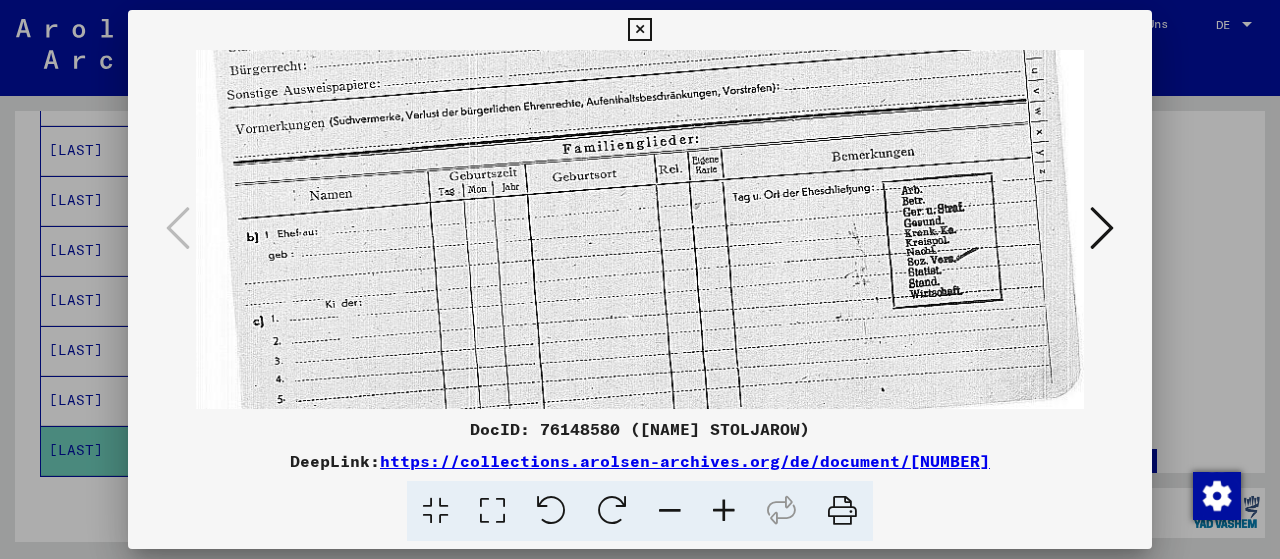 scroll, scrollTop: 277, scrollLeft: 0, axis: vertical 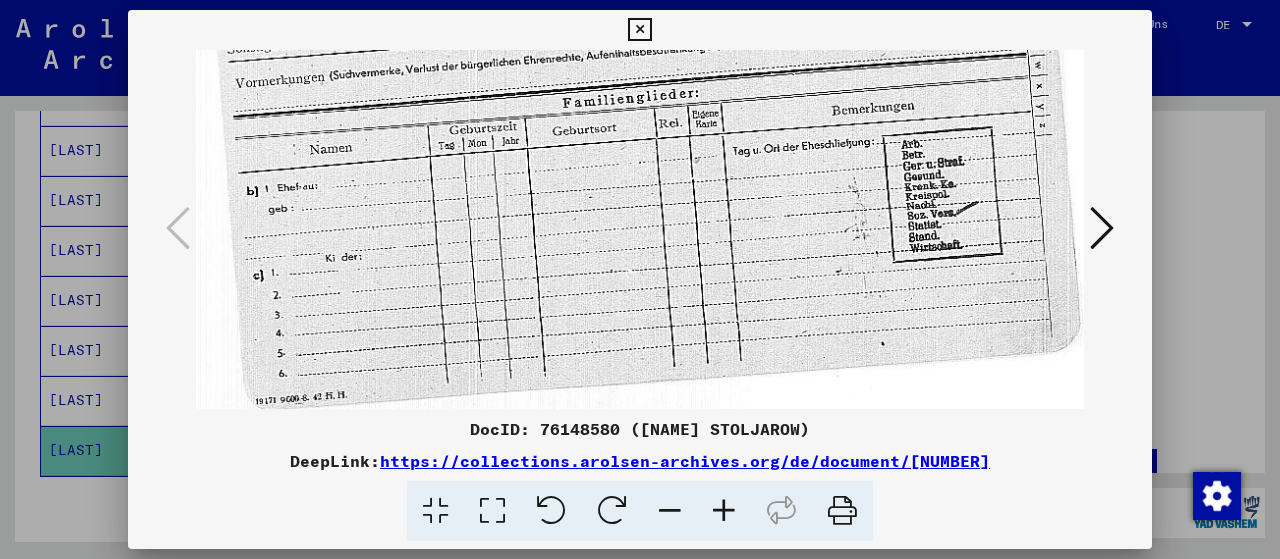 drag, startPoint x: 548, startPoint y: 340, endPoint x: 532, endPoint y: 163, distance: 177.7217 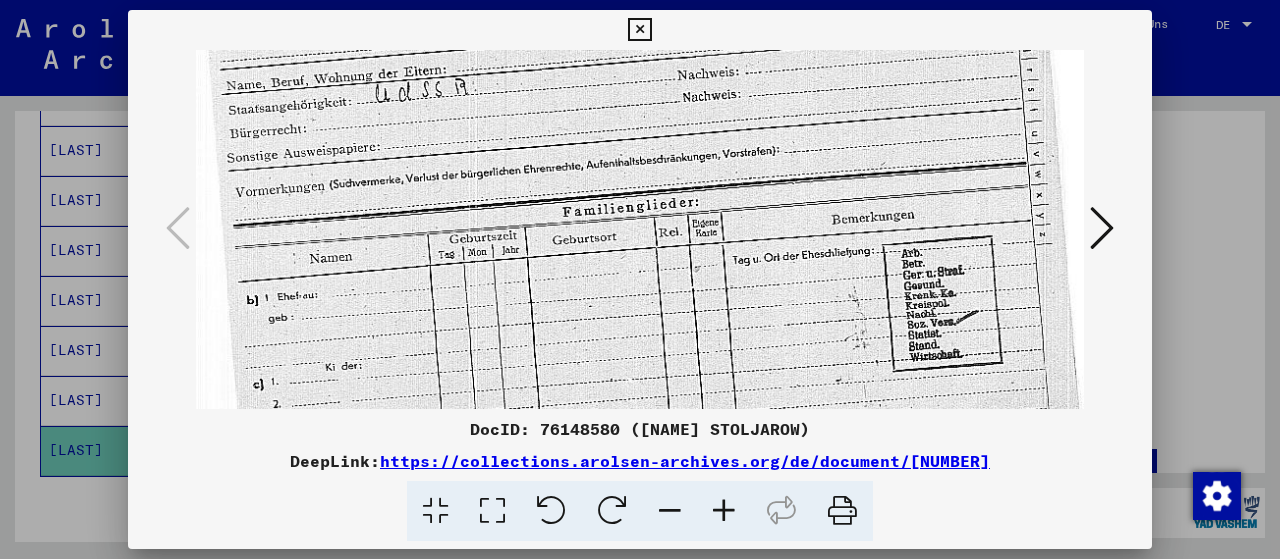 scroll, scrollTop: 38, scrollLeft: 0, axis: vertical 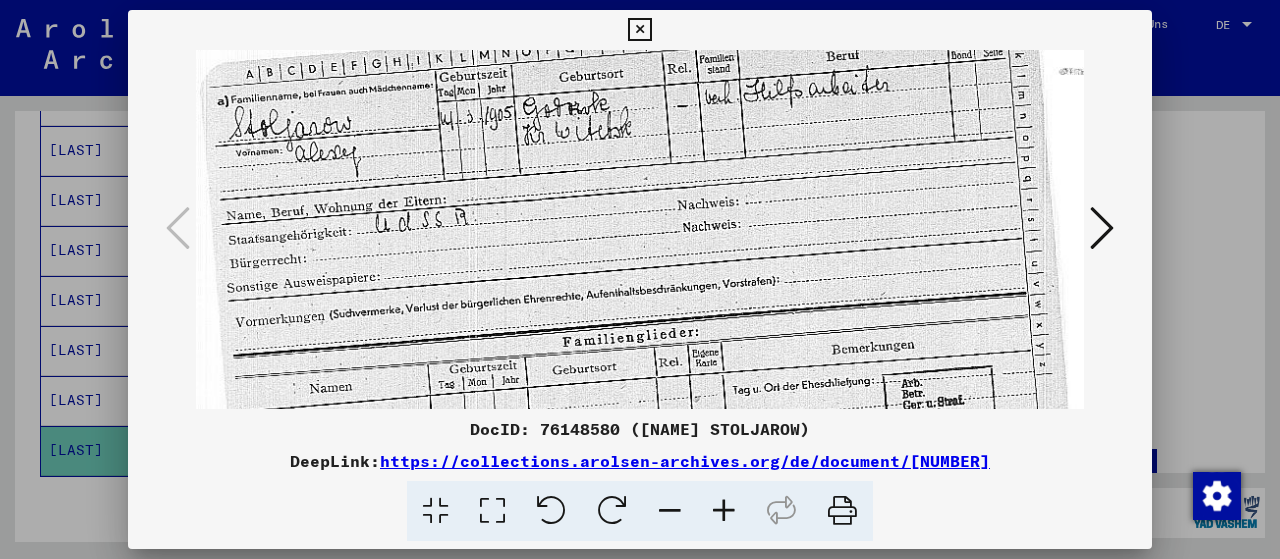 drag, startPoint x: 522, startPoint y: 141, endPoint x: 527, endPoint y: 430, distance: 289.04324 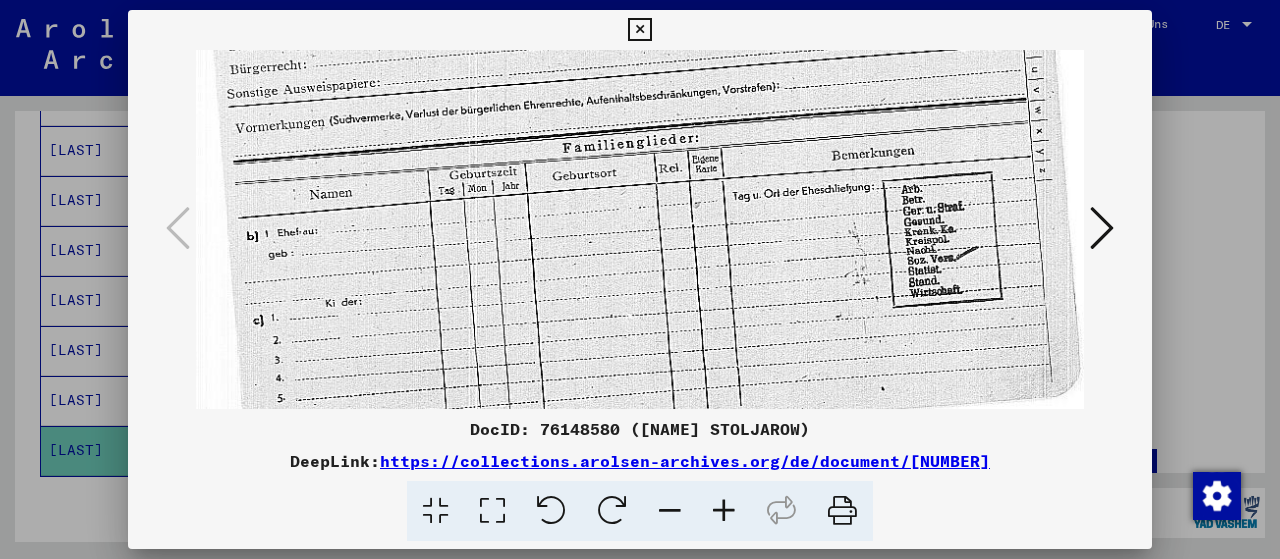 drag, startPoint x: 620, startPoint y: 290, endPoint x: 656, endPoint y: 59, distance: 233.78836 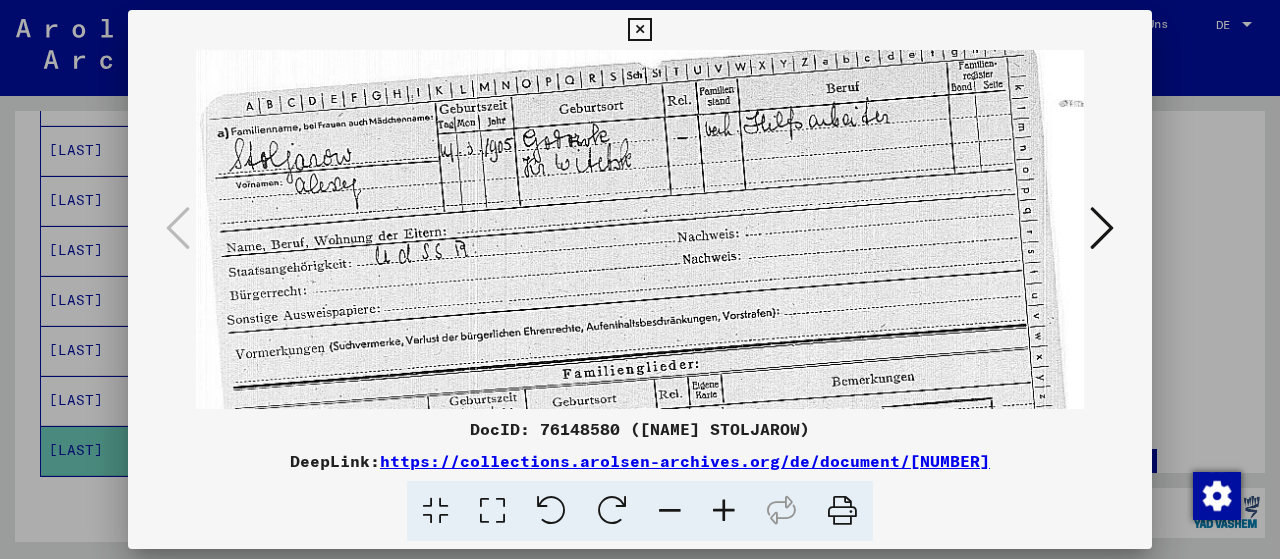 scroll, scrollTop: 0, scrollLeft: 0, axis: both 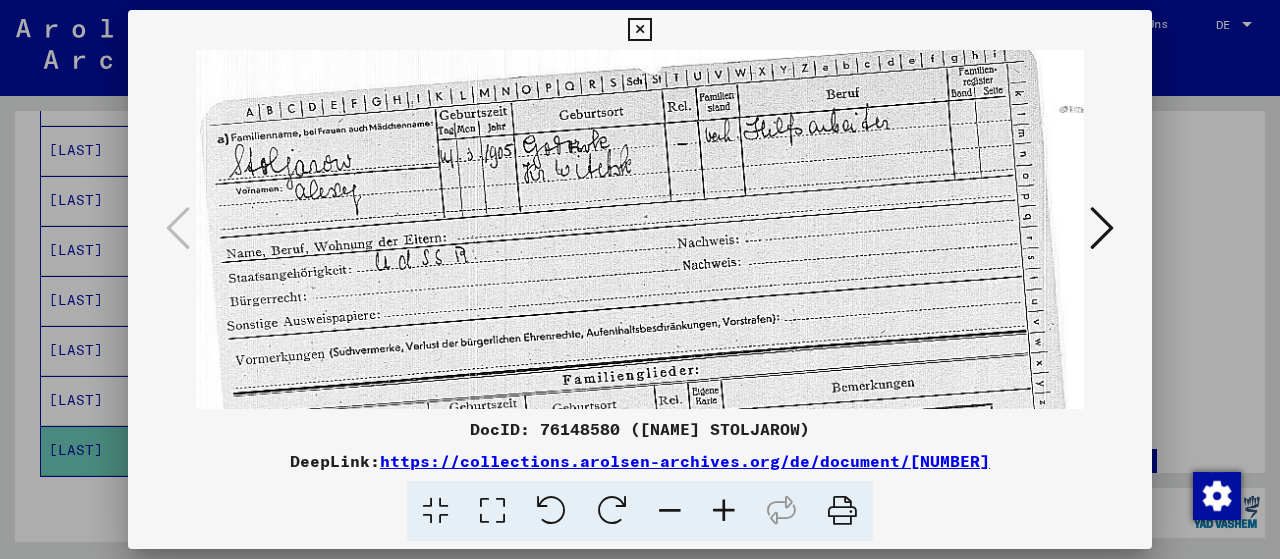 drag, startPoint x: 608, startPoint y: 285, endPoint x: 633, endPoint y: 549, distance: 265.18106 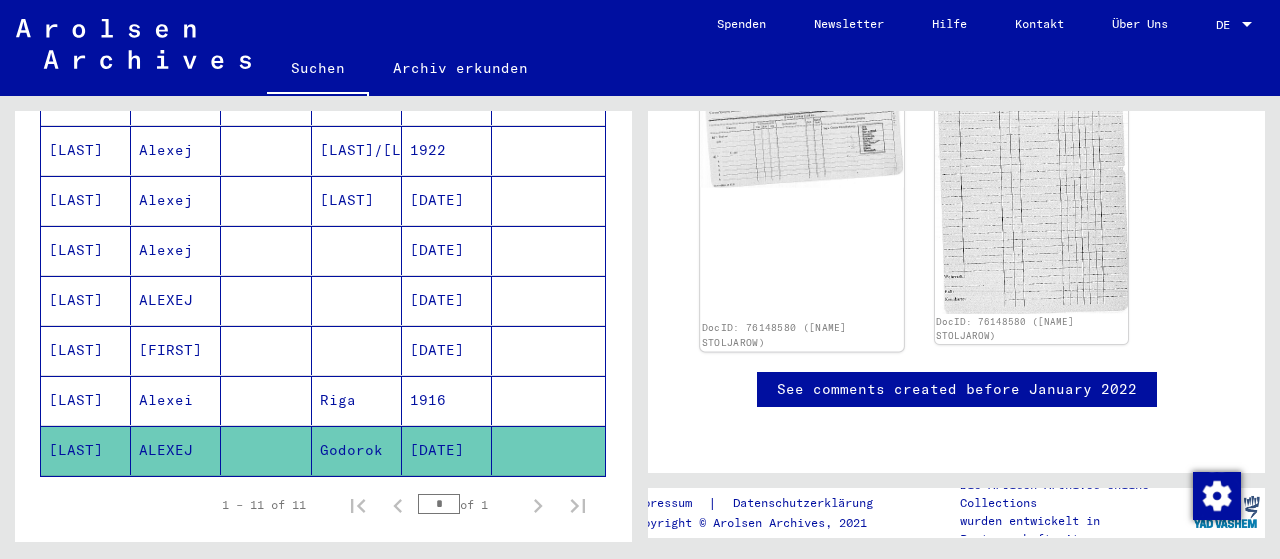 scroll, scrollTop: 600, scrollLeft: 0, axis: vertical 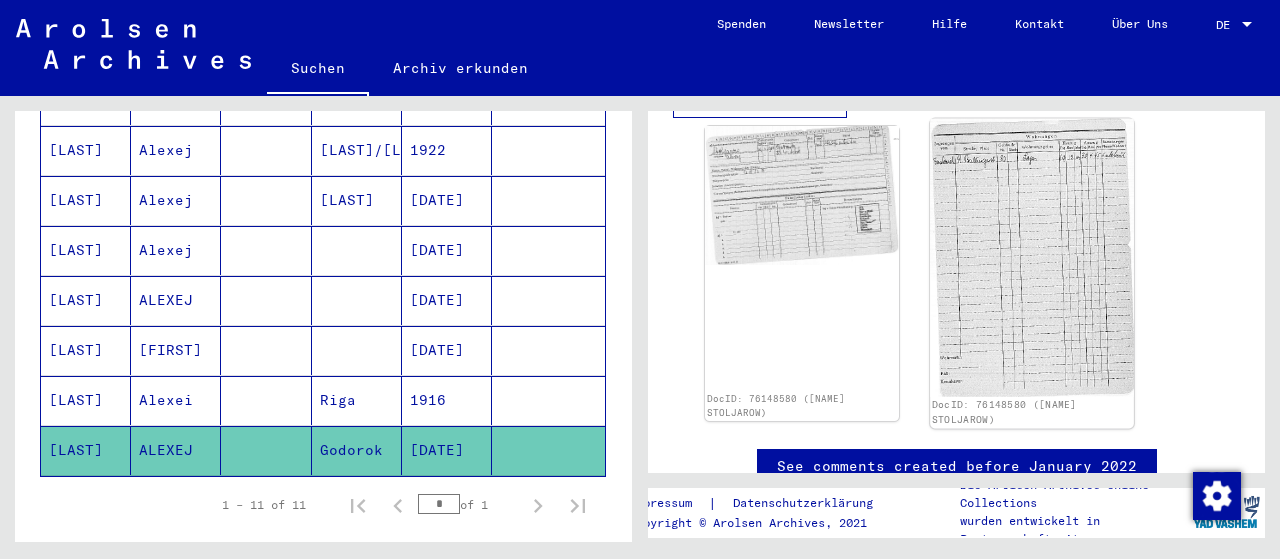 click 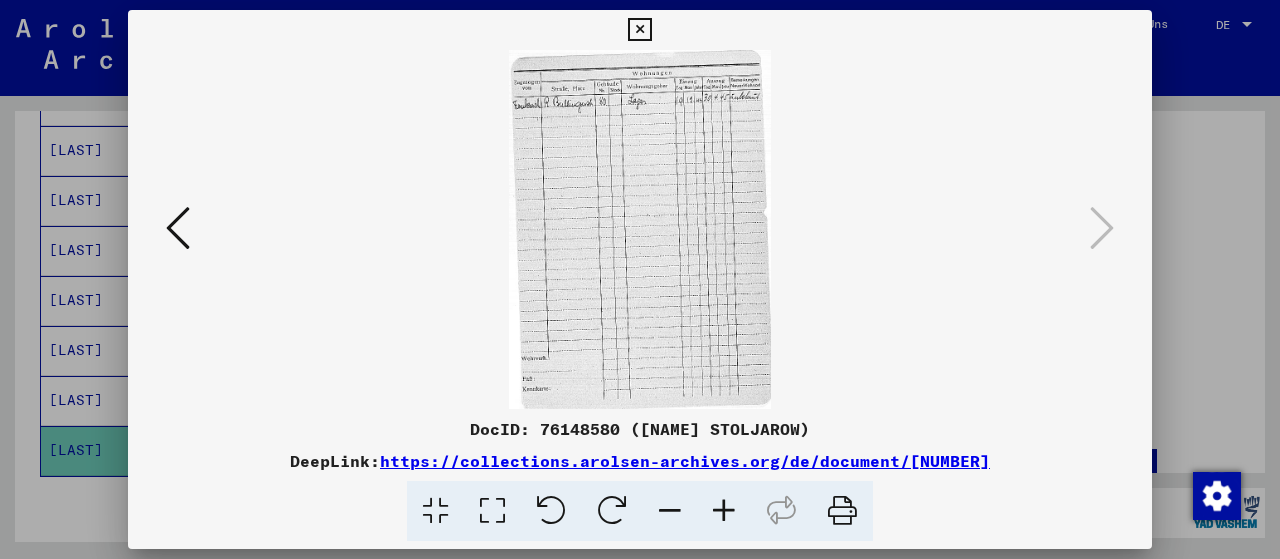 click at bounding box center [492, 511] 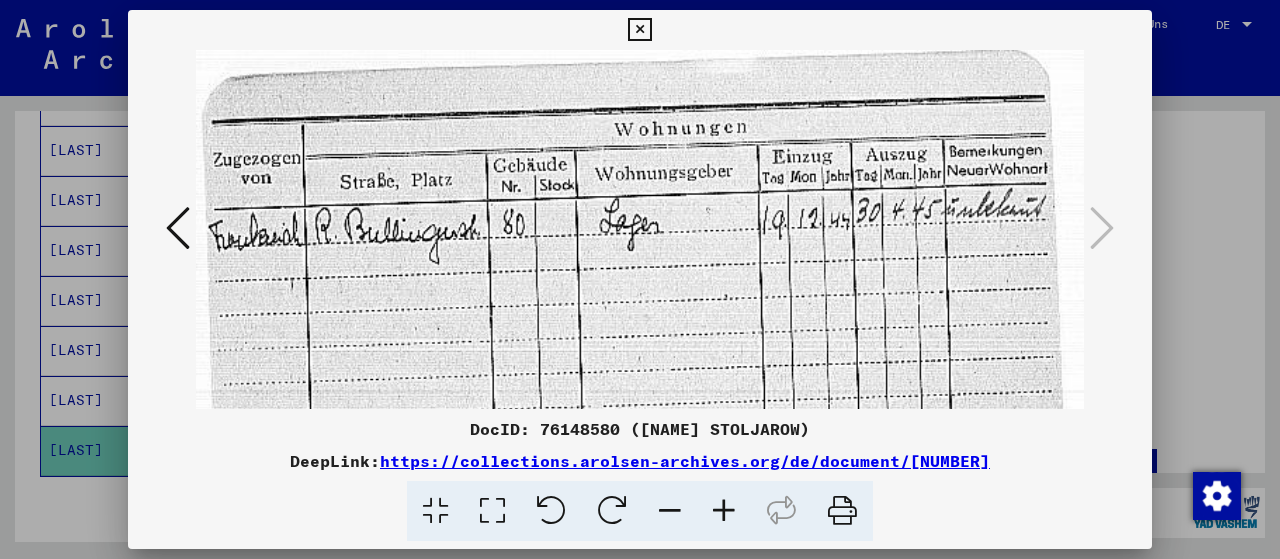 click at bounding box center (640, 279) 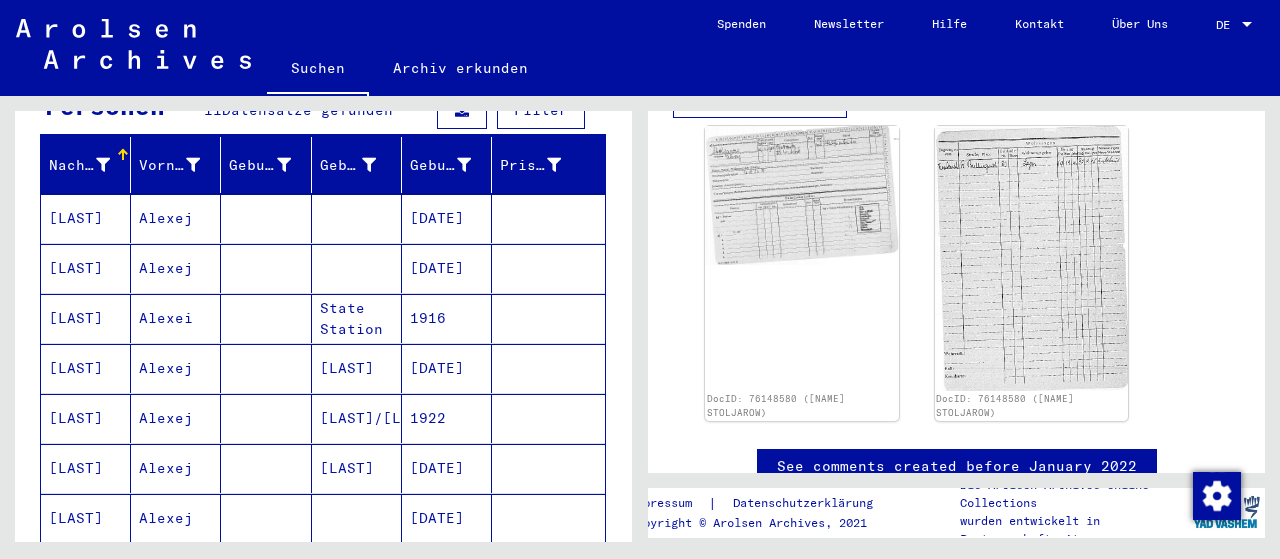 scroll, scrollTop: 200, scrollLeft: 0, axis: vertical 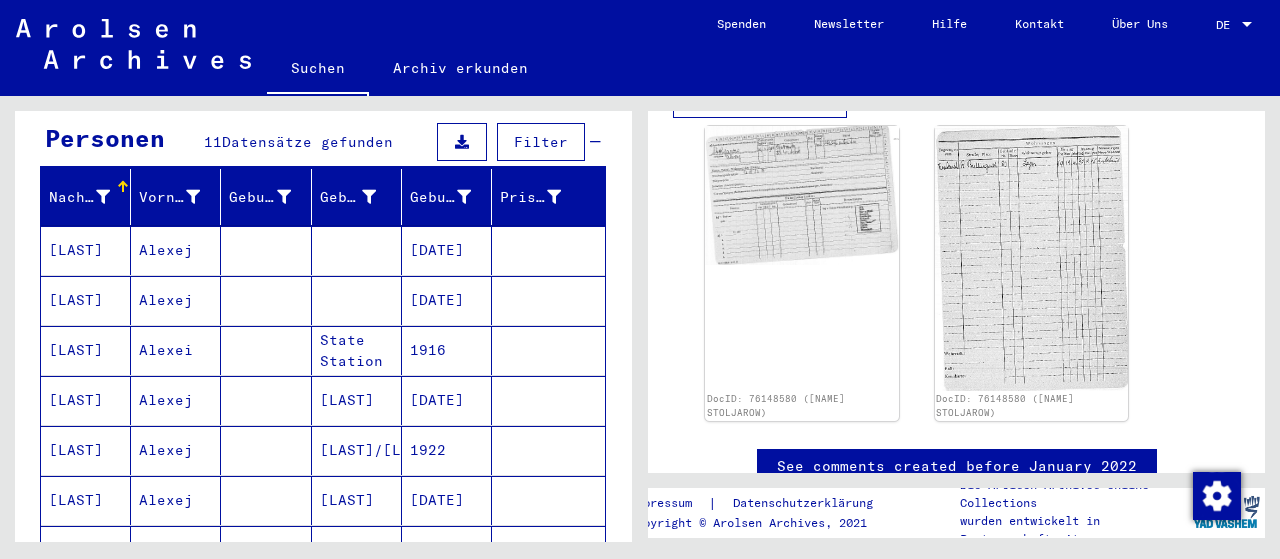 click on "[DATE]" at bounding box center (447, 300) 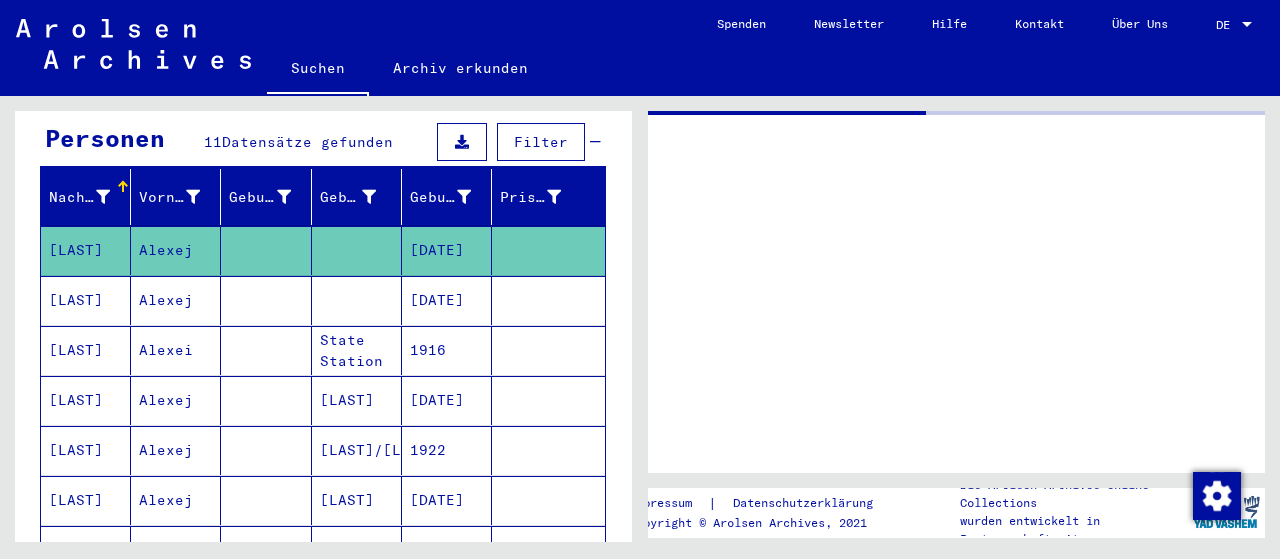 scroll, scrollTop: 0, scrollLeft: 0, axis: both 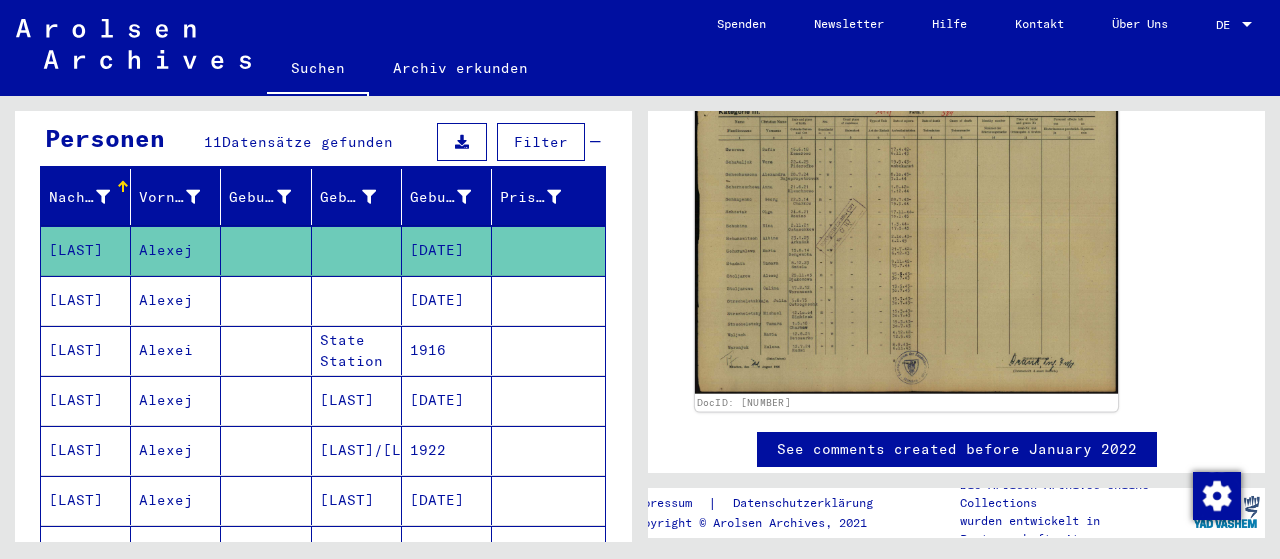 click 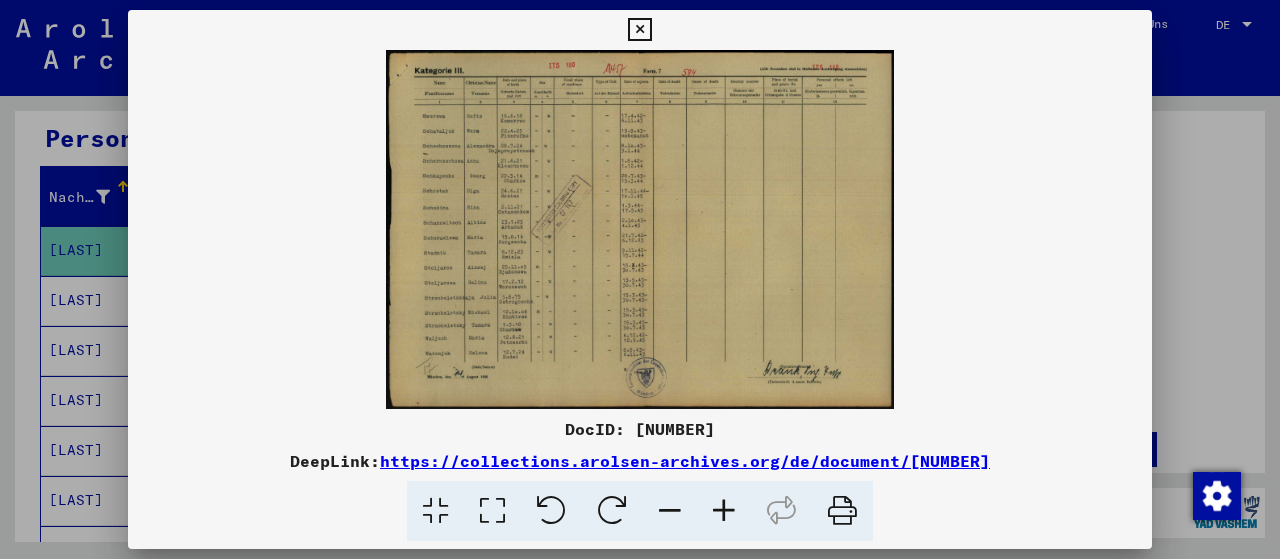 click at bounding box center (492, 511) 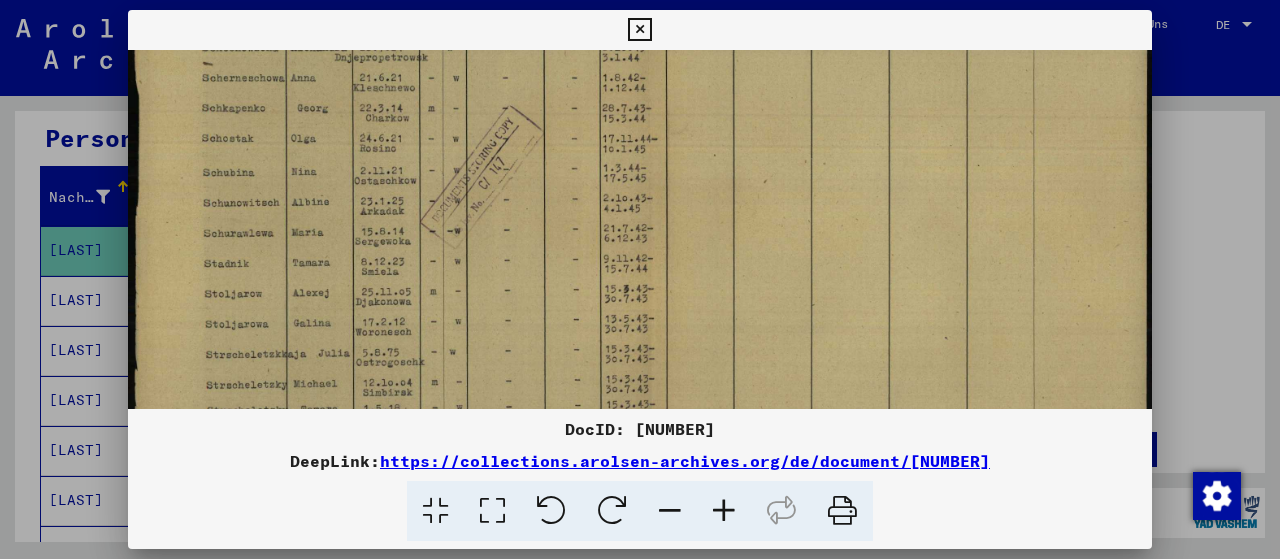 scroll, scrollTop: 202, scrollLeft: 0, axis: vertical 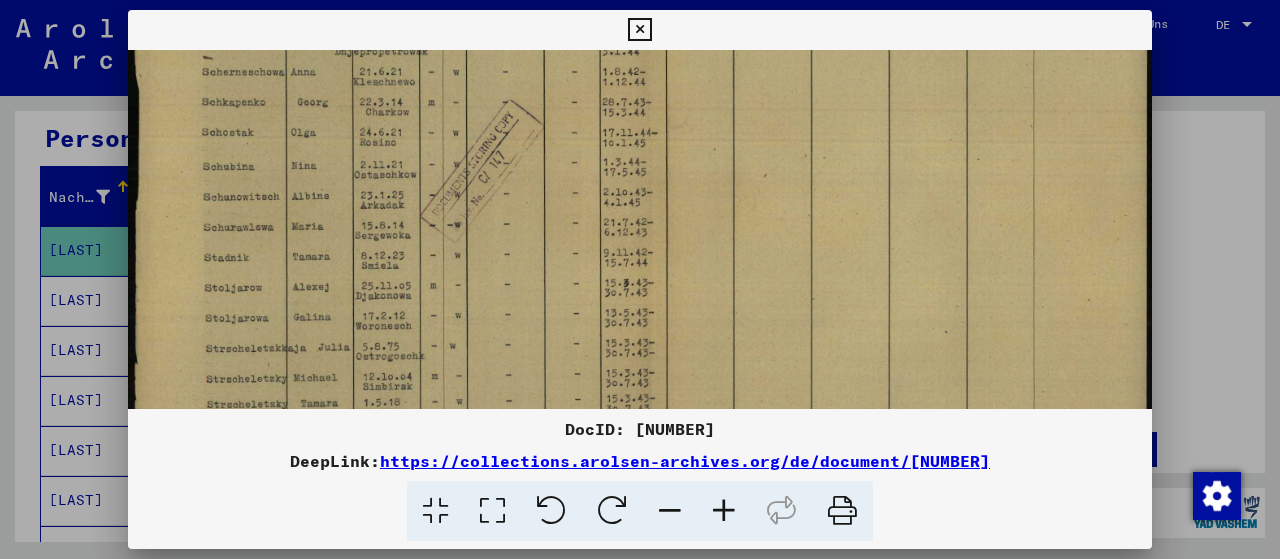 drag, startPoint x: 386, startPoint y: 343, endPoint x: 410, endPoint y: 145, distance: 199.44925 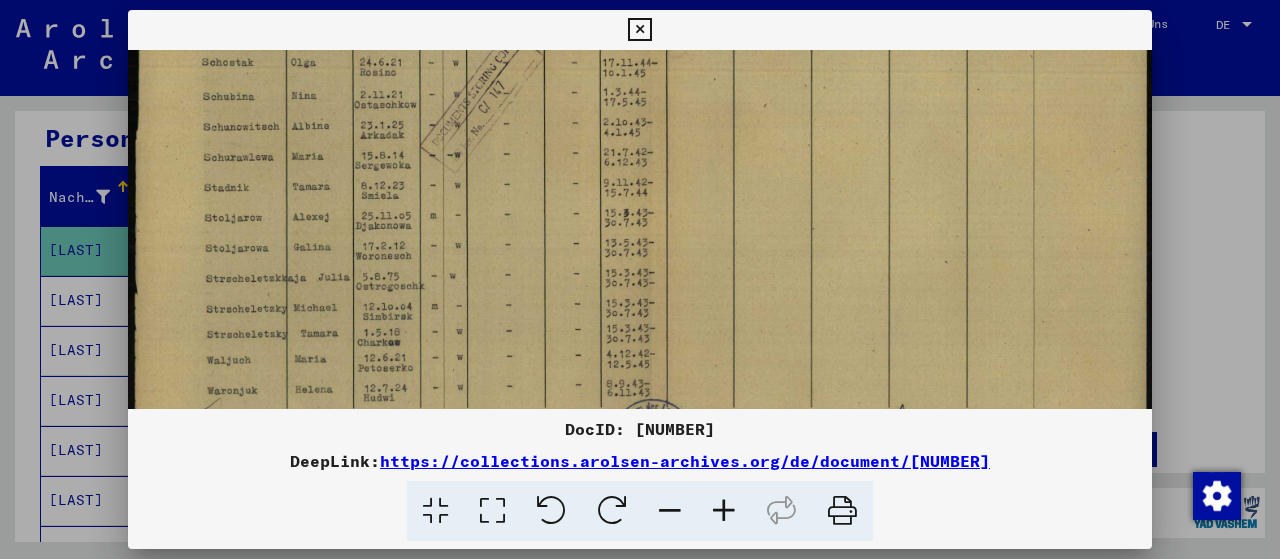scroll, scrollTop: 270, scrollLeft: 0, axis: vertical 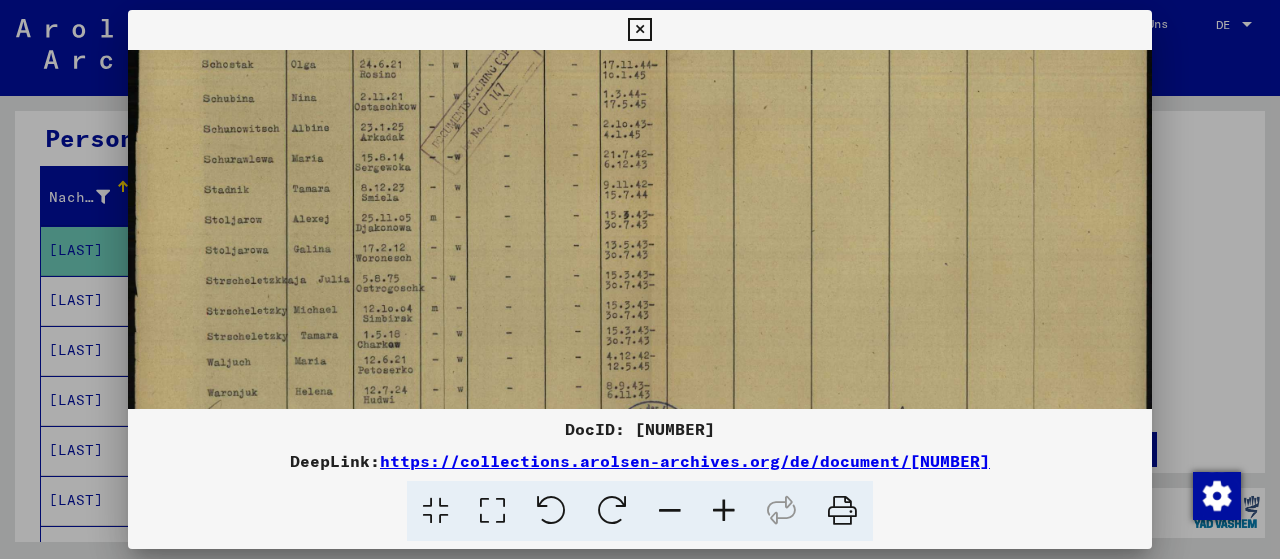 drag, startPoint x: 410, startPoint y: 372, endPoint x: 406, endPoint y: 321, distance: 51.156624 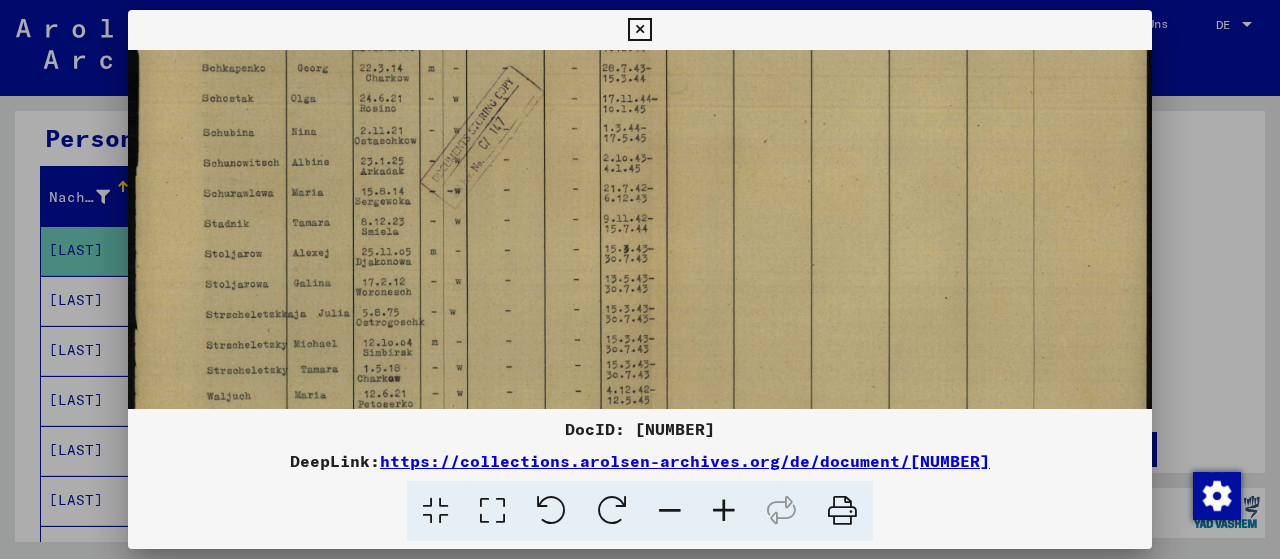 drag, startPoint x: 412, startPoint y: 269, endPoint x: 376, endPoint y: 313, distance: 56.85068 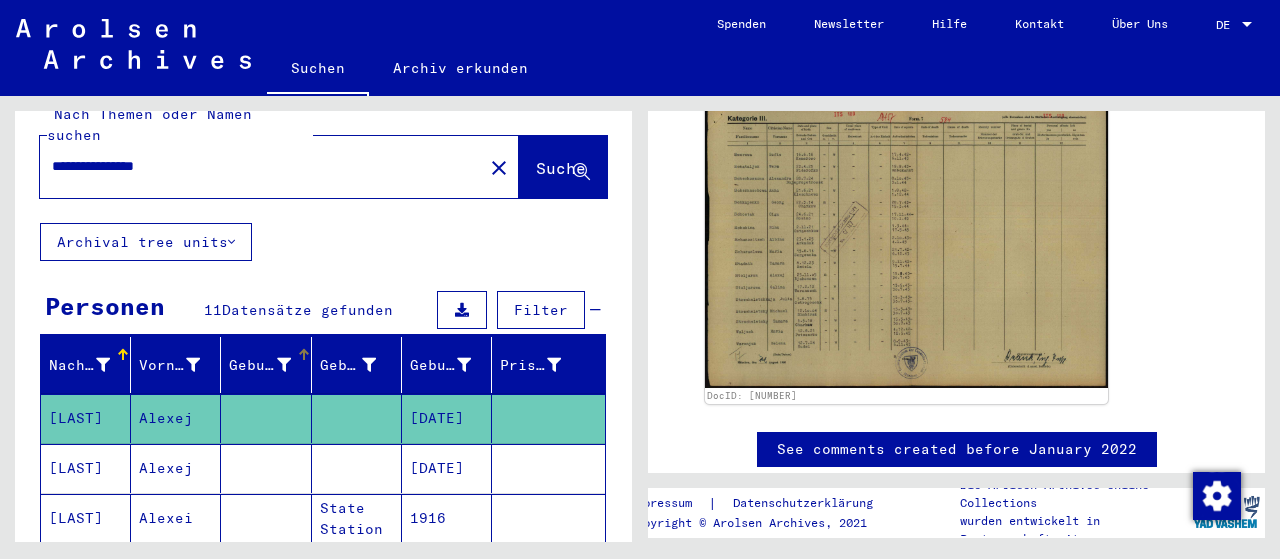 scroll, scrollTop: 0, scrollLeft: 0, axis: both 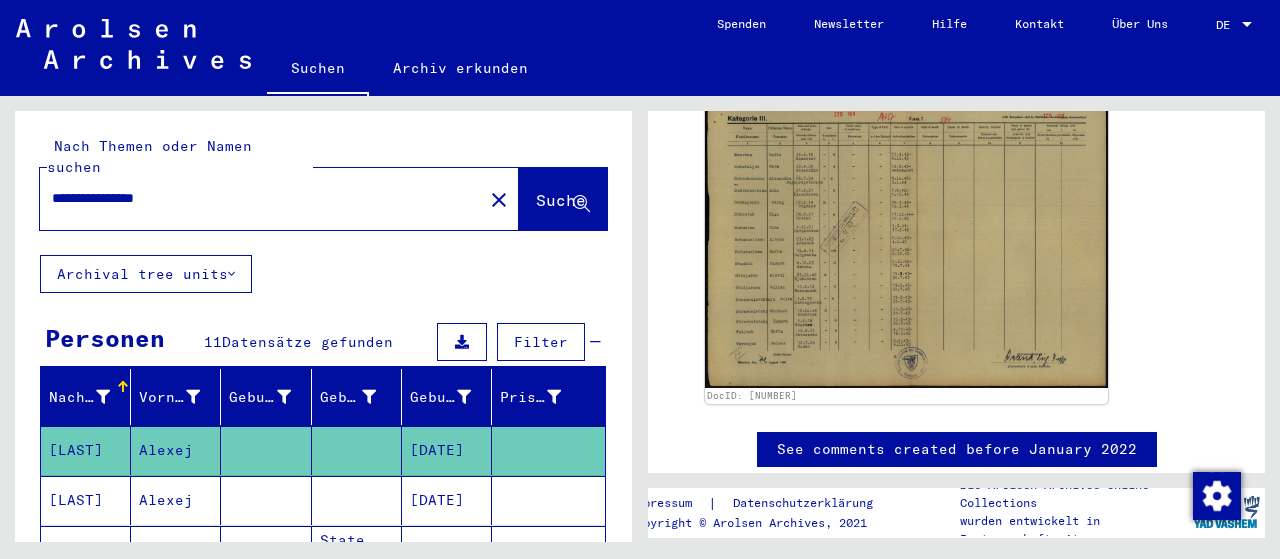 click on "**********" at bounding box center [261, 198] 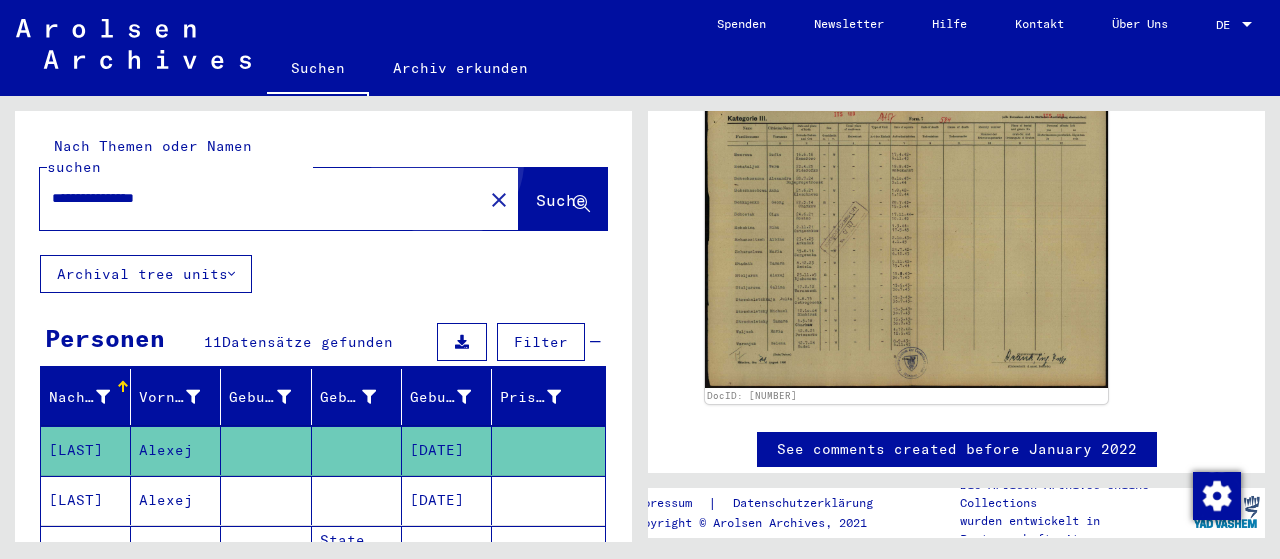 click on "Suche" 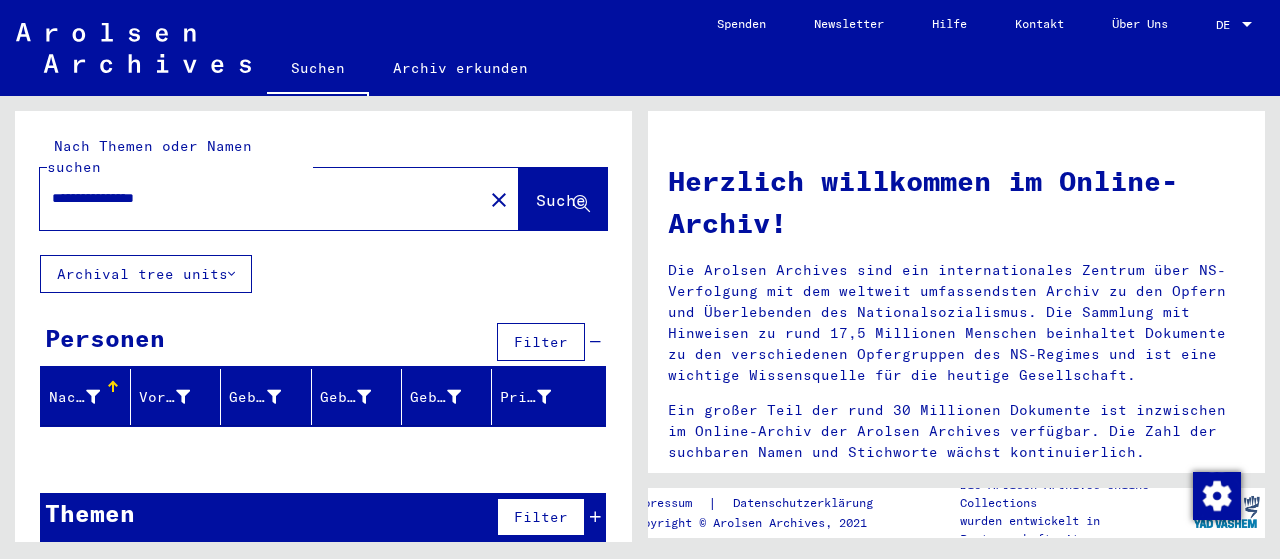 click on "**********" at bounding box center [255, 198] 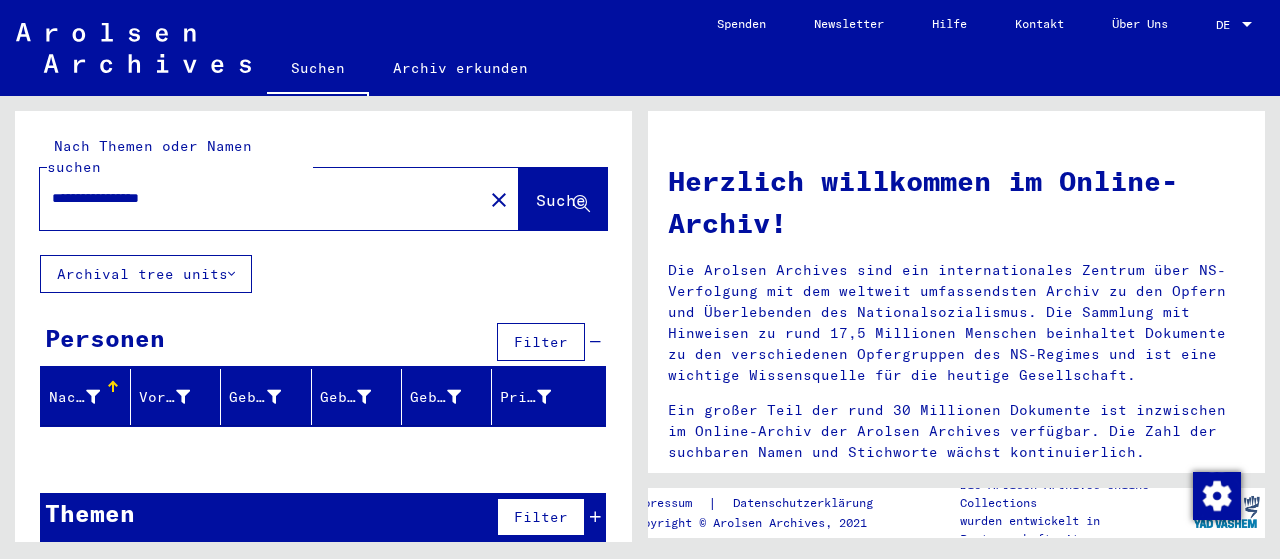 drag, startPoint x: 148, startPoint y: 180, endPoint x: 289, endPoint y: 195, distance: 141.79562 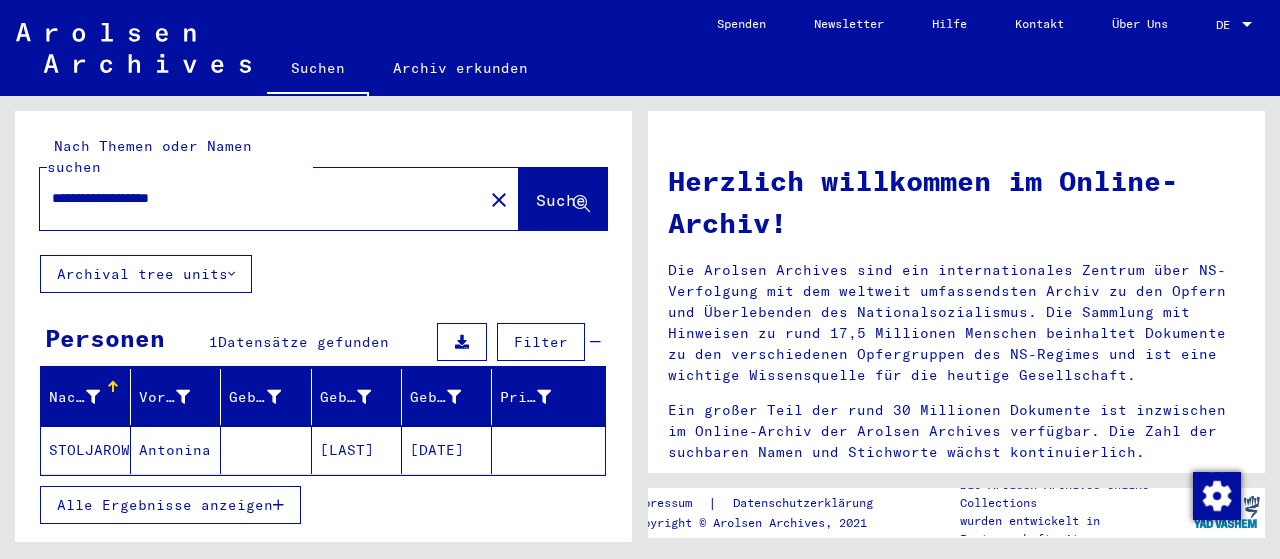 click on "[LAST]" 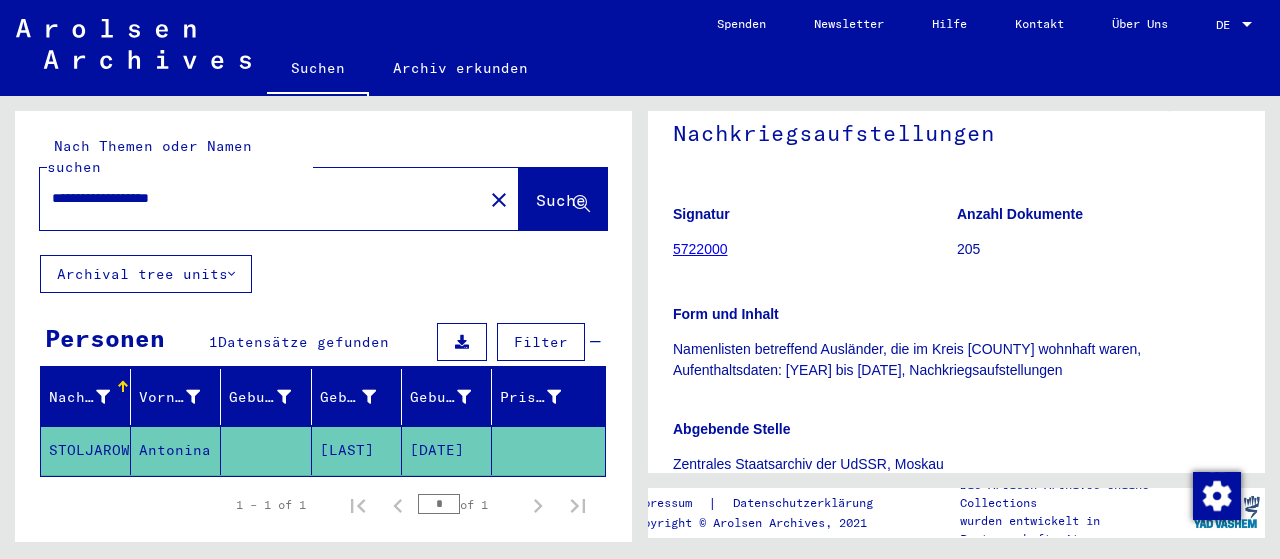 scroll, scrollTop: 300, scrollLeft: 0, axis: vertical 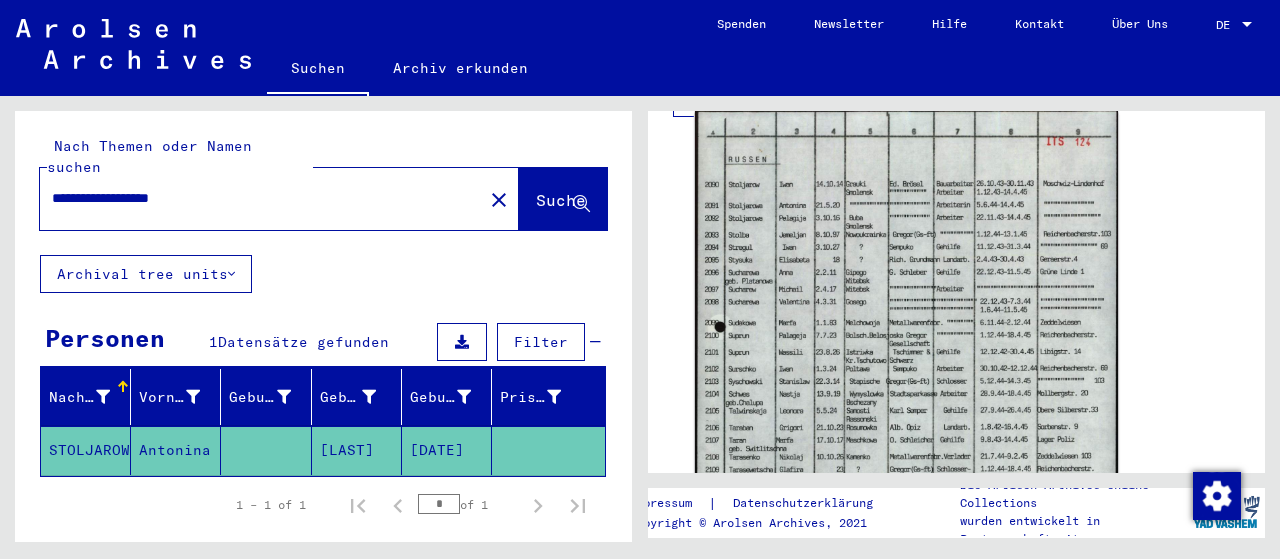 click 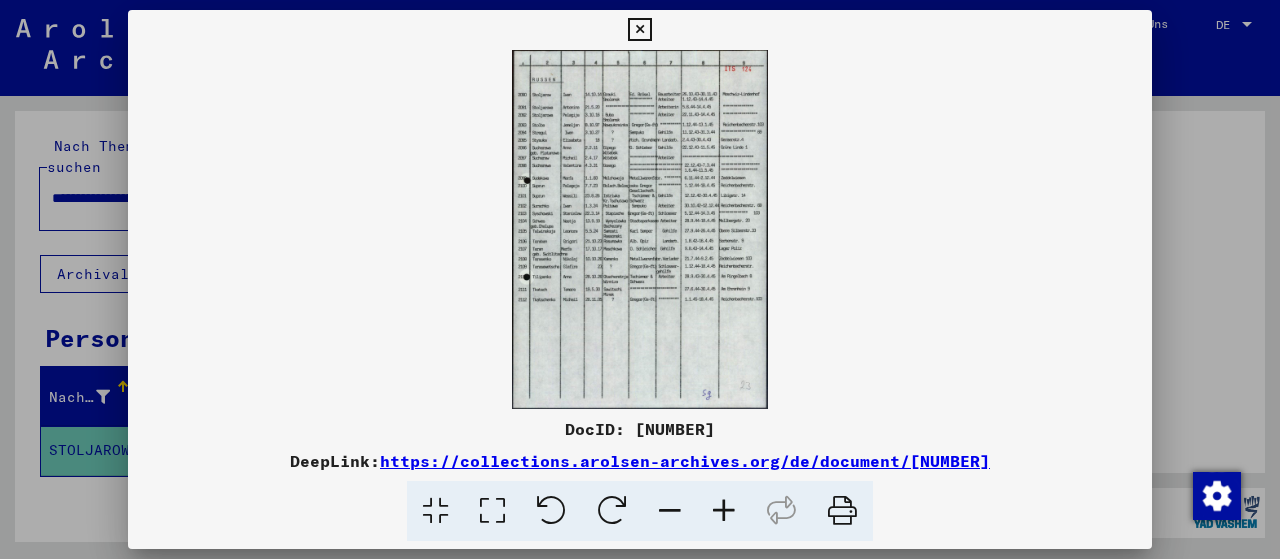 click at bounding box center (492, 511) 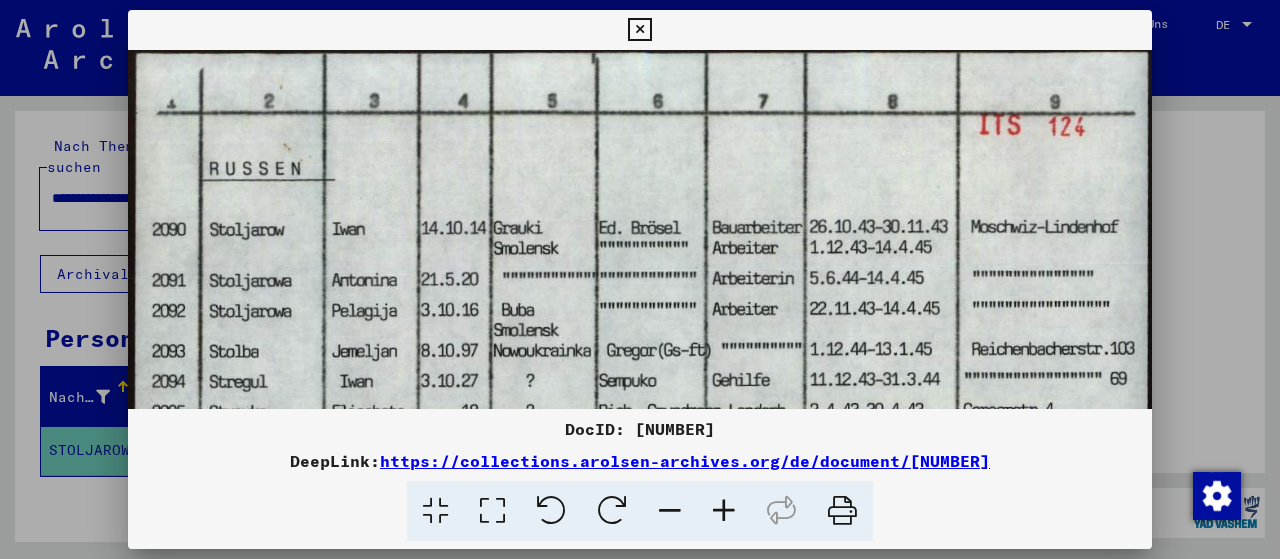 click at bounding box center [640, 279] 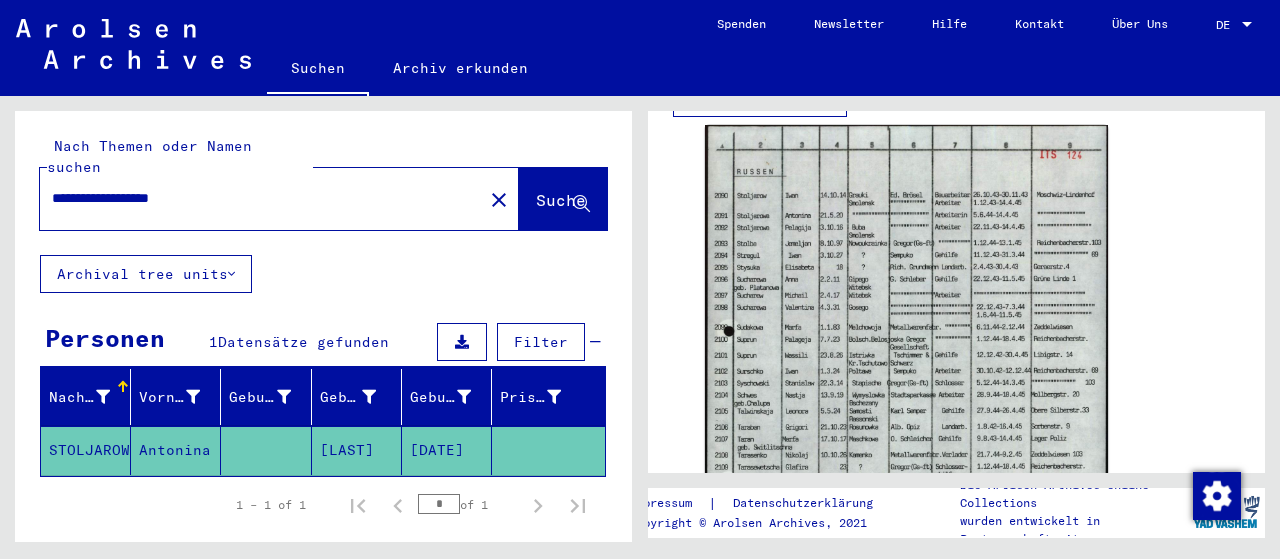 click on "**********" at bounding box center [261, 198] 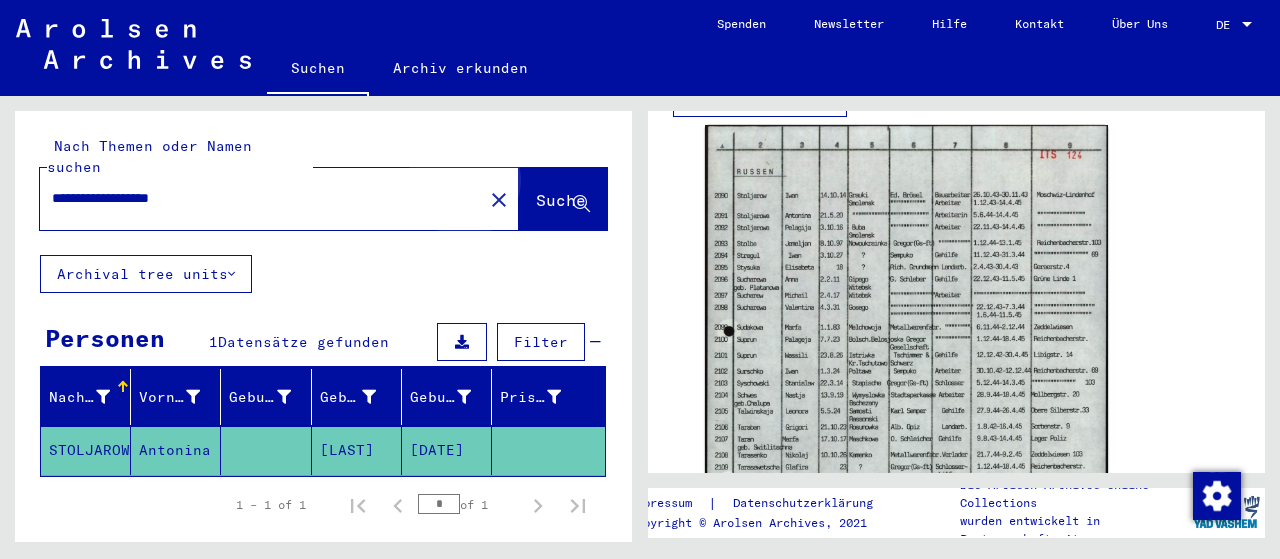 click on "Suche" 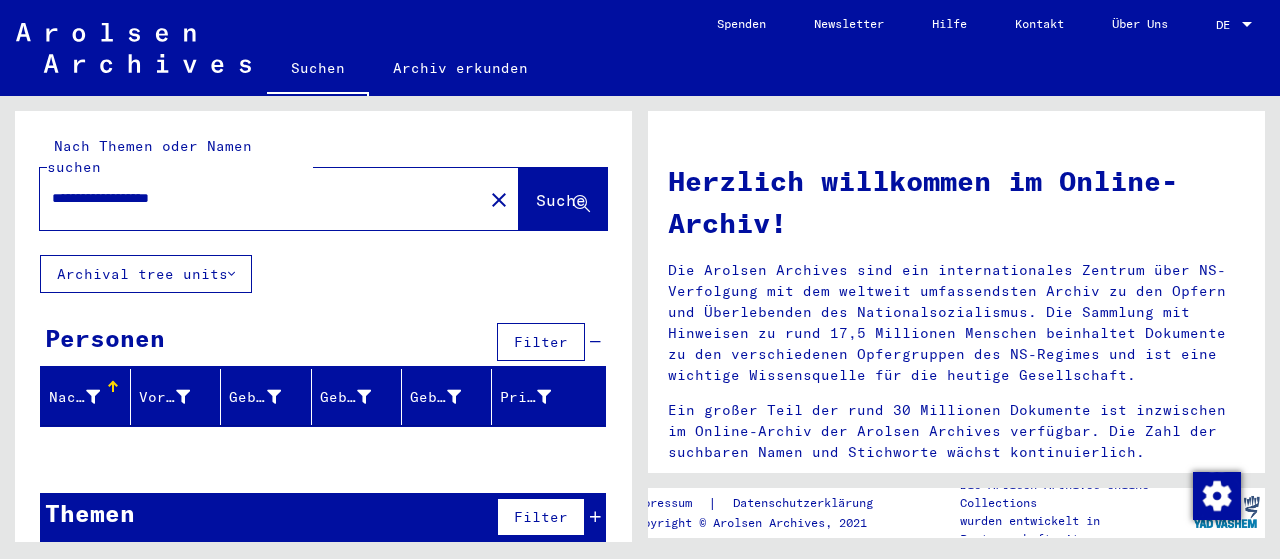 drag, startPoint x: 131, startPoint y: 180, endPoint x: 312, endPoint y: 185, distance: 181.06905 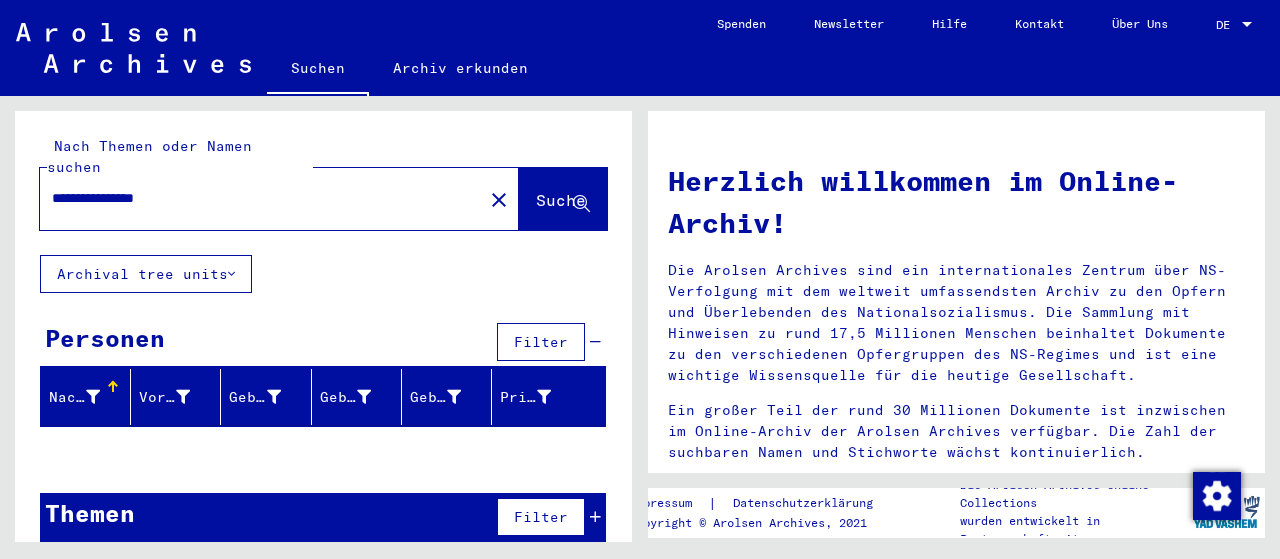 click on "**********" at bounding box center (255, 198) 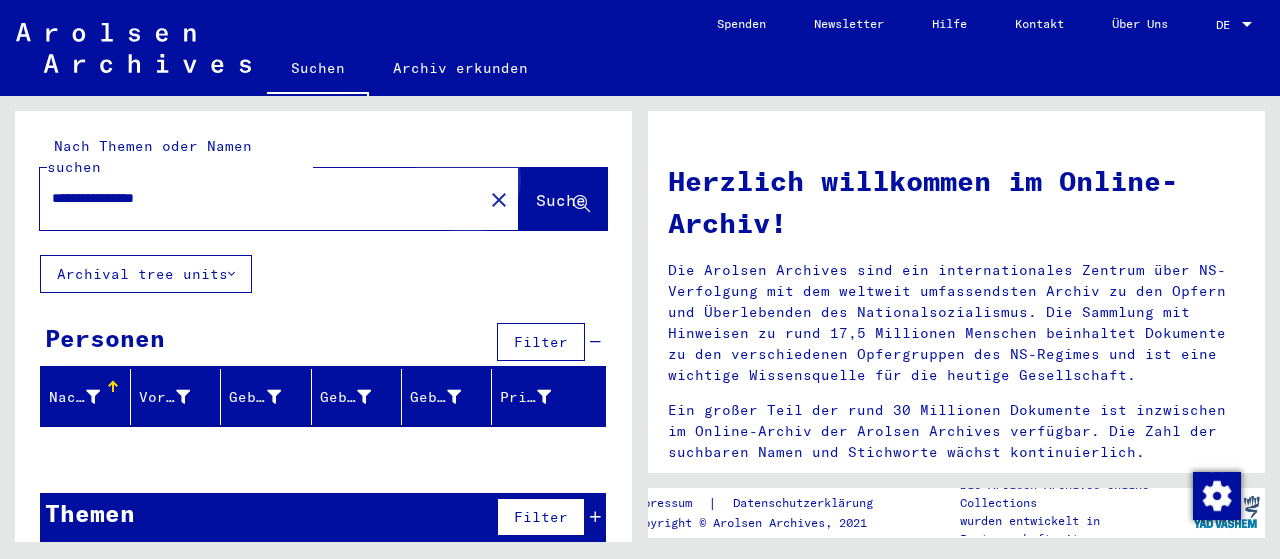 click on "Suche" 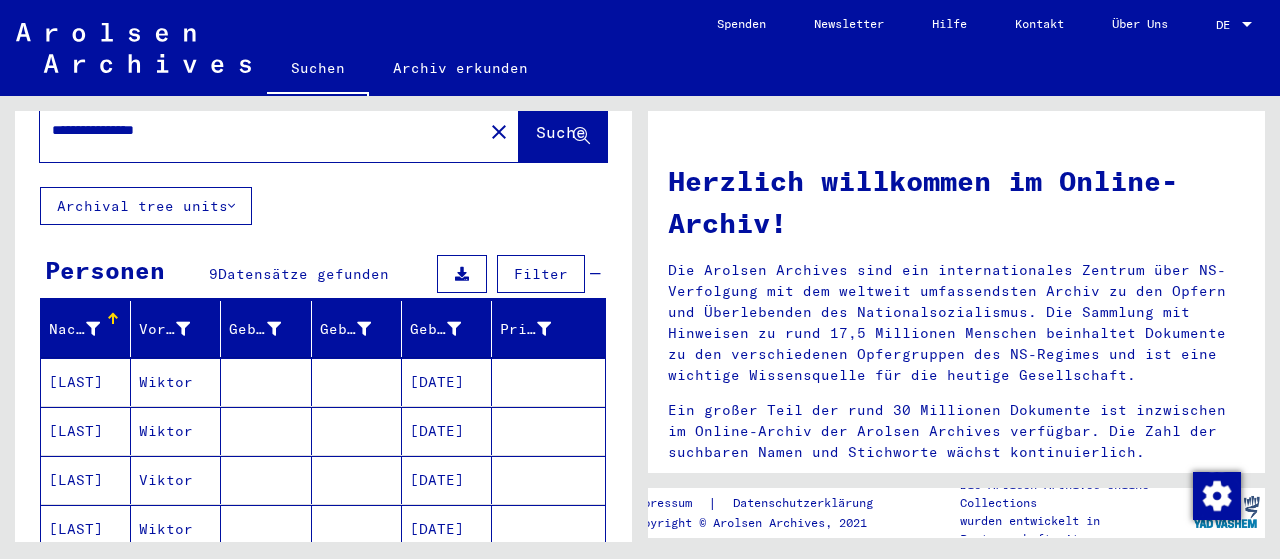 scroll, scrollTop: 200, scrollLeft: 0, axis: vertical 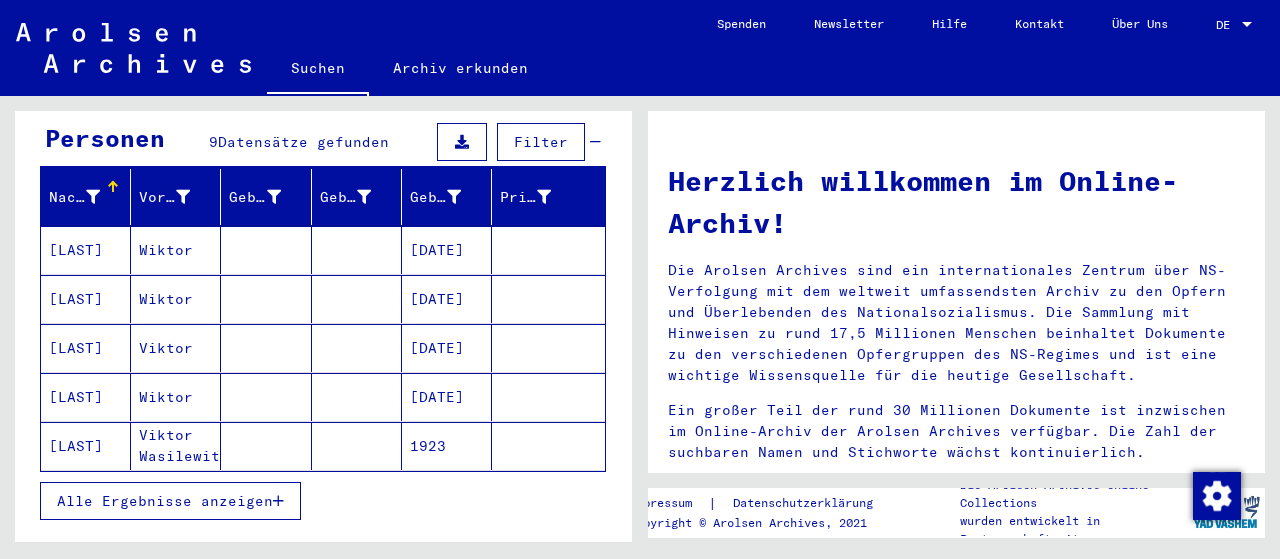 click on "[DATE]" at bounding box center [447, 299] 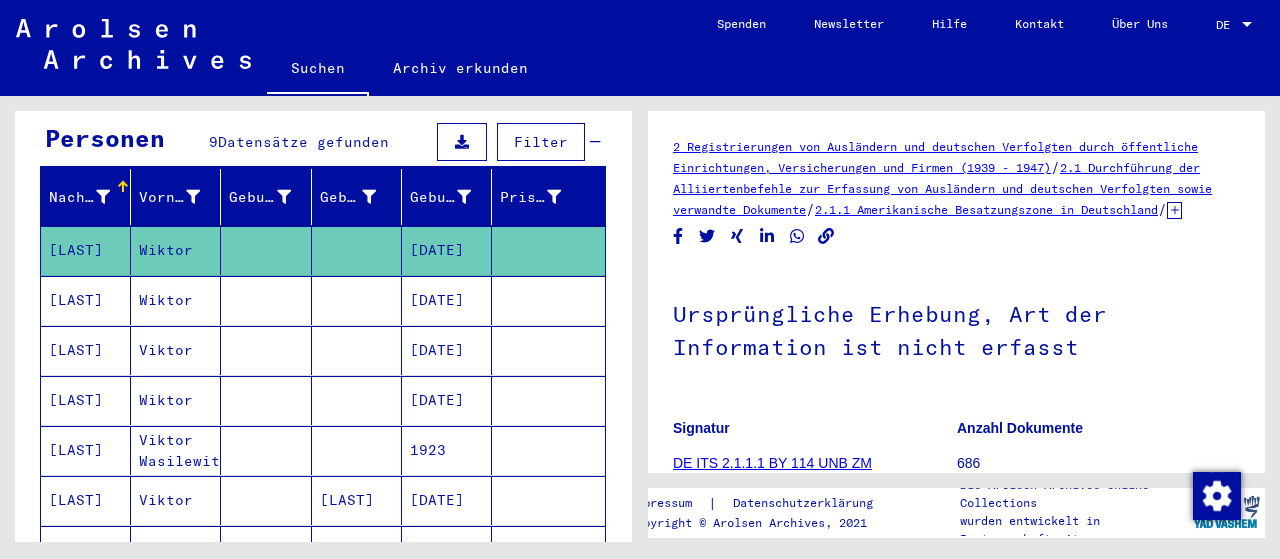 scroll, scrollTop: 0, scrollLeft: 0, axis: both 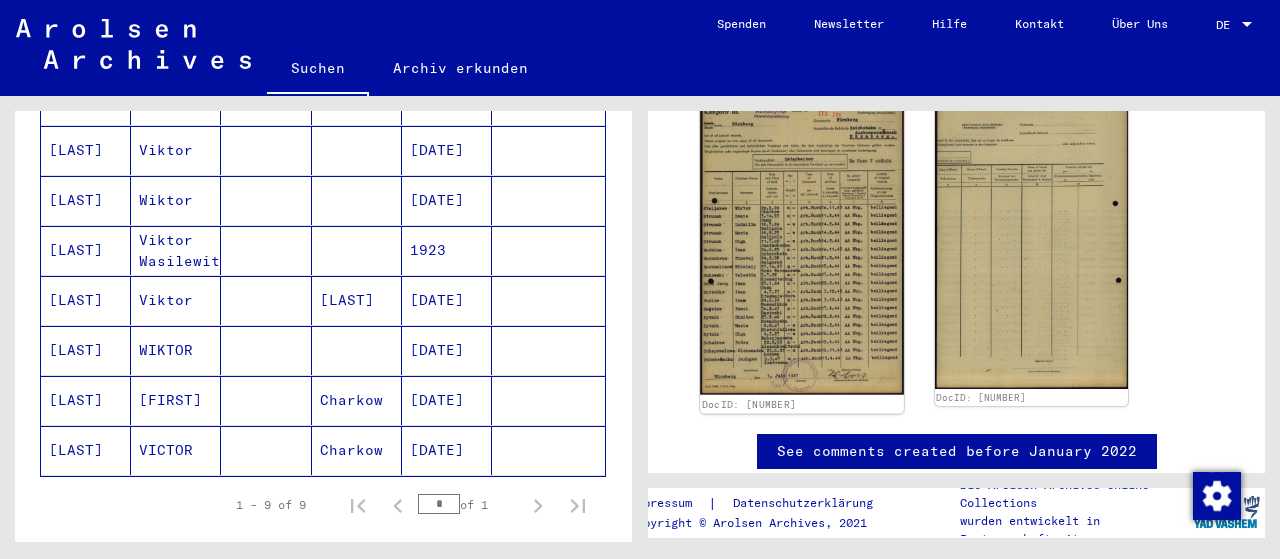 click 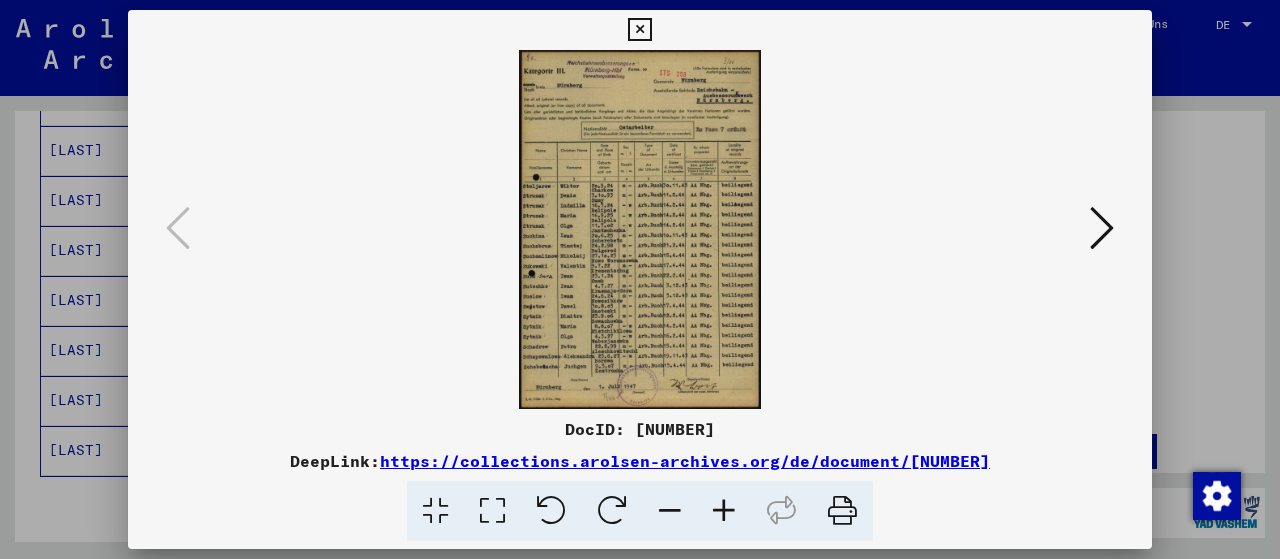 click at bounding box center [492, 511] 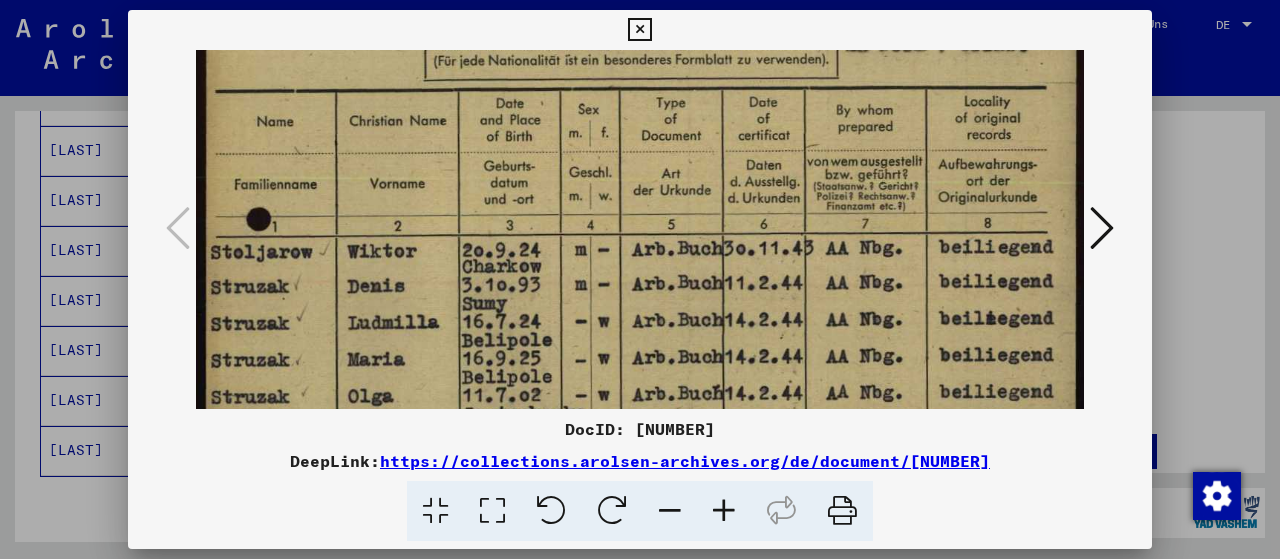 scroll, scrollTop: 302, scrollLeft: 0, axis: vertical 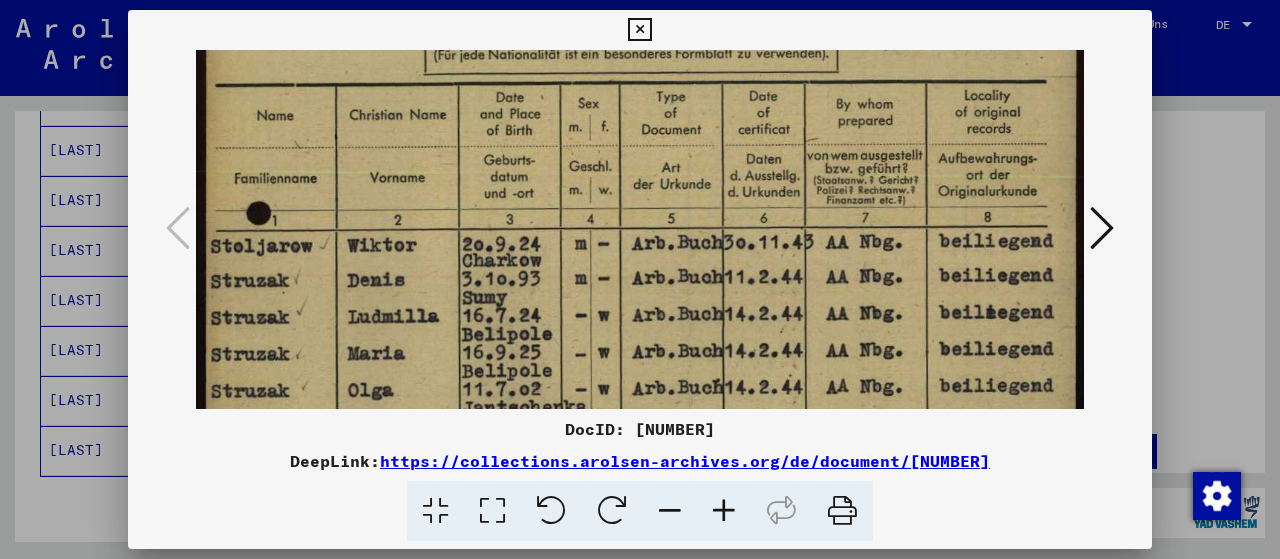 drag, startPoint x: 659, startPoint y: 361, endPoint x: 736, endPoint y: 79, distance: 292.32346 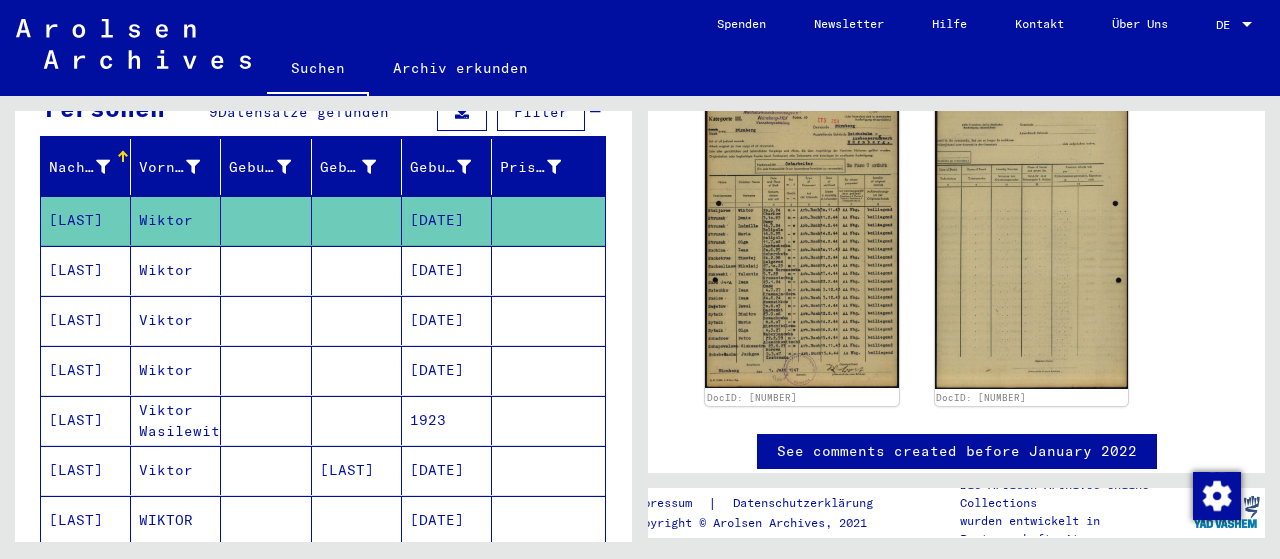 scroll, scrollTop: 200, scrollLeft: 0, axis: vertical 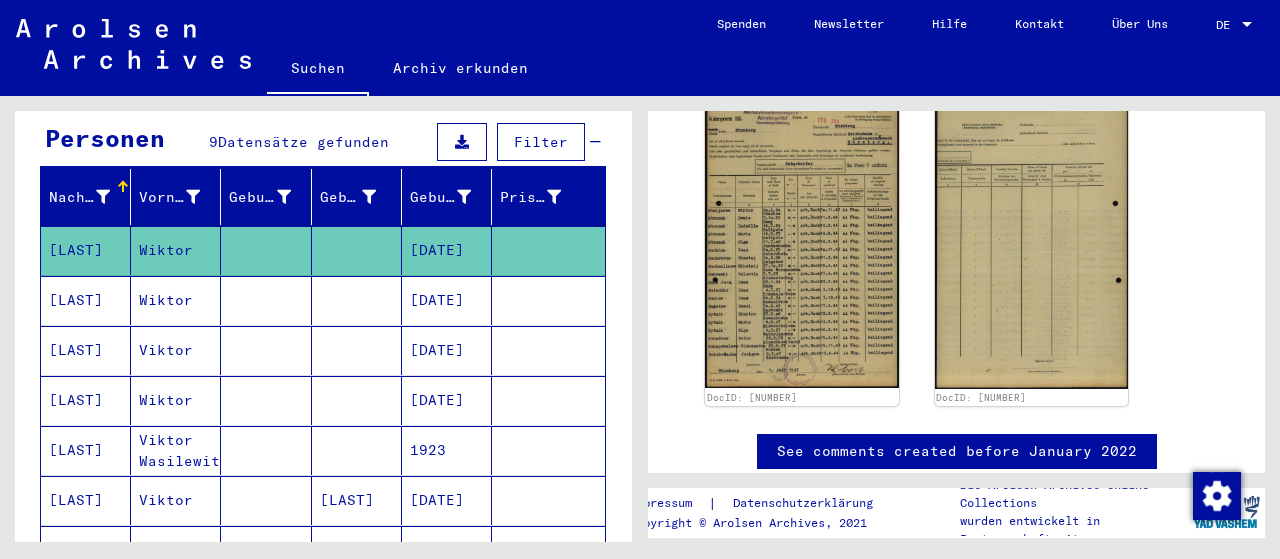 click on "[DATE]" at bounding box center (447, 350) 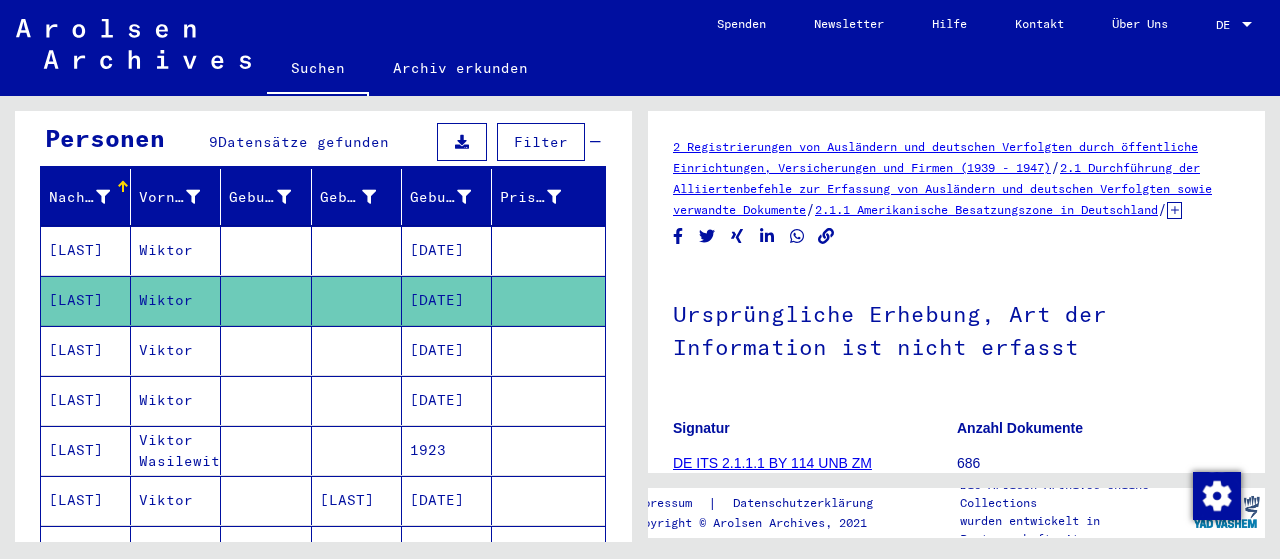 scroll, scrollTop: 0, scrollLeft: 0, axis: both 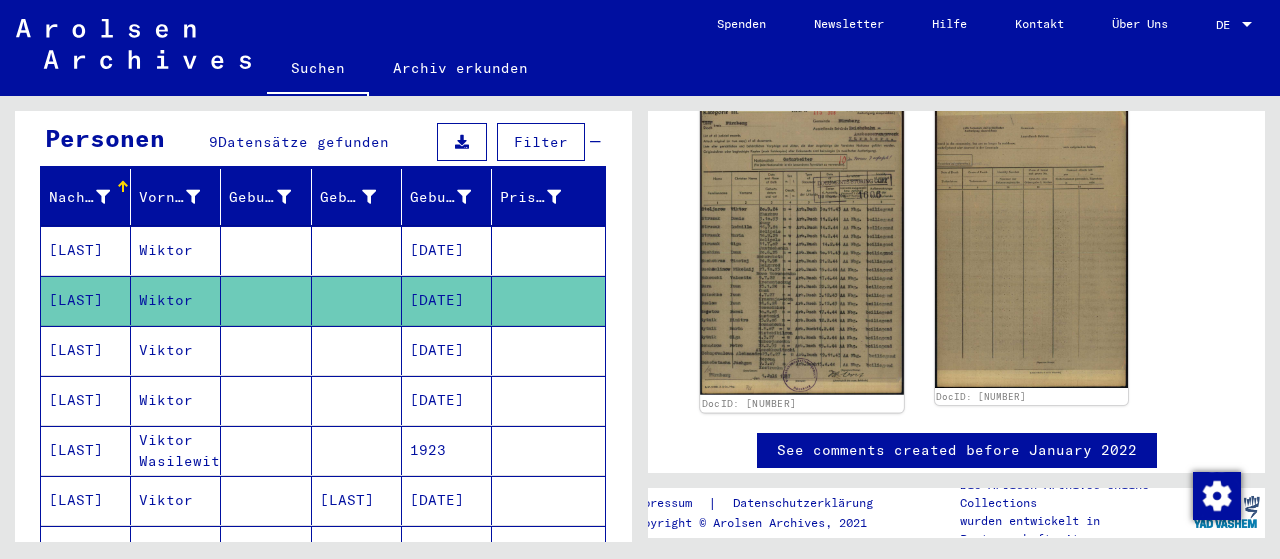 click 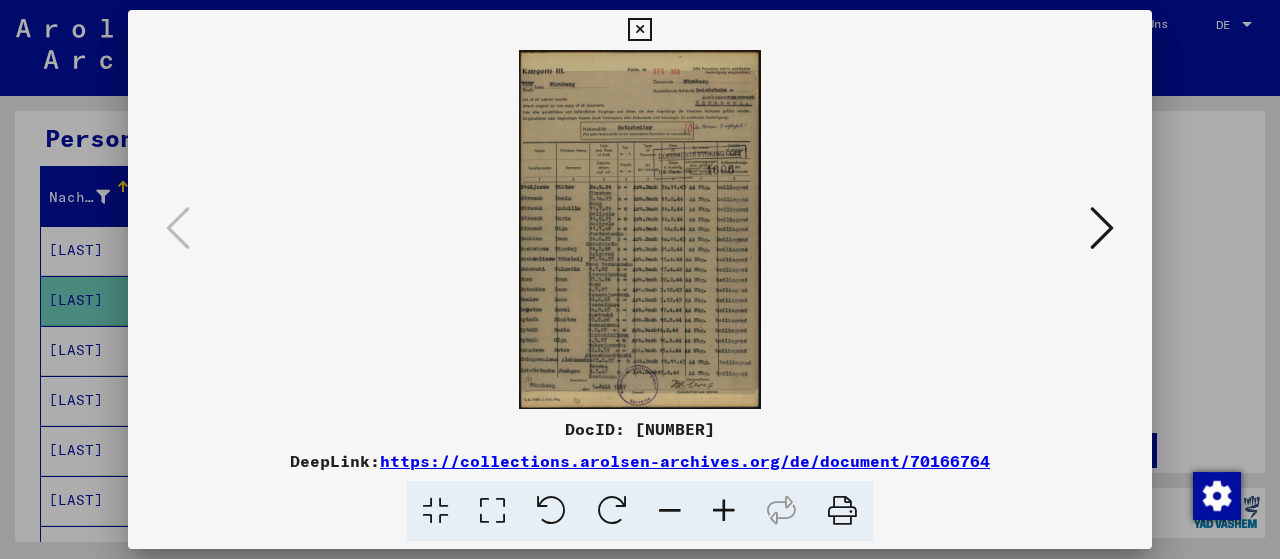 click at bounding box center [492, 511] 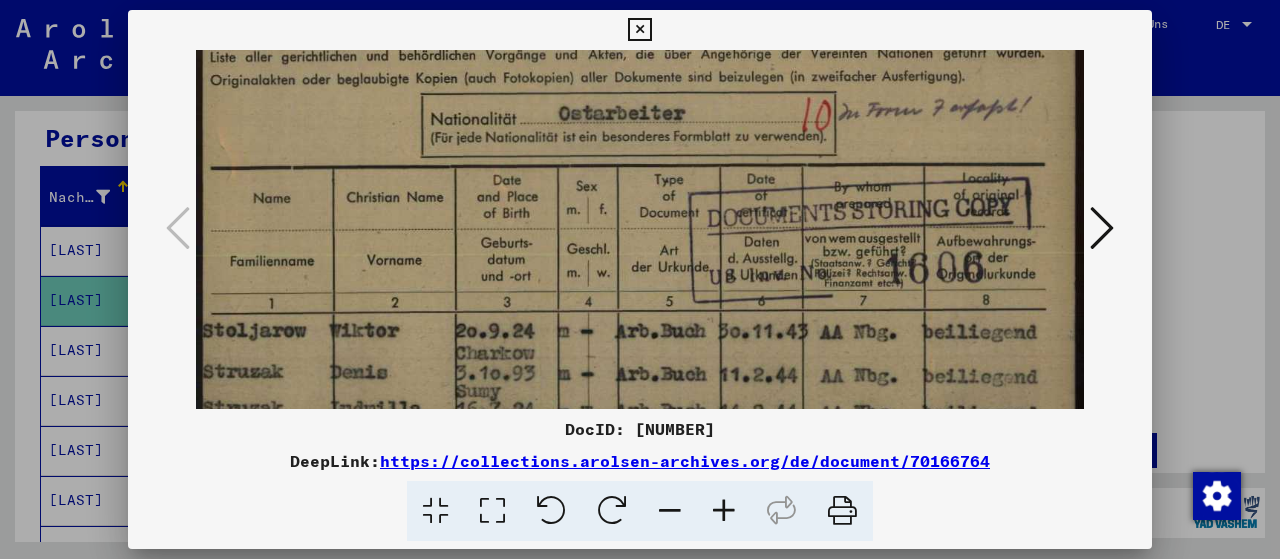 drag, startPoint x: 635, startPoint y: 319, endPoint x: 706, endPoint y: 103, distance: 227.36974 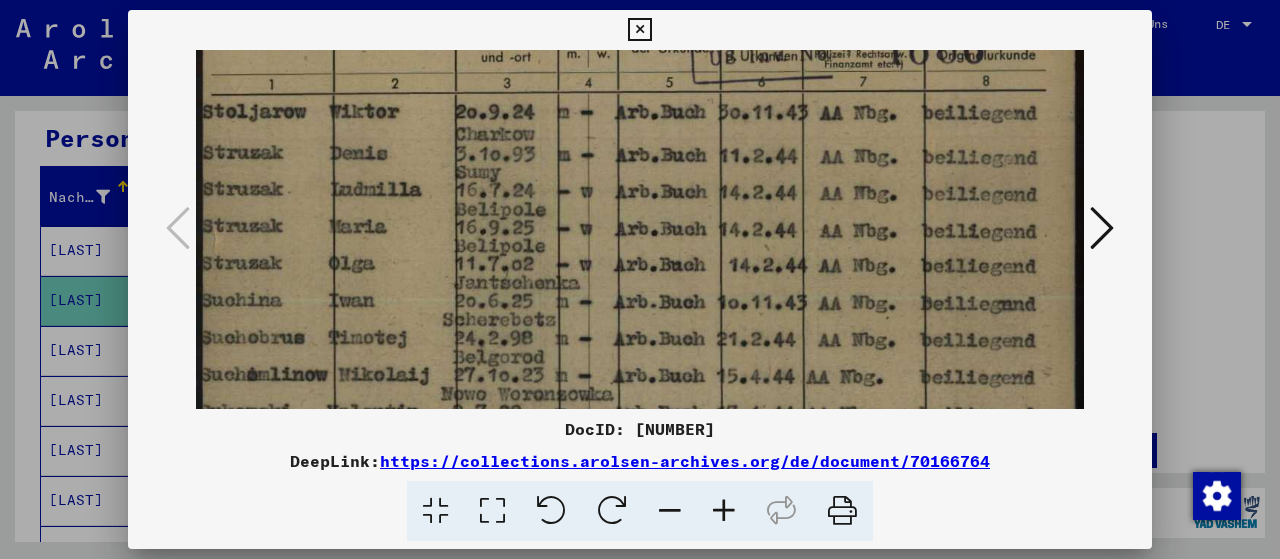 drag, startPoint x: 664, startPoint y: 354, endPoint x: 717, endPoint y: 145, distance: 215.6154 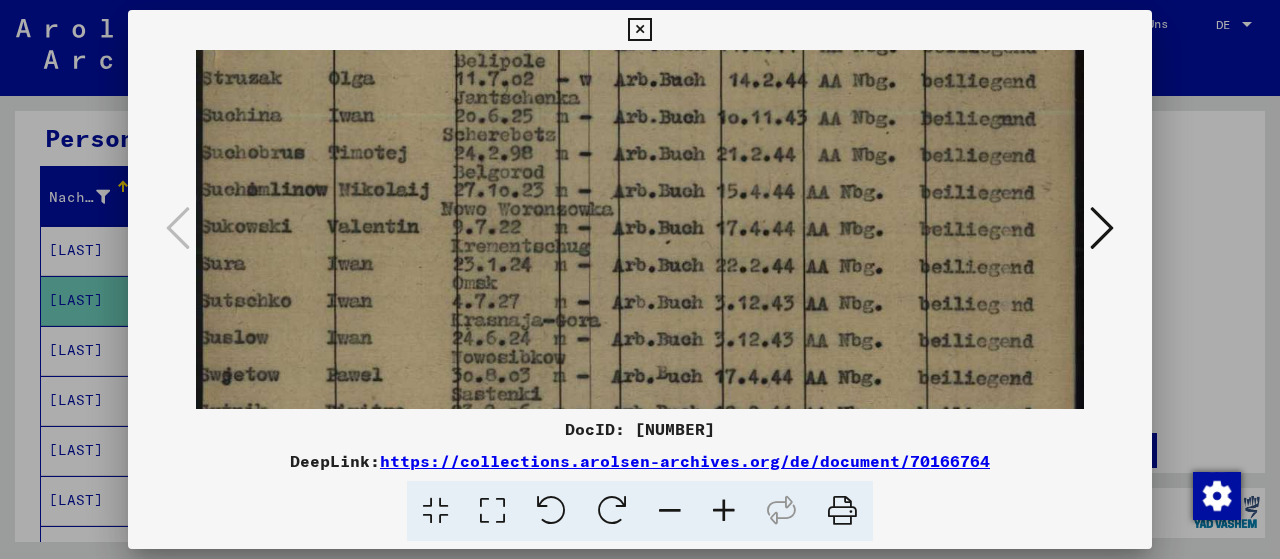 drag, startPoint x: 730, startPoint y: 202, endPoint x: 815, endPoint y: 36, distance: 186.49664 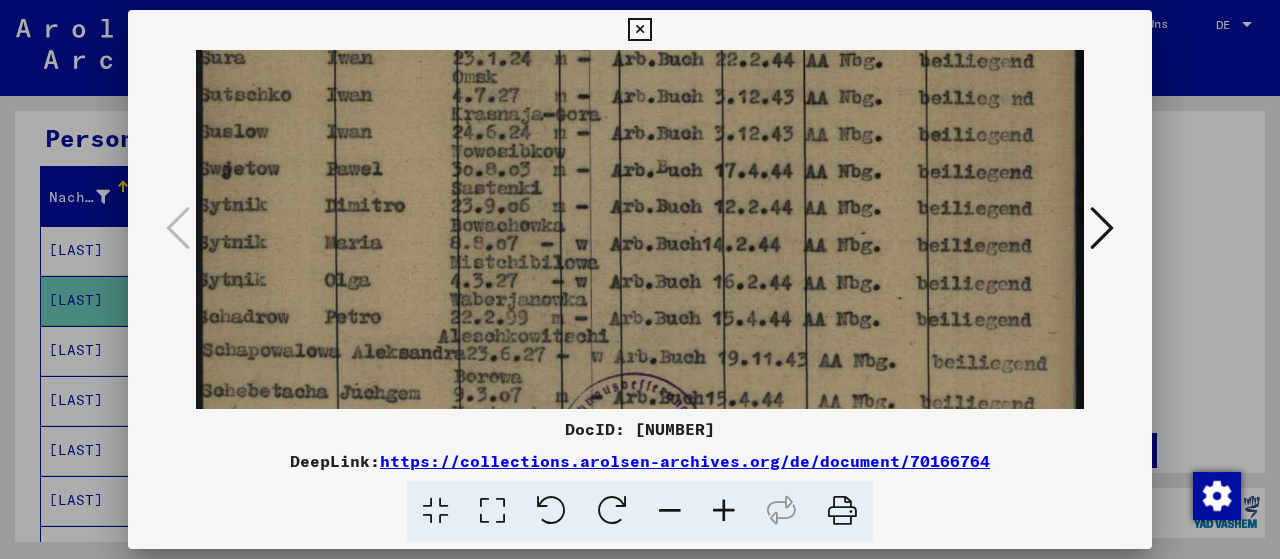 drag, startPoint x: 702, startPoint y: 273, endPoint x: 759, endPoint y: 36, distance: 243.75807 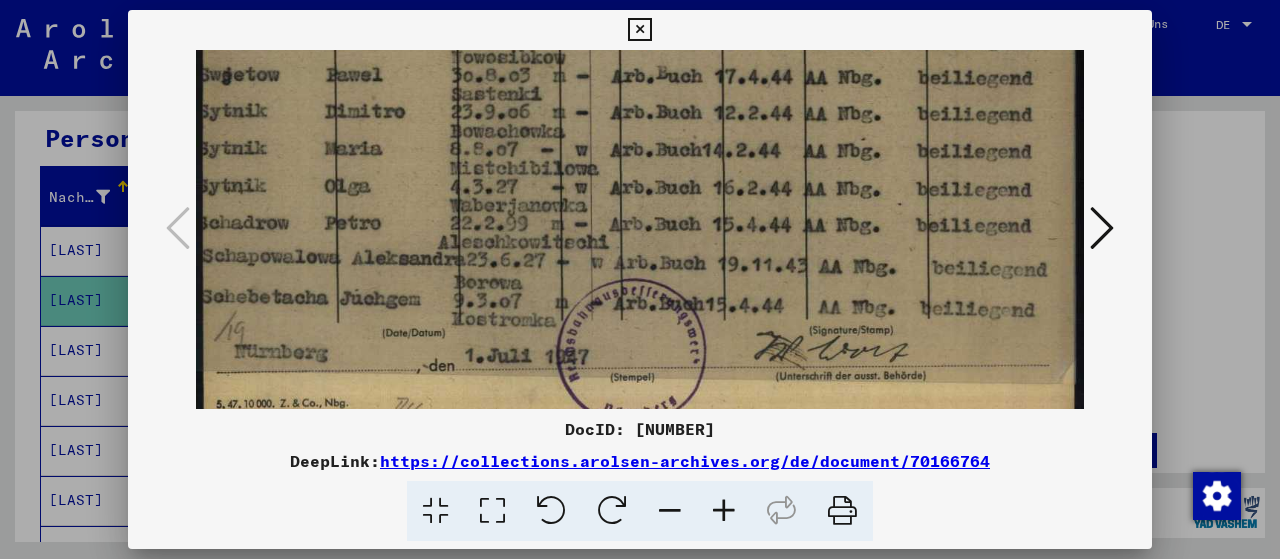 scroll, scrollTop: 953, scrollLeft: 0, axis: vertical 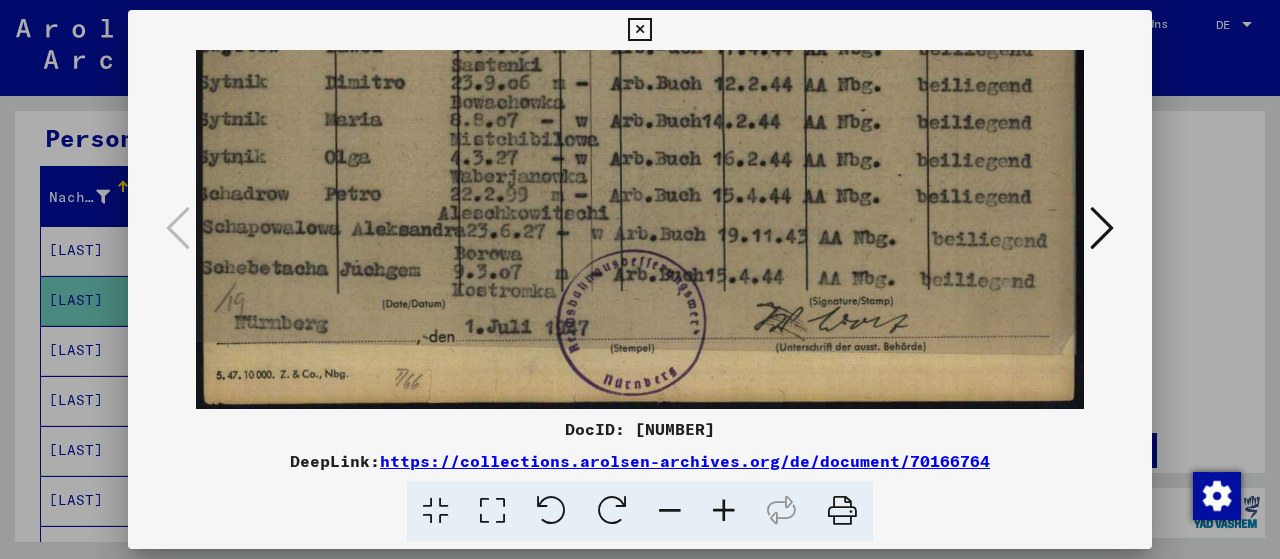 drag, startPoint x: 672, startPoint y: 265, endPoint x: 700, endPoint y: 175, distance: 94.254974 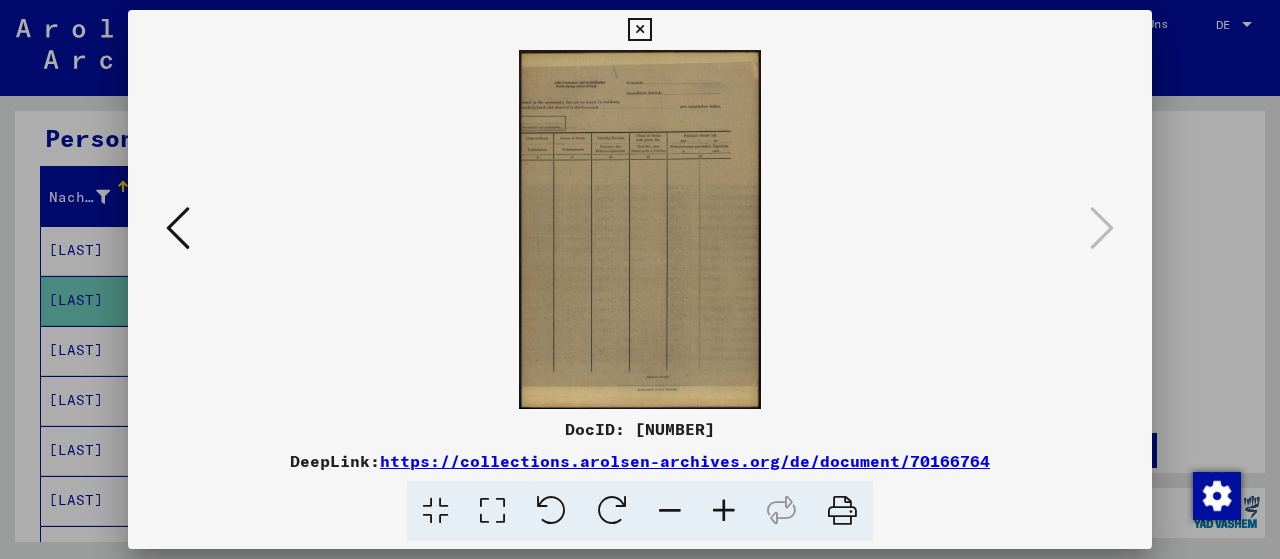 click at bounding box center [492, 511] 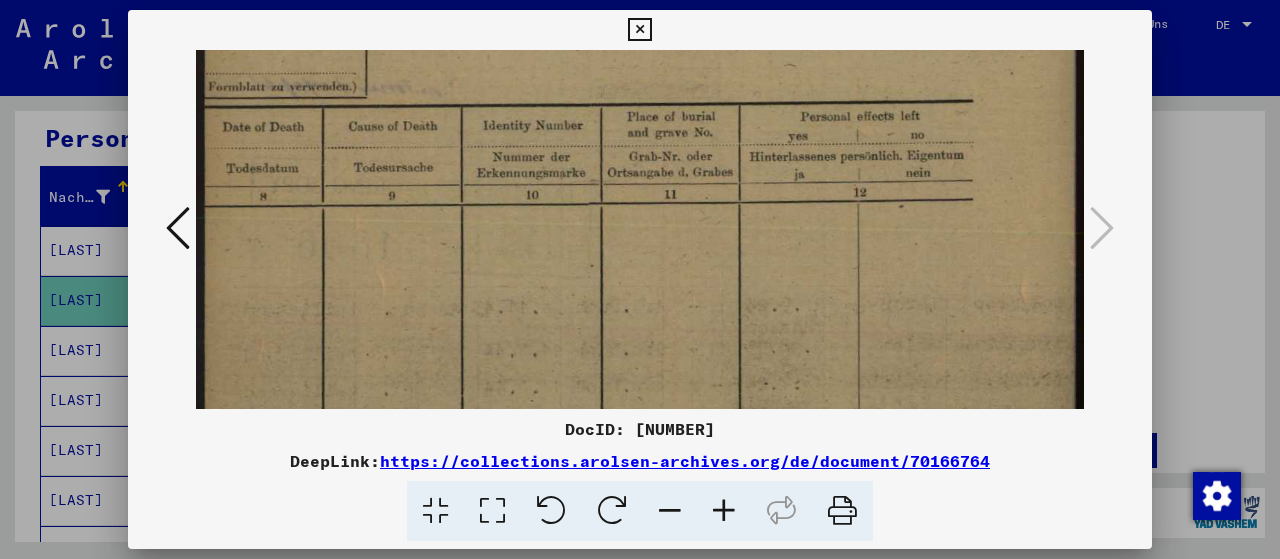 scroll, scrollTop: 250, scrollLeft: 0, axis: vertical 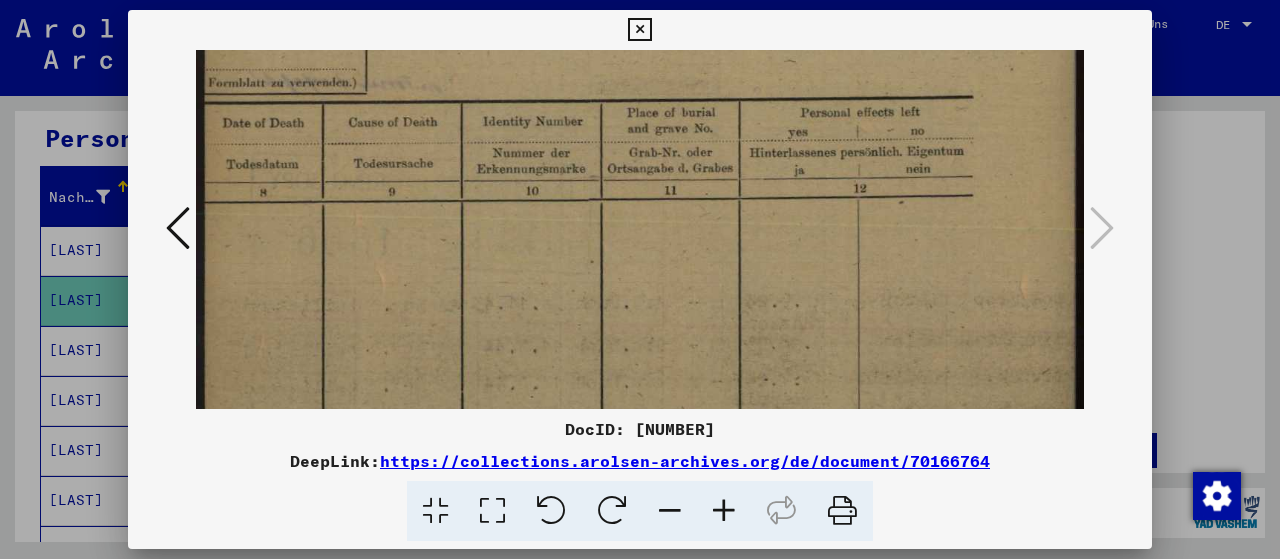 drag, startPoint x: 664, startPoint y: 333, endPoint x: 744, endPoint y: 97, distance: 249.19069 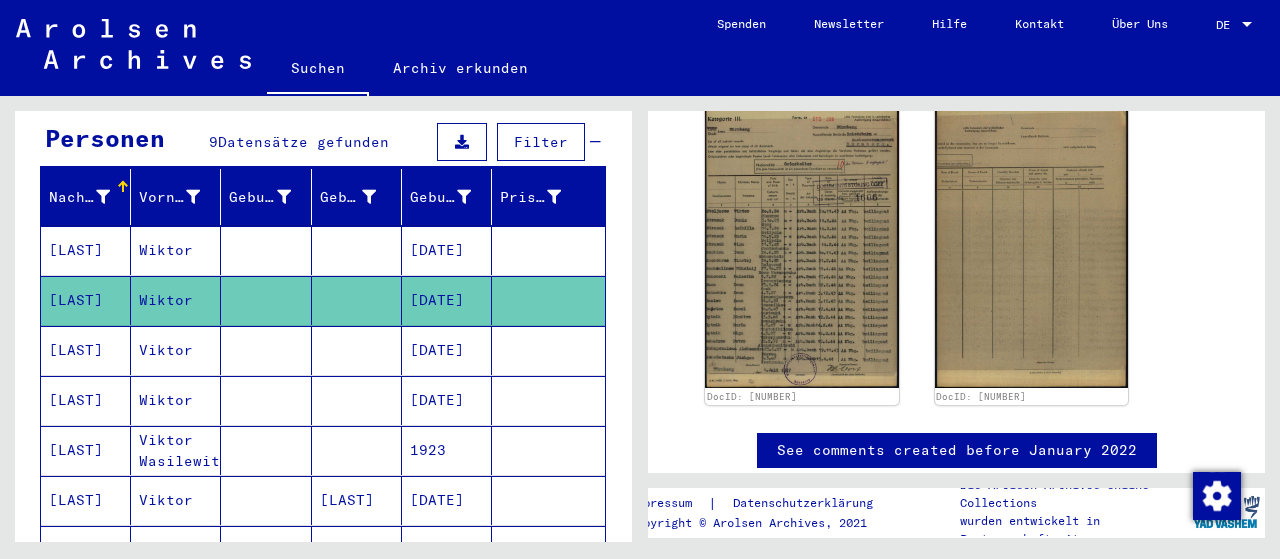 click on "[DATE]" at bounding box center [447, 400] 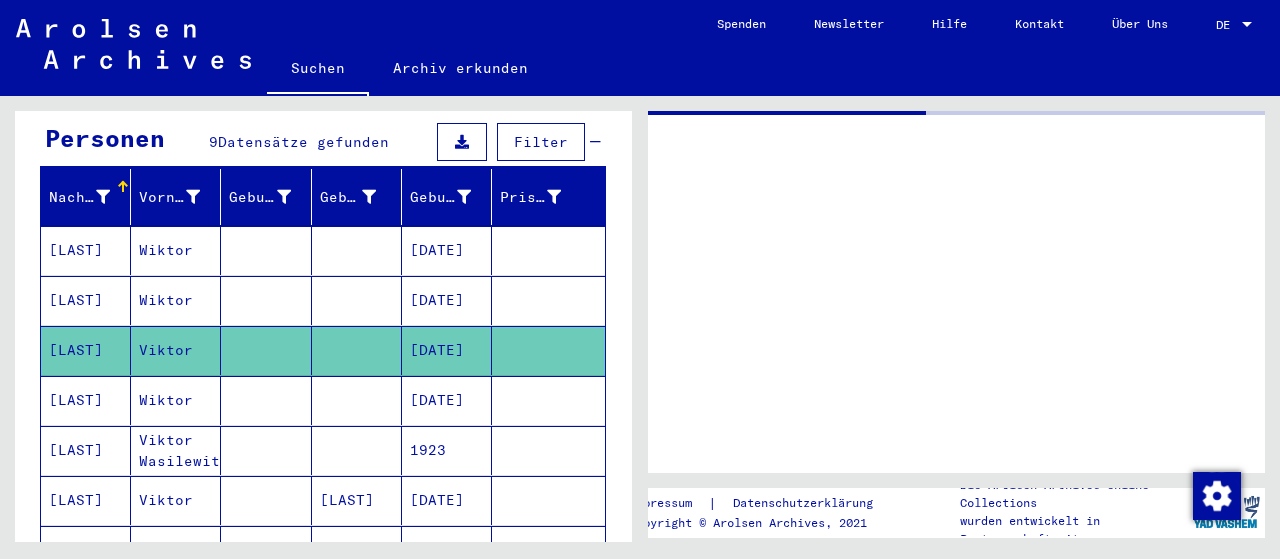 scroll, scrollTop: 0, scrollLeft: 0, axis: both 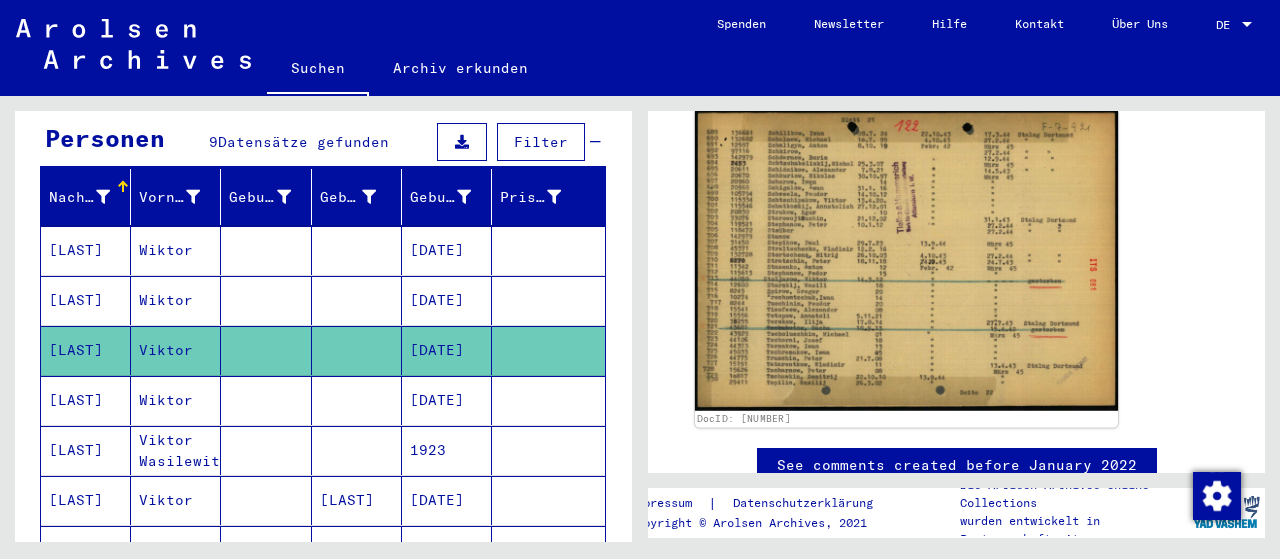 click 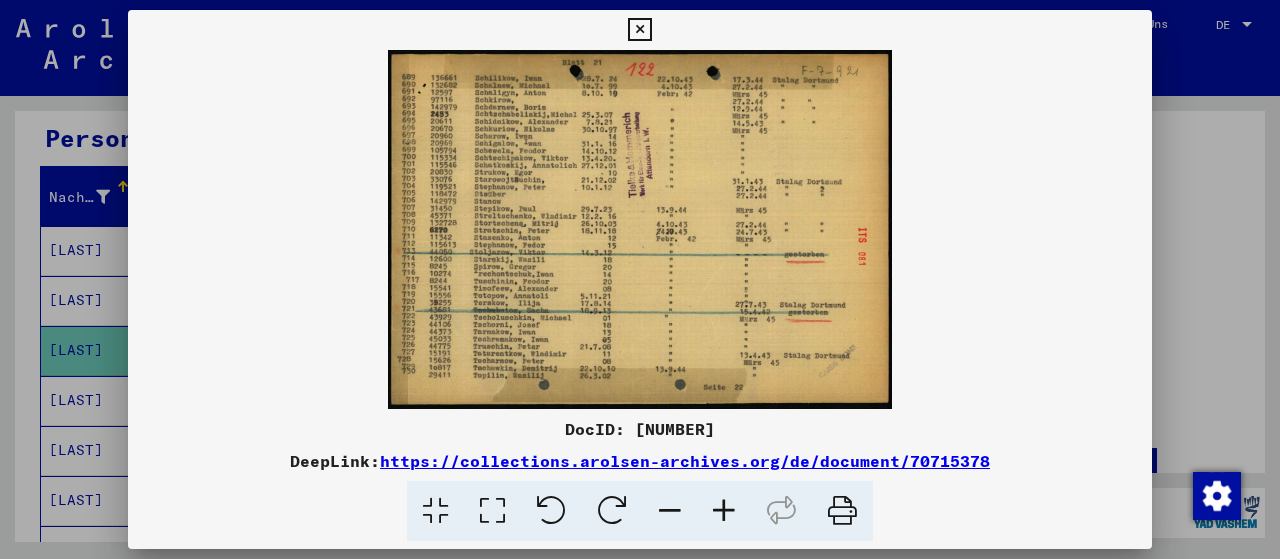 click at bounding box center (492, 511) 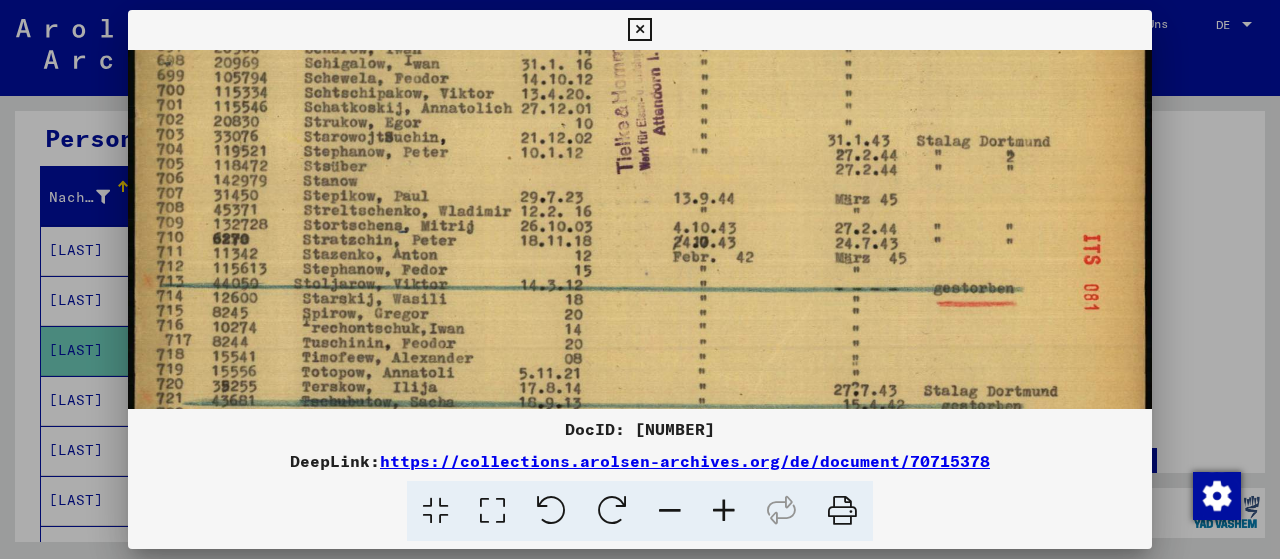 scroll, scrollTop: 186, scrollLeft: 0, axis: vertical 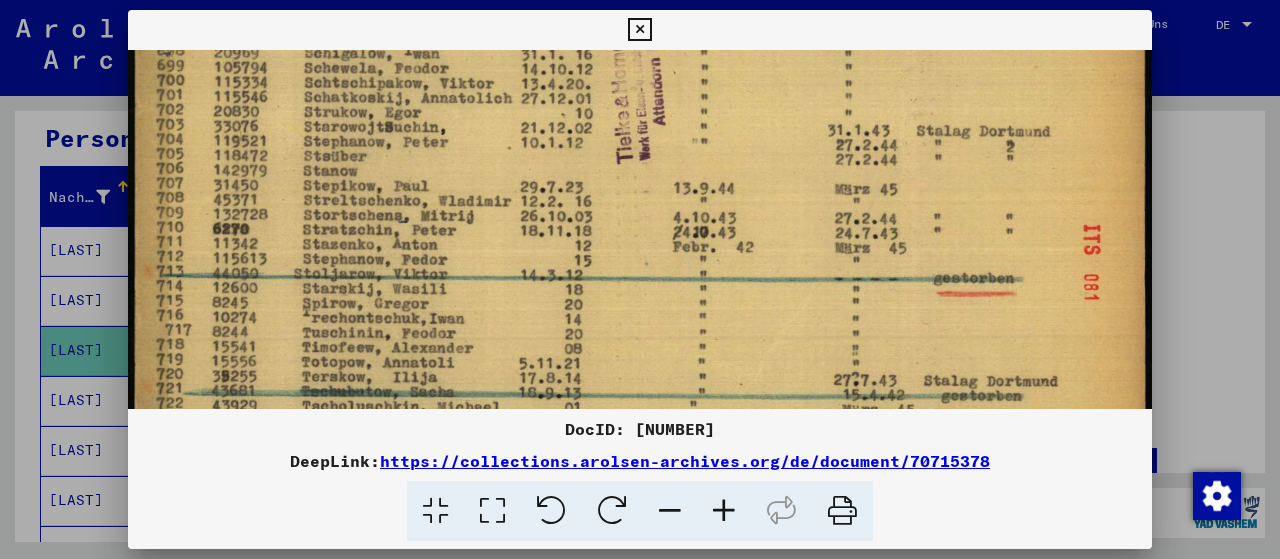 drag, startPoint x: 405, startPoint y: 376, endPoint x: 428, endPoint y: 196, distance: 181.4635 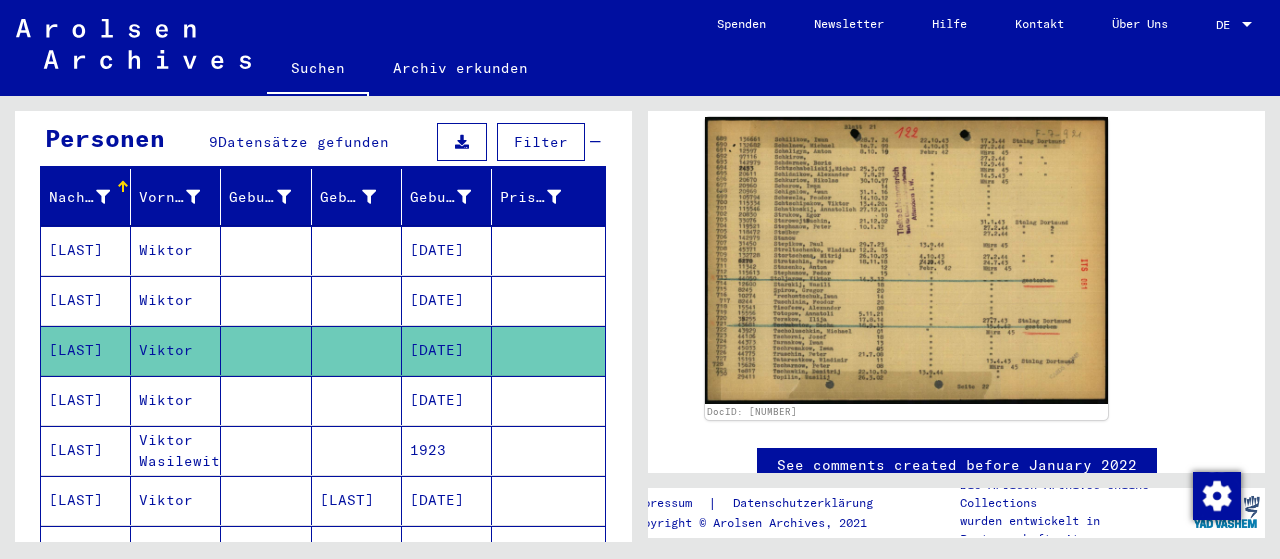 click on "[DATE]" at bounding box center (447, 450) 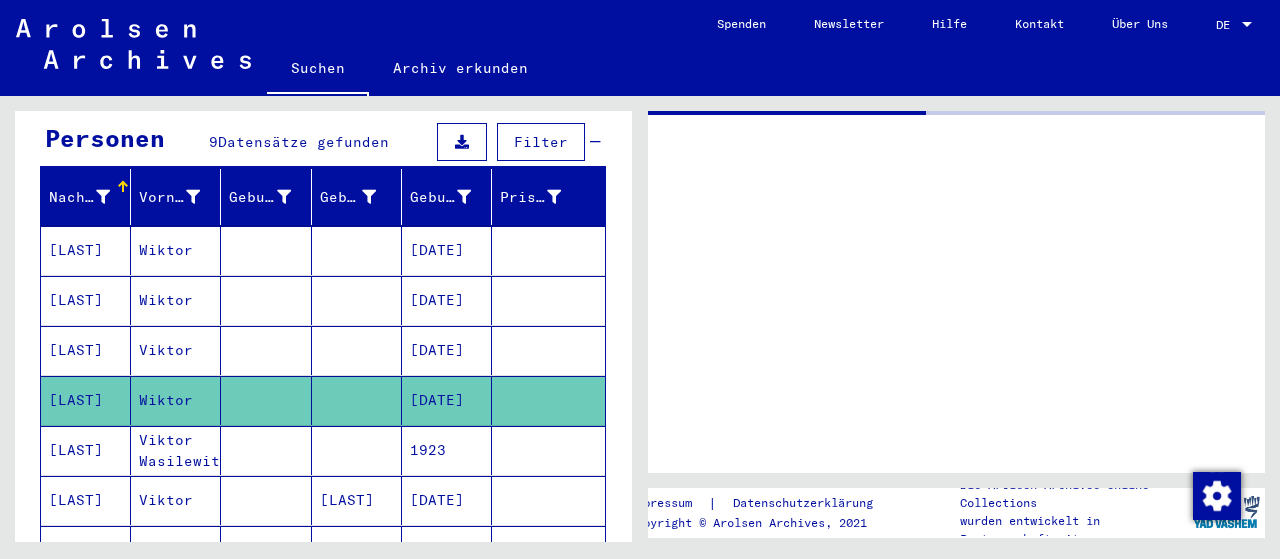 scroll, scrollTop: 0, scrollLeft: 0, axis: both 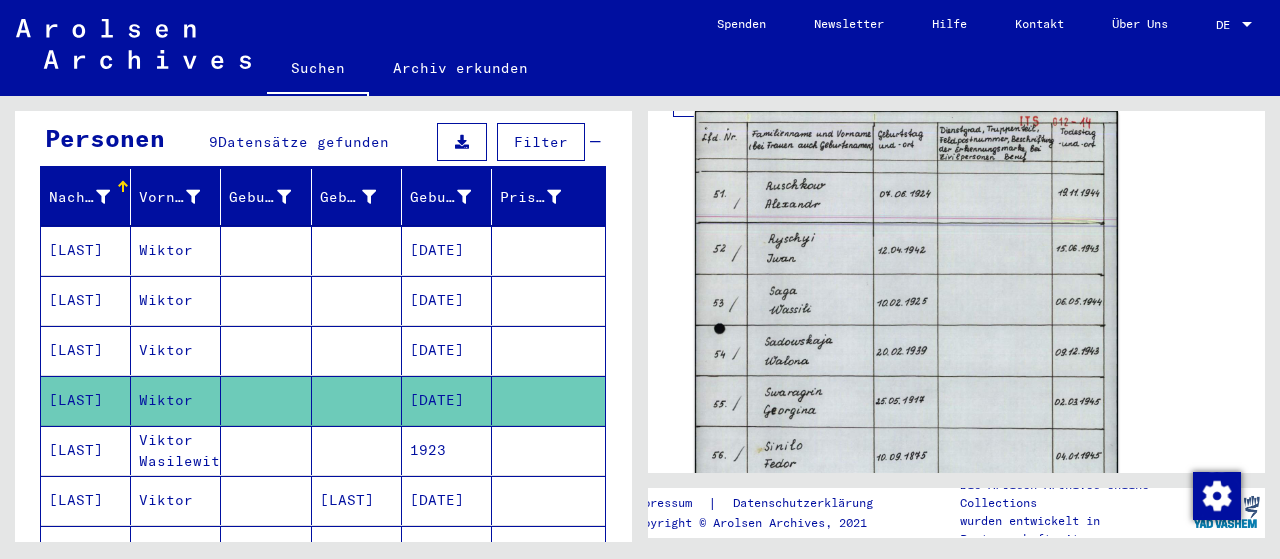click 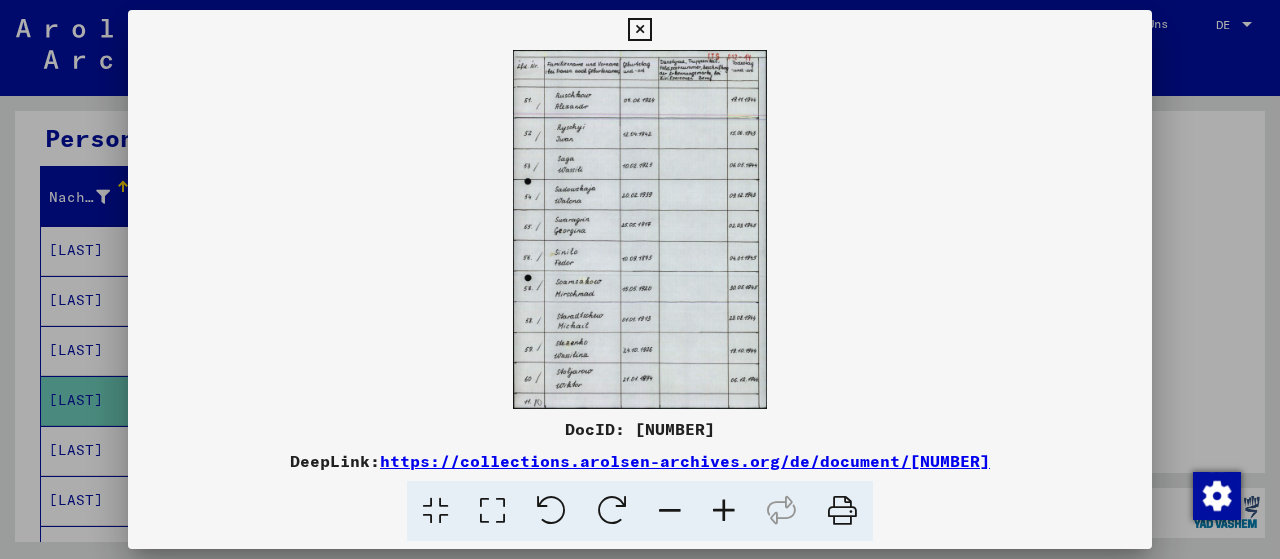 click at bounding box center [492, 511] 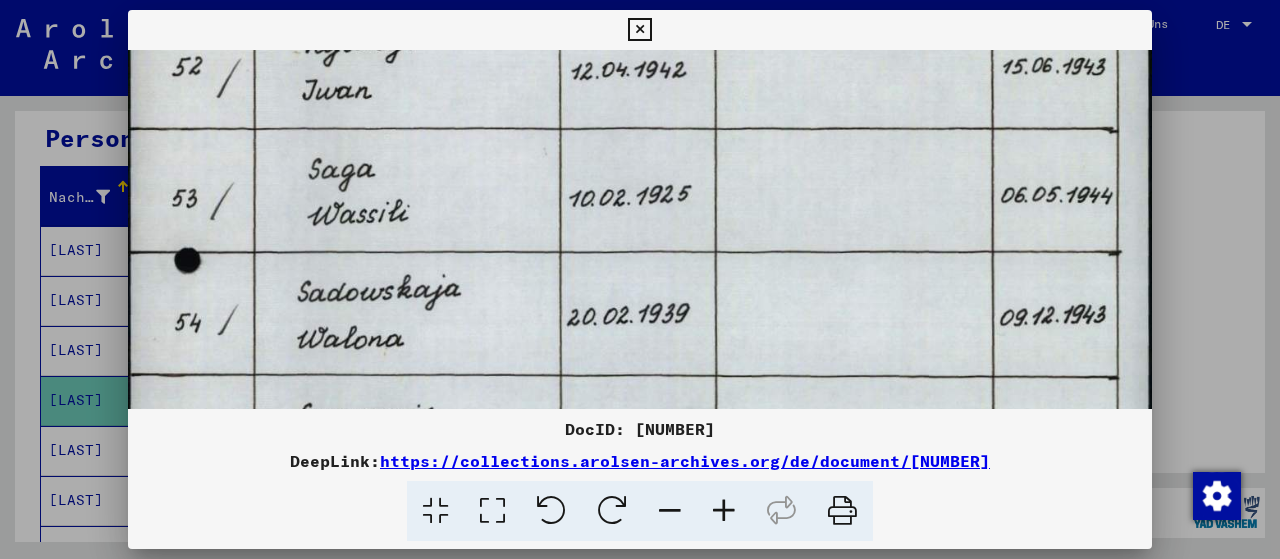 drag, startPoint x: 547, startPoint y: 373, endPoint x: 662, endPoint y: 61, distance: 332.51917 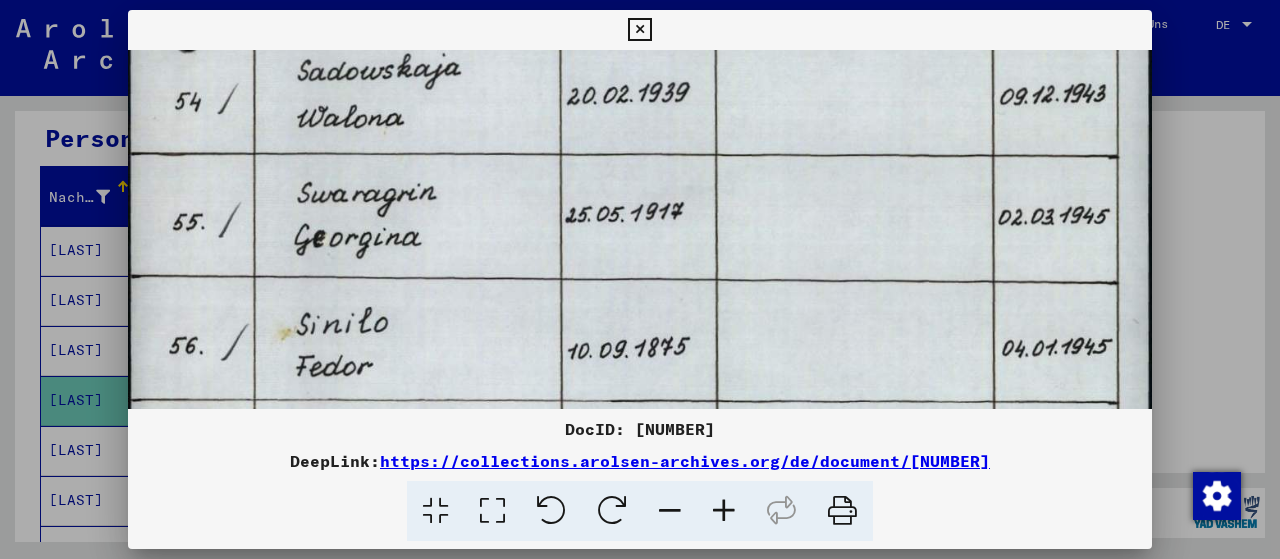 drag, startPoint x: 614, startPoint y: 259, endPoint x: 680, endPoint y: 99, distance: 173.07802 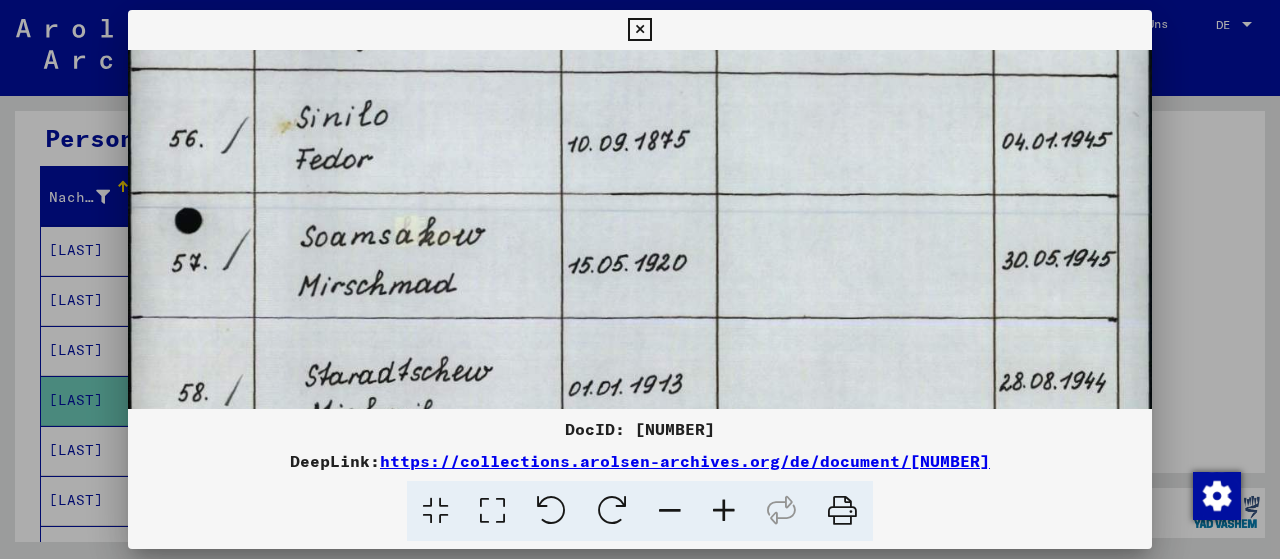 drag, startPoint x: 601, startPoint y: 327, endPoint x: 679, endPoint y: 129, distance: 212.80977 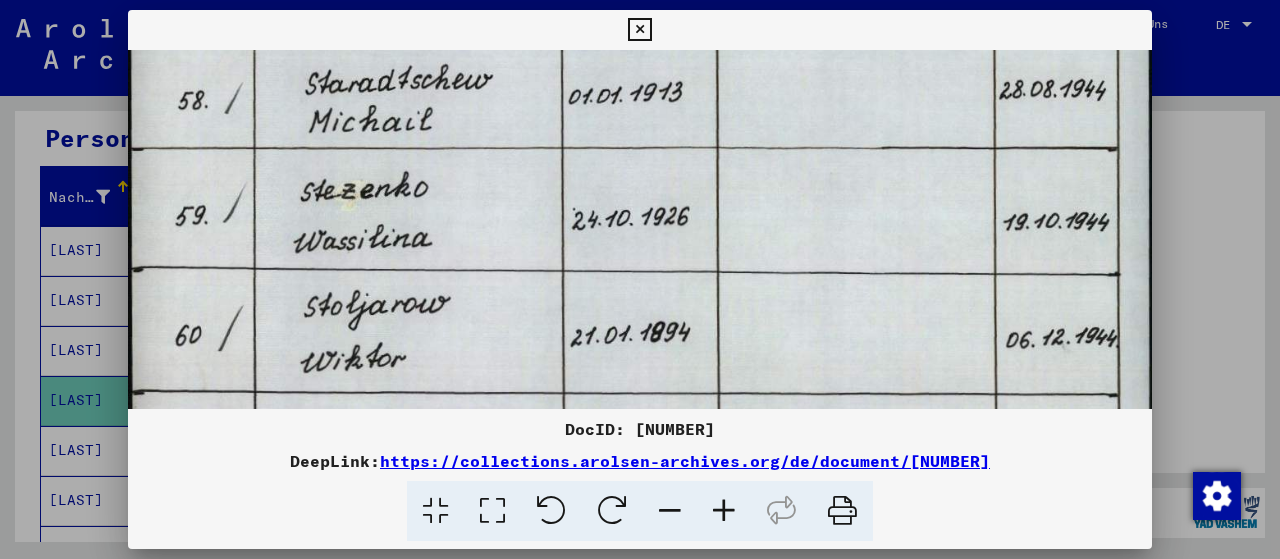 drag, startPoint x: 591, startPoint y: 345, endPoint x: 691, endPoint y: 56, distance: 305.81204 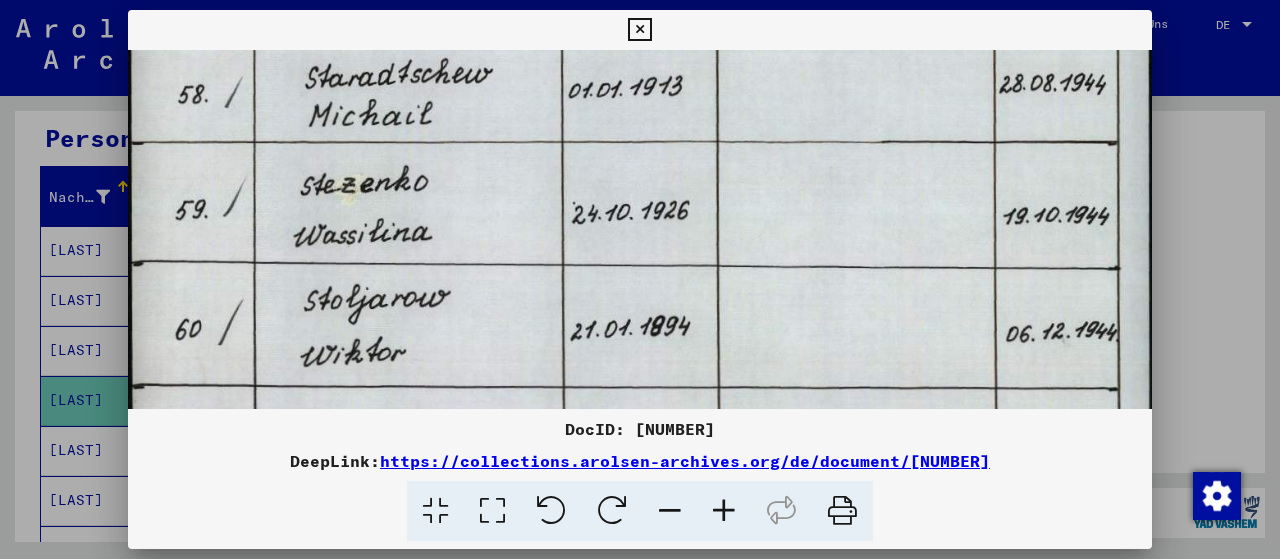 scroll, scrollTop: 1084, scrollLeft: 0, axis: vertical 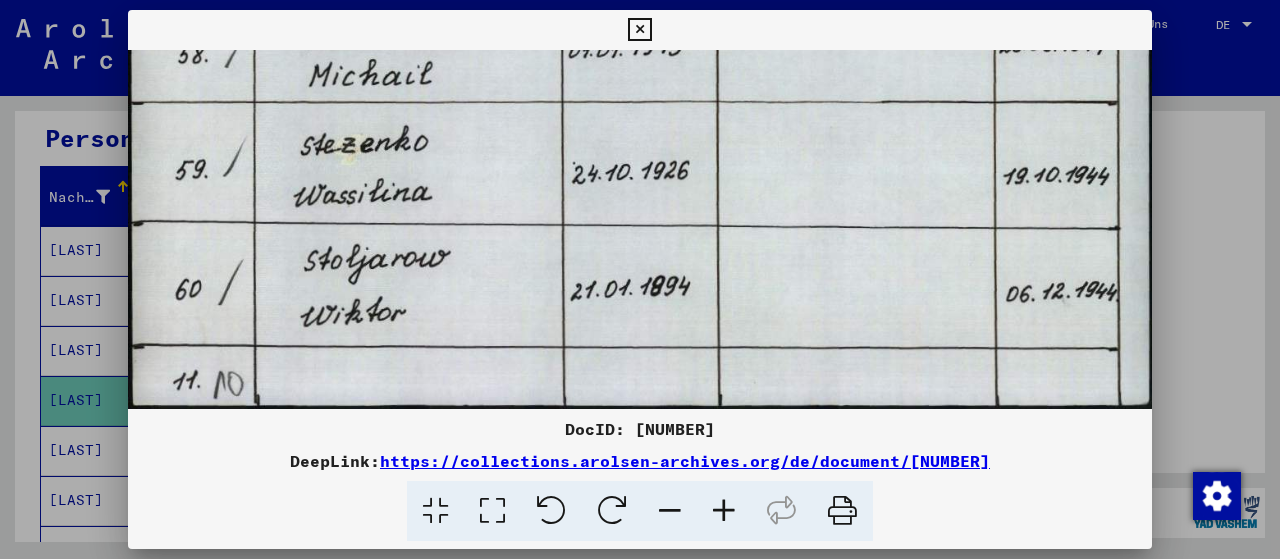 drag, startPoint x: 591, startPoint y: 319, endPoint x: 605, endPoint y: 154, distance: 165.59288 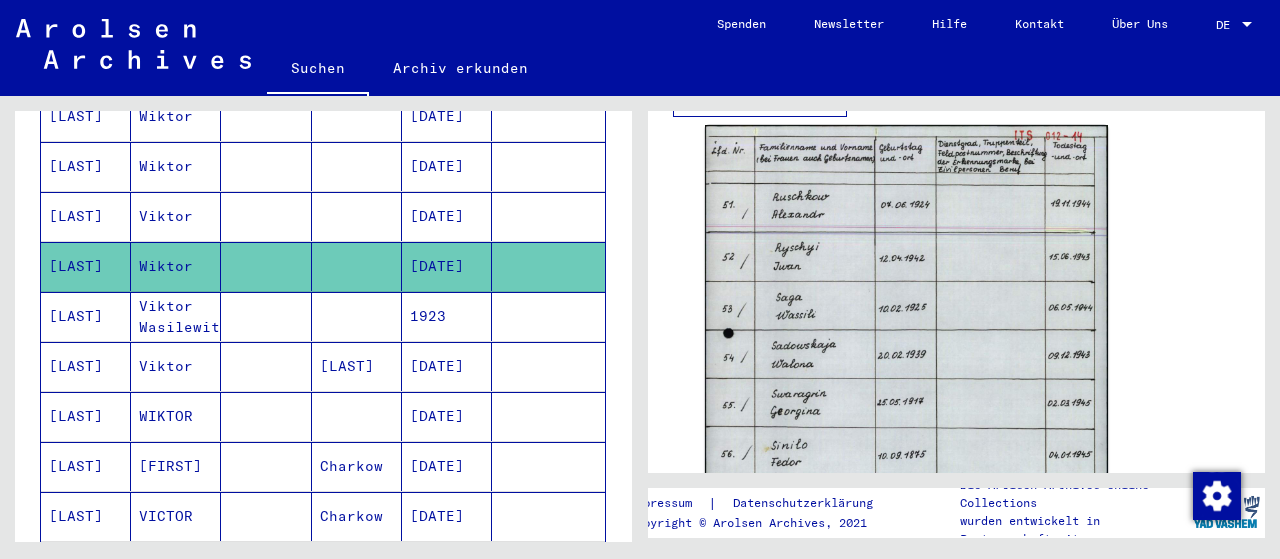 scroll, scrollTop: 400, scrollLeft: 0, axis: vertical 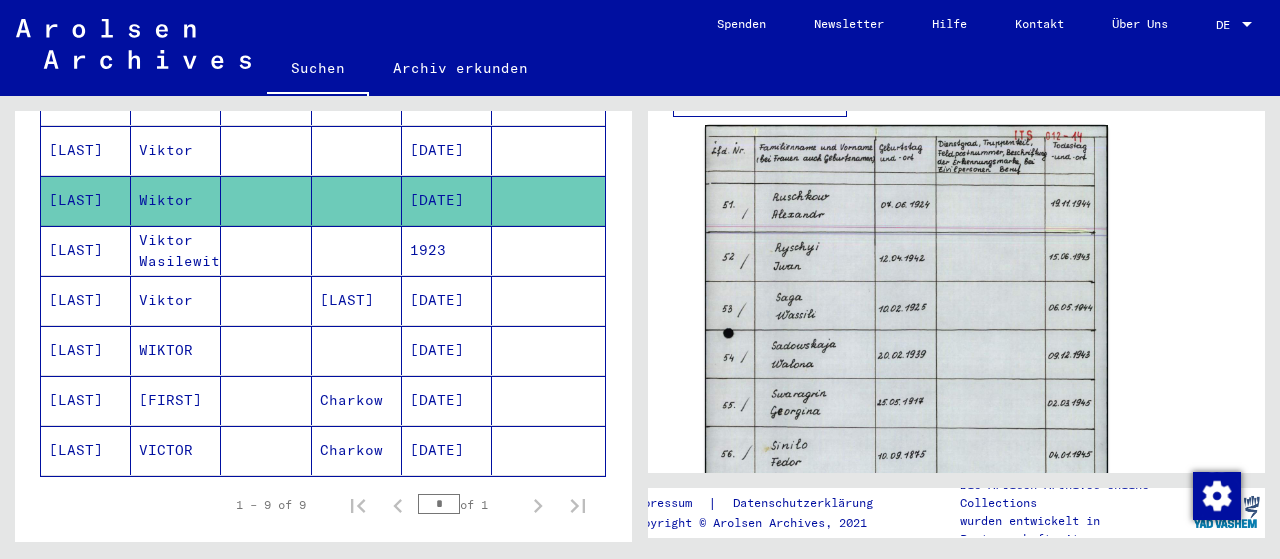 click on "[DATE]" at bounding box center (447, 350) 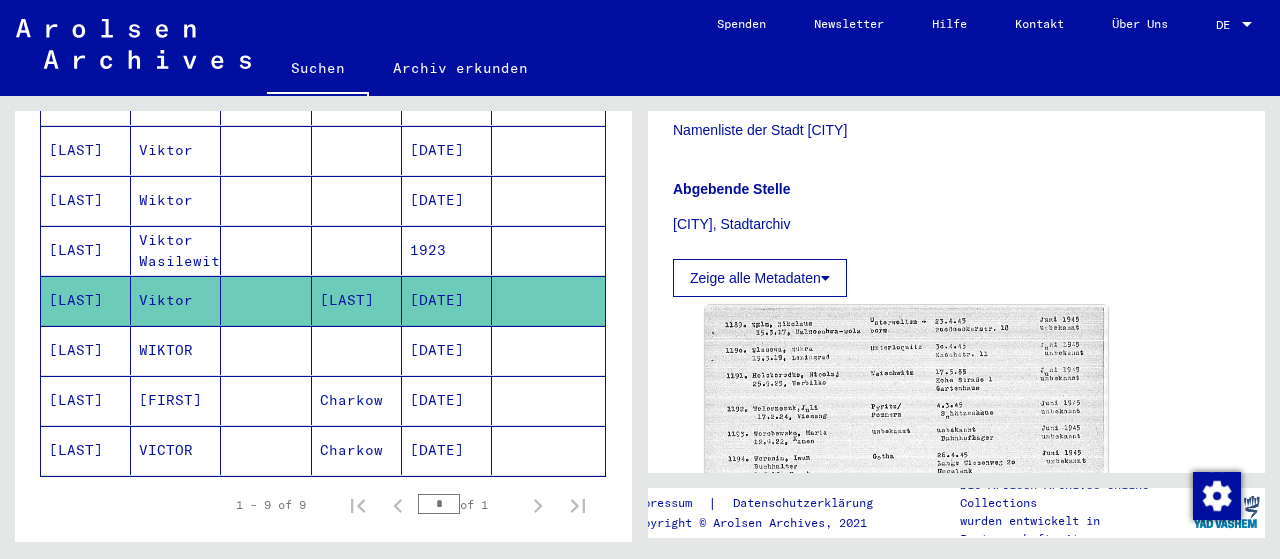 scroll, scrollTop: 0, scrollLeft: 0, axis: both 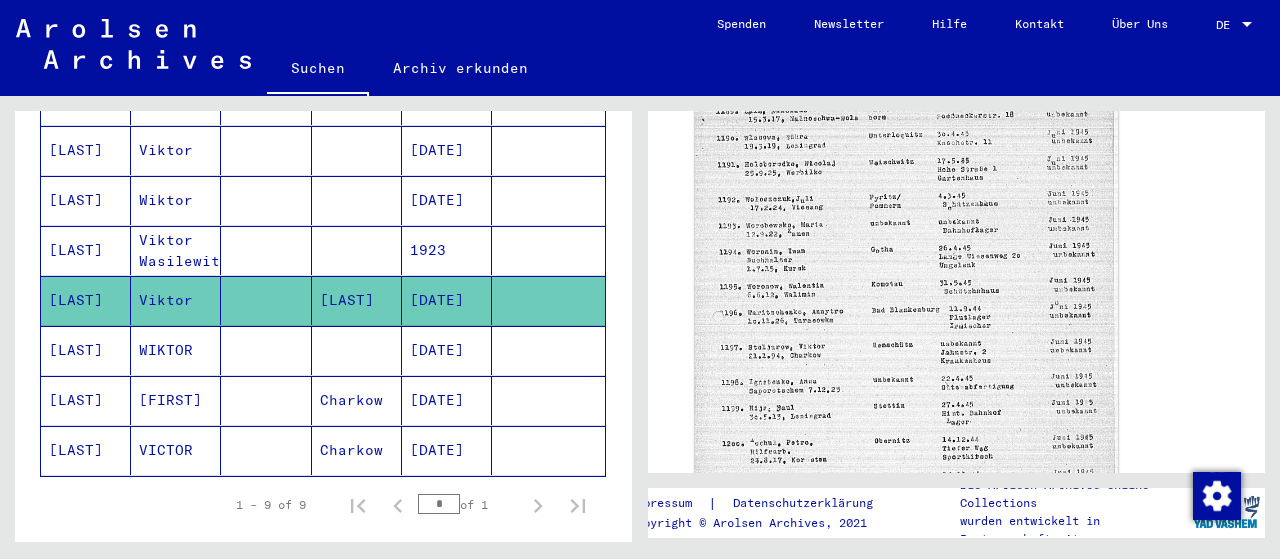 click 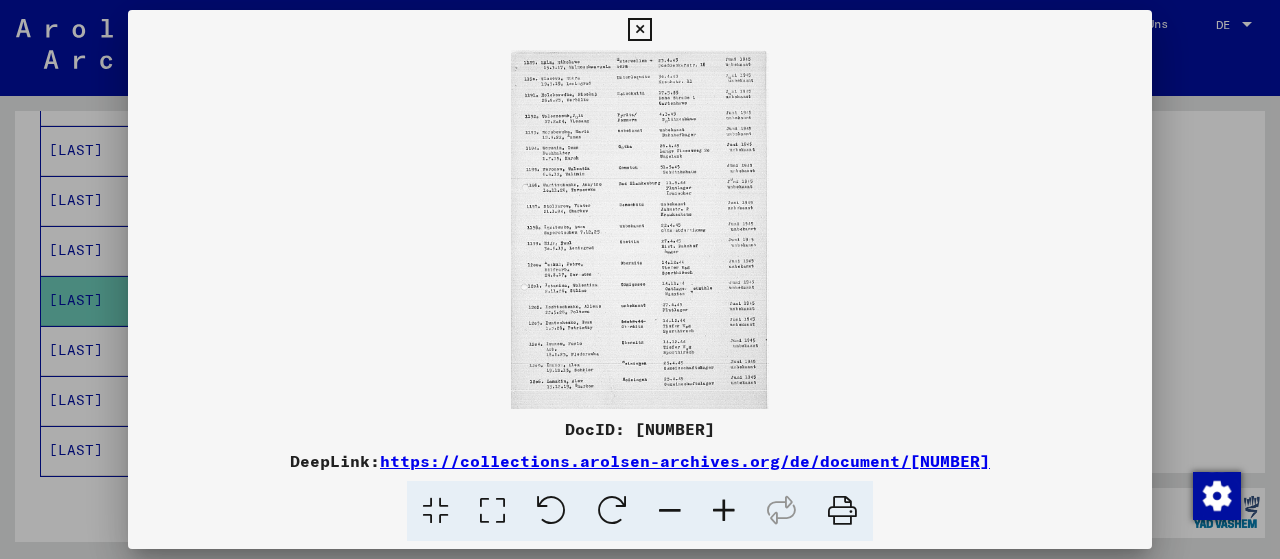 click at bounding box center [492, 511] 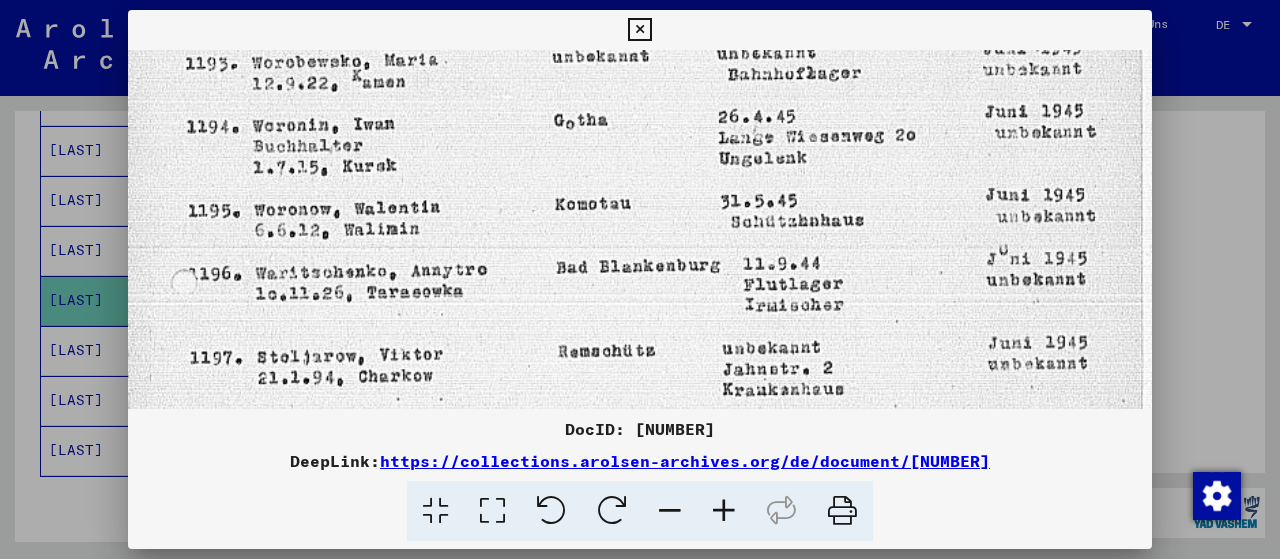 drag, startPoint x: 415, startPoint y: 349, endPoint x: 513, endPoint y: 44, distance: 320.3576 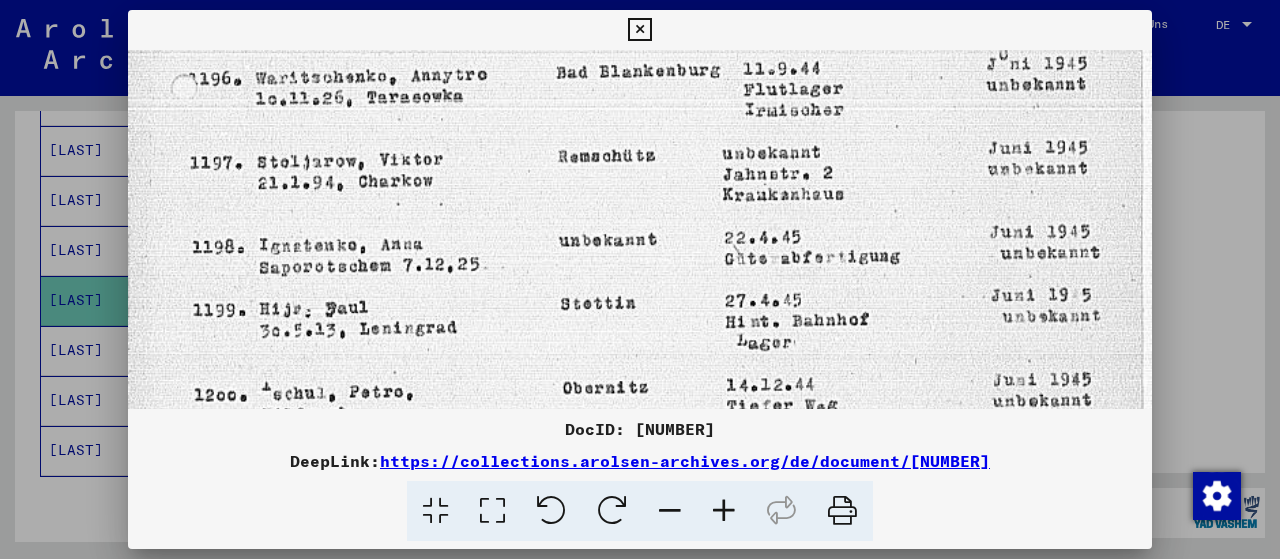 scroll, scrollTop: 516, scrollLeft: 0, axis: vertical 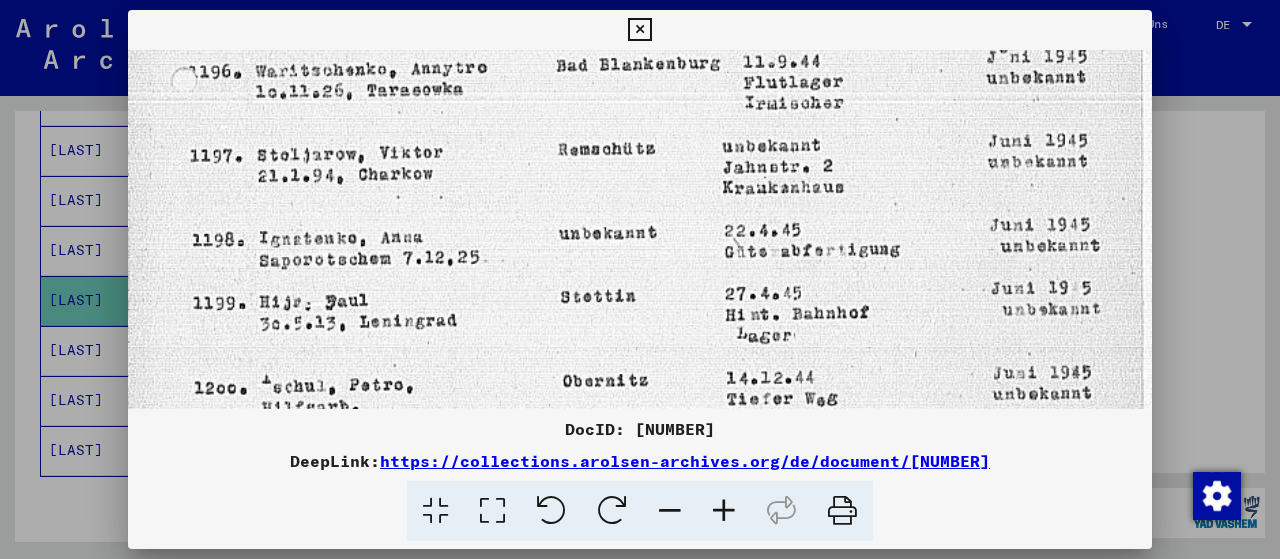 drag, startPoint x: 426, startPoint y: 331, endPoint x: 484, endPoint y: 137, distance: 202.48457 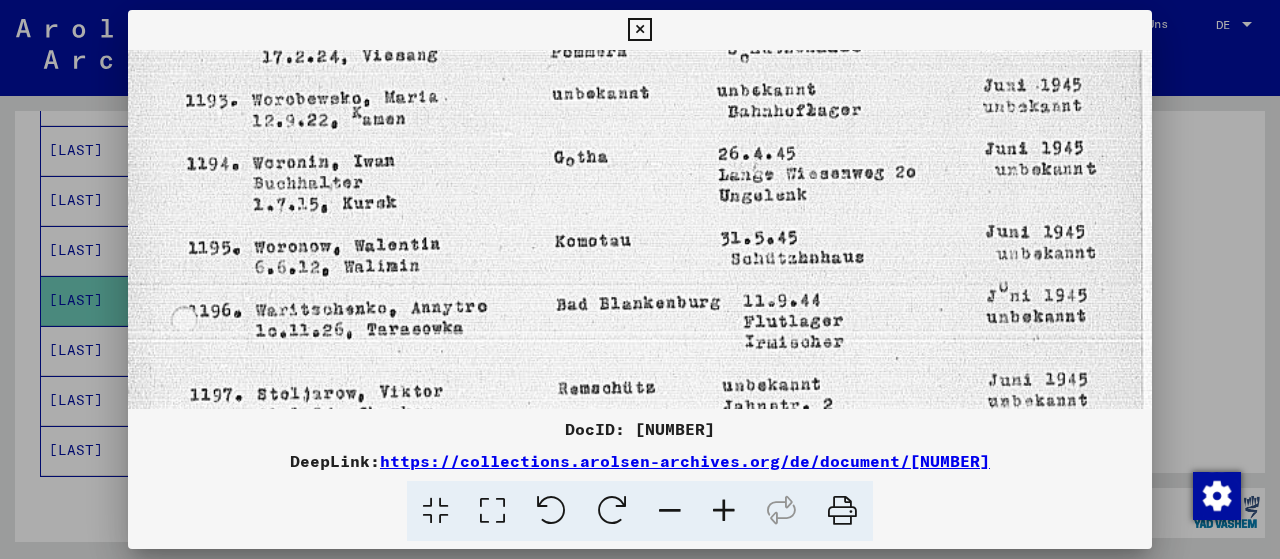 scroll, scrollTop: 259, scrollLeft: 0, axis: vertical 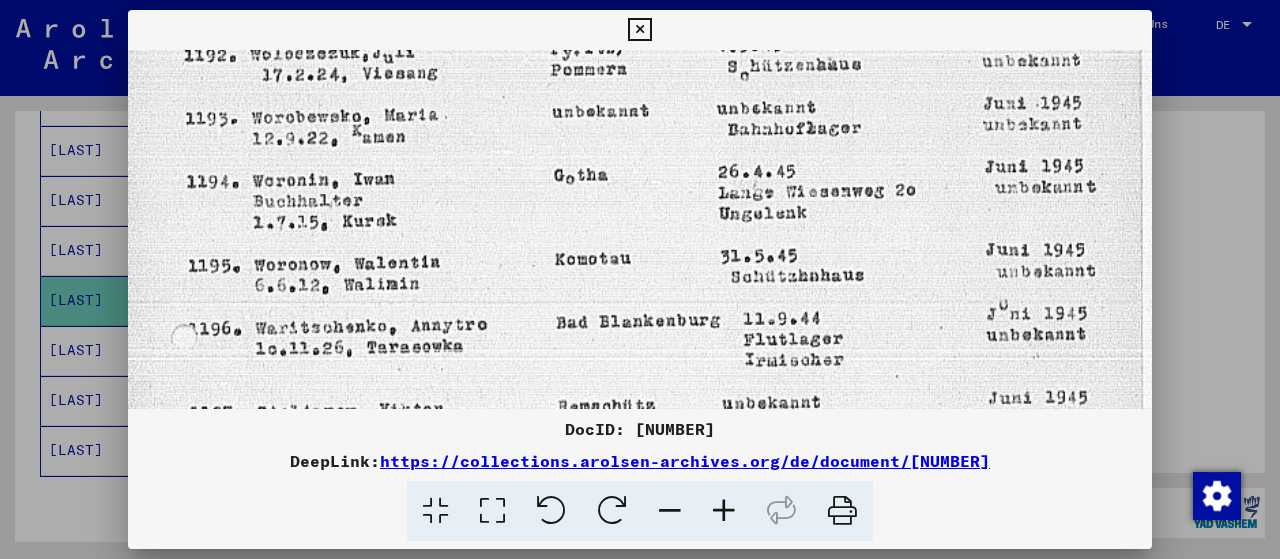 drag, startPoint x: 499, startPoint y: 139, endPoint x: 521, endPoint y: 398, distance: 259.93268 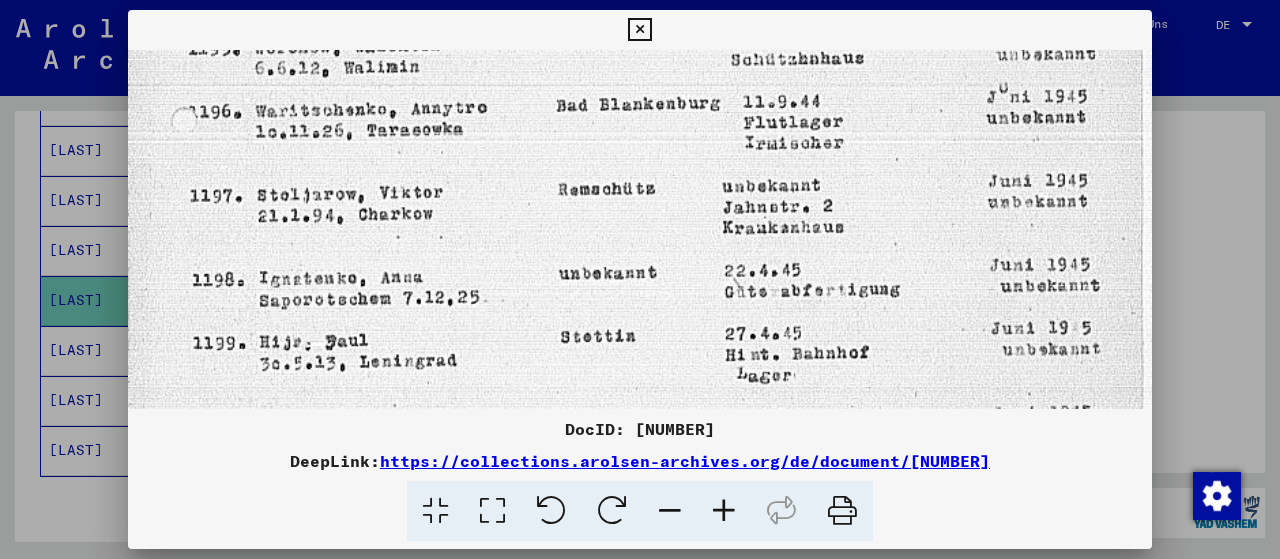 scroll, scrollTop: 478, scrollLeft: 0, axis: vertical 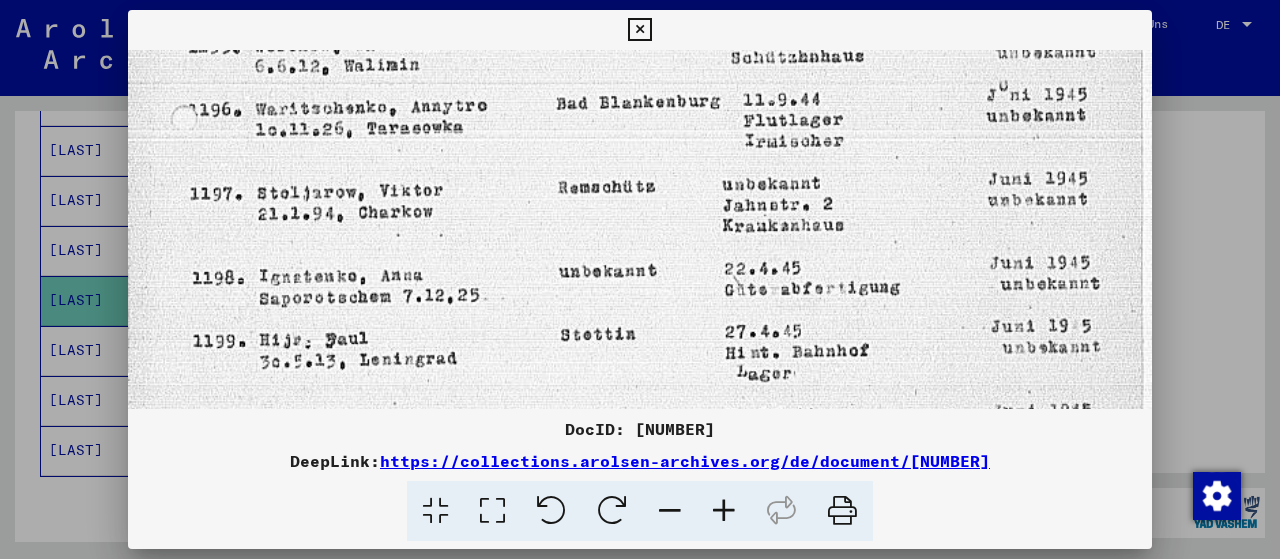 drag, startPoint x: 493, startPoint y: 332, endPoint x: 526, endPoint y: 121, distance: 213.56497 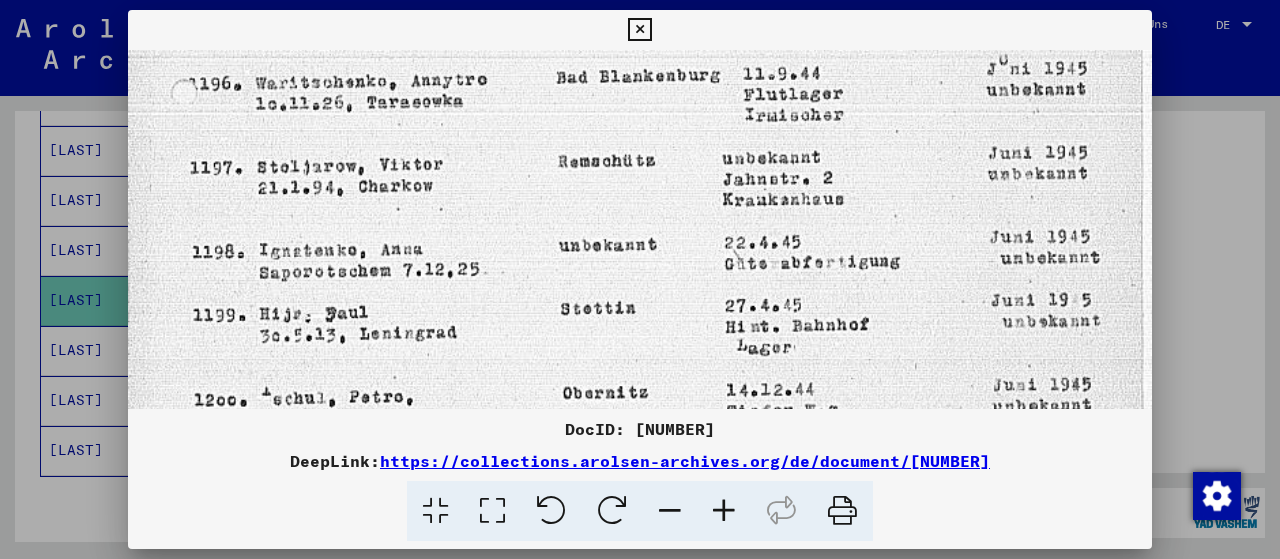 scroll, scrollTop: 526, scrollLeft: 0, axis: vertical 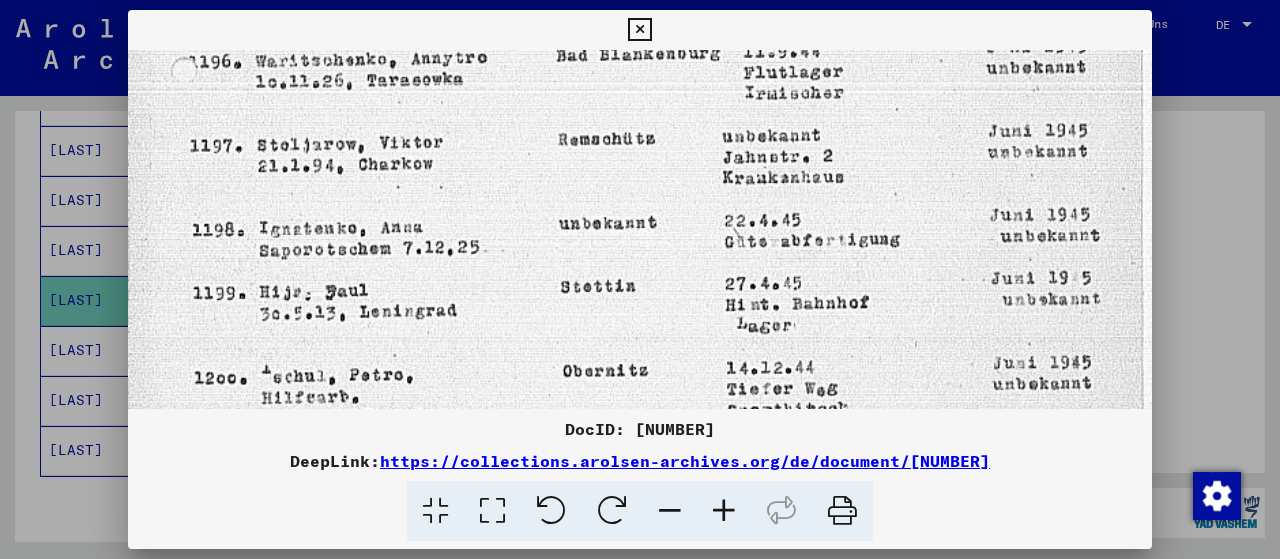 drag, startPoint x: 511, startPoint y: 282, endPoint x: 518, endPoint y: 237, distance: 45.54119 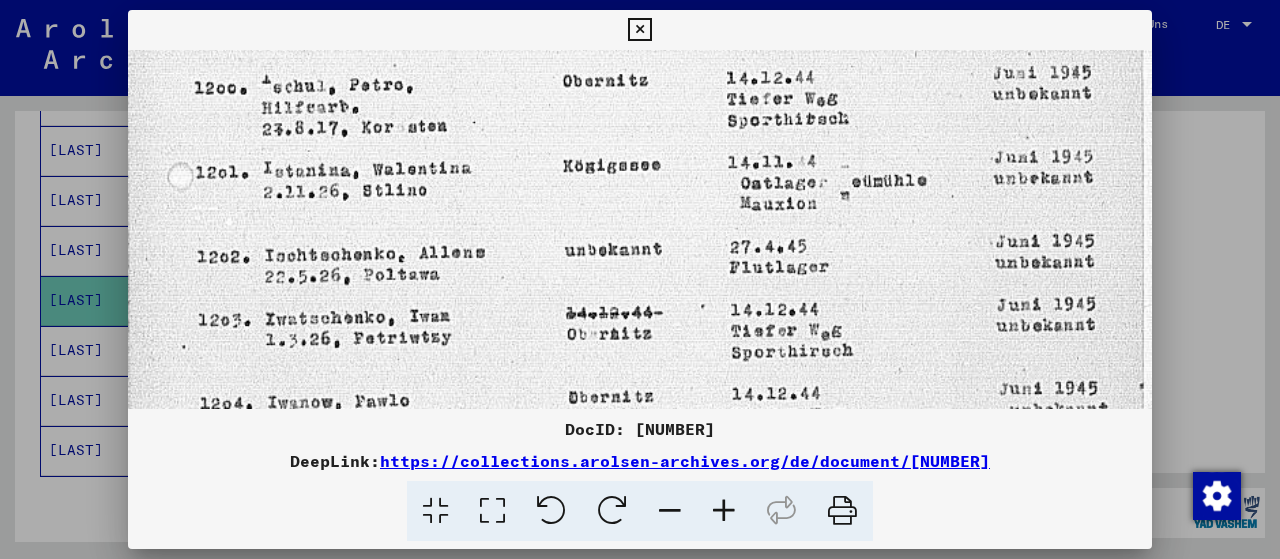 scroll, scrollTop: 822, scrollLeft: 0, axis: vertical 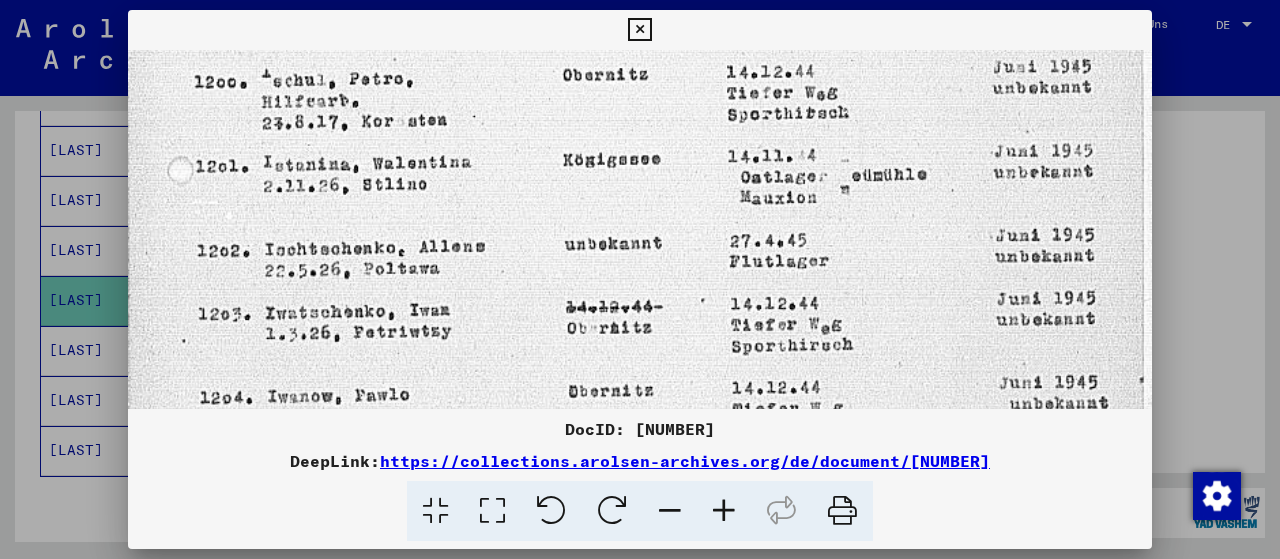 drag, startPoint x: 510, startPoint y: 318, endPoint x: 546, endPoint y: 66, distance: 254.55844 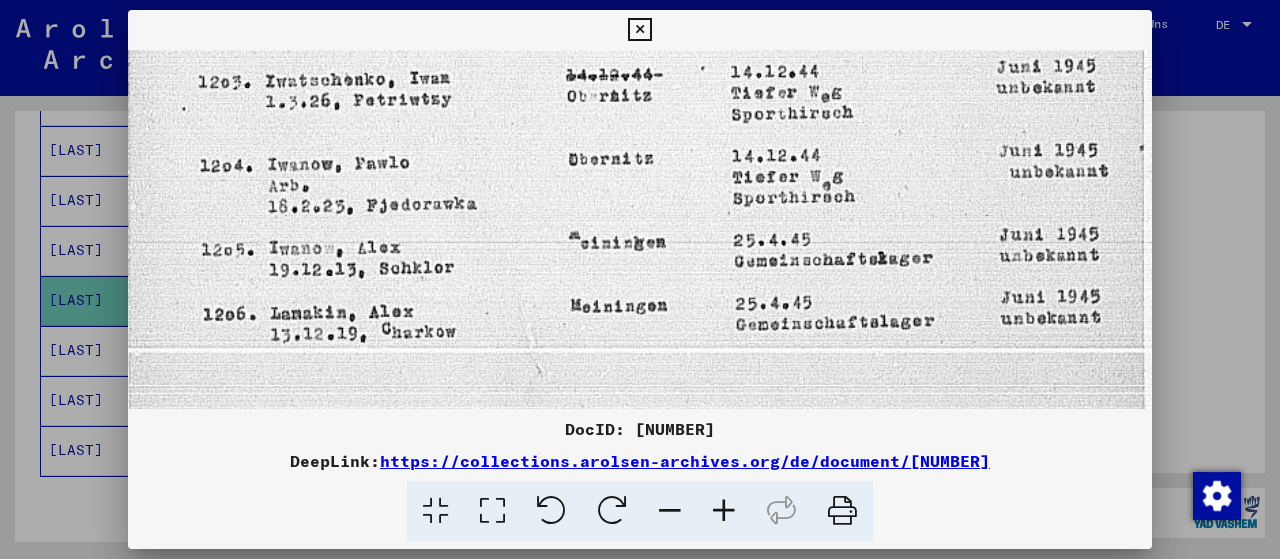 scroll, scrollTop: 1056, scrollLeft: 0, axis: vertical 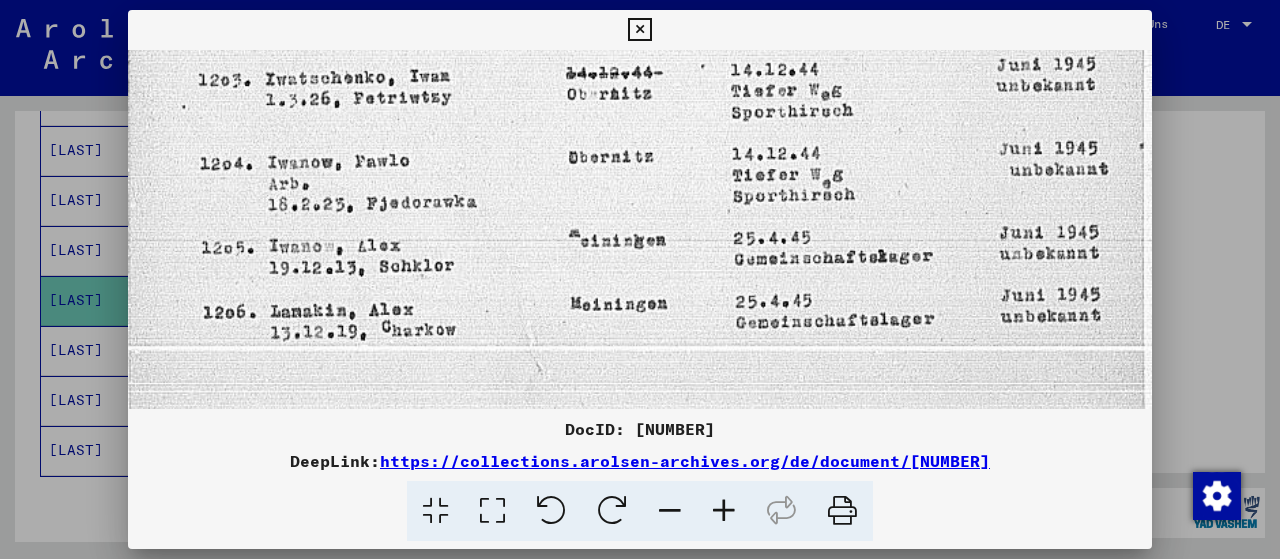 drag, startPoint x: 461, startPoint y: 322, endPoint x: 503, endPoint y: 97, distance: 228.88643 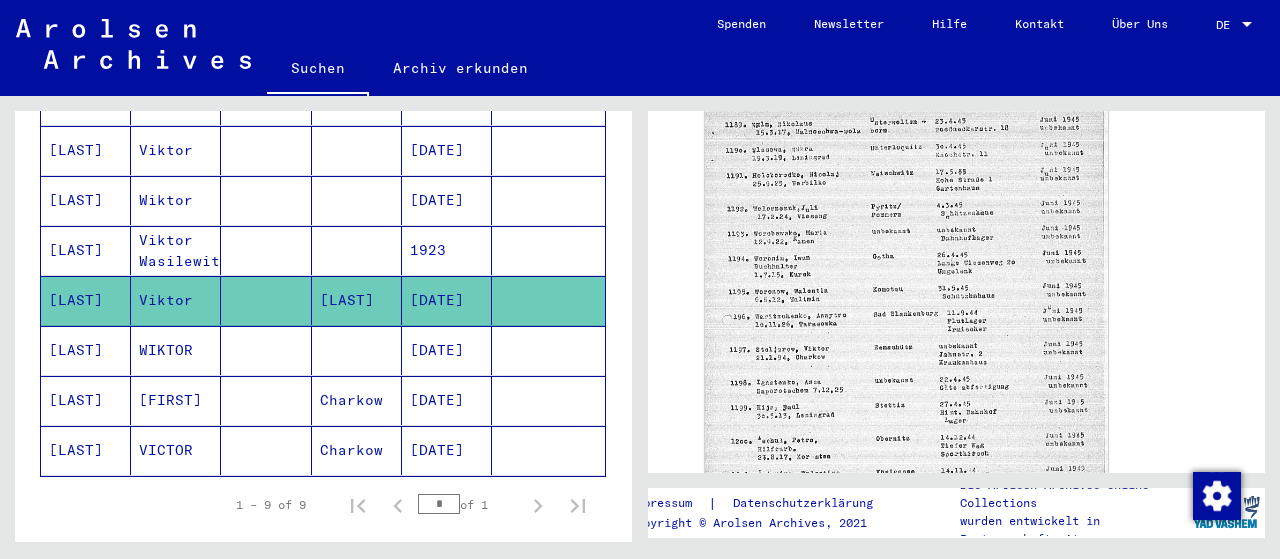 click on "[DATE]" at bounding box center (447, 400) 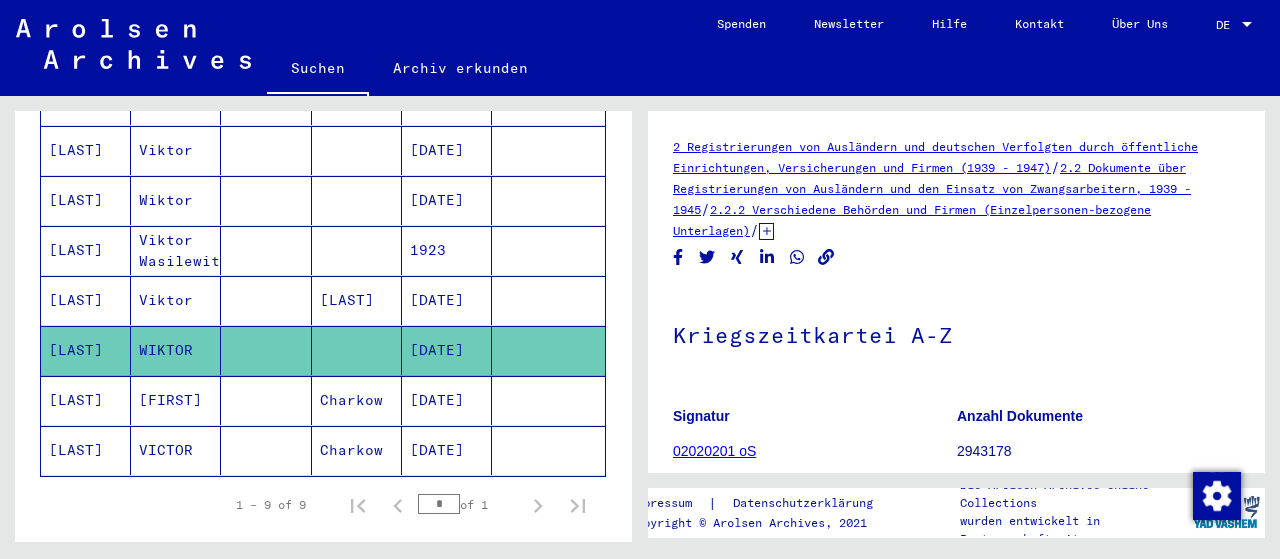 scroll, scrollTop: 0, scrollLeft: 0, axis: both 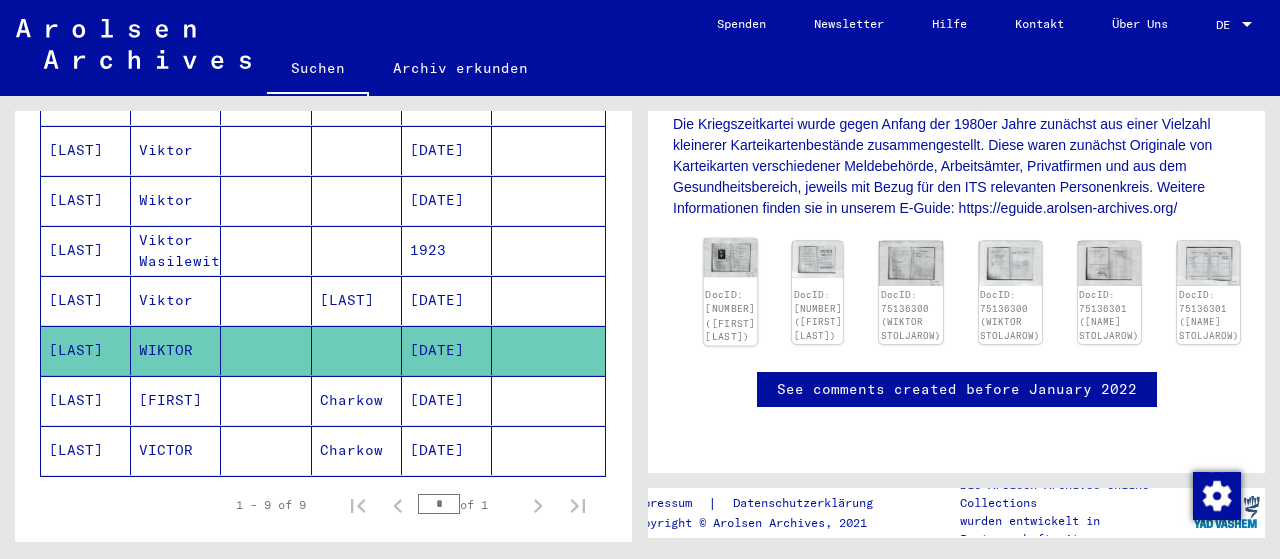 click 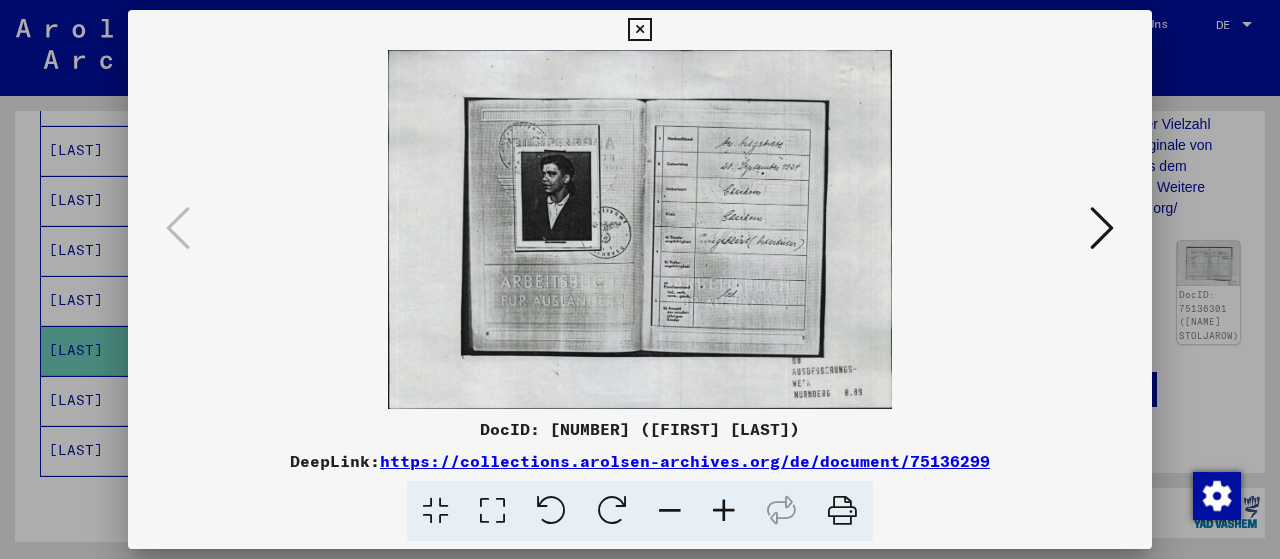 click at bounding box center (492, 511) 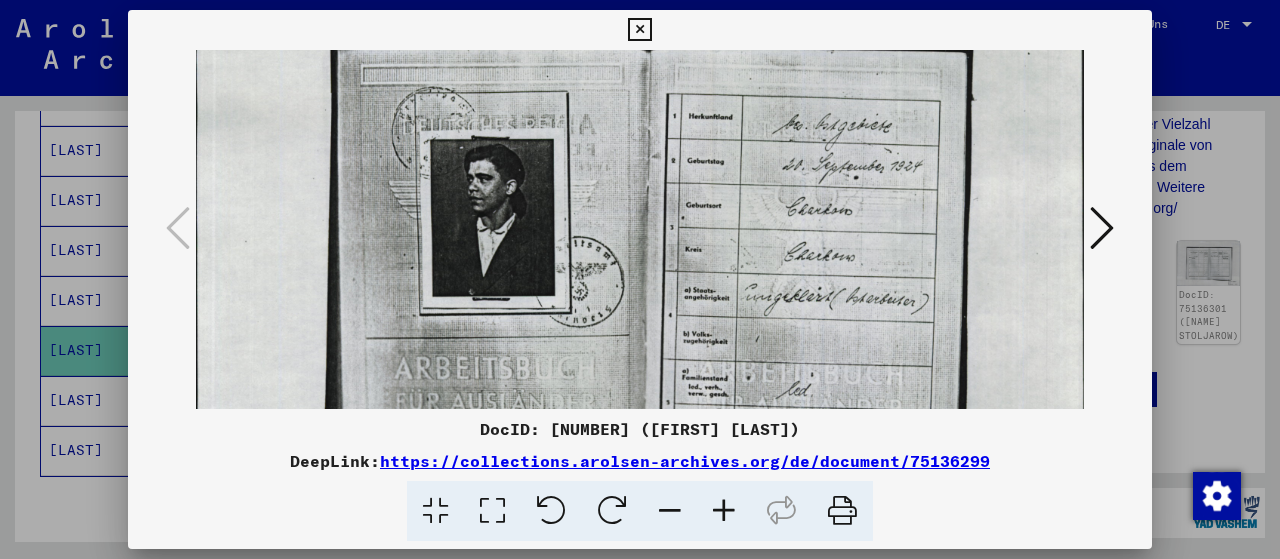 scroll, scrollTop: 85, scrollLeft: 0, axis: vertical 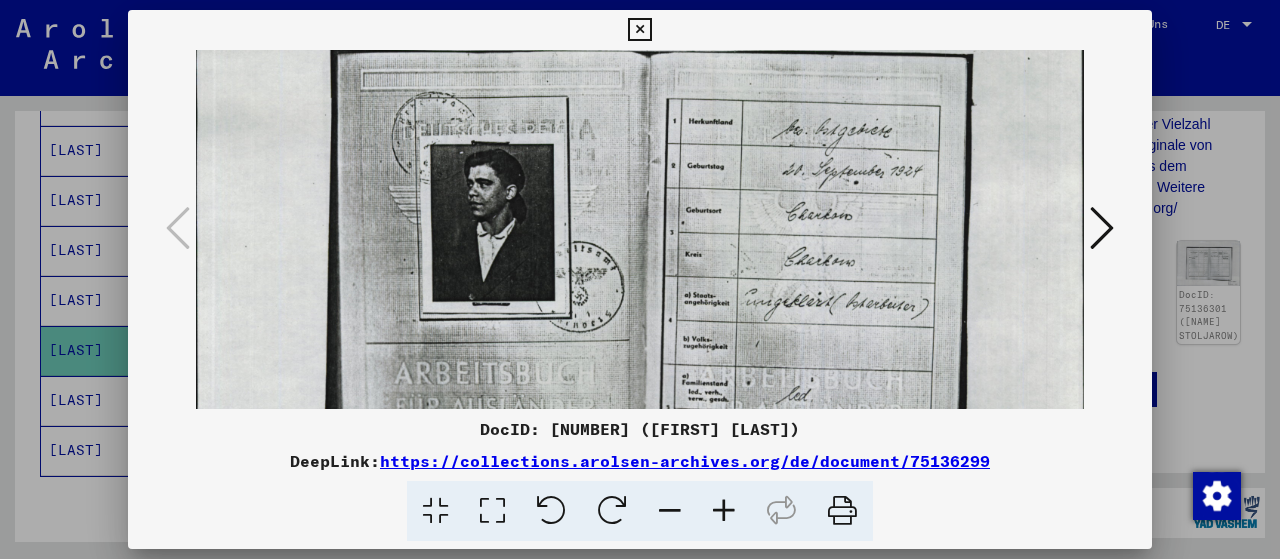 drag, startPoint x: 685, startPoint y: 333, endPoint x: 664, endPoint y: 277, distance: 59.808025 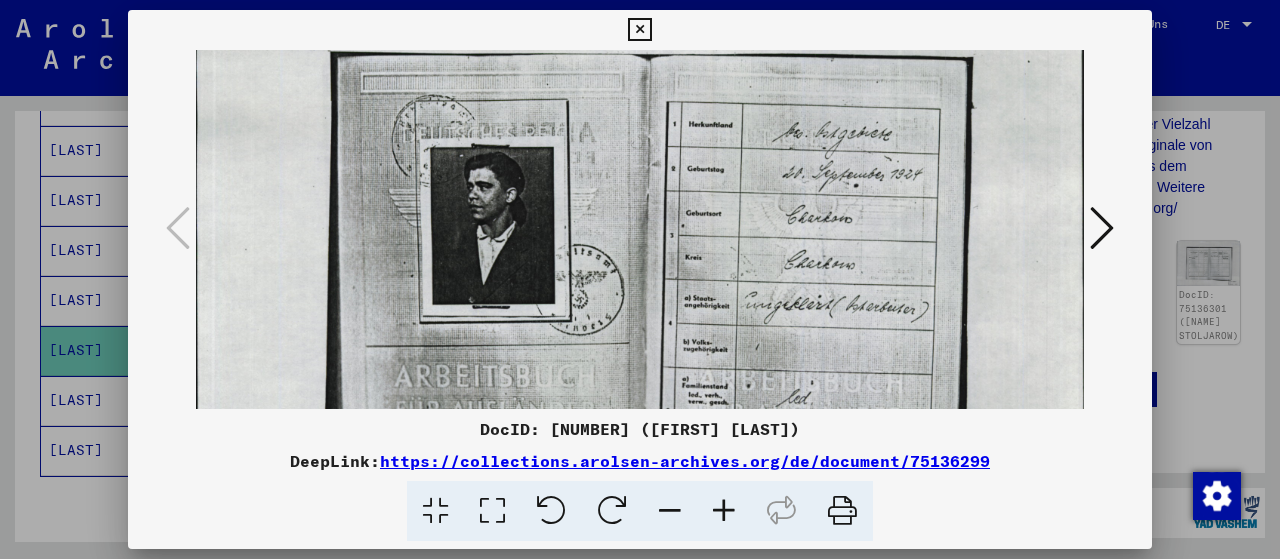 scroll, scrollTop: 72, scrollLeft: 0, axis: vertical 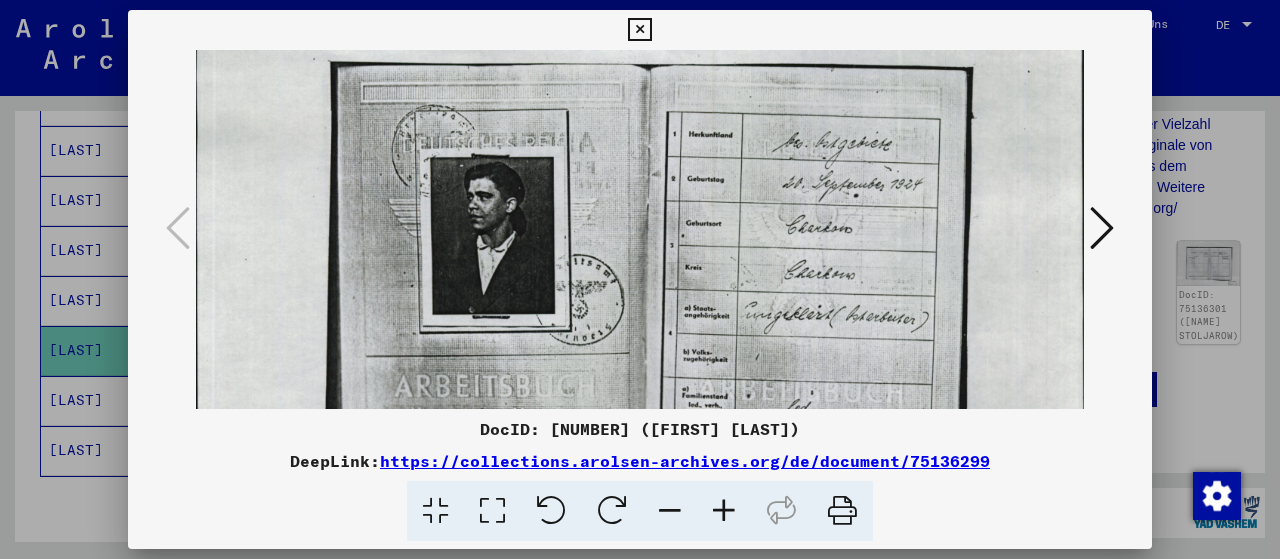 drag, startPoint x: 820, startPoint y: 344, endPoint x: 818, endPoint y: 370, distance: 26.076809 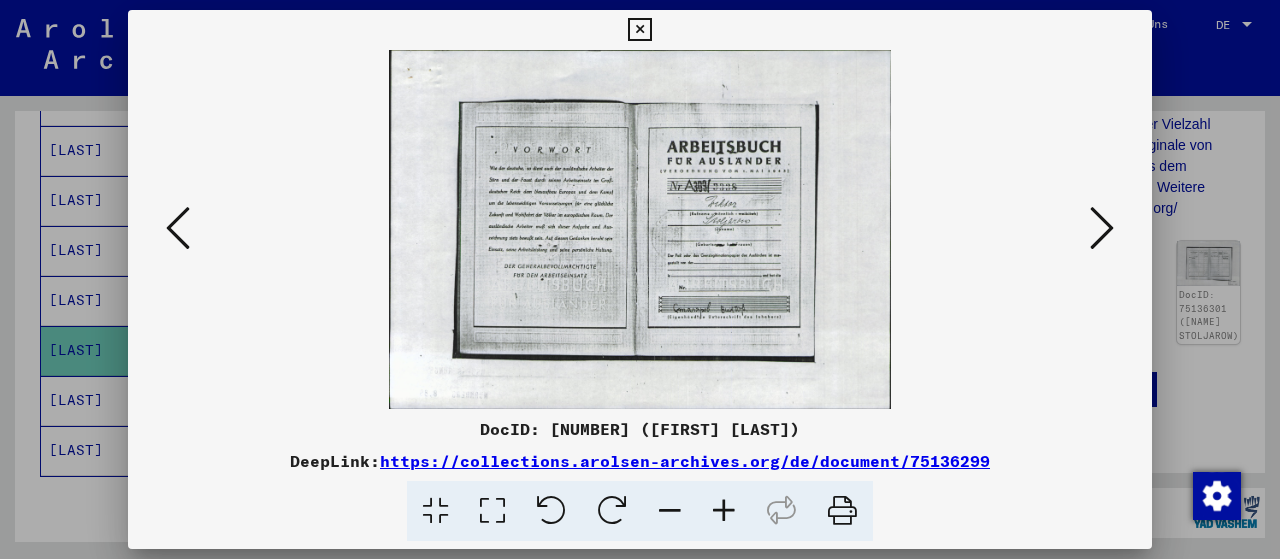 click at bounding box center (640, 229) 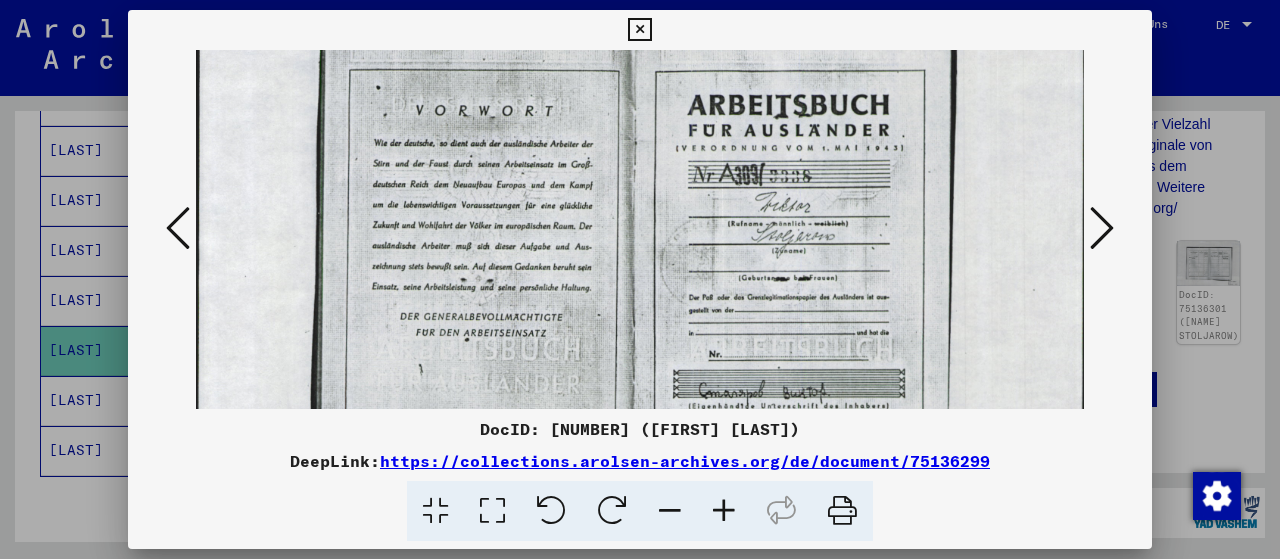 scroll, scrollTop: 117, scrollLeft: 0, axis: vertical 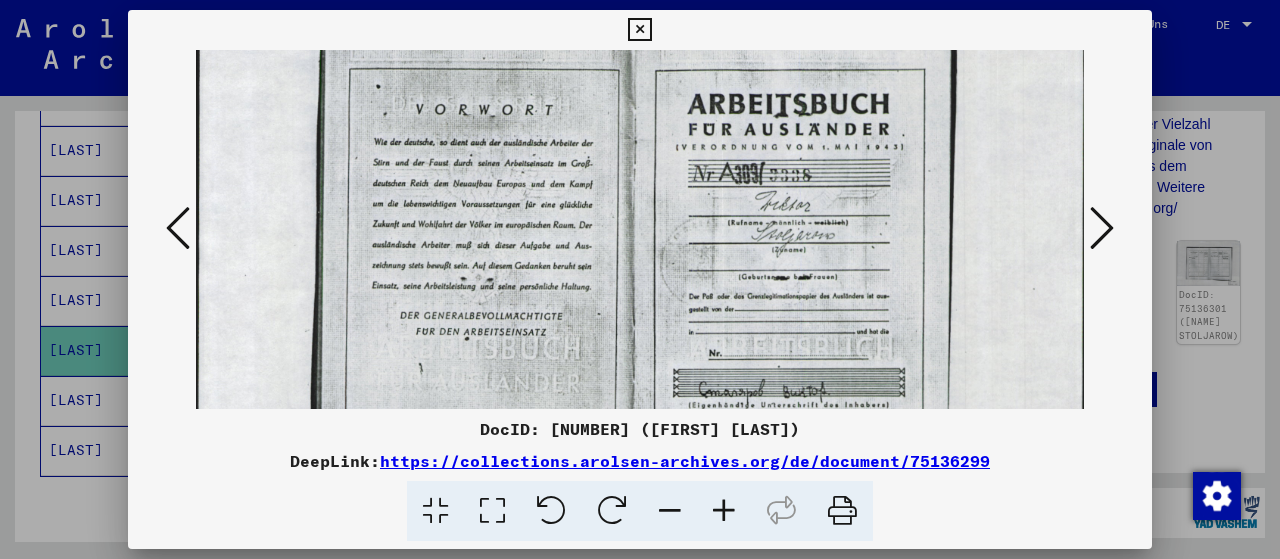 drag, startPoint x: 856, startPoint y: 368, endPoint x: 887, endPoint y: 253, distance: 119.104996 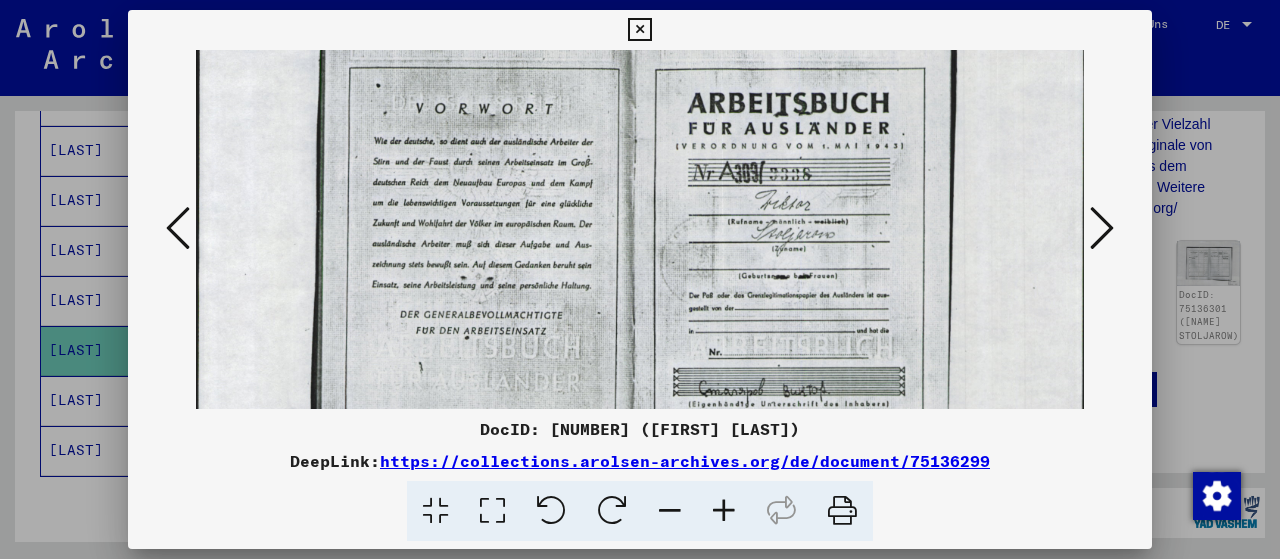 scroll, scrollTop: 116, scrollLeft: 0, axis: vertical 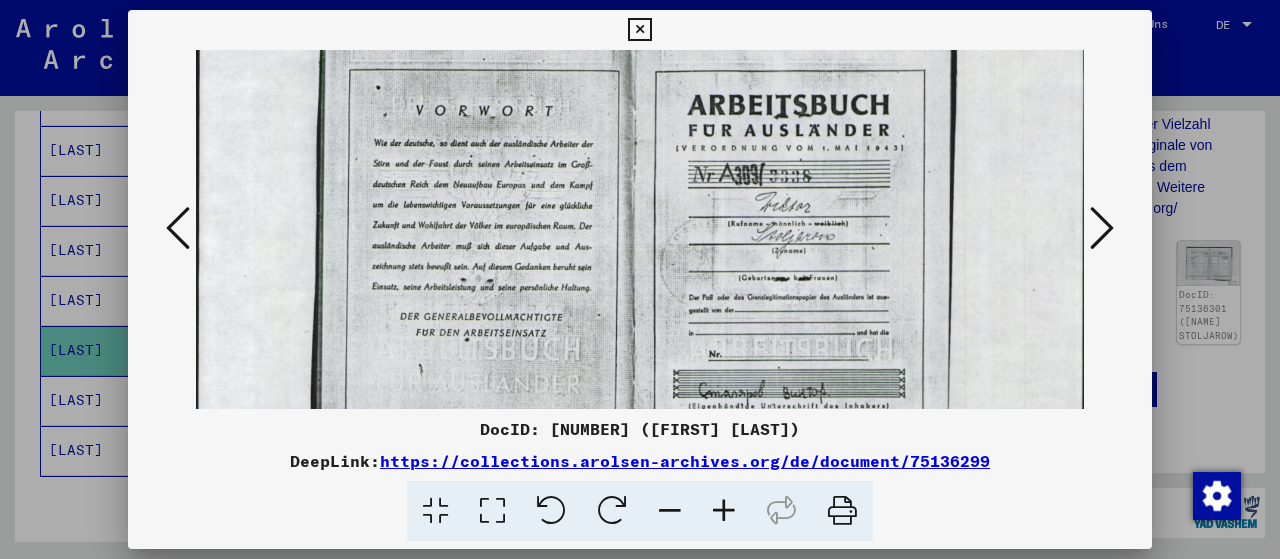 drag, startPoint x: 882, startPoint y: 312, endPoint x: 887, endPoint y: 322, distance: 11.18034 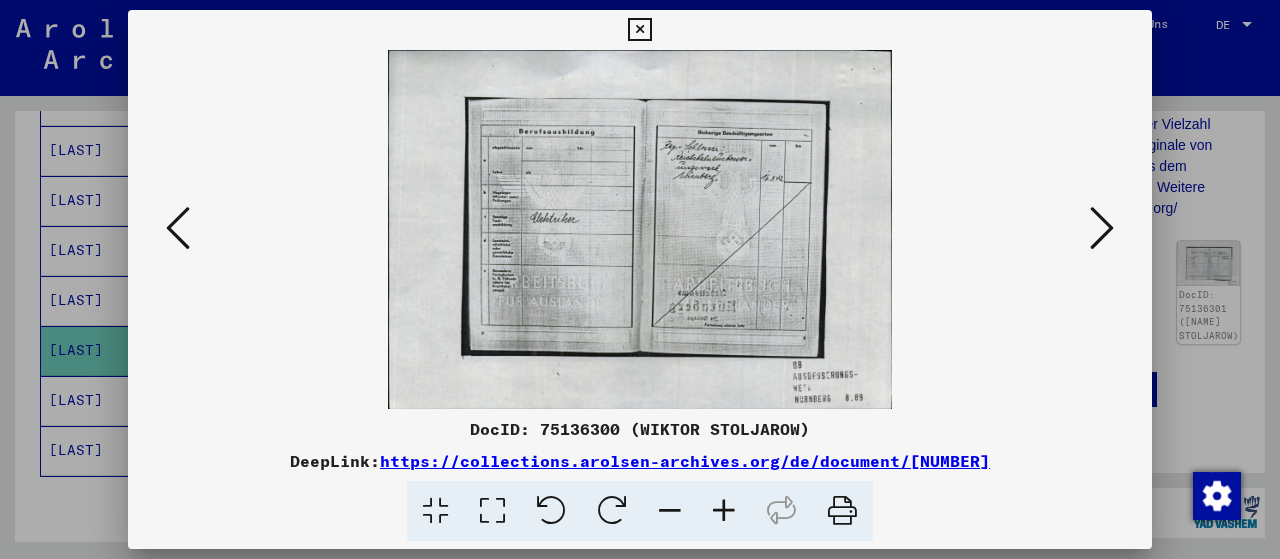 scroll, scrollTop: 0, scrollLeft: 0, axis: both 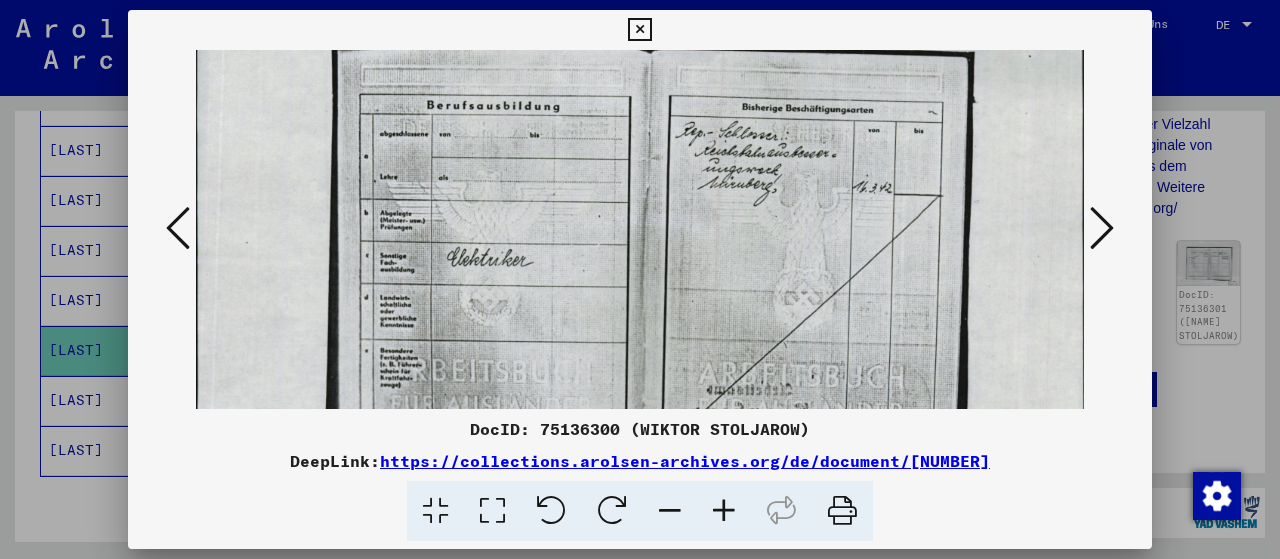 drag, startPoint x: 810, startPoint y: 327, endPoint x: 844, endPoint y: 259, distance: 76.02631 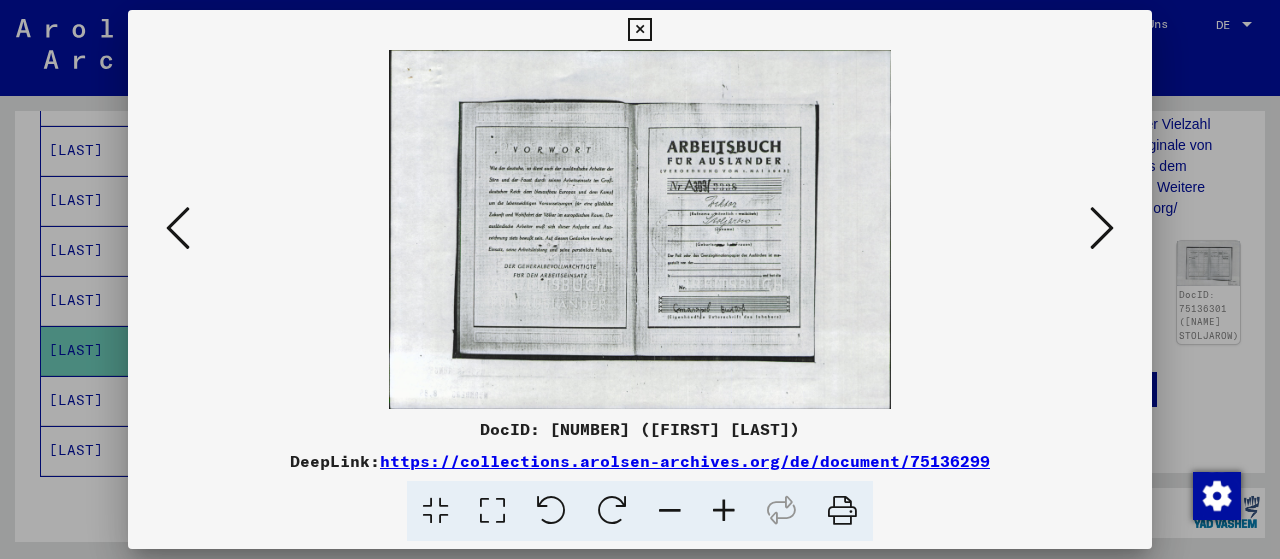 click at bounding box center [492, 511] 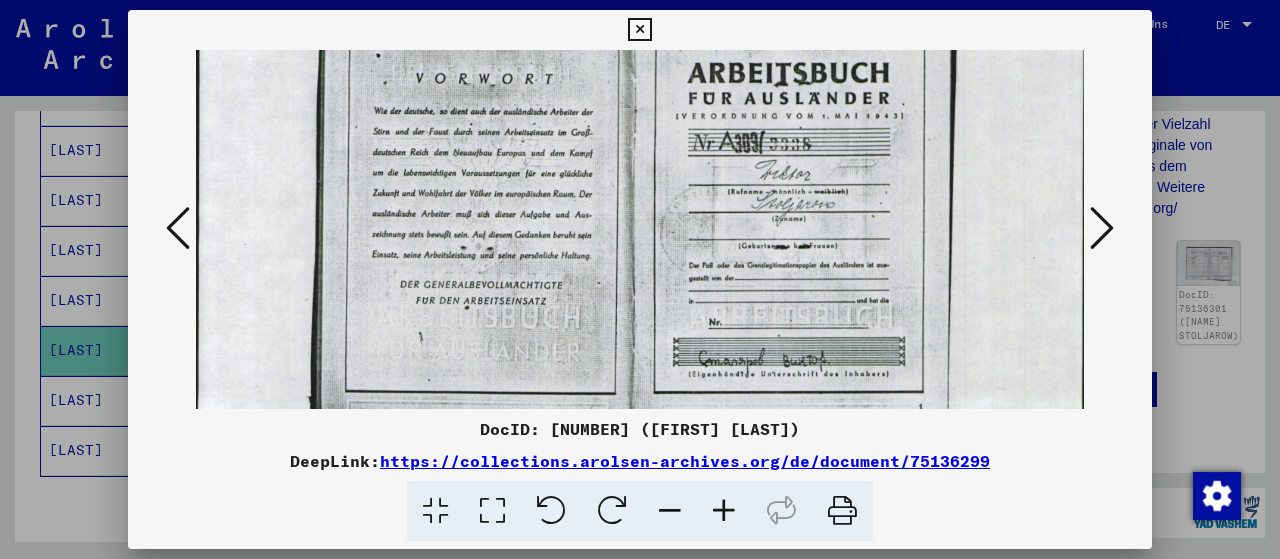 scroll, scrollTop: 156, scrollLeft: 0, axis: vertical 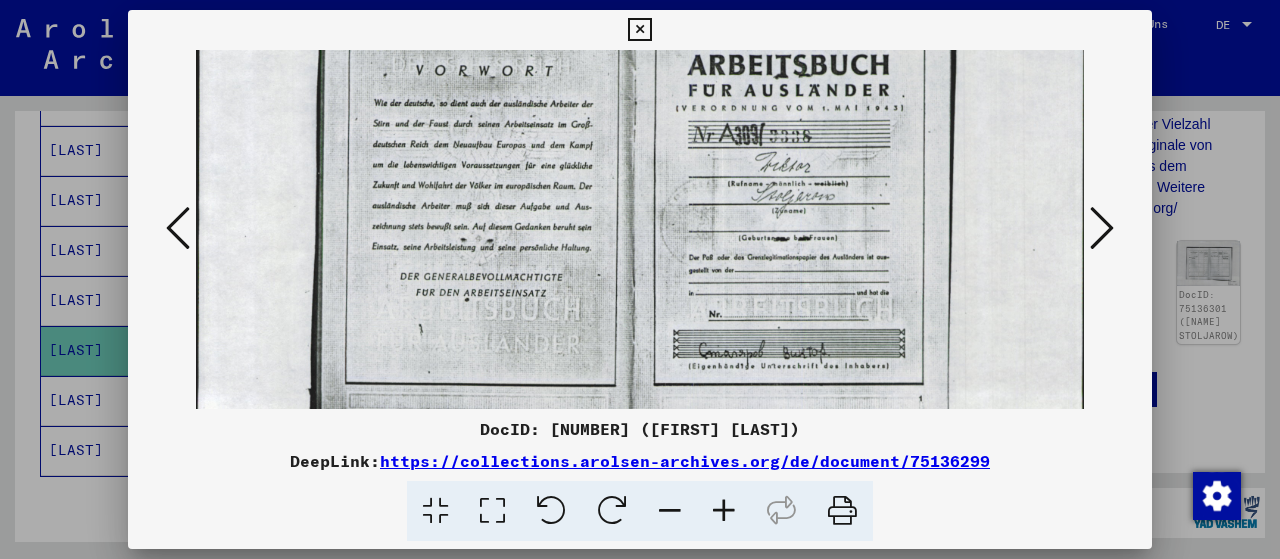 drag, startPoint x: 840, startPoint y: 357, endPoint x: 840, endPoint y: 213, distance: 144 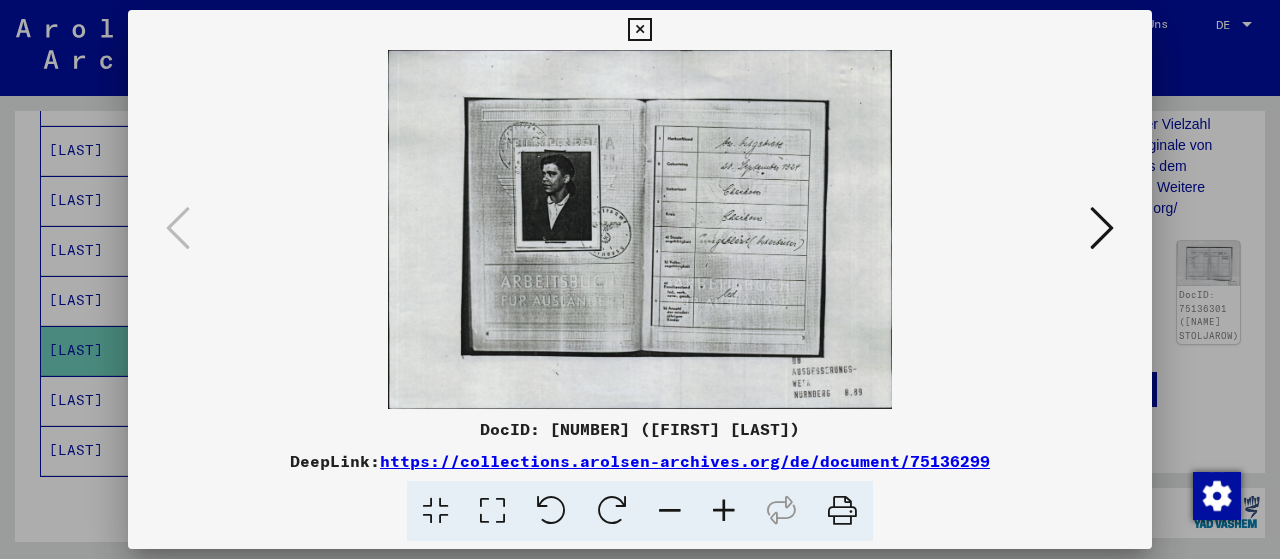 click at bounding box center (492, 511) 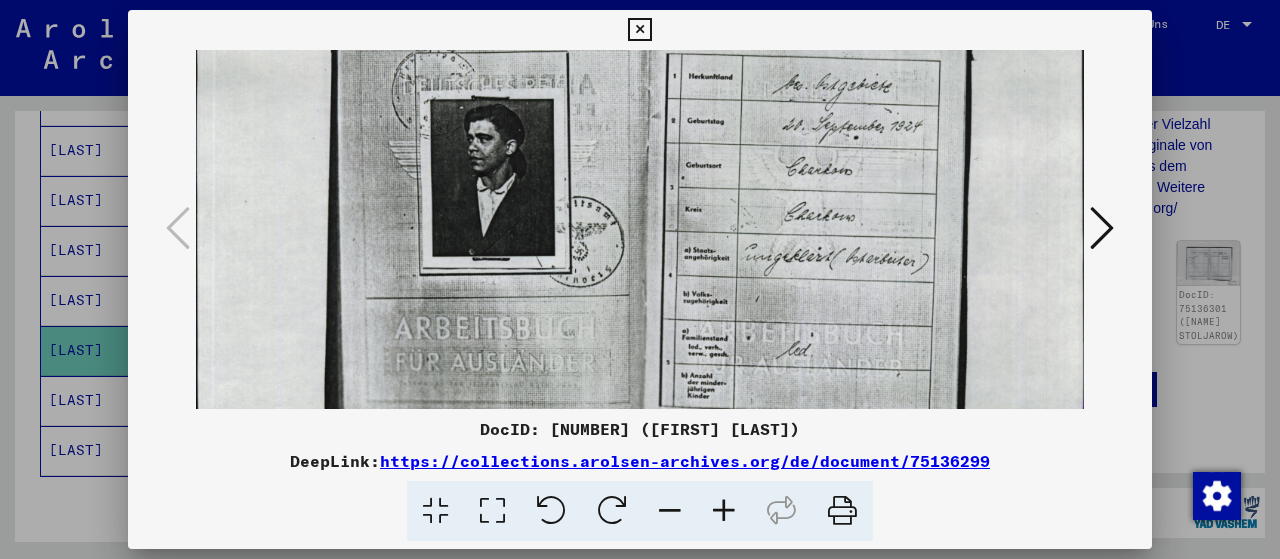 scroll, scrollTop: 132, scrollLeft: 0, axis: vertical 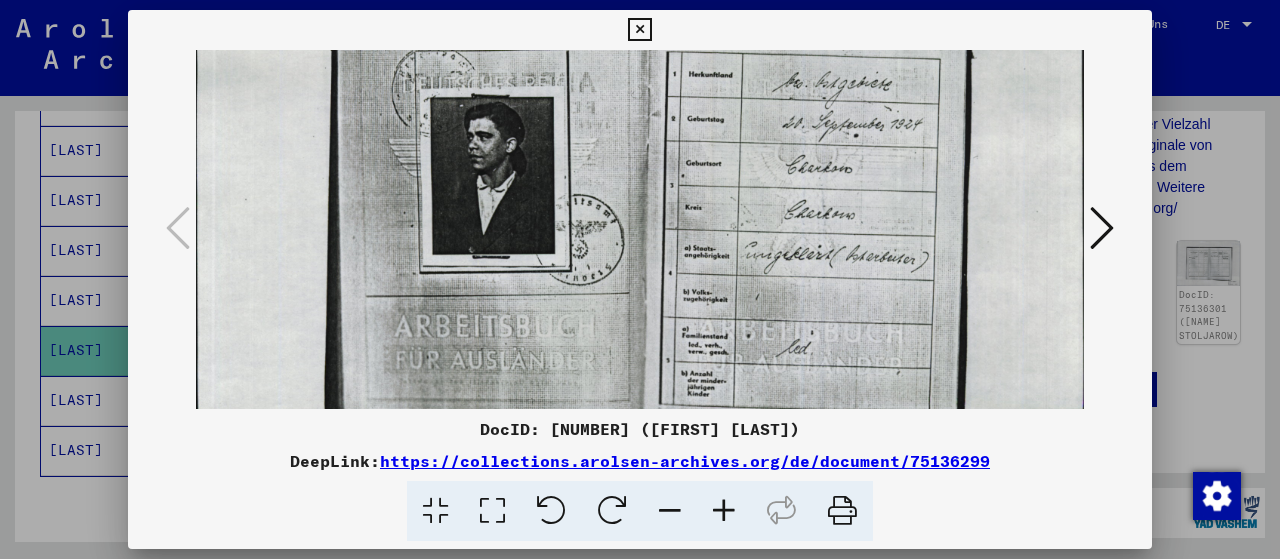 drag, startPoint x: 906, startPoint y: 299, endPoint x: 884, endPoint y: 182, distance: 119.05041 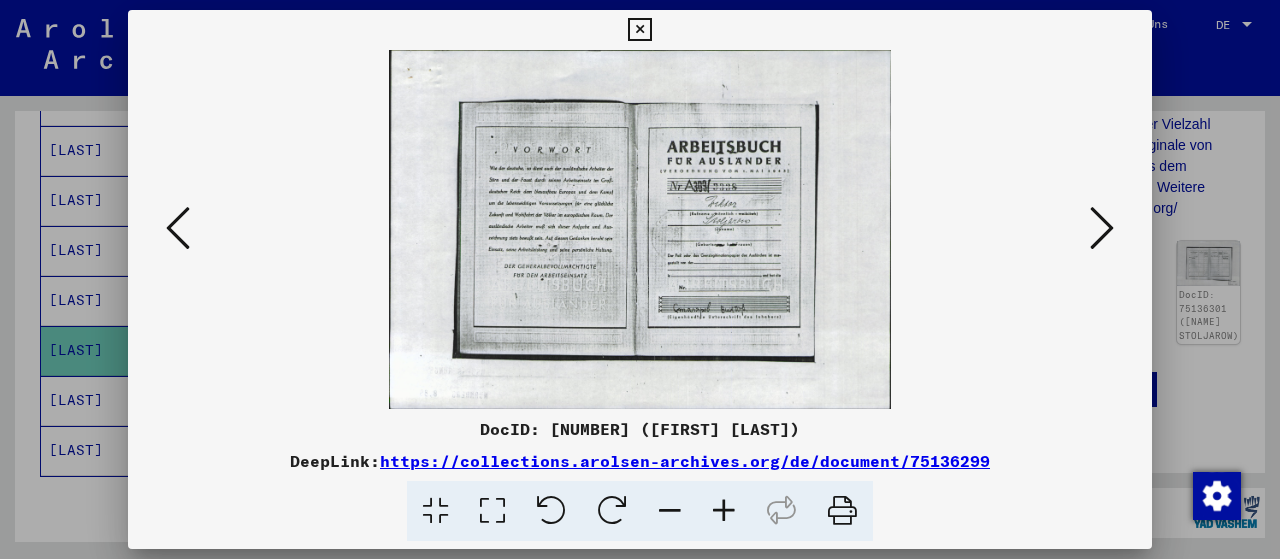 scroll, scrollTop: 0, scrollLeft: 0, axis: both 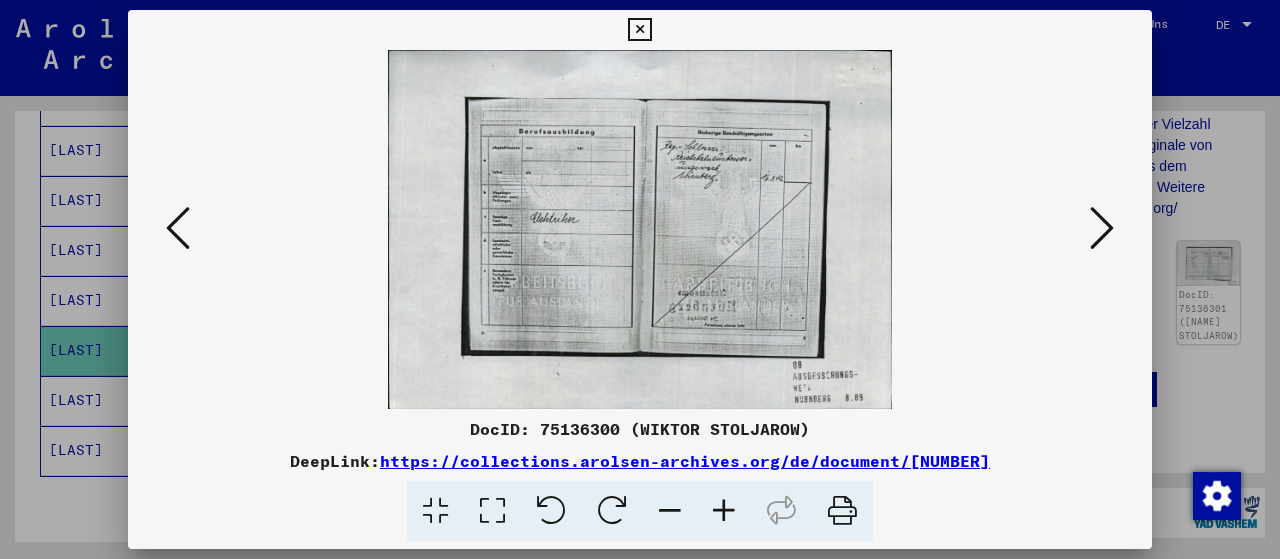 click at bounding box center (1102, 229) 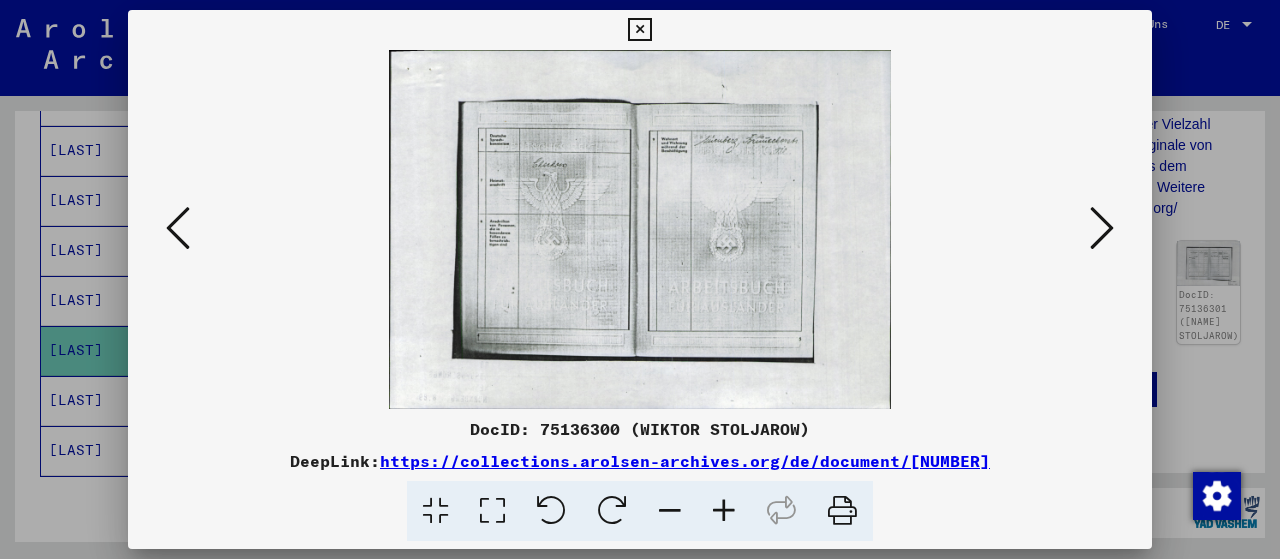 click at bounding box center (492, 511) 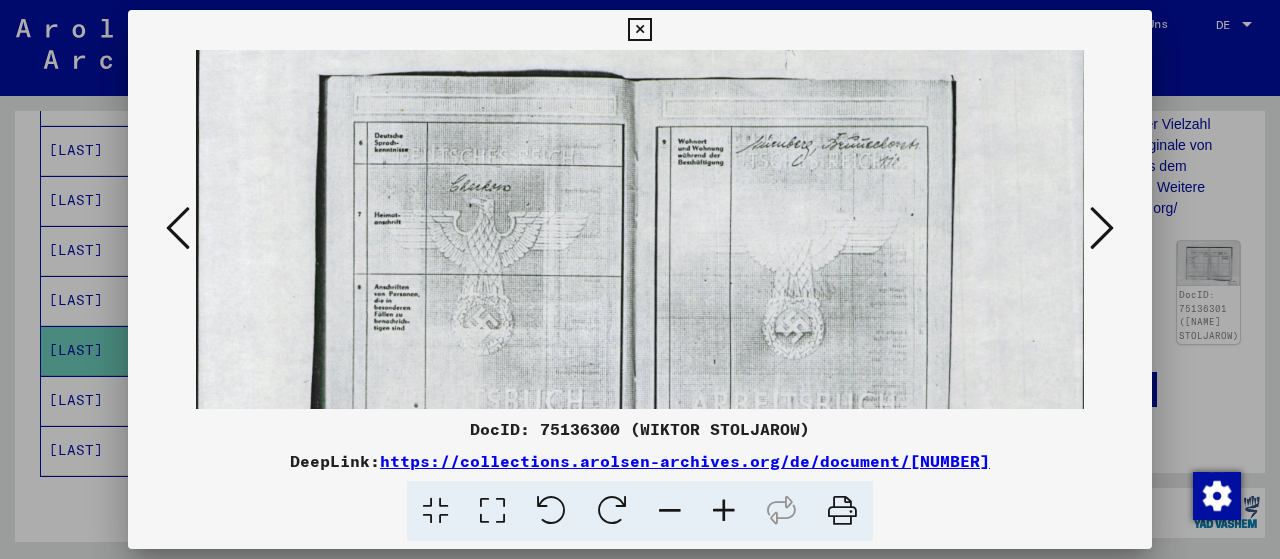 scroll, scrollTop: 64, scrollLeft: 0, axis: vertical 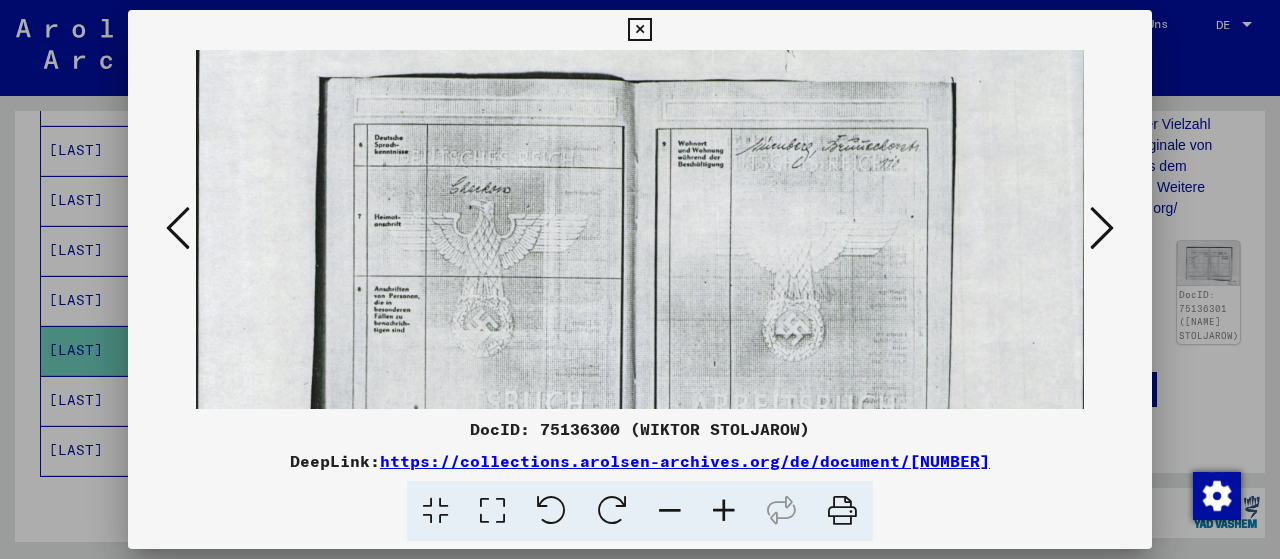 drag, startPoint x: 769, startPoint y: 327, endPoint x: 853, endPoint y: 274, distance: 99.32271 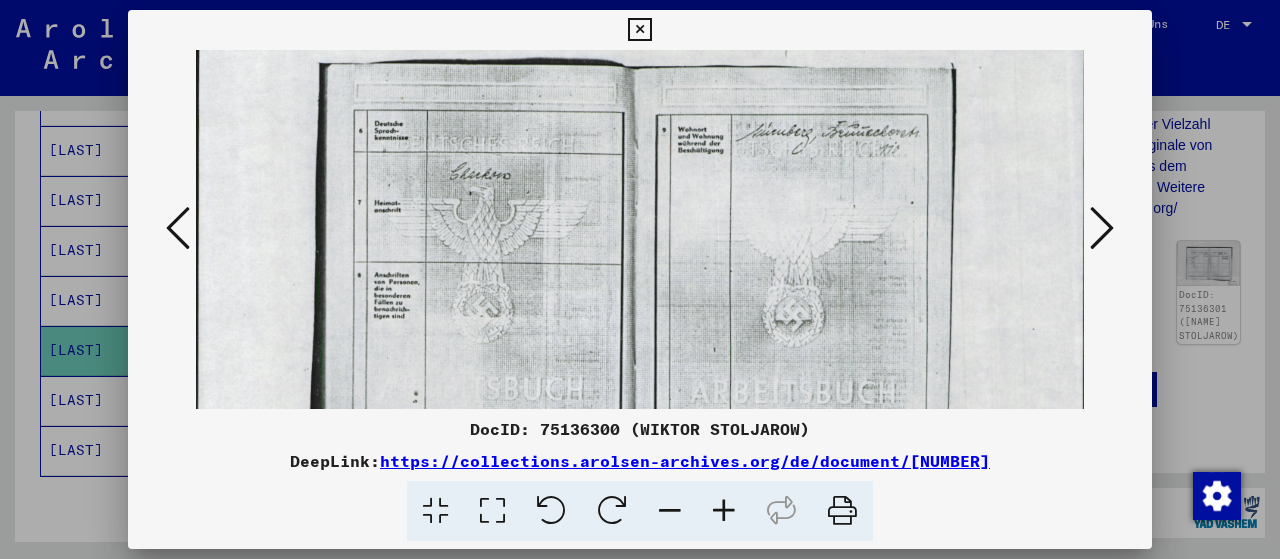 scroll, scrollTop: 75, scrollLeft: 0, axis: vertical 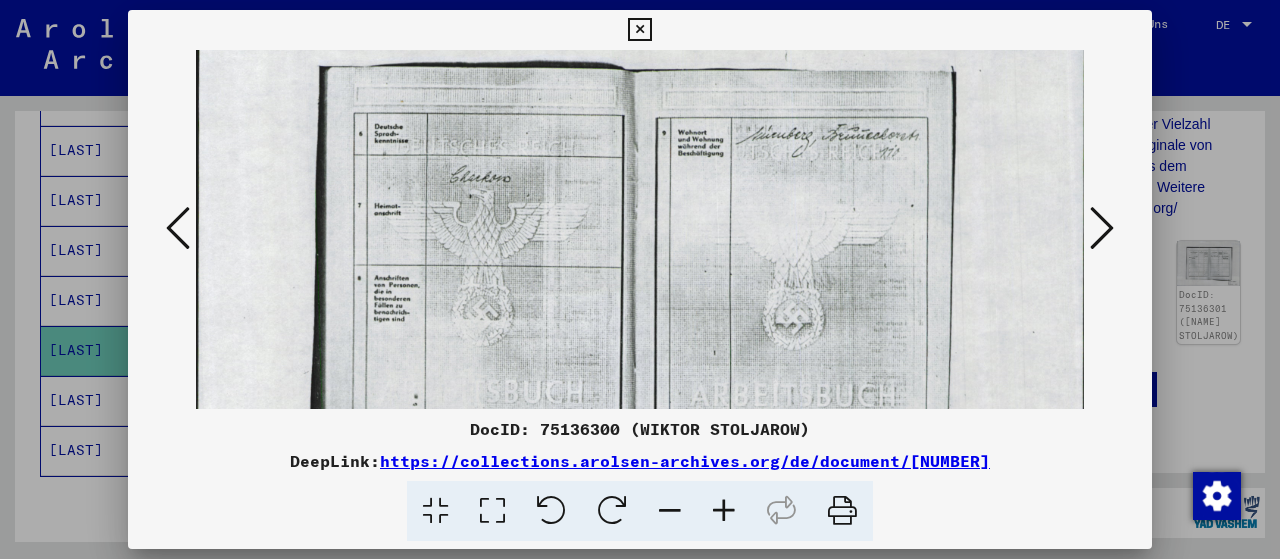 drag, startPoint x: 810, startPoint y: 325, endPoint x: 860, endPoint y: 323, distance: 50.039986 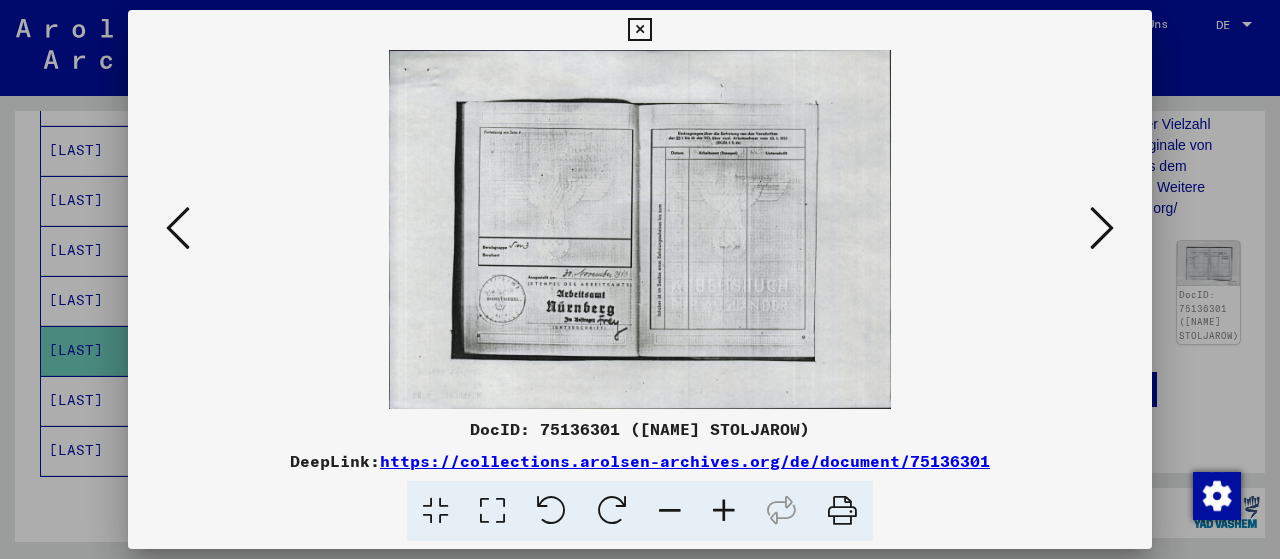 scroll, scrollTop: 0, scrollLeft: 0, axis: both 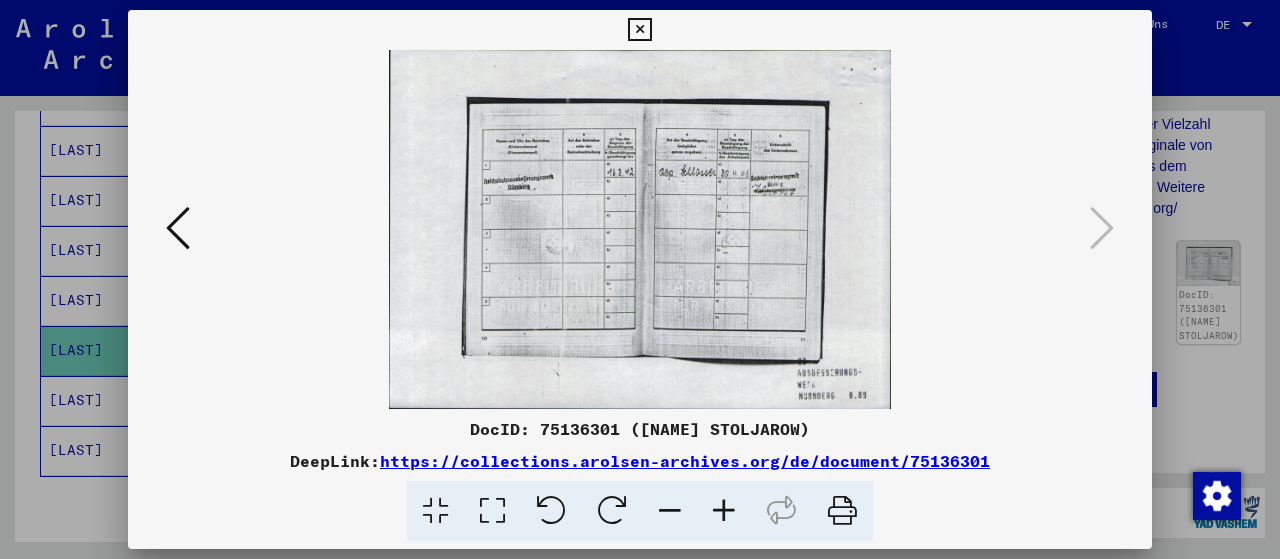 click at bounding box center (492, 511) 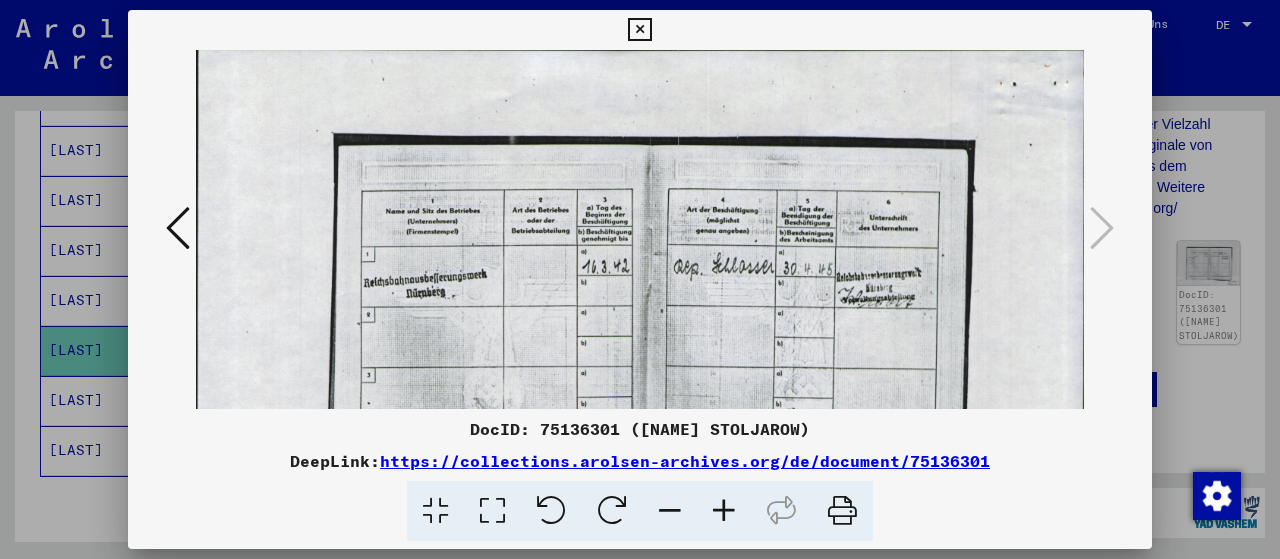 click at bounding box center (640, 279) 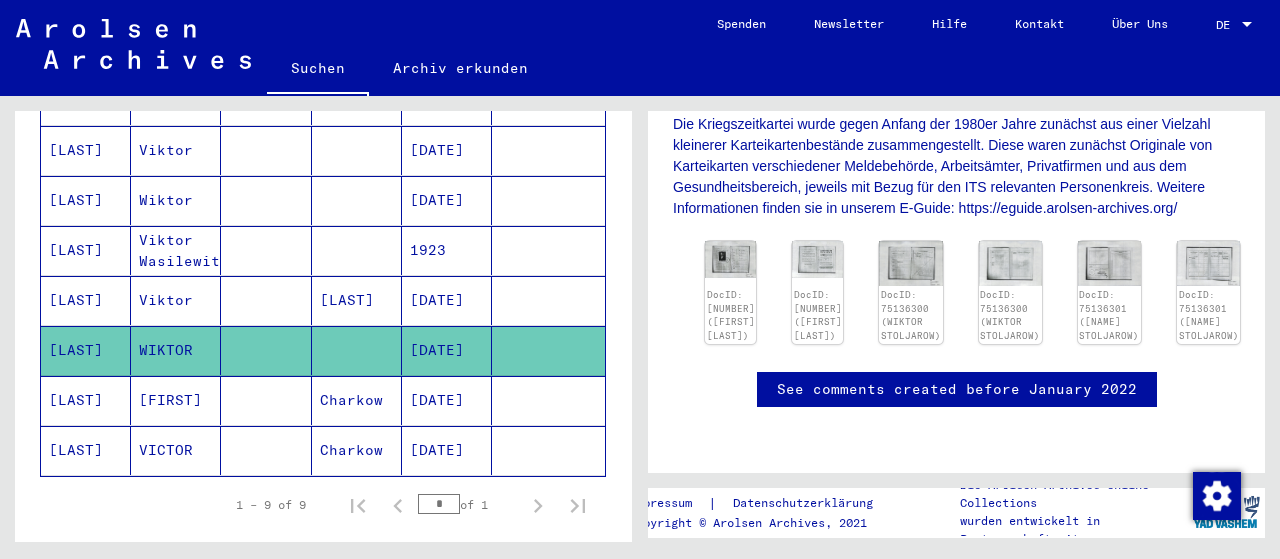 click on "[DATE]" at bounding box center [447, 450] 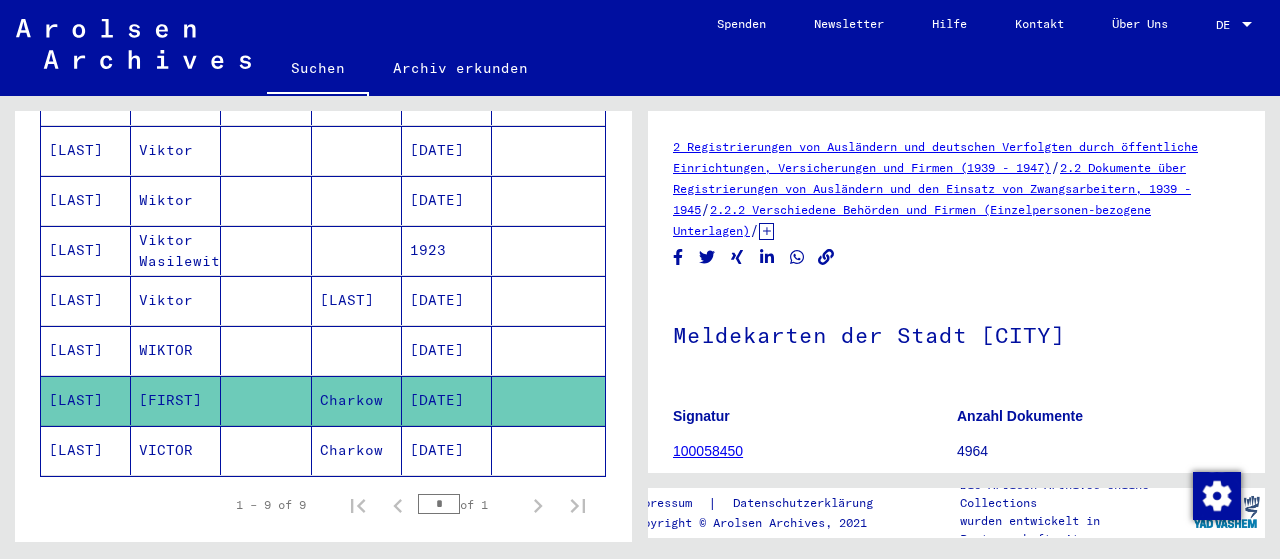 scroll, scrollTop: 250, scrollLeft: 0, axis: vertical 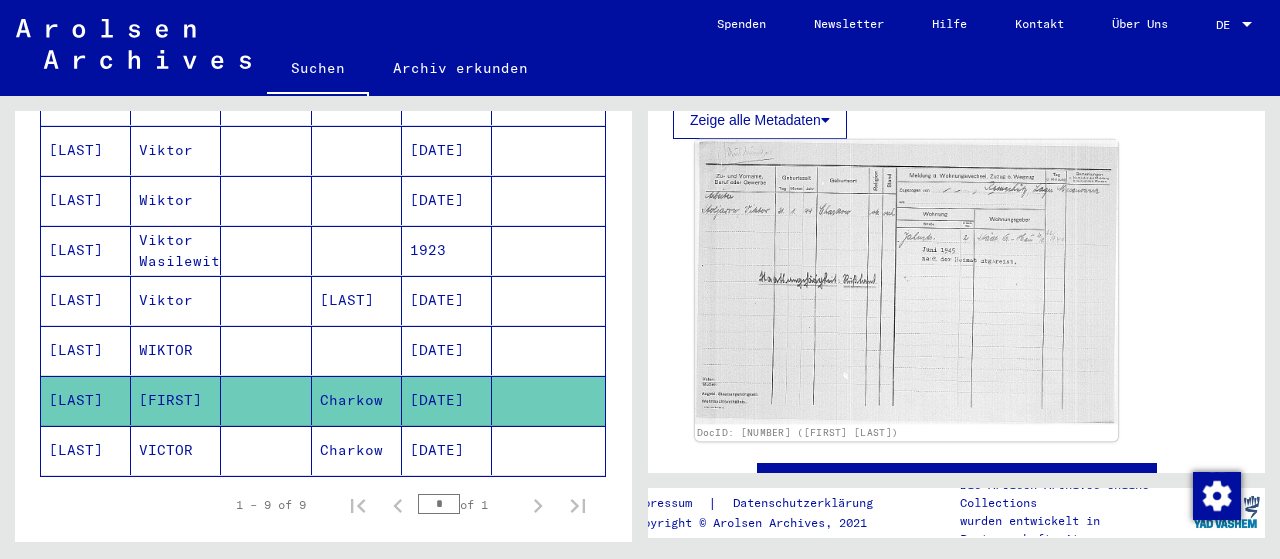 click 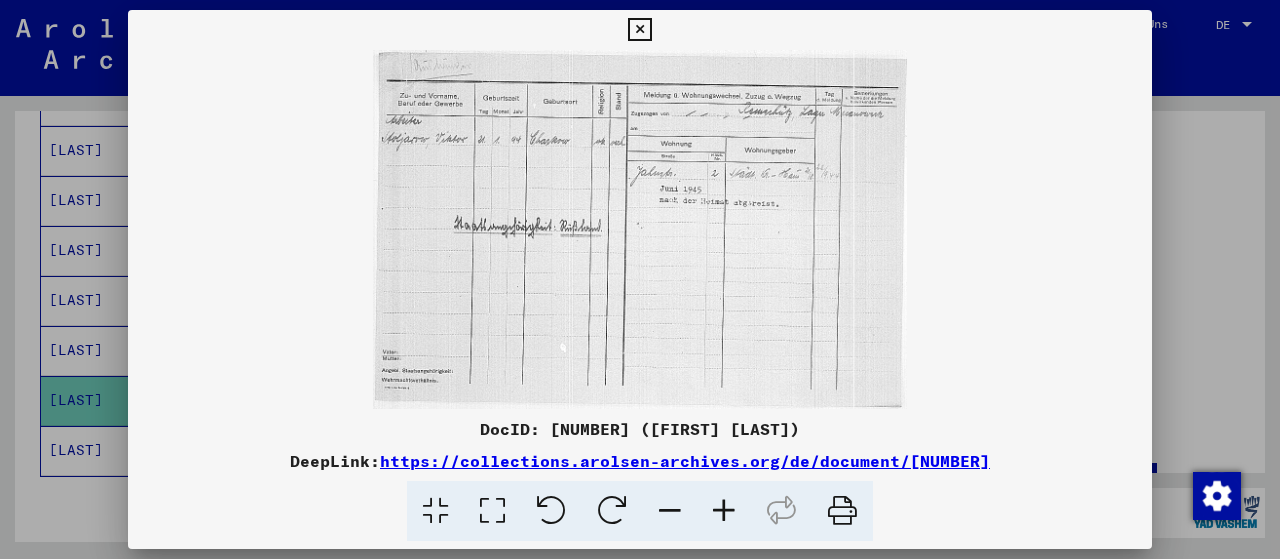 click at bounding box center [492, 511] 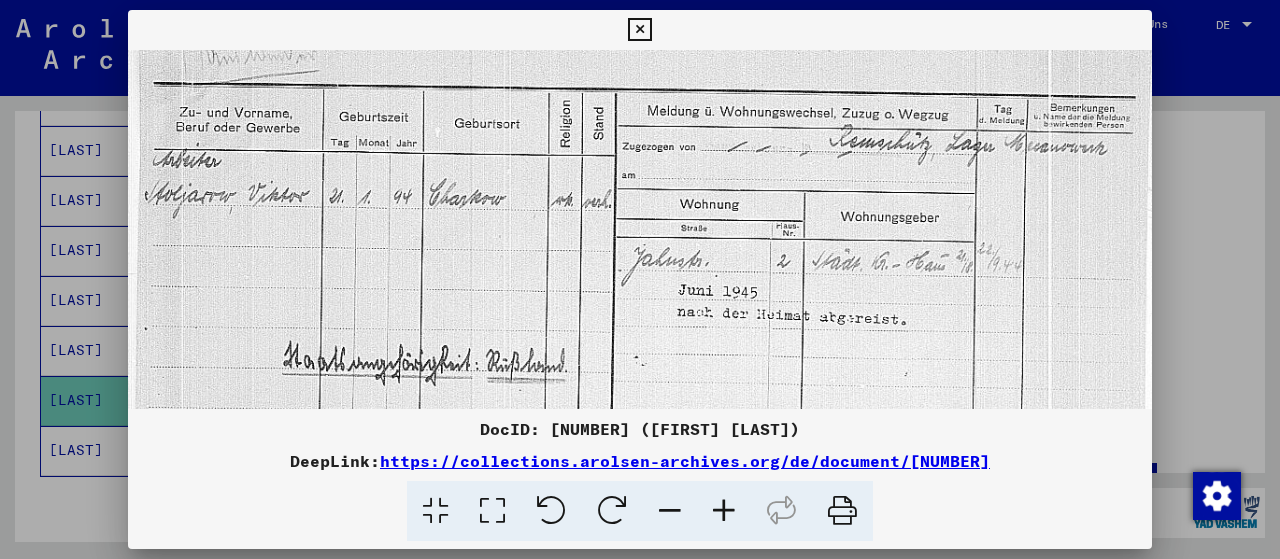 scroll, scrollTop: 0, scrollLeft: 0, axis: both 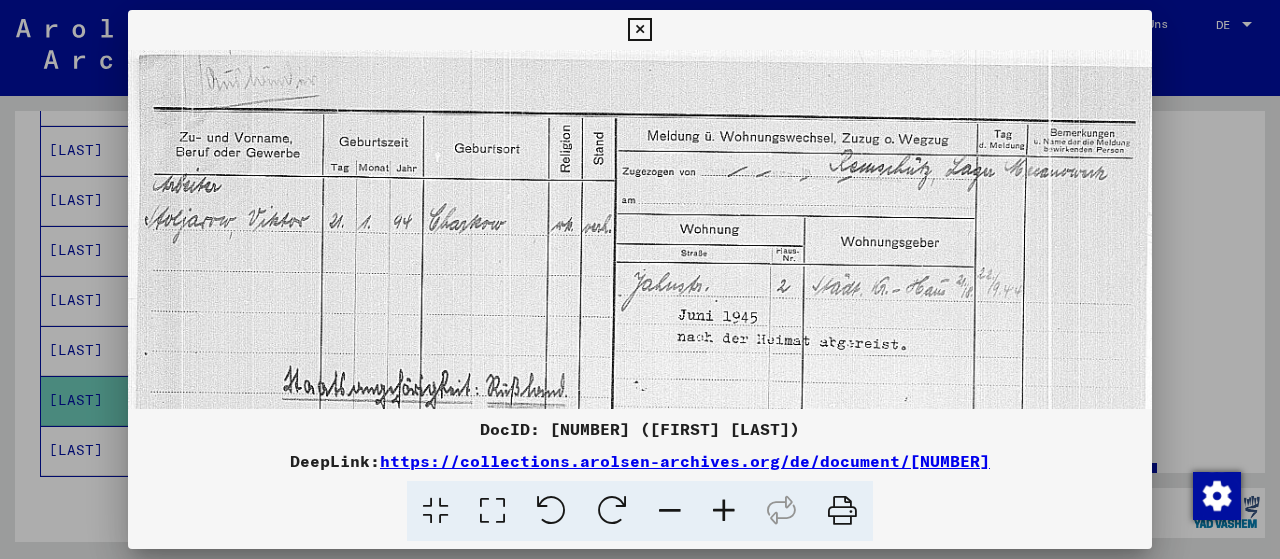 drag, startPoint x: 396, startPoint y: 285, endPoint x: 778, endPoint y: 429, distance: 408.2401 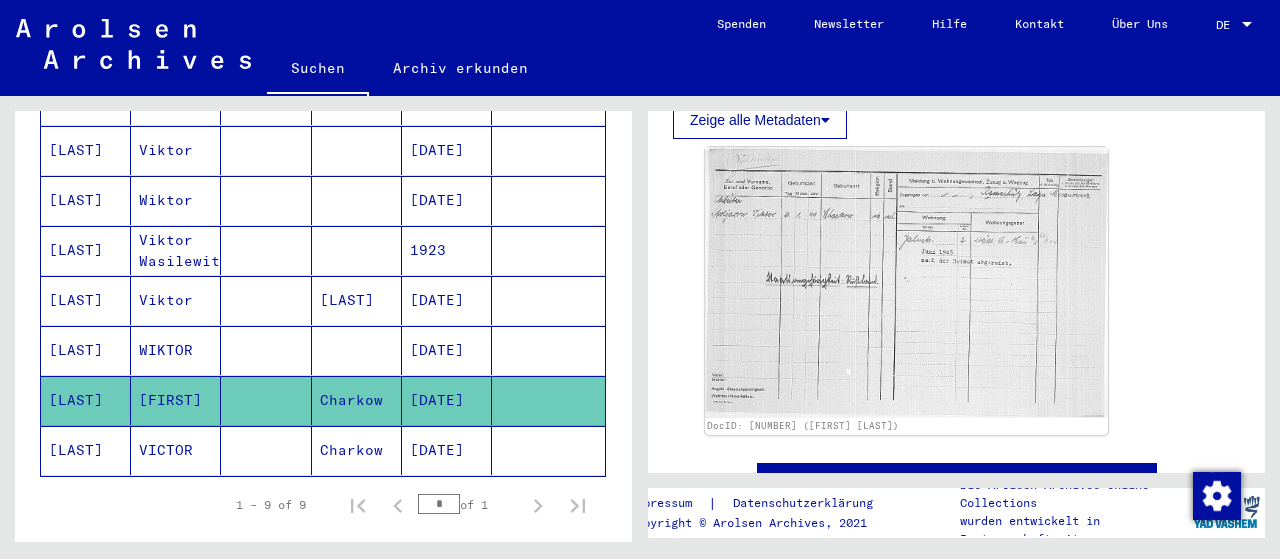 click on "Charkow" 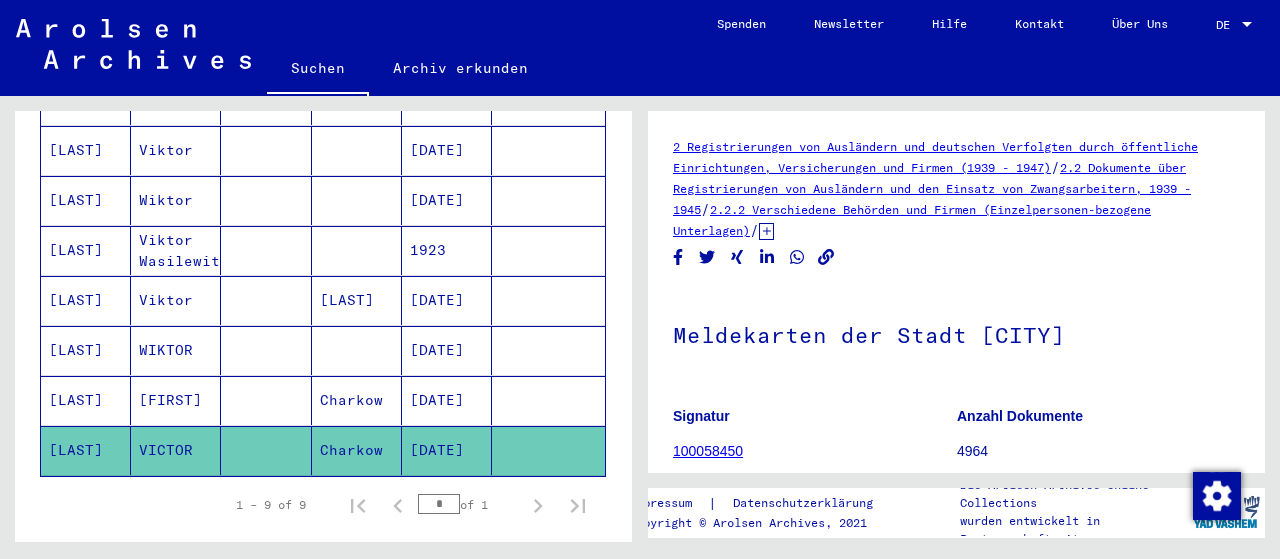 scroll, scrollTop: 0, scrollLeft: 0, axis: both 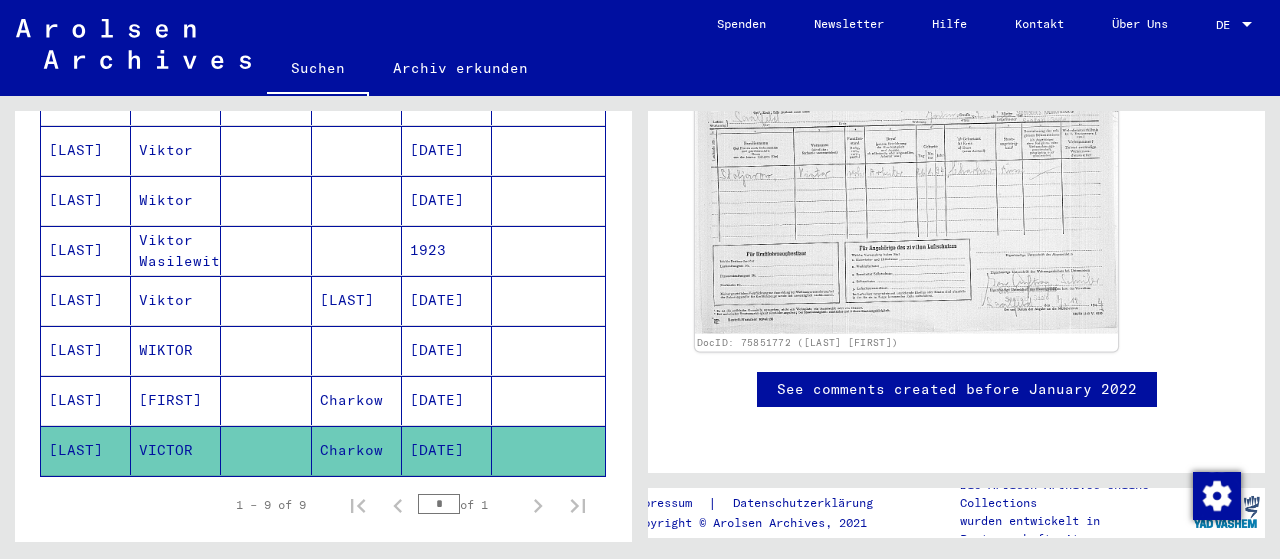 click 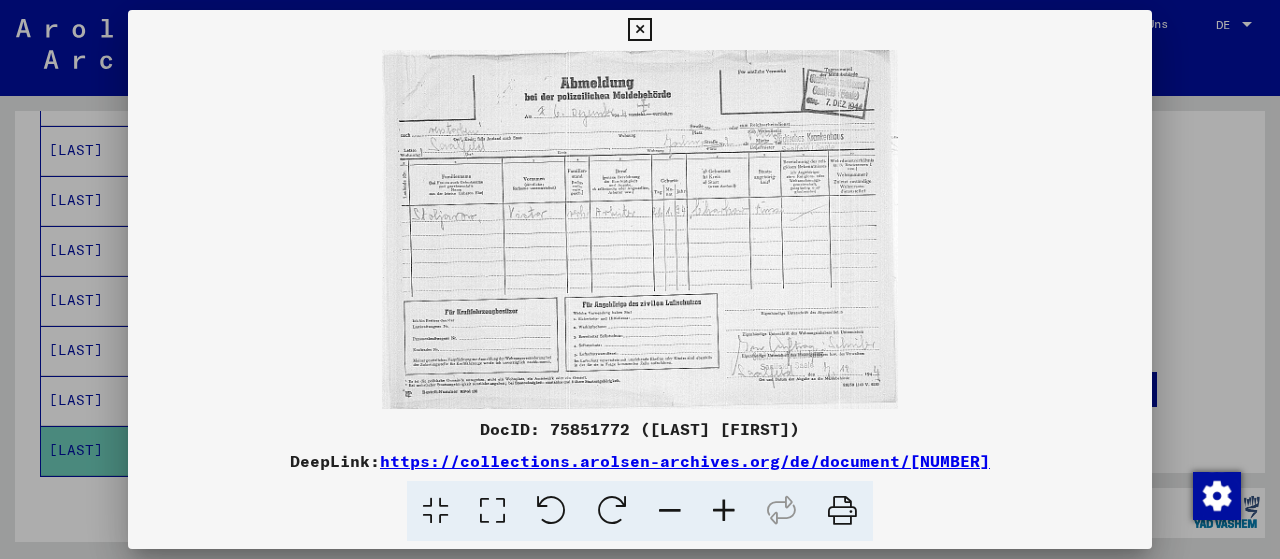 click at bounding box center (492, 511) 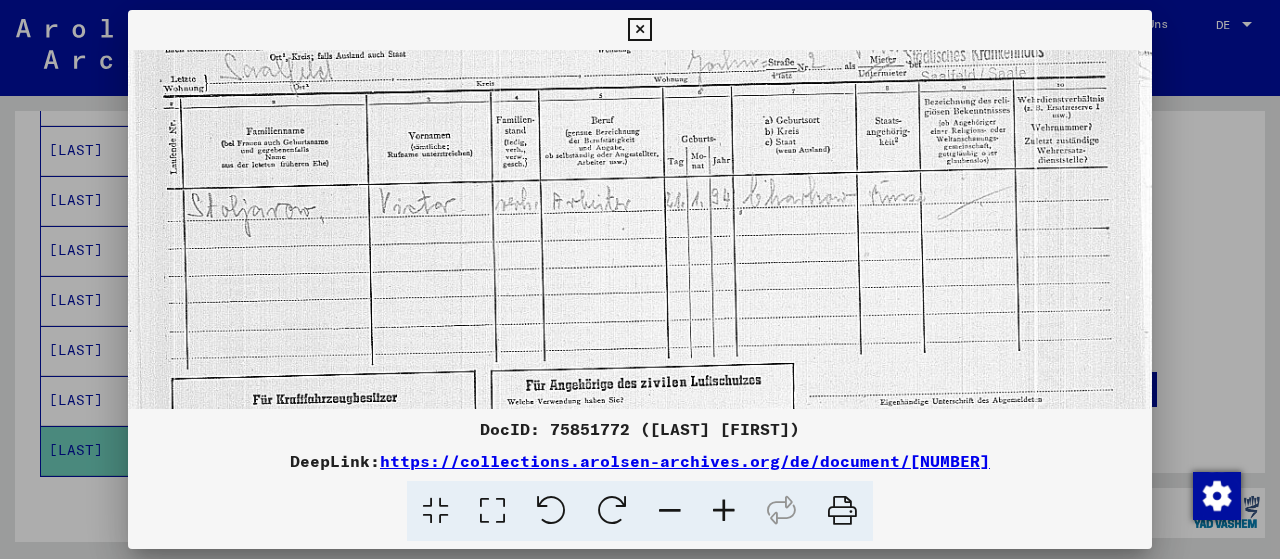 scroll, scrollTop: 178, scrollLeft: 0, axis: vertical 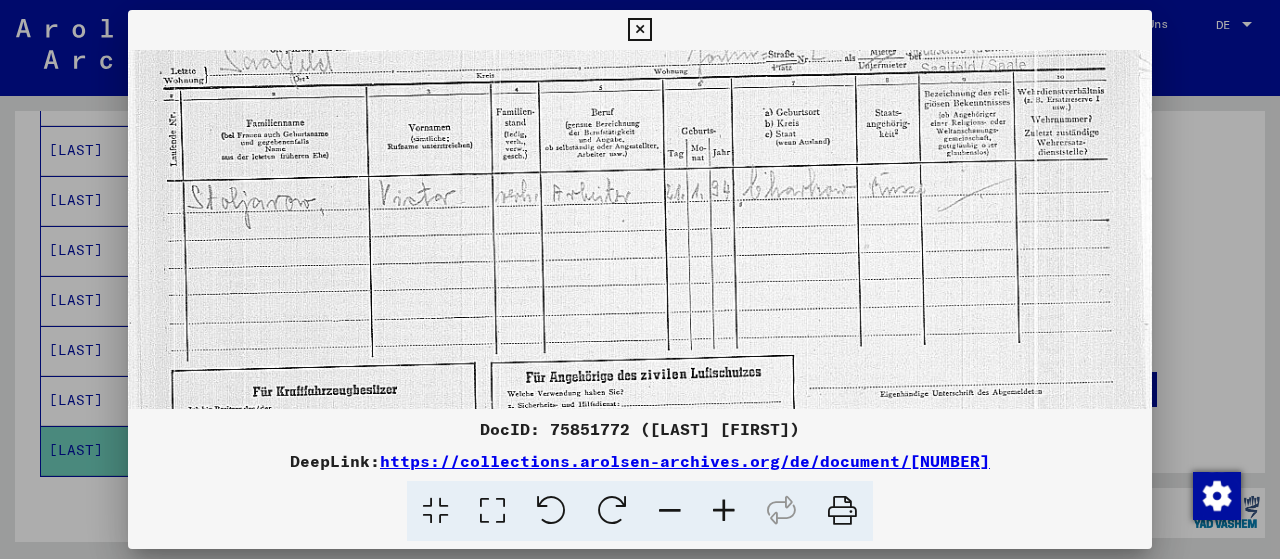 drag, startPoint x: 921, startPoint y: 371, endPoint x: 916, endPoint y: 197, distance: 174.07182 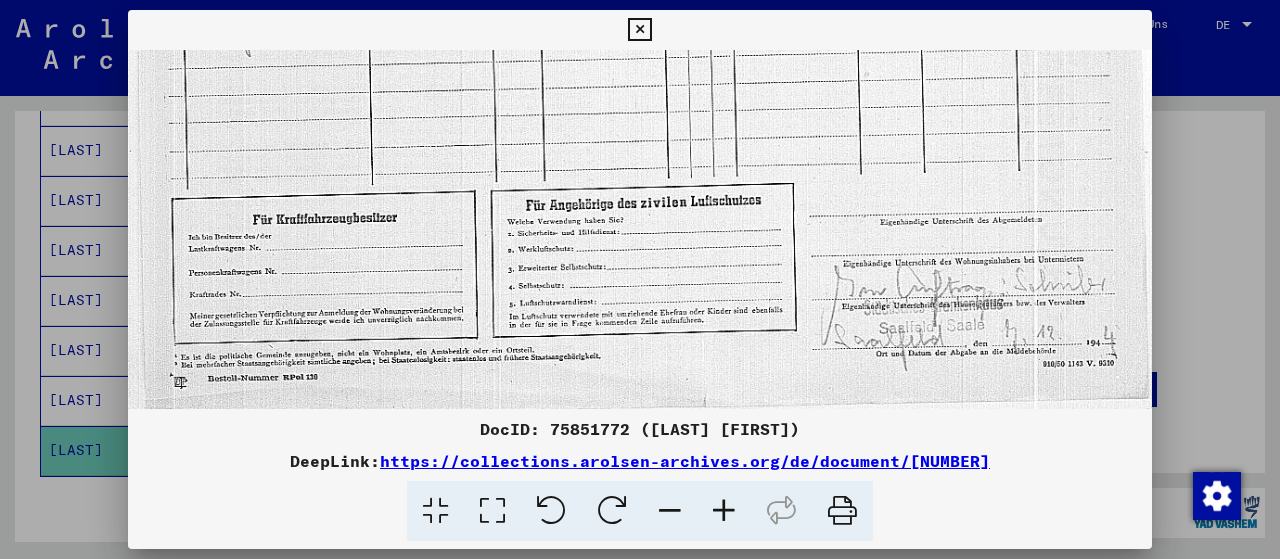 scroll, scrollTop: 353, scrollLeft: 0, axis: vertical 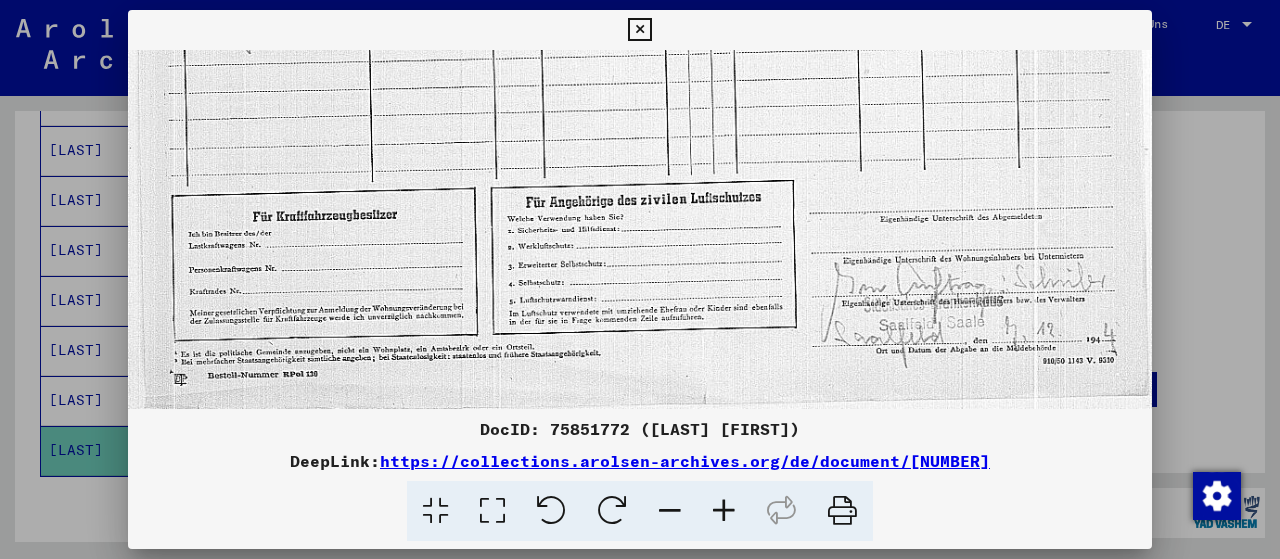 drag, startPoint x: 956, startPoint y: 347, endPoint x: 939, endPoint y: 171, distance: 176.81912 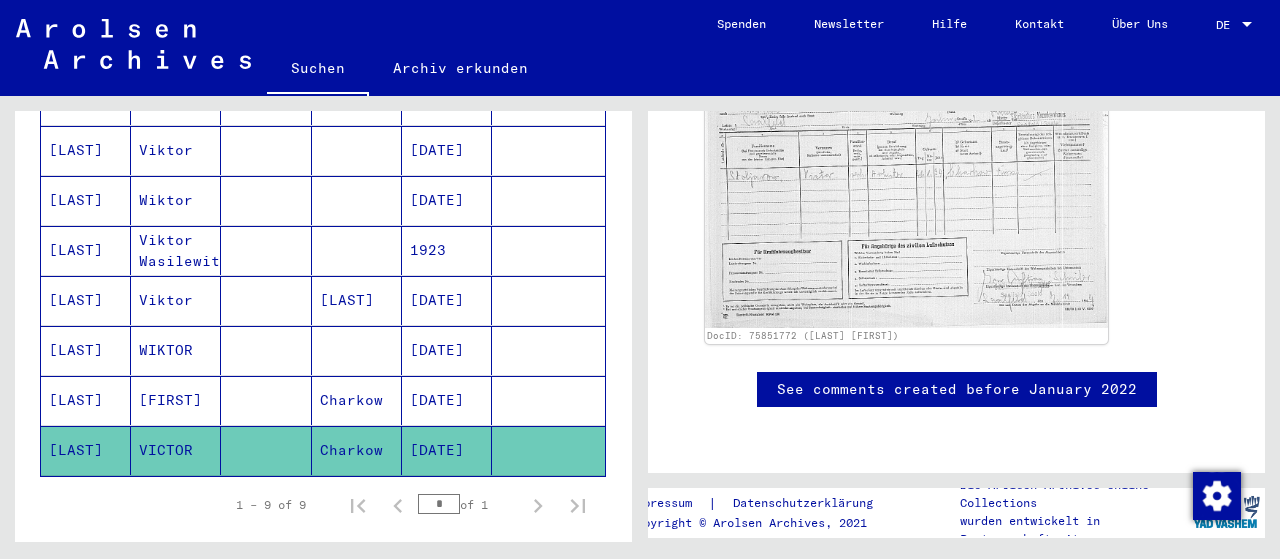 scroll, scrollTop: 1000, scrollLeft: 0, axis: vertical 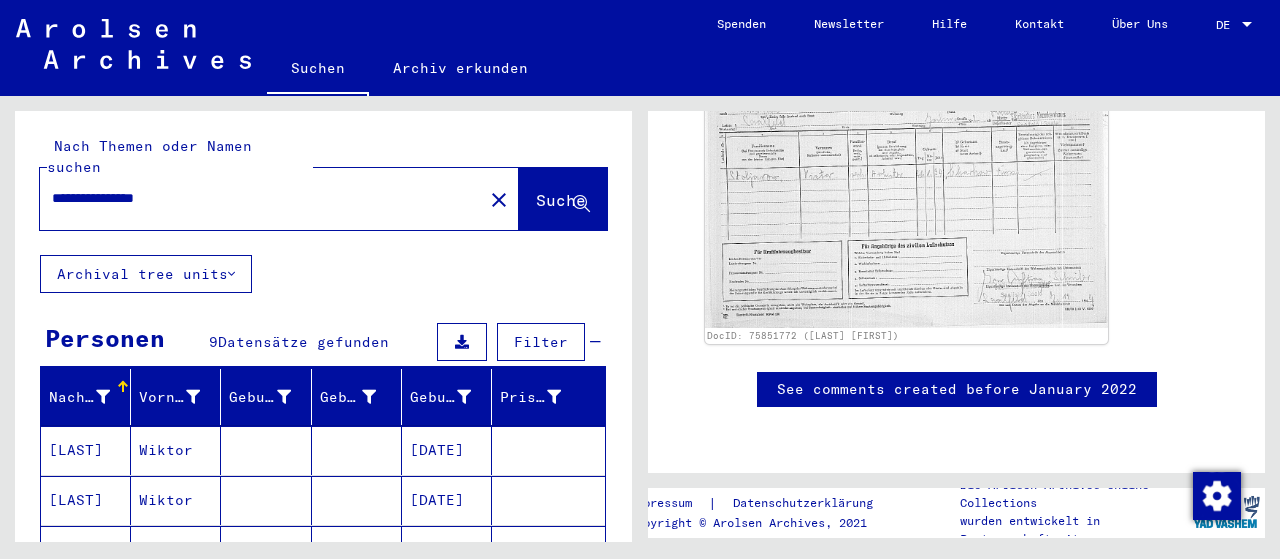 click on "**********" at bounding box center [261, 198] 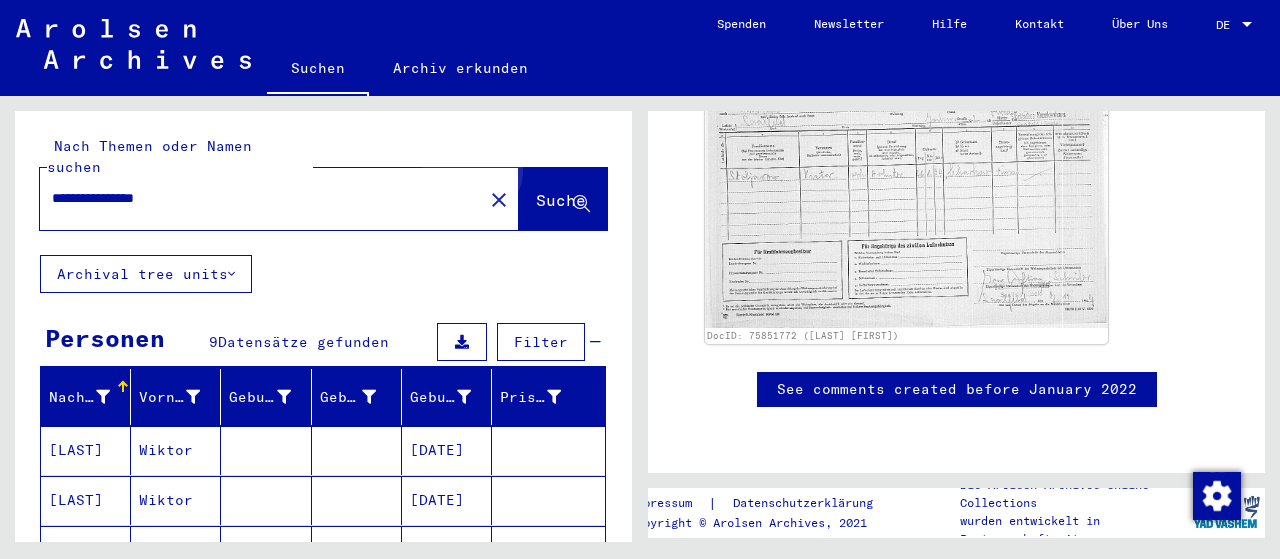 click on "Suche" 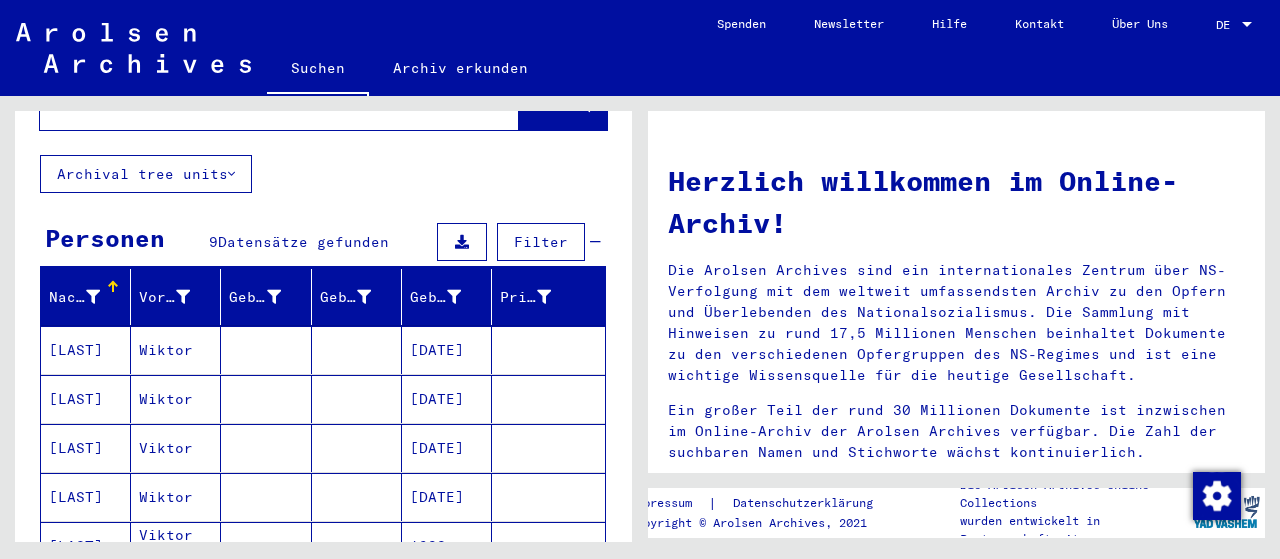 scroll, scrollTop: 200, scrollLeft: 0, axis: vertical 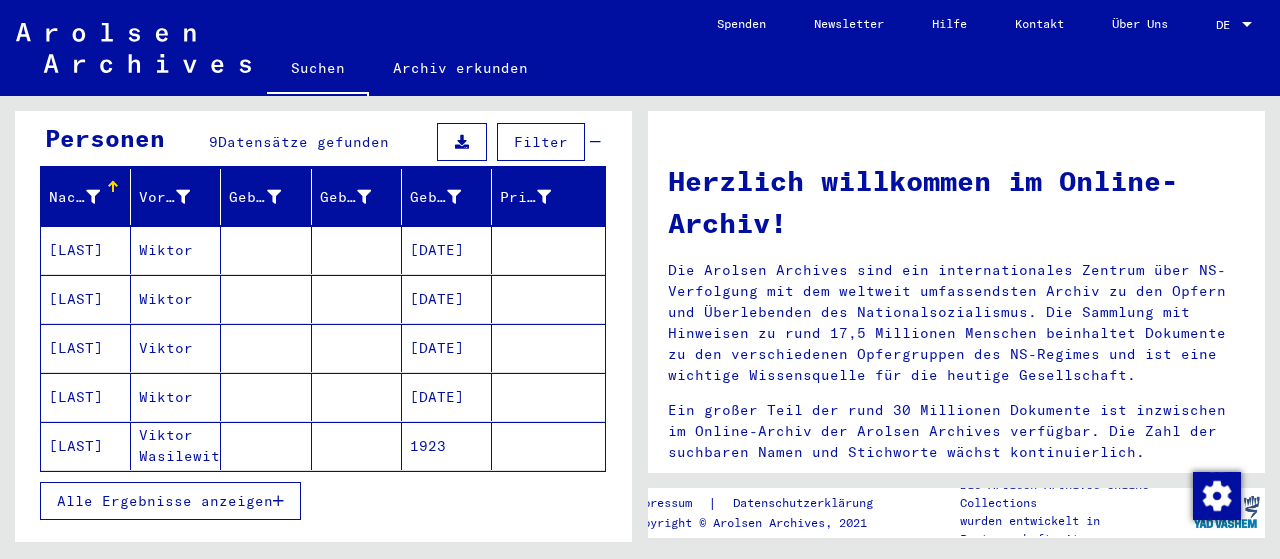 click on "Alle Ergebnisse anzeigen" at bounding box center (165, 501) 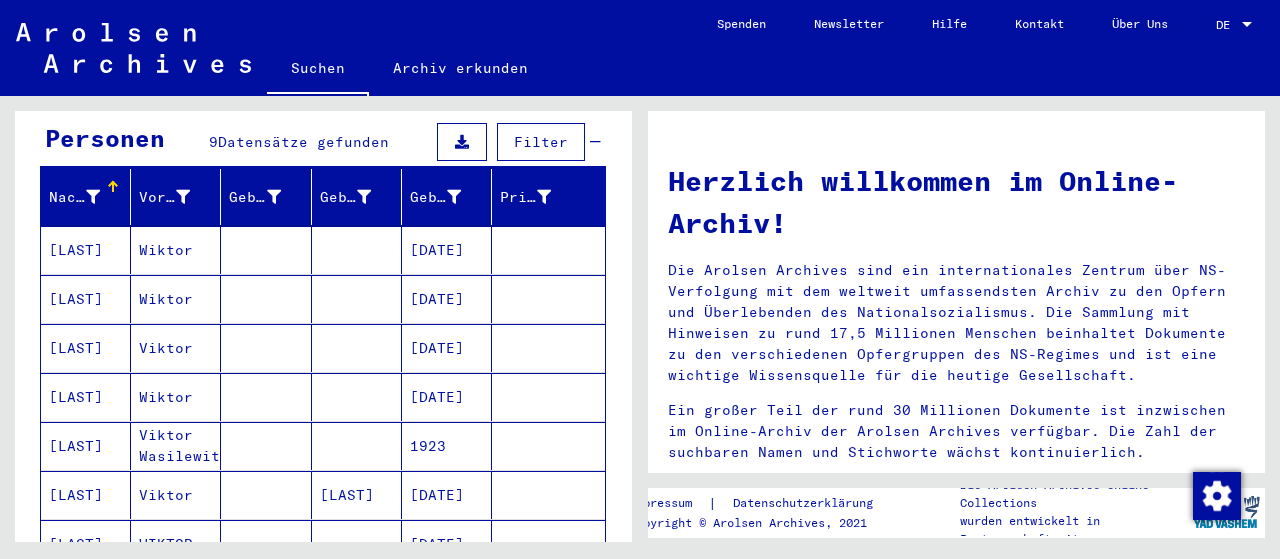 click on "[DATE]" at bounding box center (447, 299) 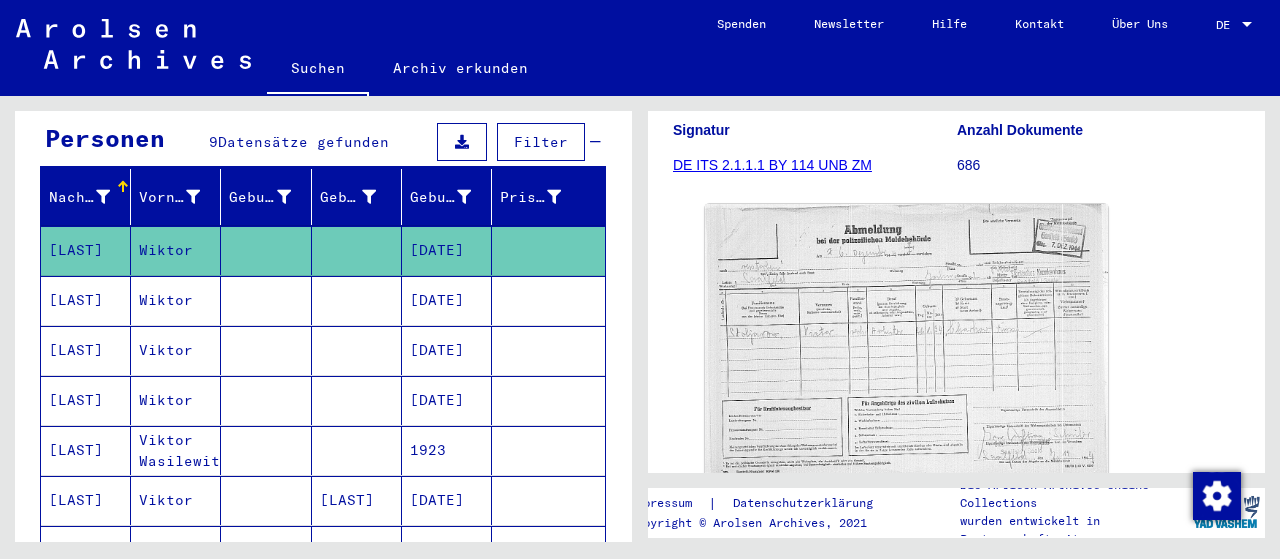 scroll, scrollTop: 300, scrollLeft: 0, axis: vertical 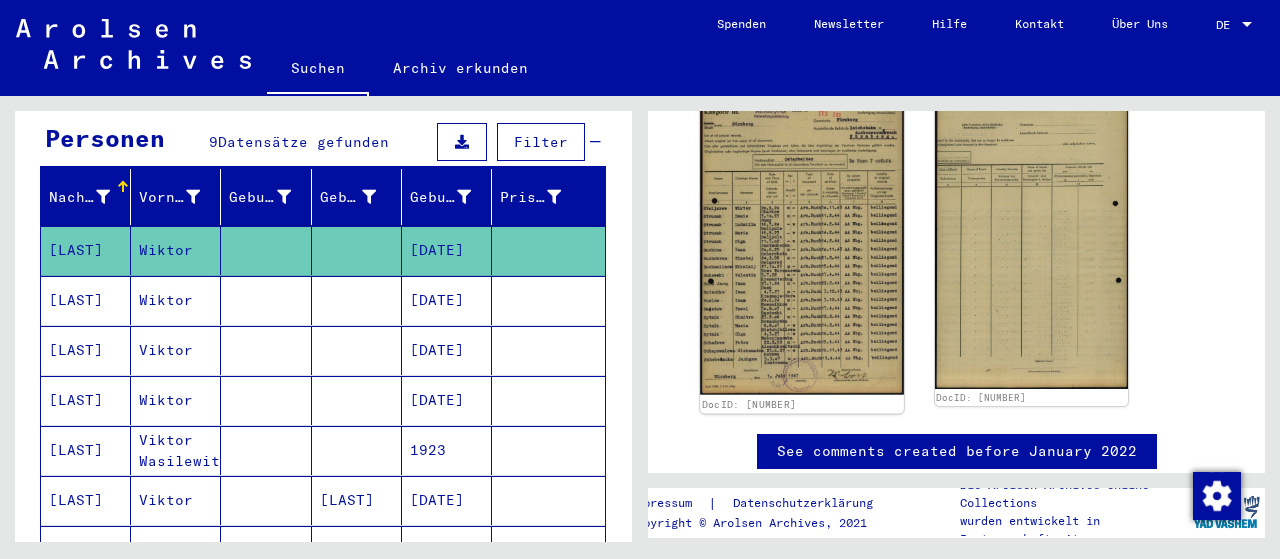 click 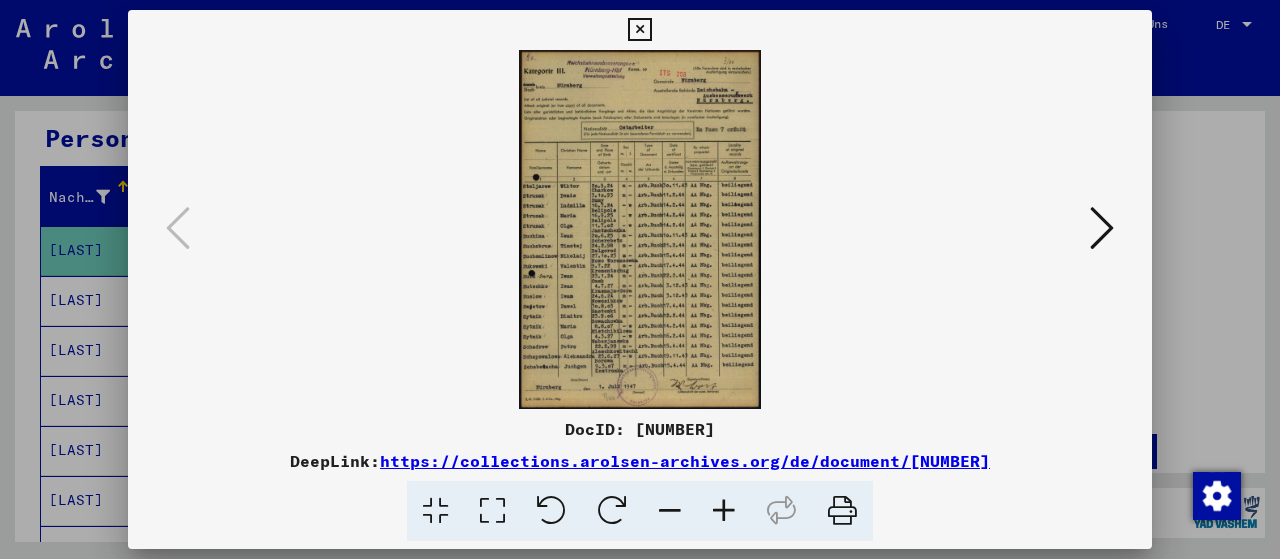 click at bounding box center (492, 511) 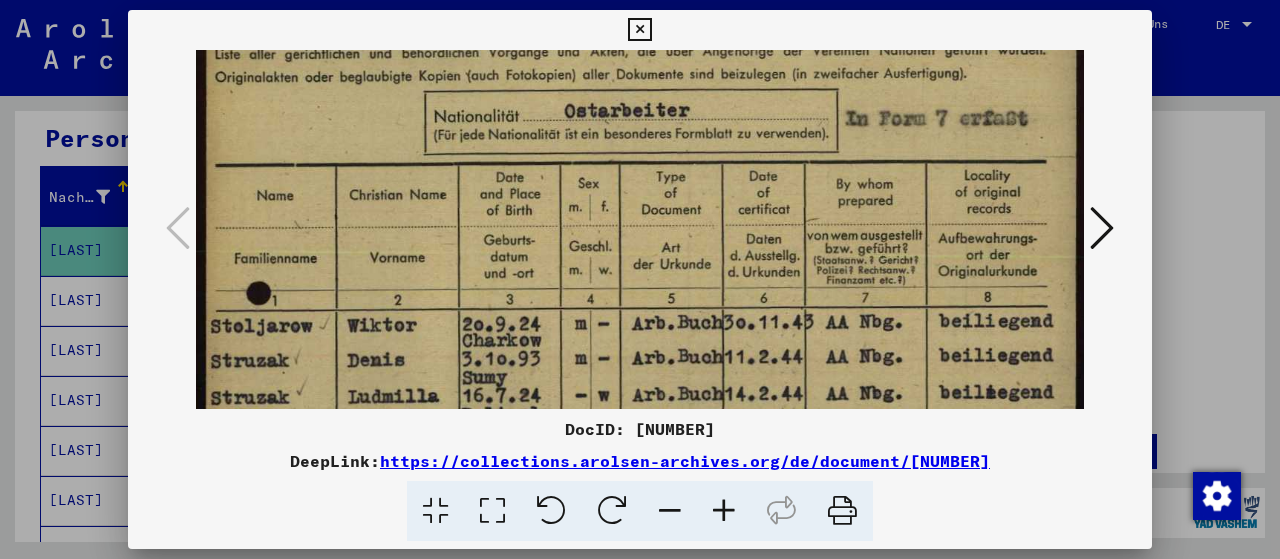drag, startPoint x: 924, startPoint y: 314, endPoint x: 926, endPoint y: 101, distance: 213.00938 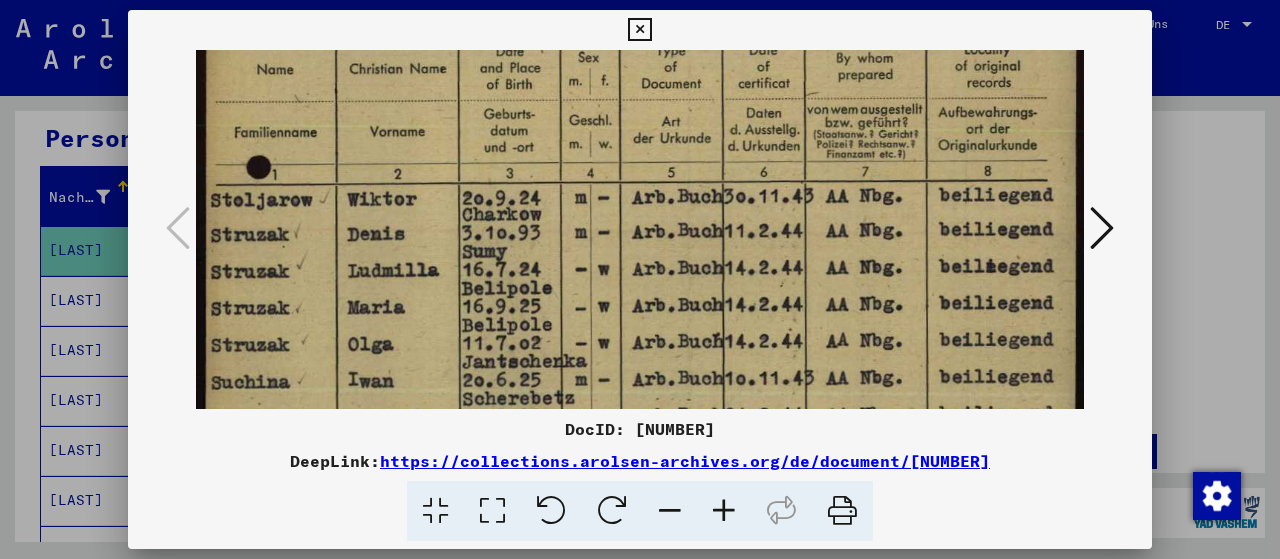 scroll, scrollTop: 349, scrollLeft: 0, axis: vertical 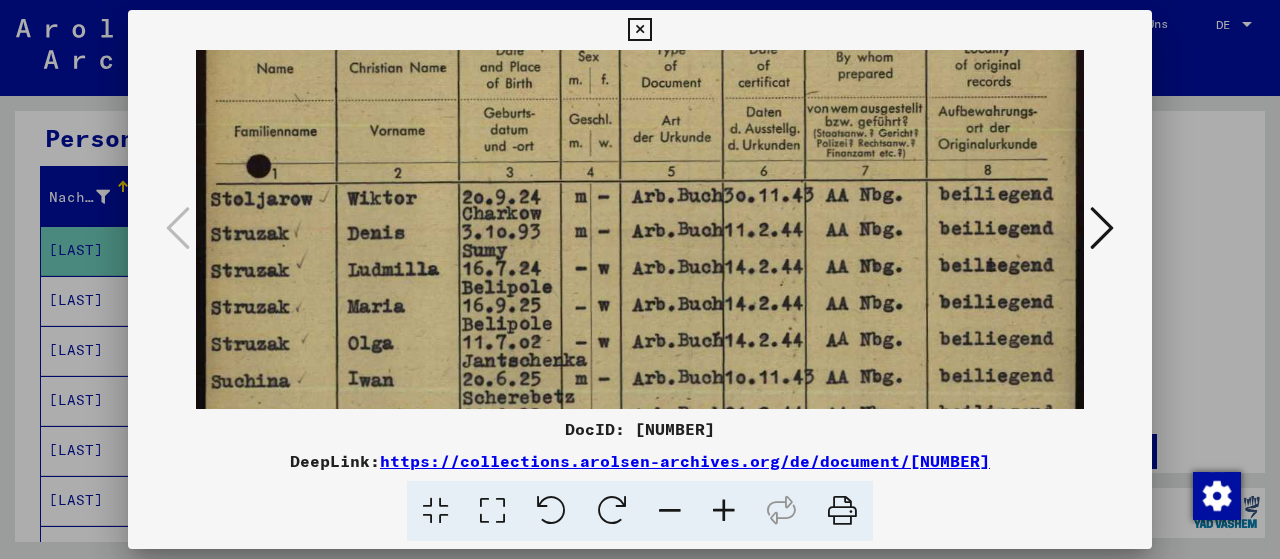 drag, startPoint x: 770, startPoint y: 328, endPoint x: 780, endPoint y: 205, distance: 123.40584 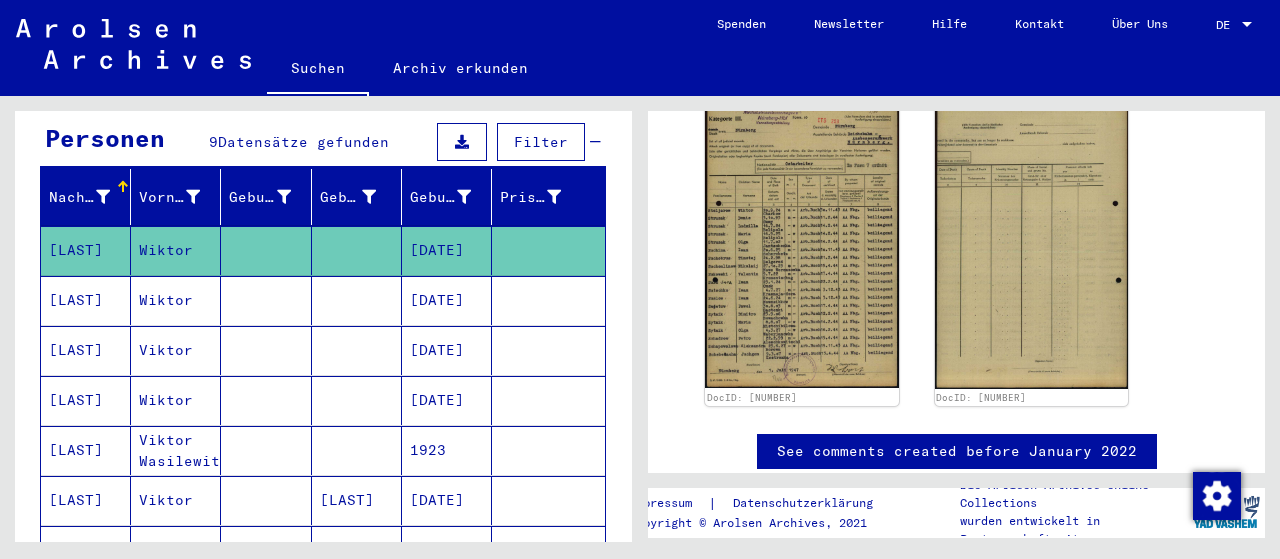 click on "[DATE]" at bounding box center (447, 350) 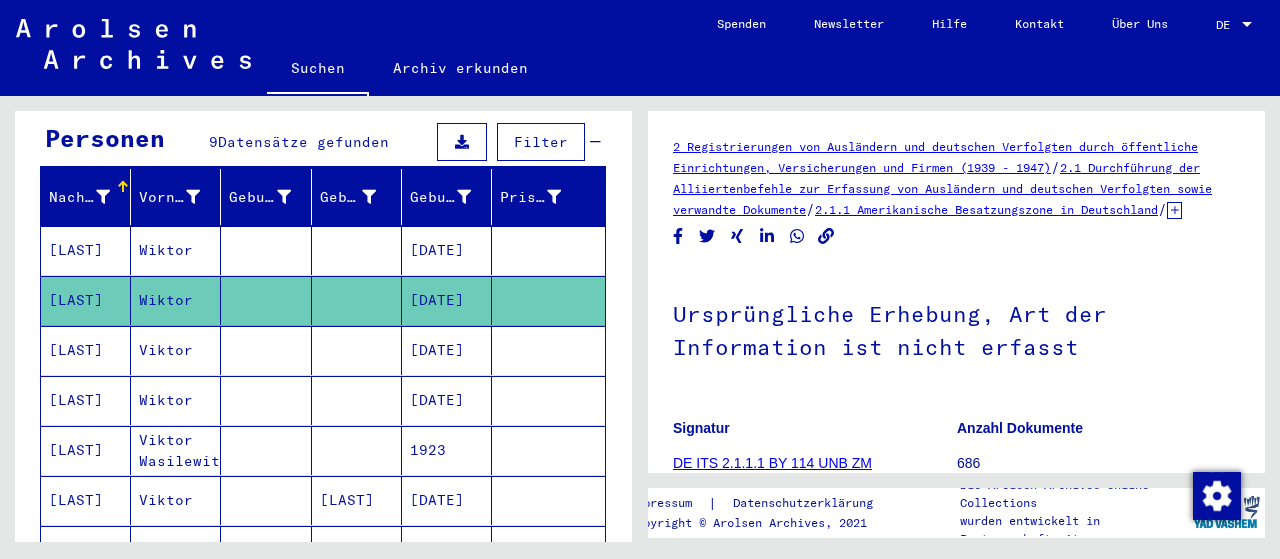 scroll, scrollTop: 430, scrollLeft: 0, axis: vertical 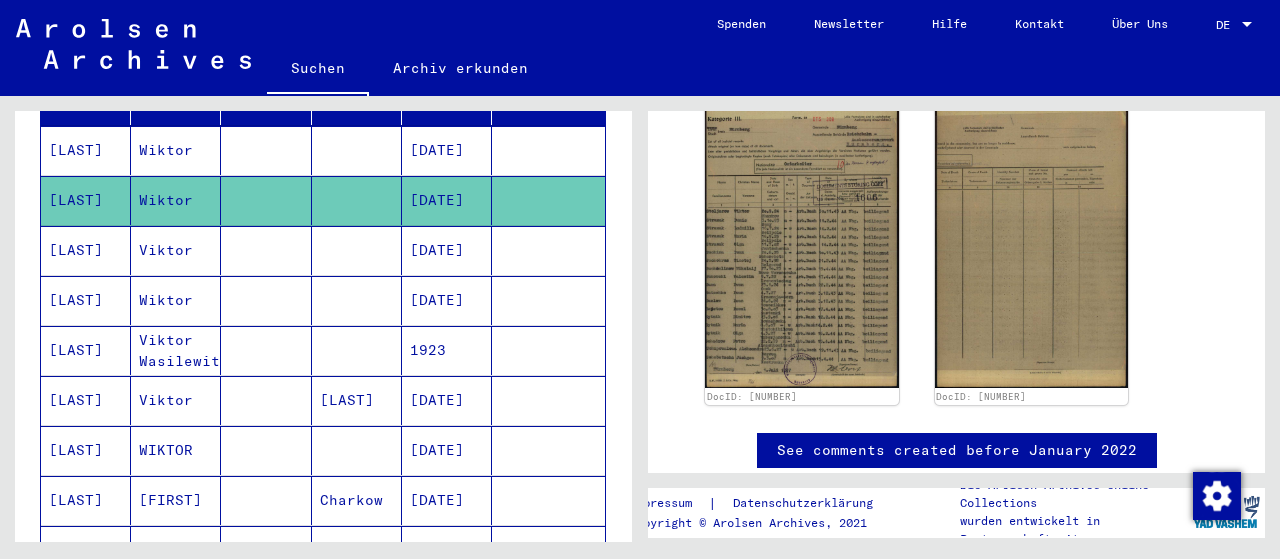 click on "[DATE]" at bounding box center (447, 300) 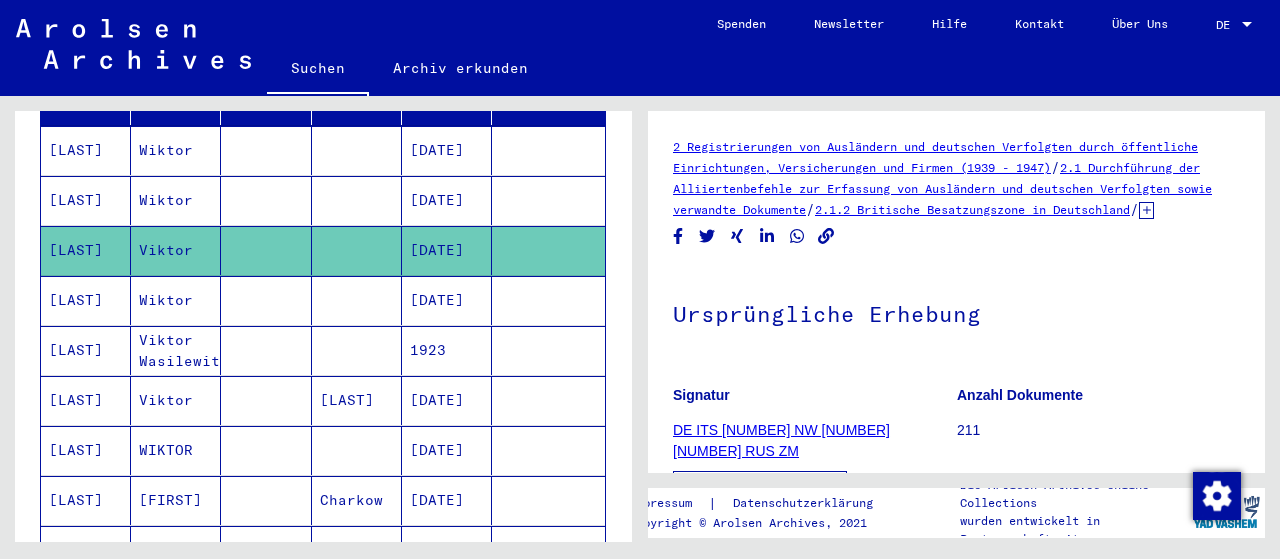 scroll, scrollTop: 94, scrollLeft: 0, axis: vertical 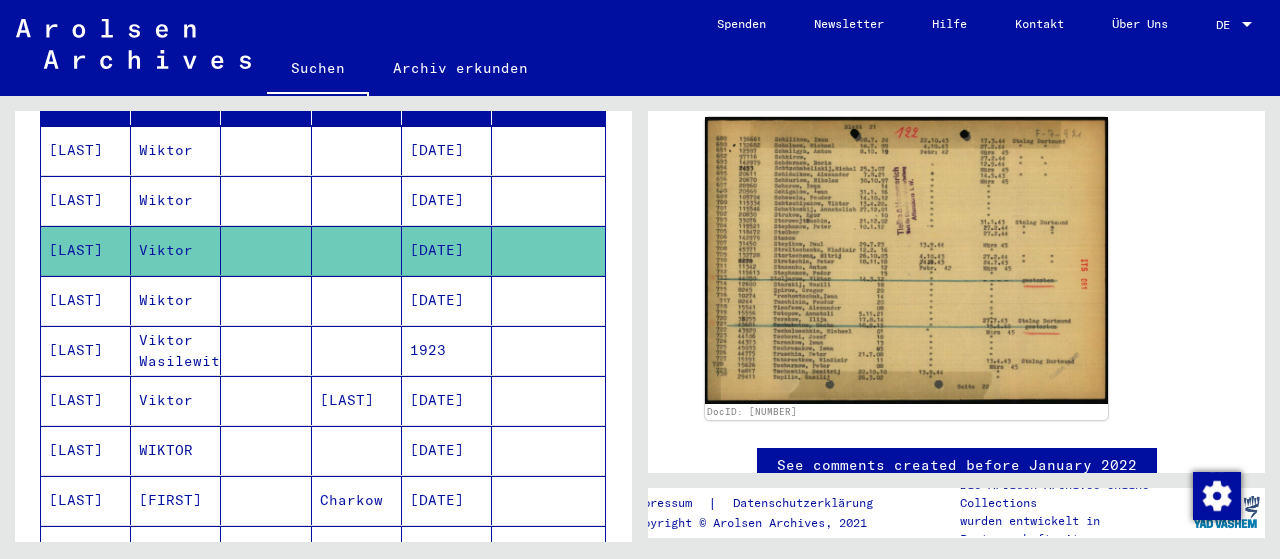 click on "[DATE]" at bounding box center [447, 350] 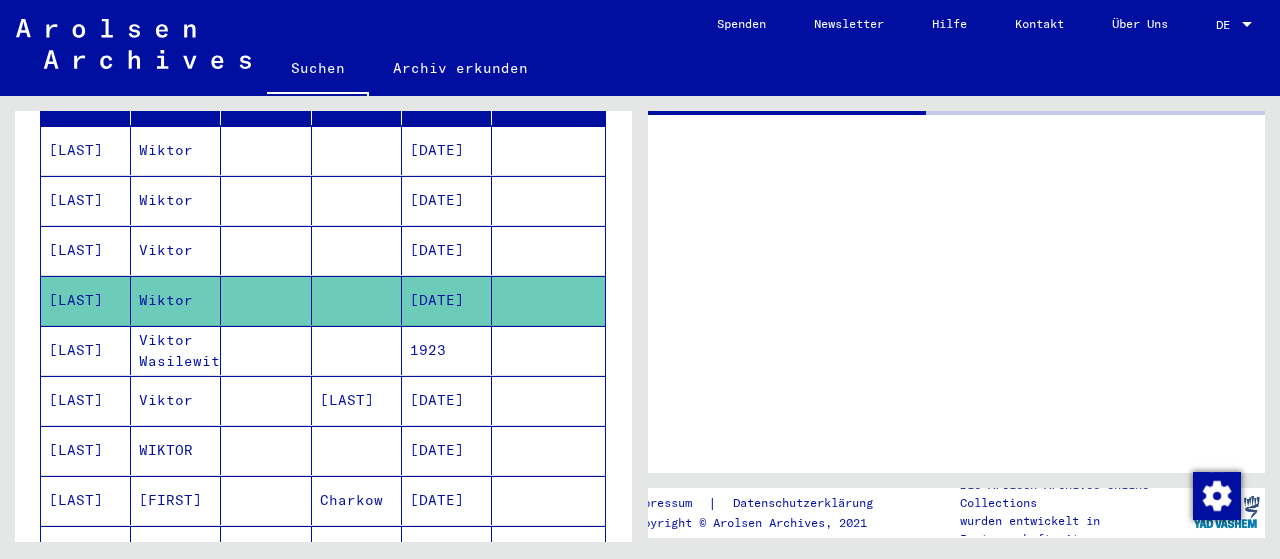 scroll, scrollTop: 0, scrollLeft: 0, axis: both 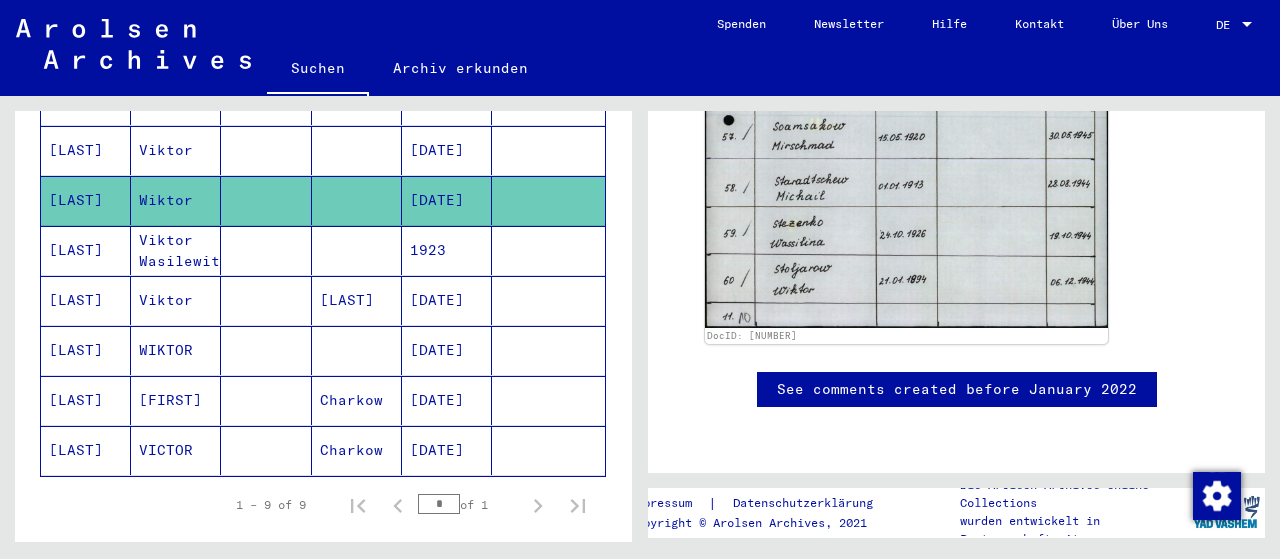 click on "[DATE]" at bounding box center [447, 350] 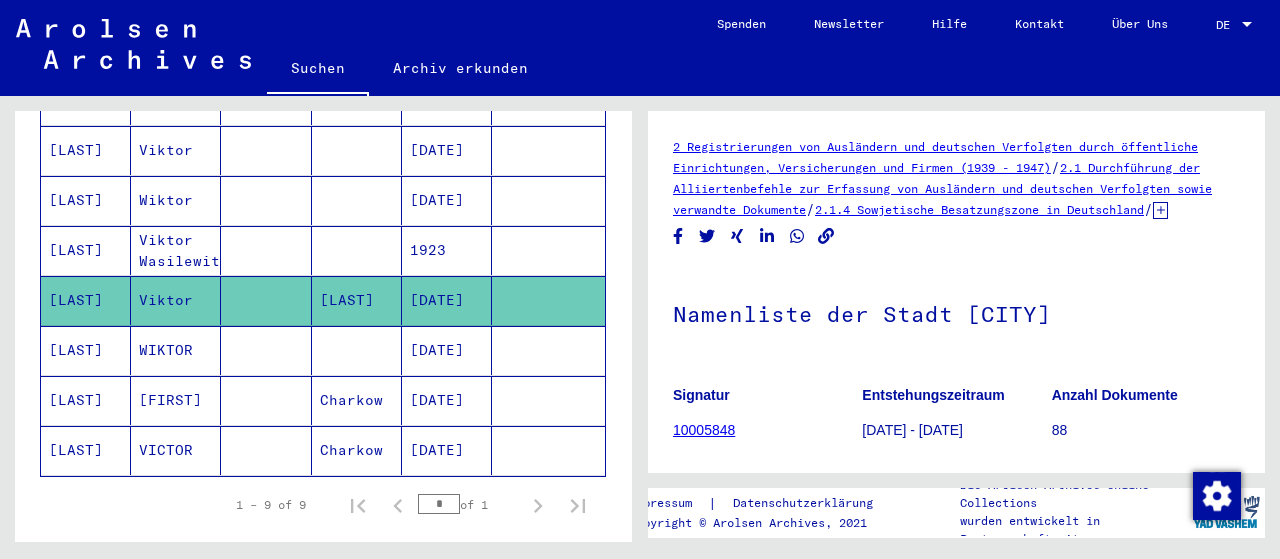 scroll, scrollTop: 0, scrollLeft: 0, axis: both 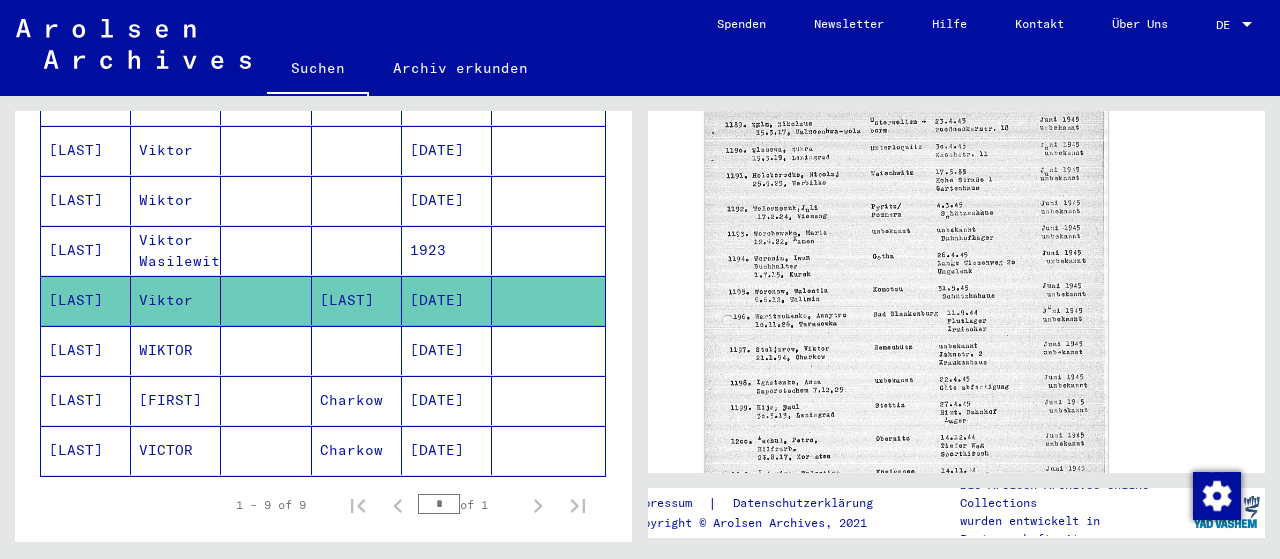 click on "[DATE]" at bounding box center [447, 400] 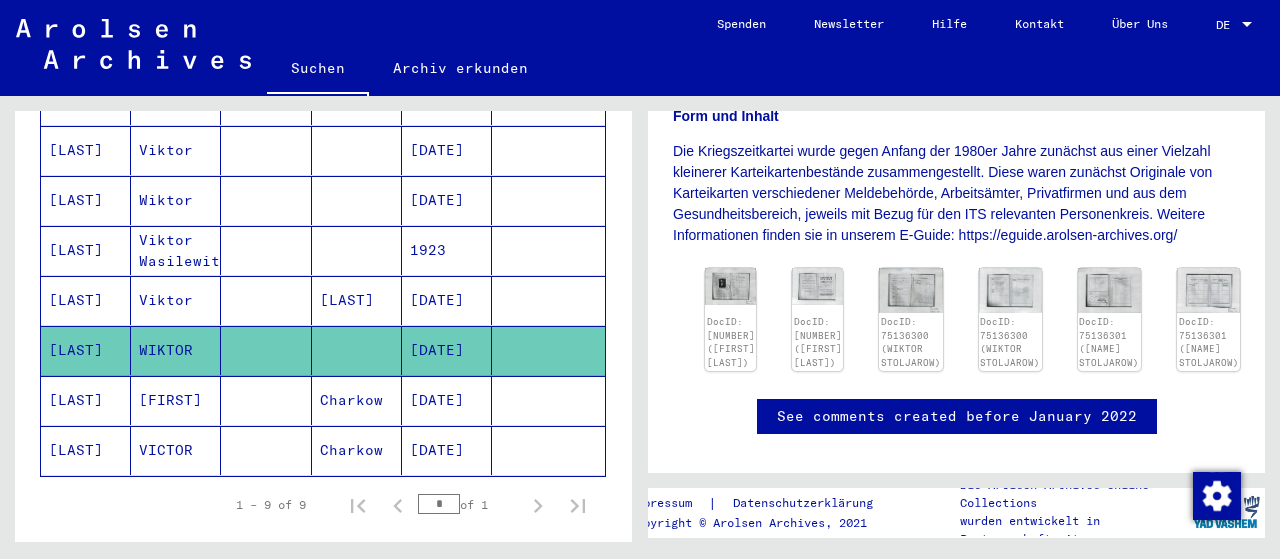 click on "[DATE]" at bounding box center (447, 450) 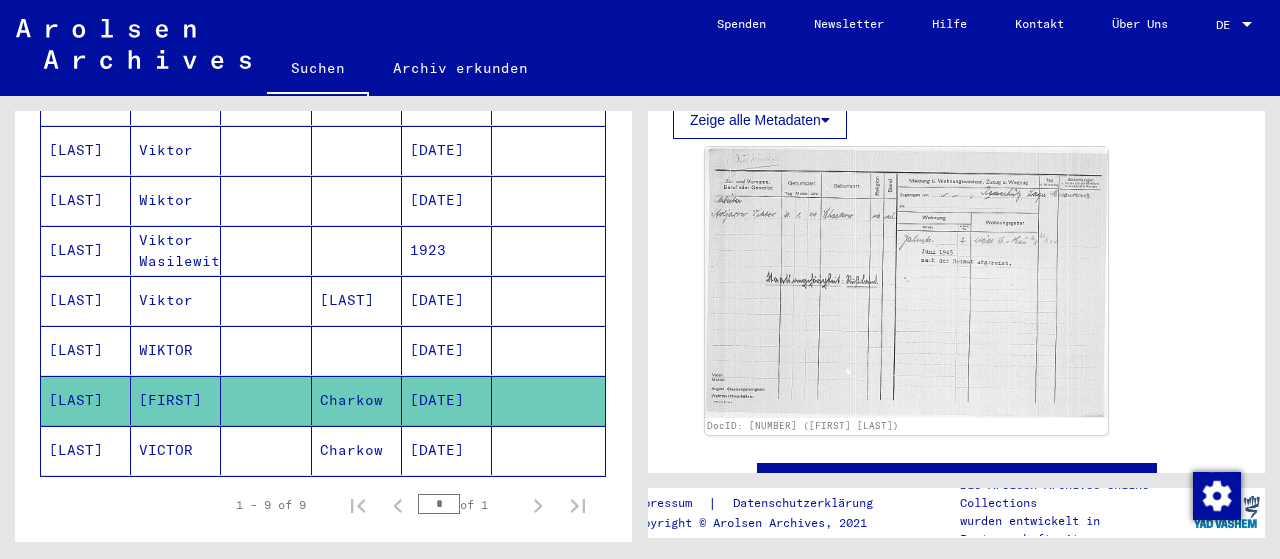 click on "[DATE]" 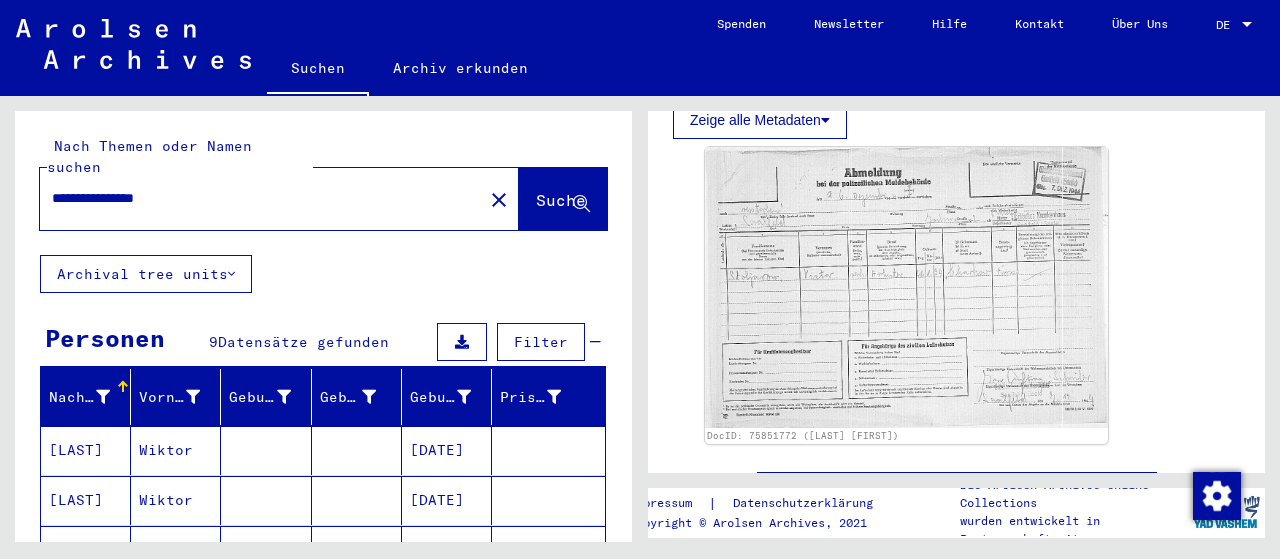 drag, startPoint x: 140, startPoint y: 179, endPoint x: 269, endPoint y: 165, distance: 129.75746 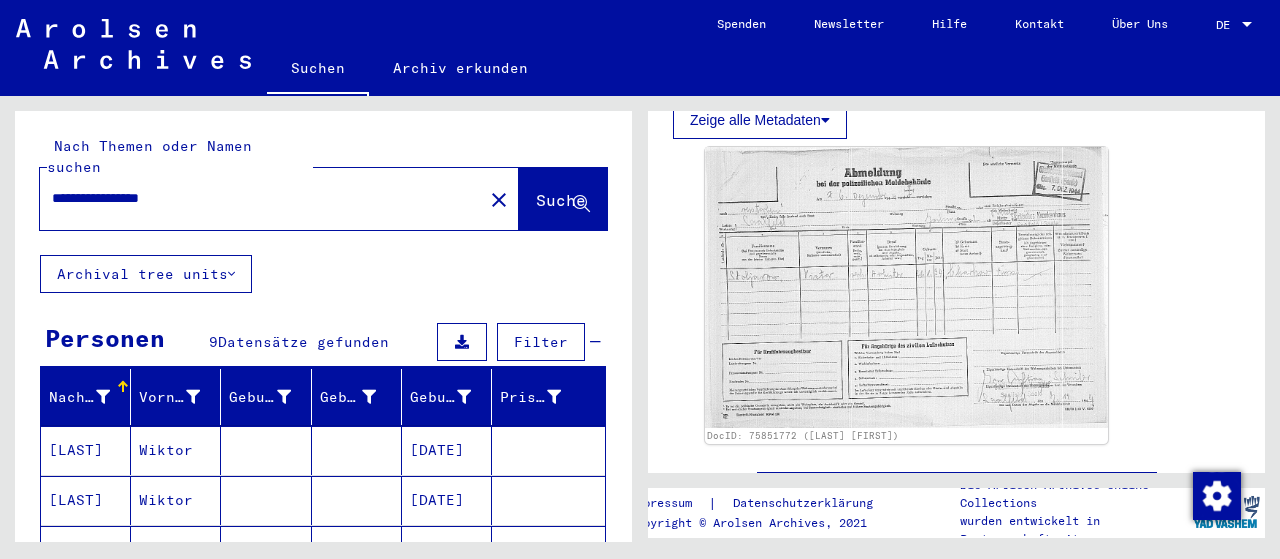 type on "**********" 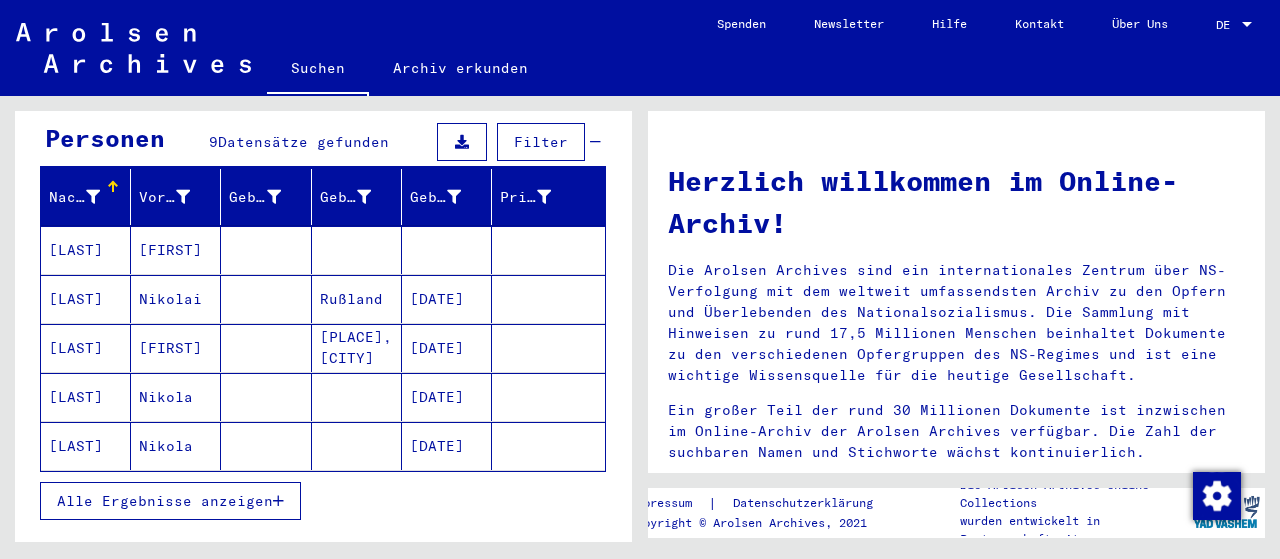 click at bounding box center (357, 299) 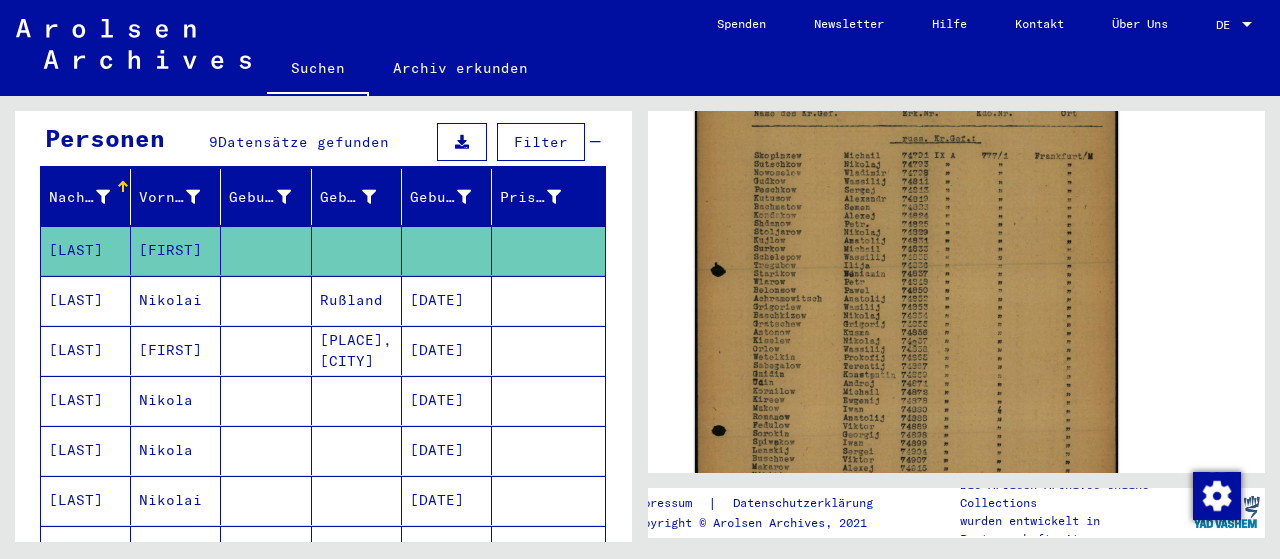 click 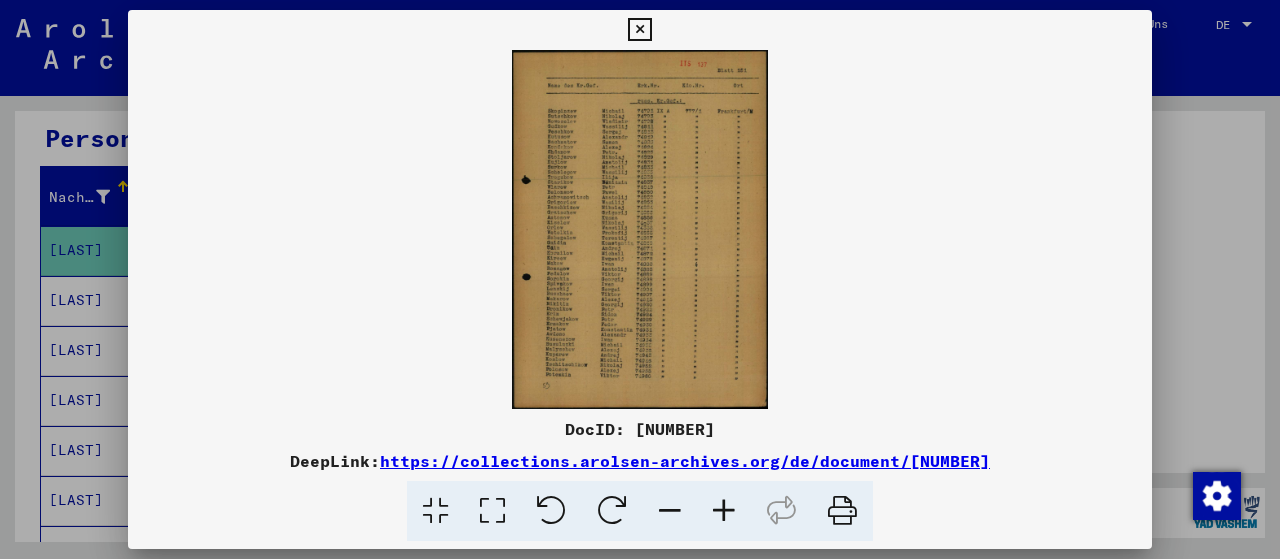 click at bounding box center (492, 511) 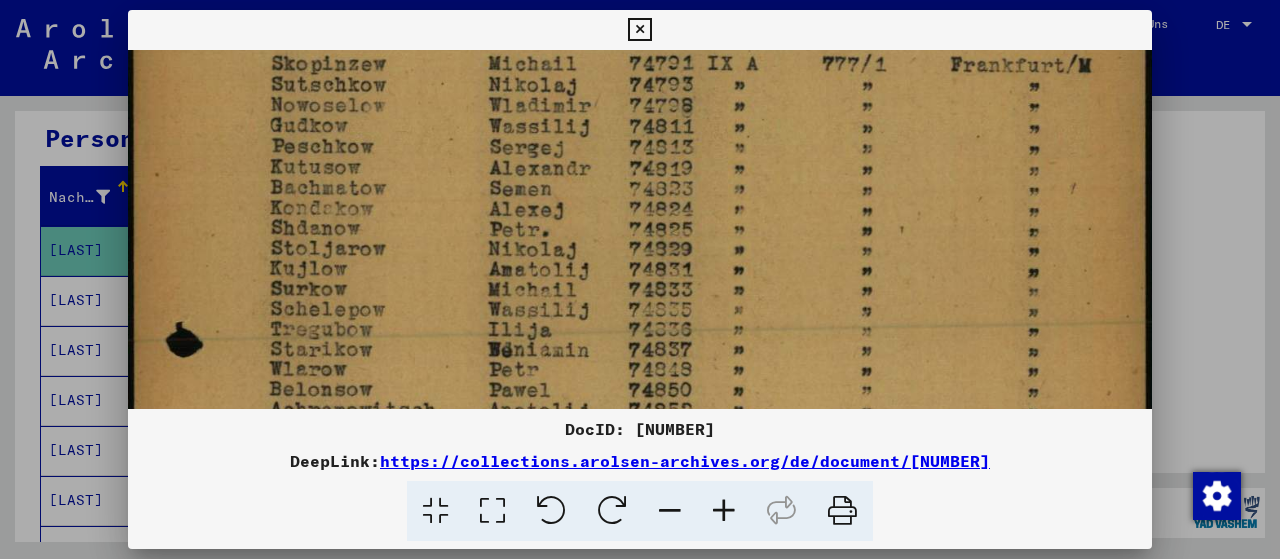 drag, startPoint x: 729, startPoint y: 348, endPoint x: 776, endPoint y: 128, distance: 224.96445 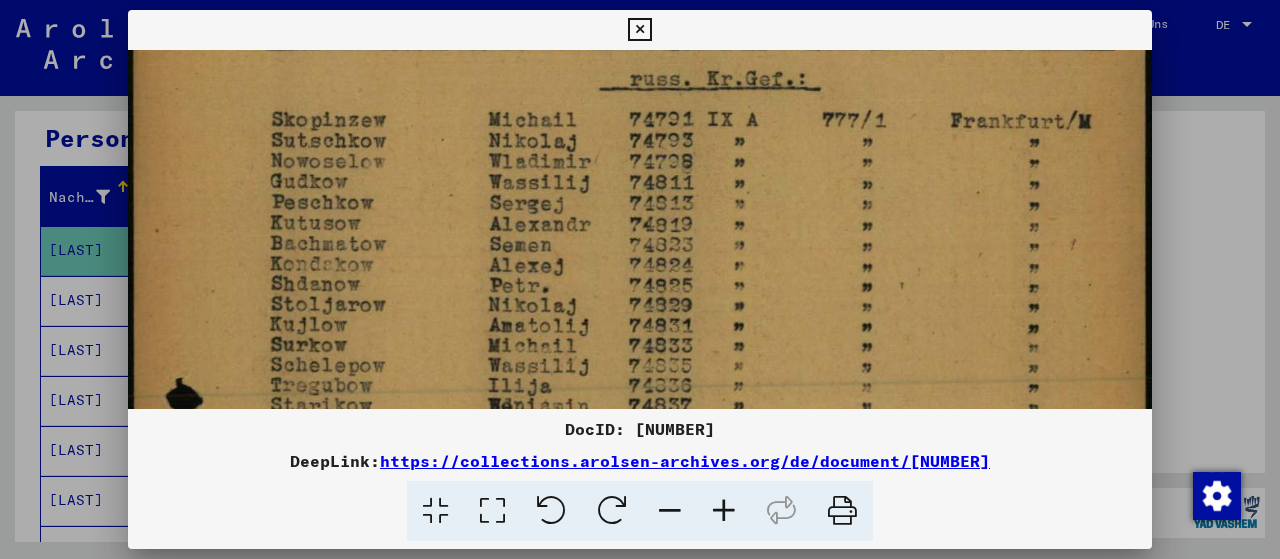 scroll, scrollTop: 170, scrollLeft: 0, axis: vertical 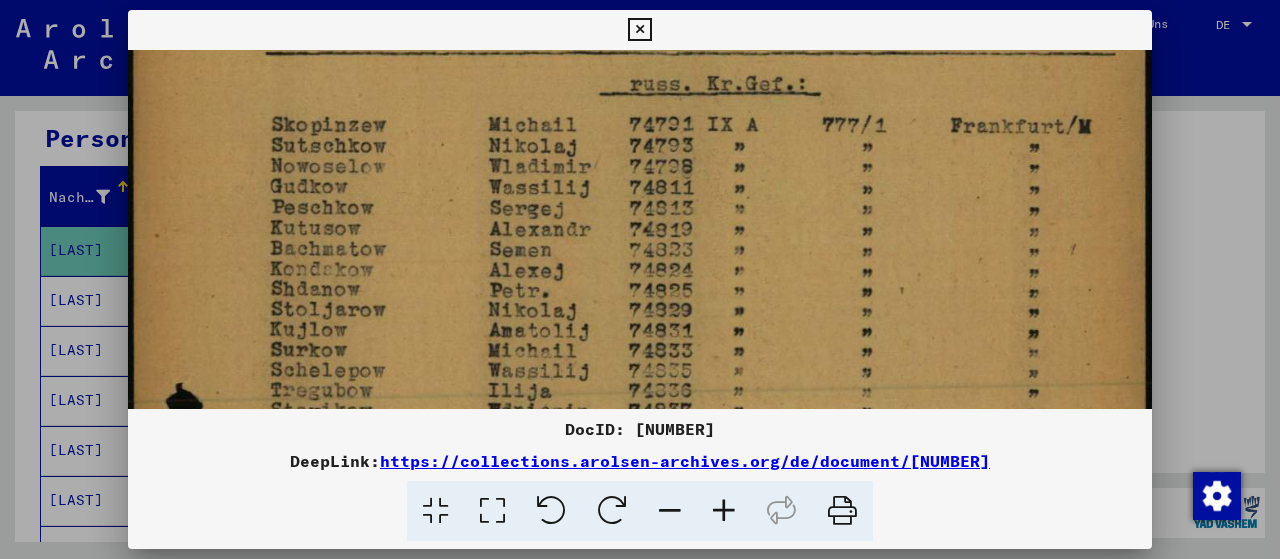 drag, startPoint x: 898, startPoint y: 332, endPoint x: 777, endPoint y: 413, distance: 145.60907 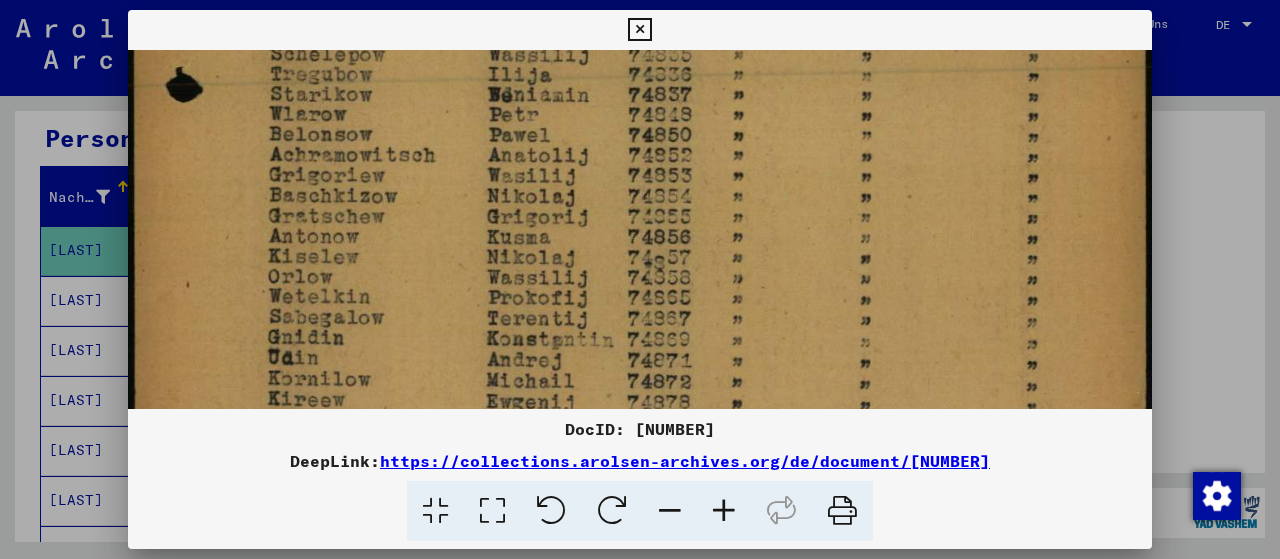 drag, startPoint x: 831, startPoint y: 309, endPoint x: 1058, endPoint y: -102, distance: 469.52103 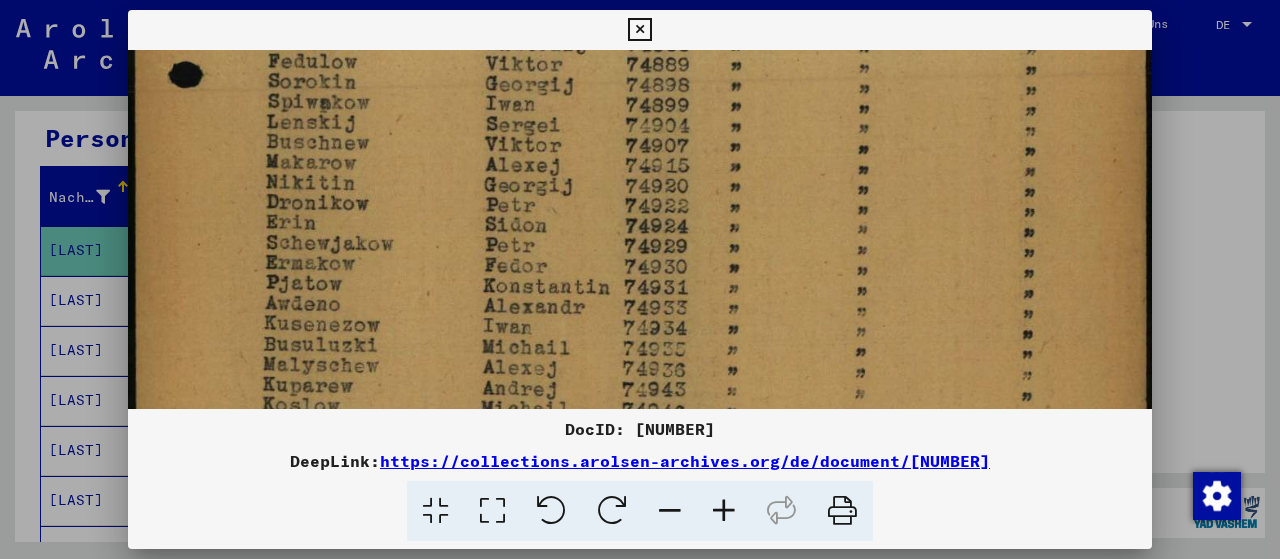 drag, startPoint x: 928, startPoint y: 206, endPoint x: 1047, endPoint y: -99, distance: 327.39273 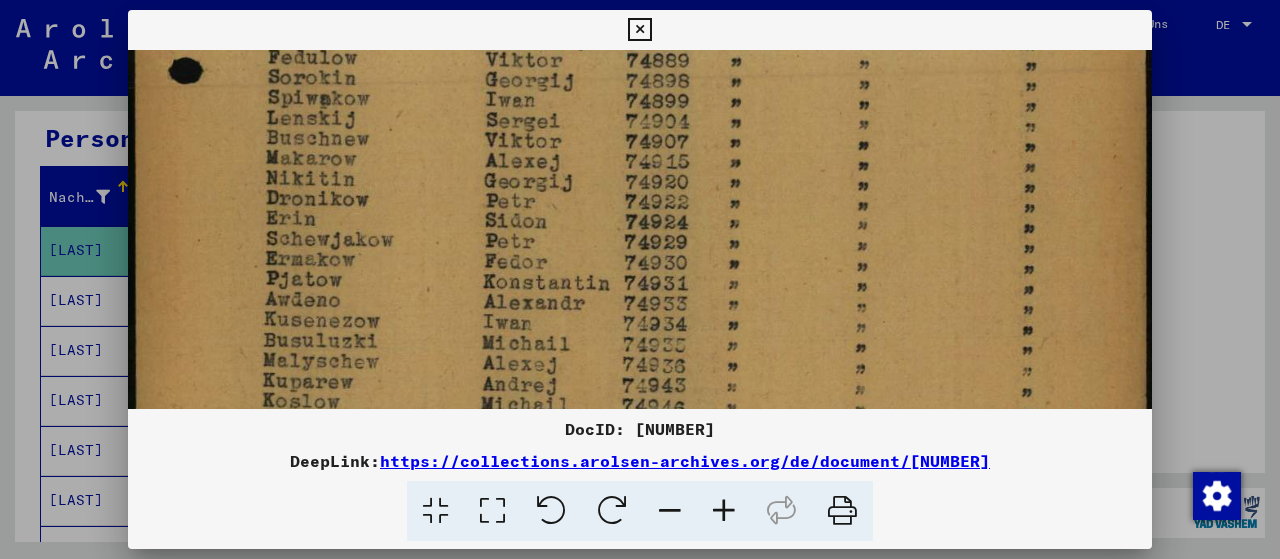 scroll, scrollTop: 1082, scrollLeft: 0, axis: vertical 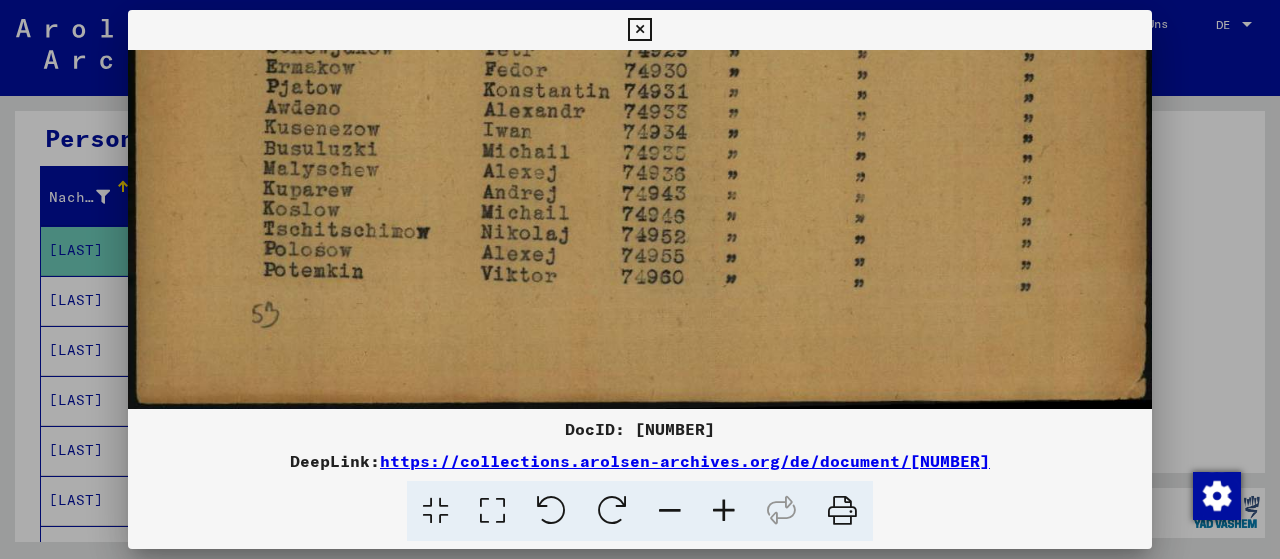 drag, startPoint x: 896, startPoint y: 215, endPoint x: 1052, endPoint y: -106, distance: 356.89914 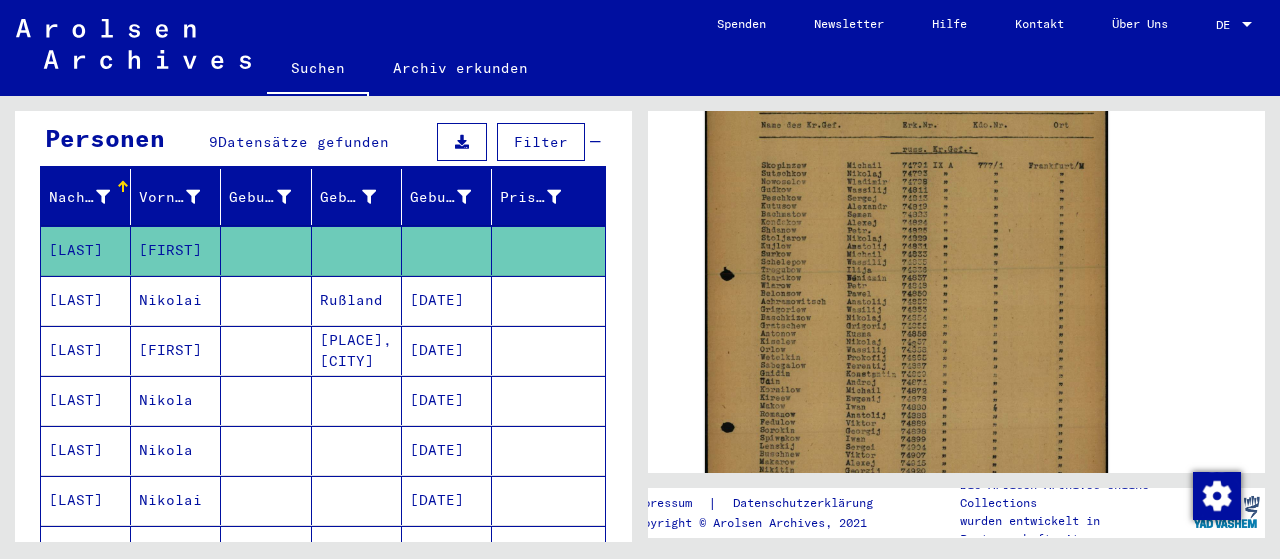 click on "Rußland" at bounding box center (357, 350) 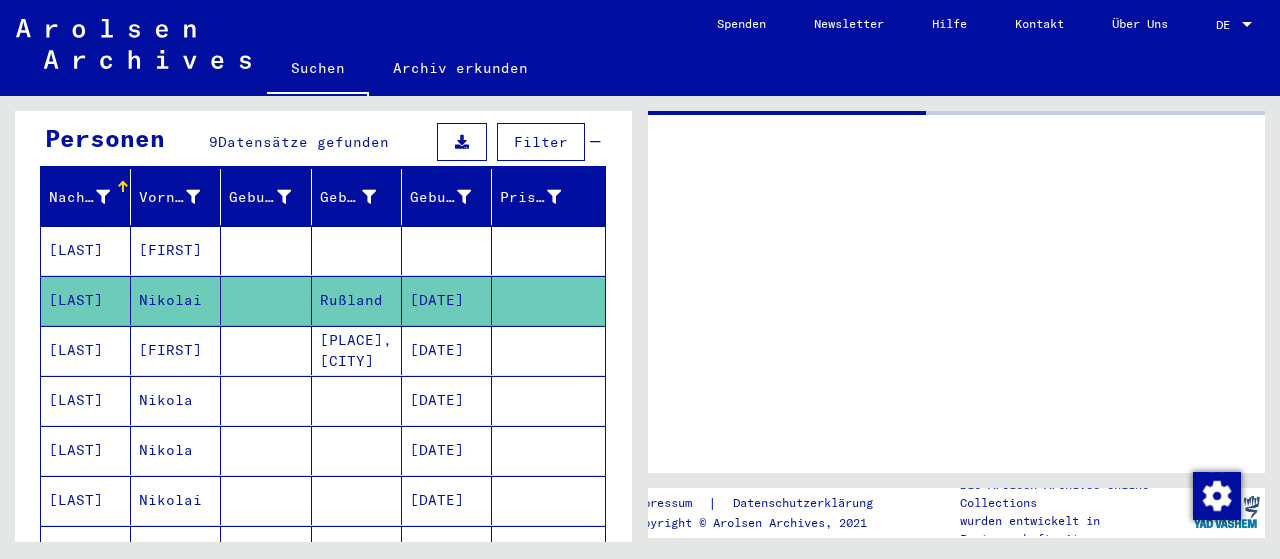 scroll, scrollTop: 0, scrollLeft: 0, axis: both 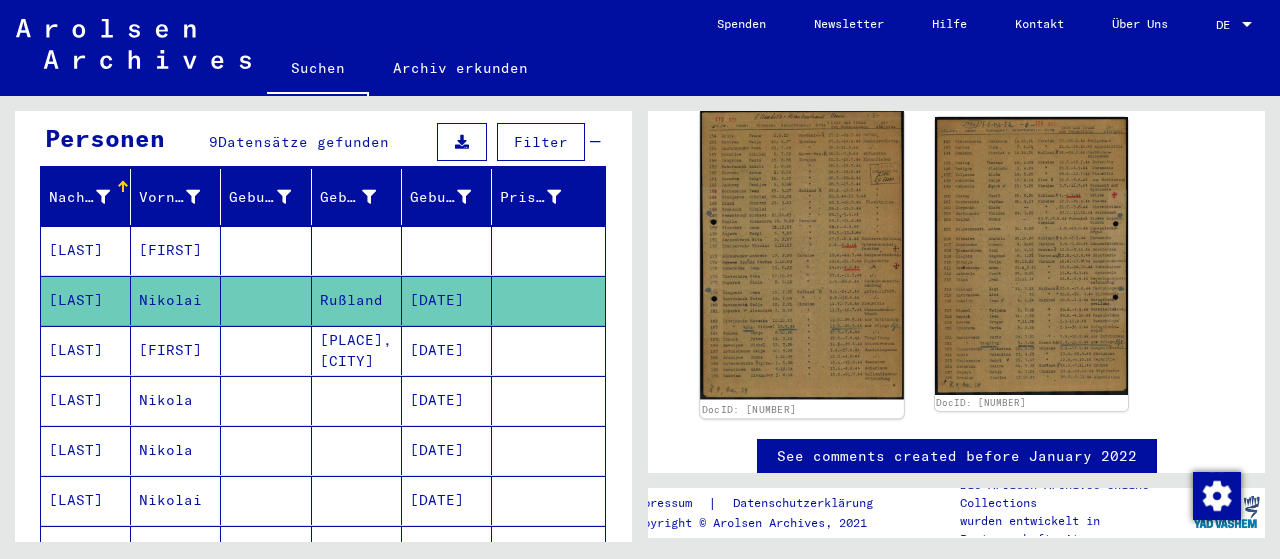 click 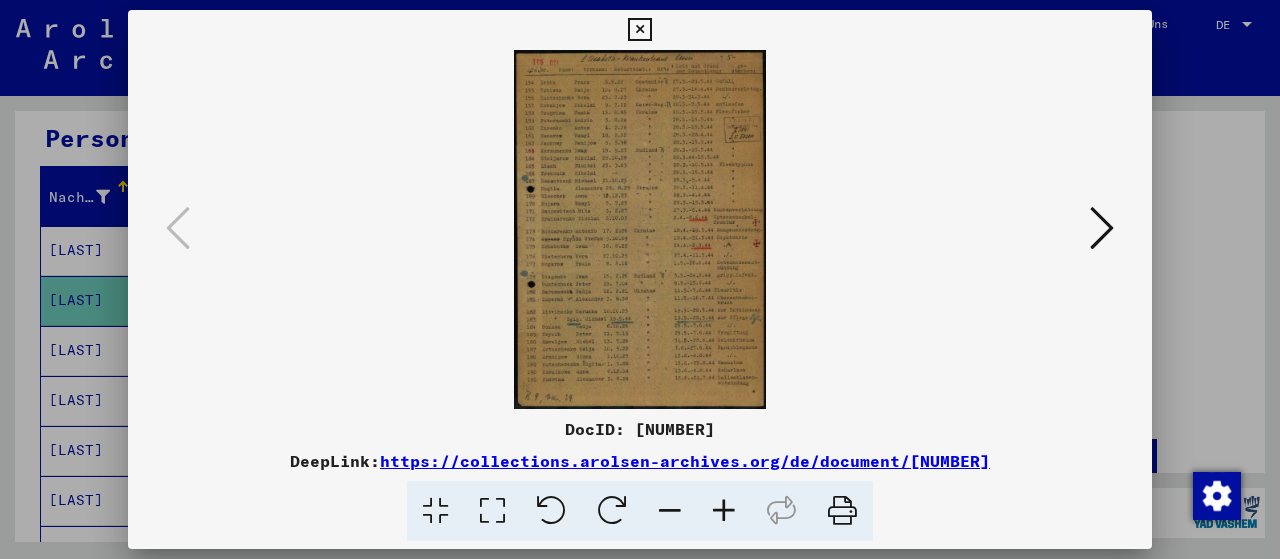 click at bounding box center [492, 511] 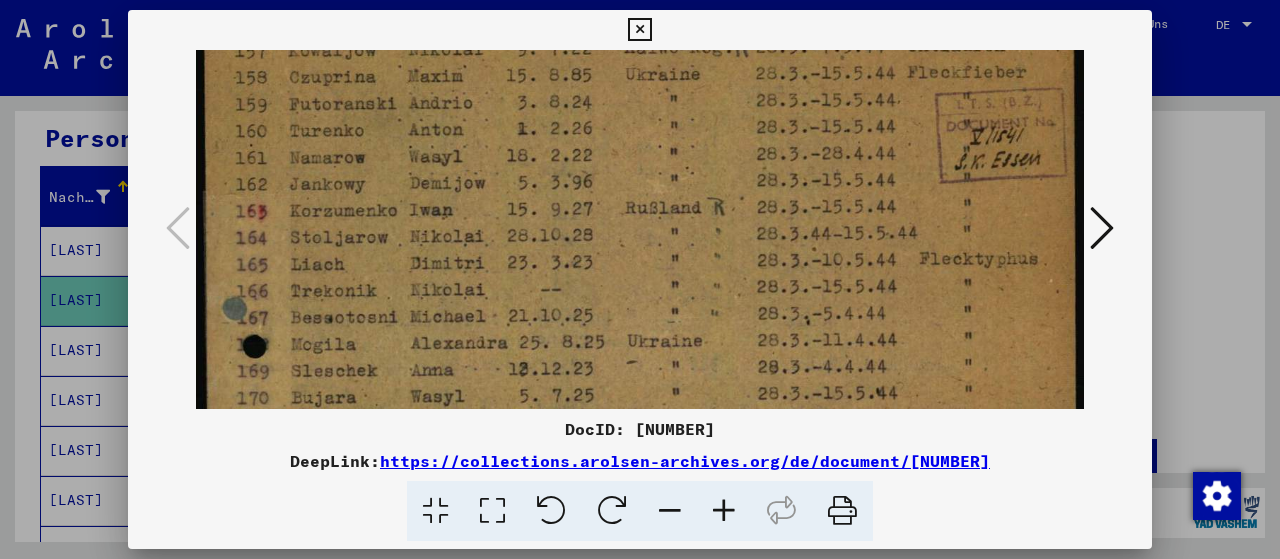 scroll, scrollTop: 196, scrollLeft: 0, axis: vertical 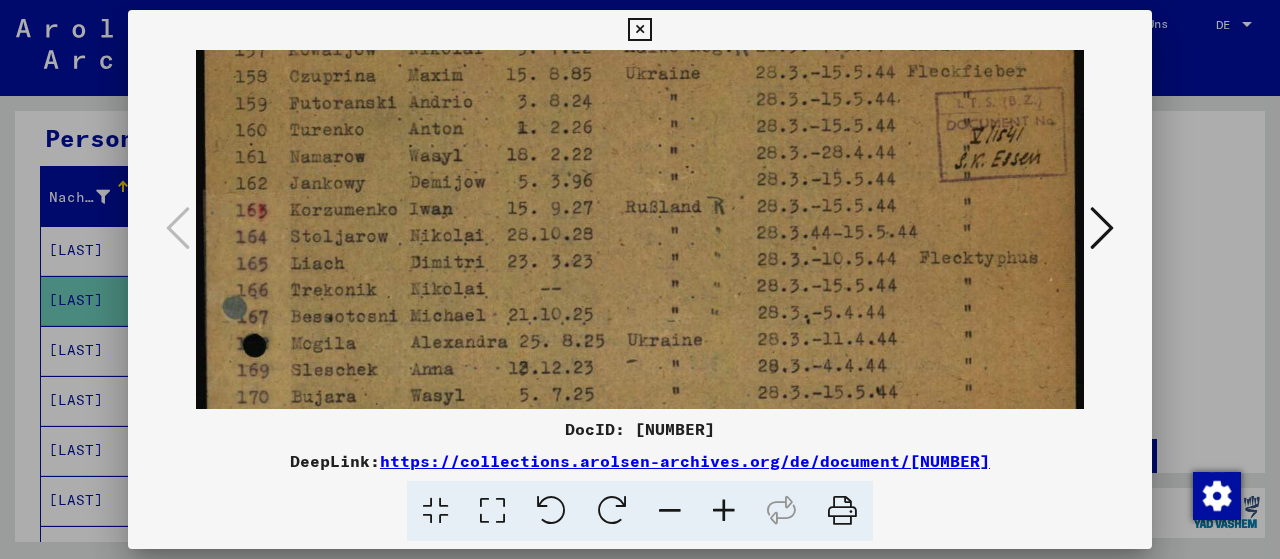 drag, startPoint x: 584, startPoint y: 333, endPoint x: 592, endPoint y: 167, distance: 166.19266 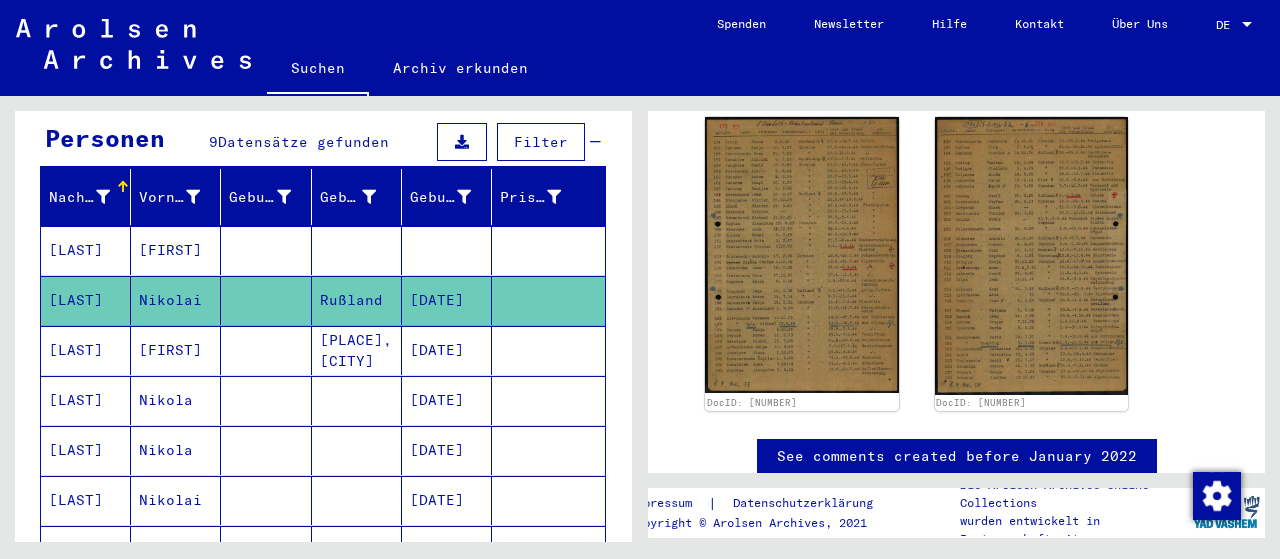 click on "[PLACE], [CITY]" at bounding box center [357, 400] 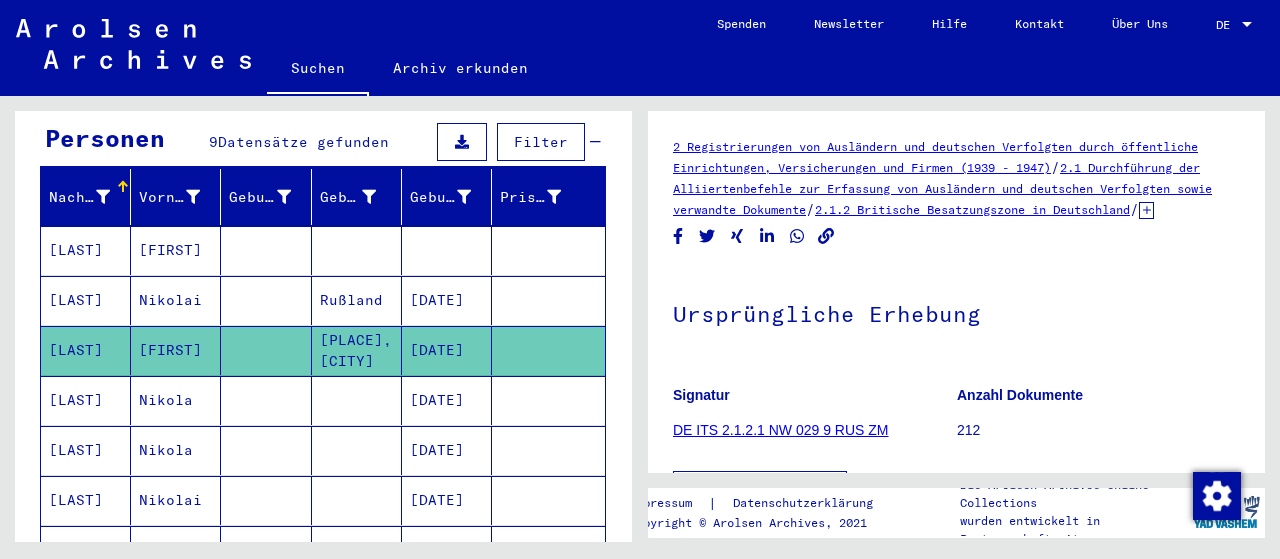 scroll, scrollTop: 0, scrollLeft: 0, axis: both 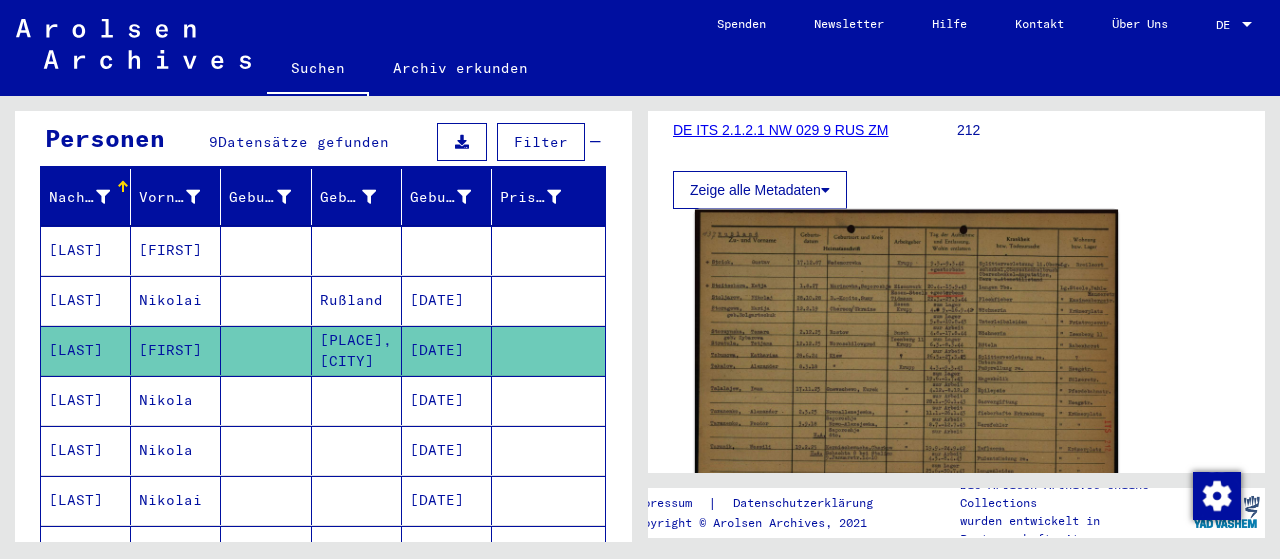 click 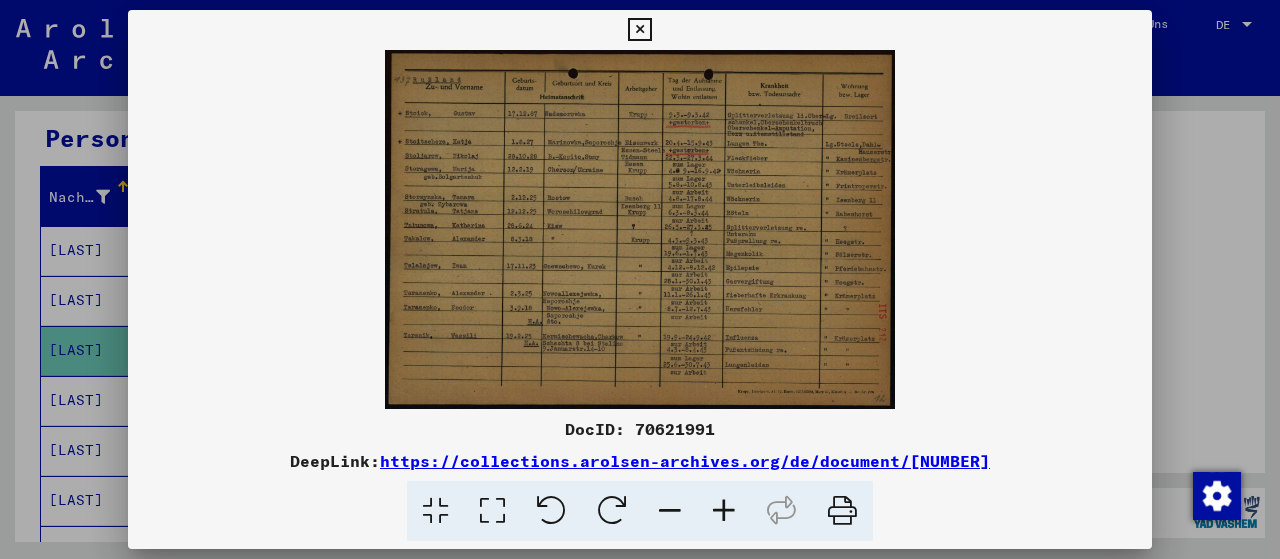 click at bounding box center (492, 511) 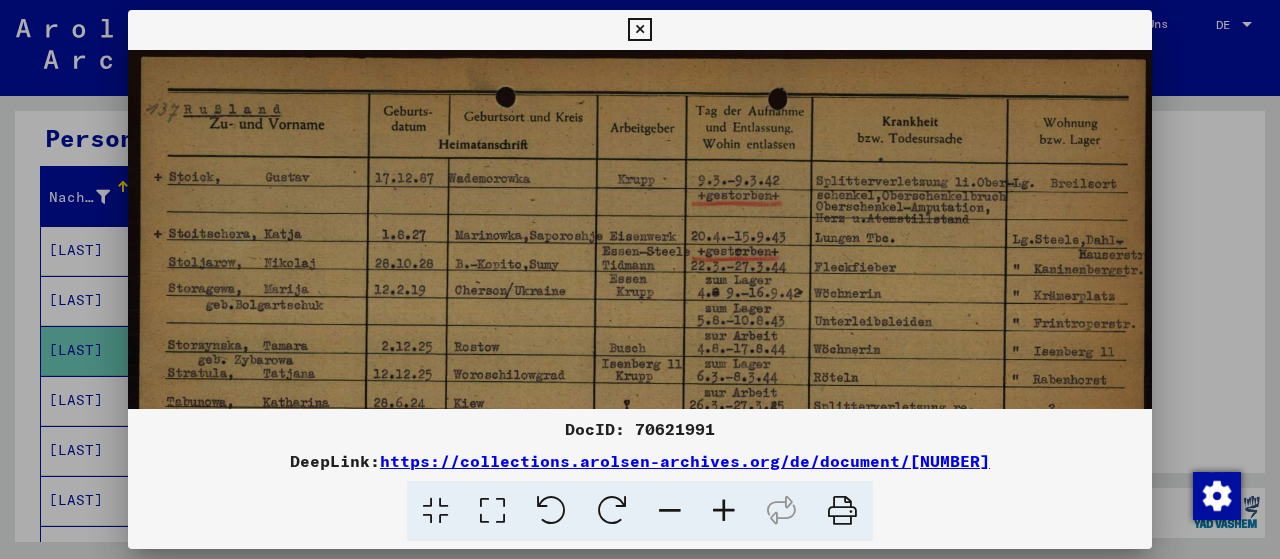 click at bounding box center [640, 279] 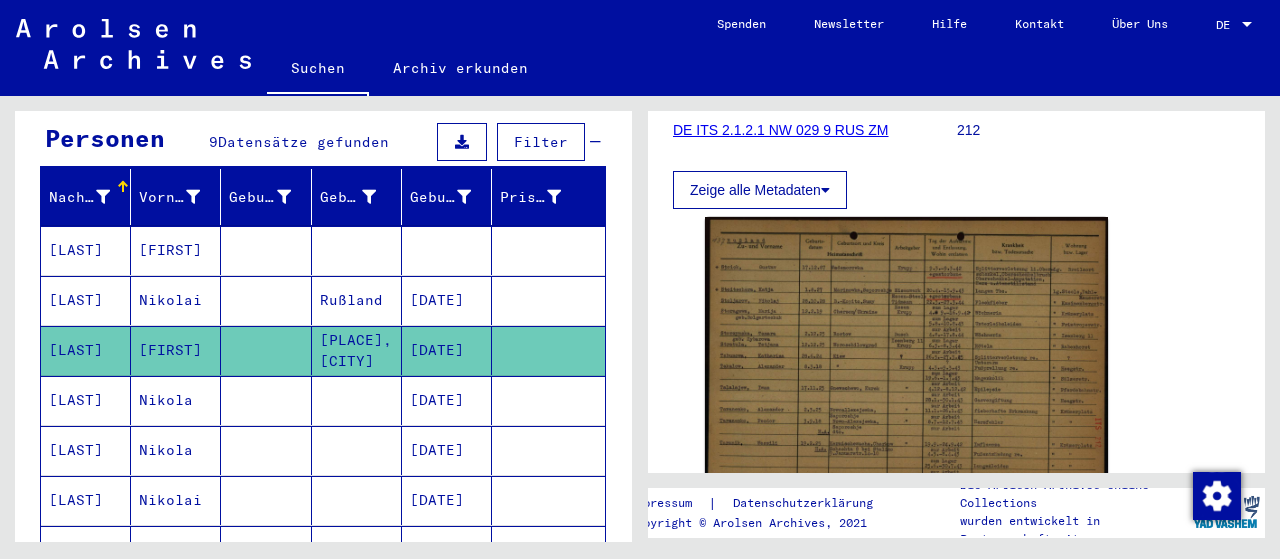 scroll, scrollTop: 300, scrollLeft: 0, axis: vertical 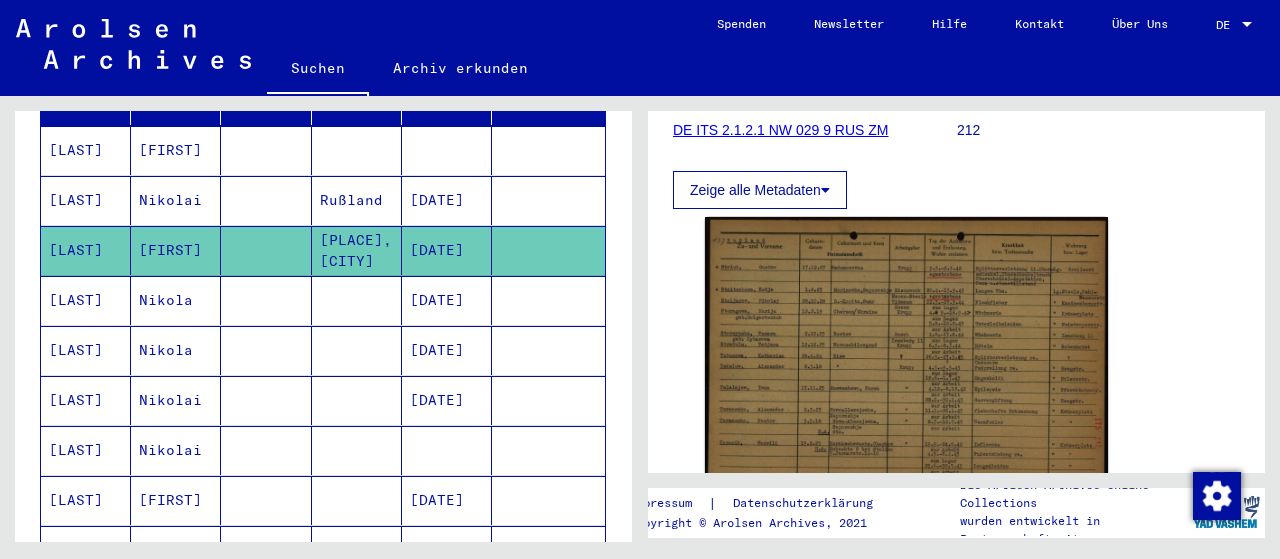 click on "[DATE]" at bounding box center (447, 350) 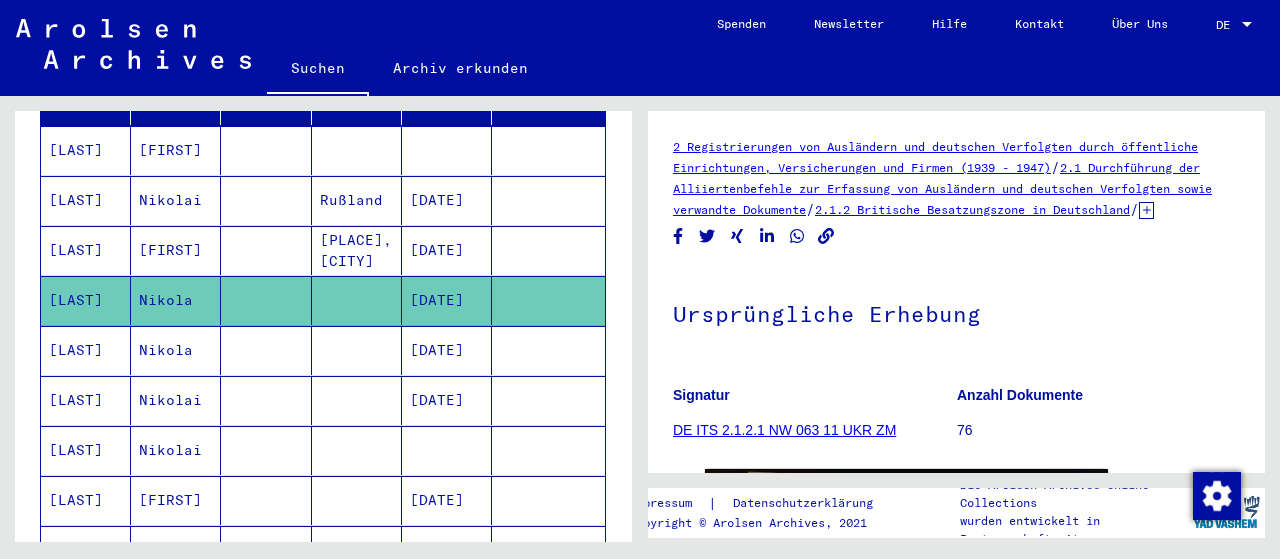 scroll, scrollTop: 0, scrollLeft: 0, axis: both 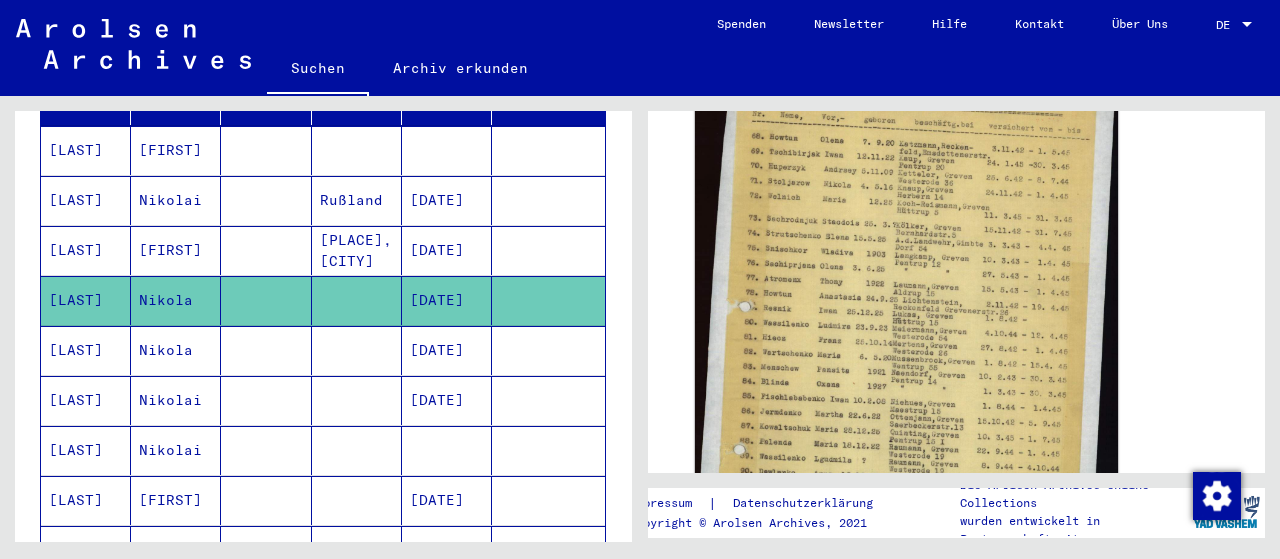 click 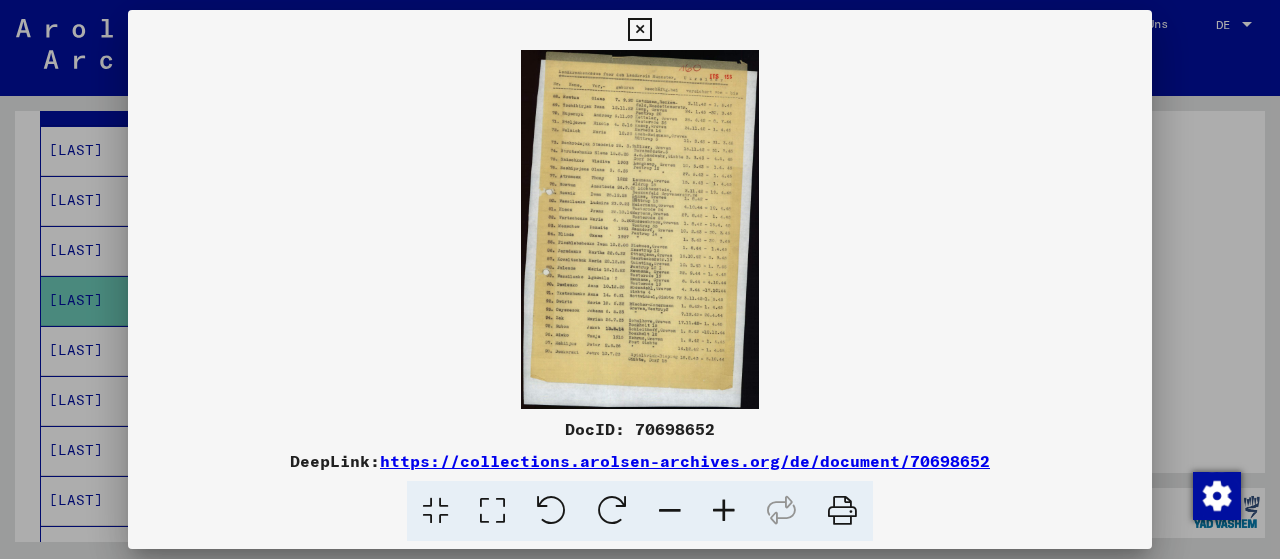 scroll, scrollTop: 399, scrollLeft: 0, axis: vertical 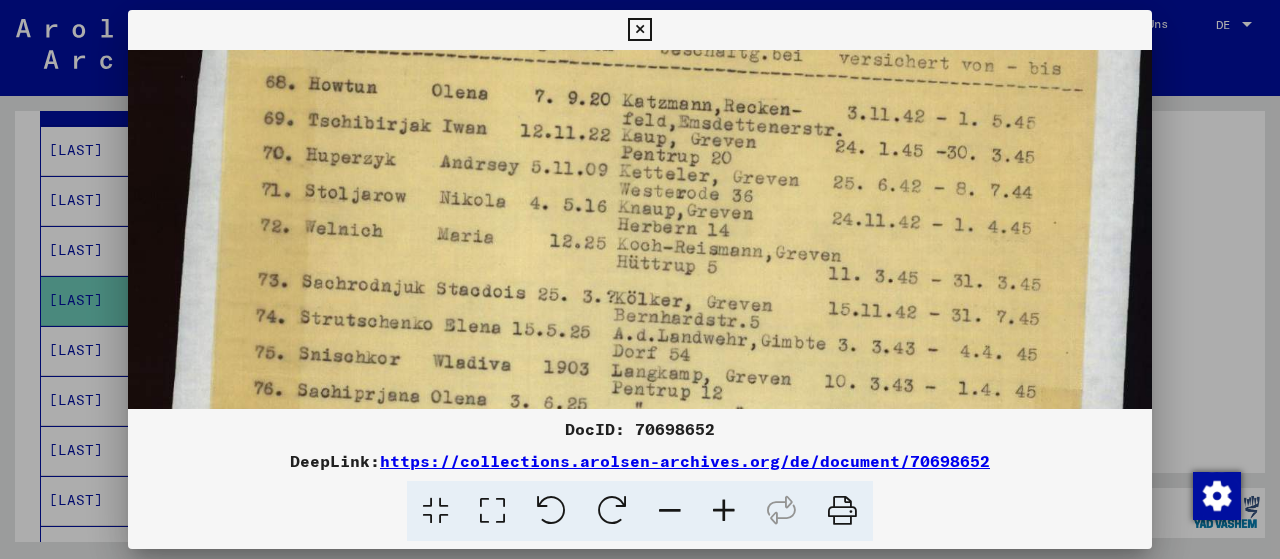 drag, startPoint x: 650, startPoint y: 322, endPoint x: 760, endPoint y: 161, distance: 194.98975 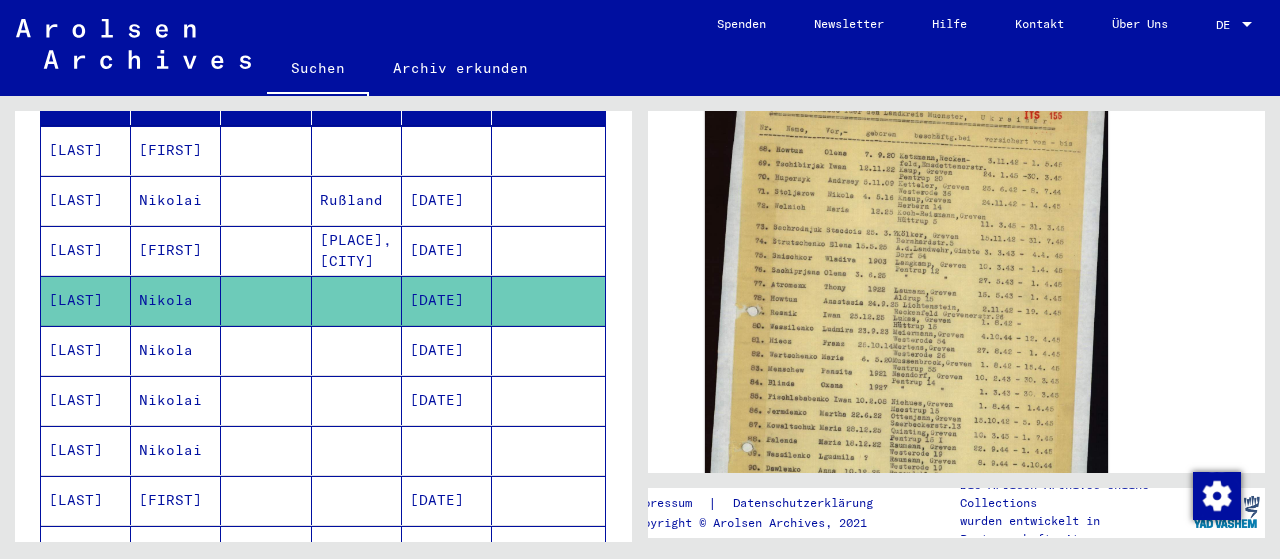 click on "[DATE]" at bounding box center (447, 400) 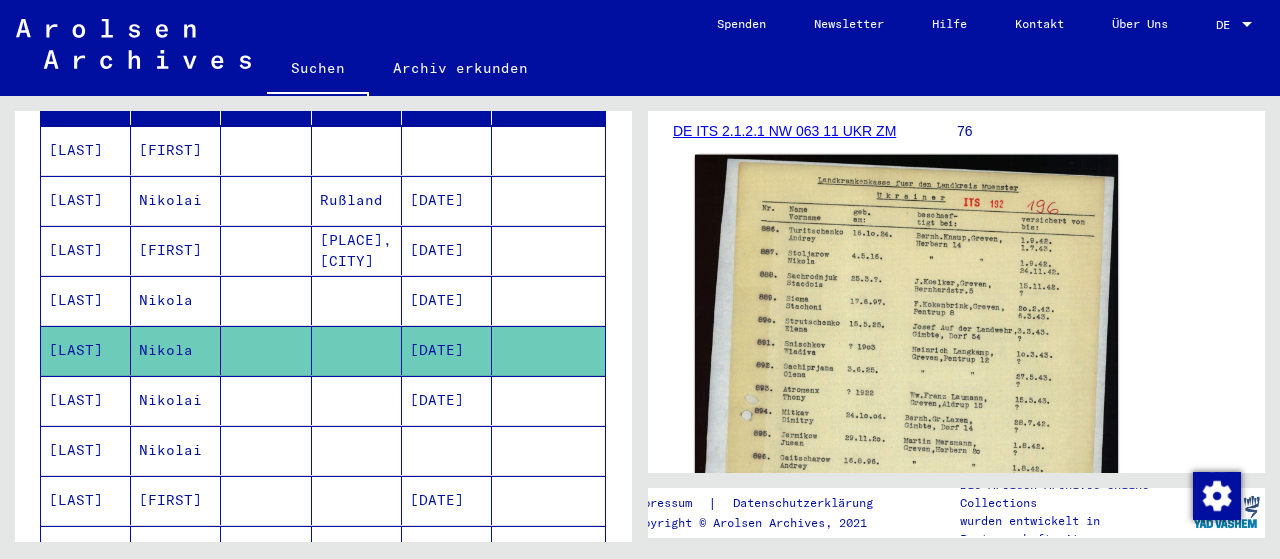 scroll, scrollTop: 300, scrollLeft: 0, axis: vertical 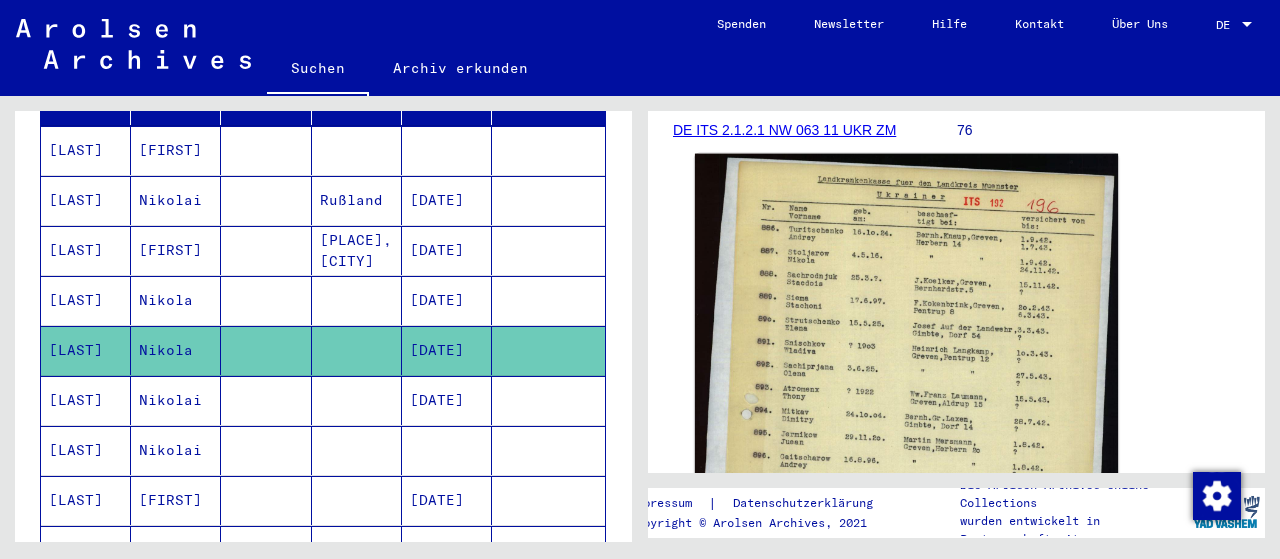 click 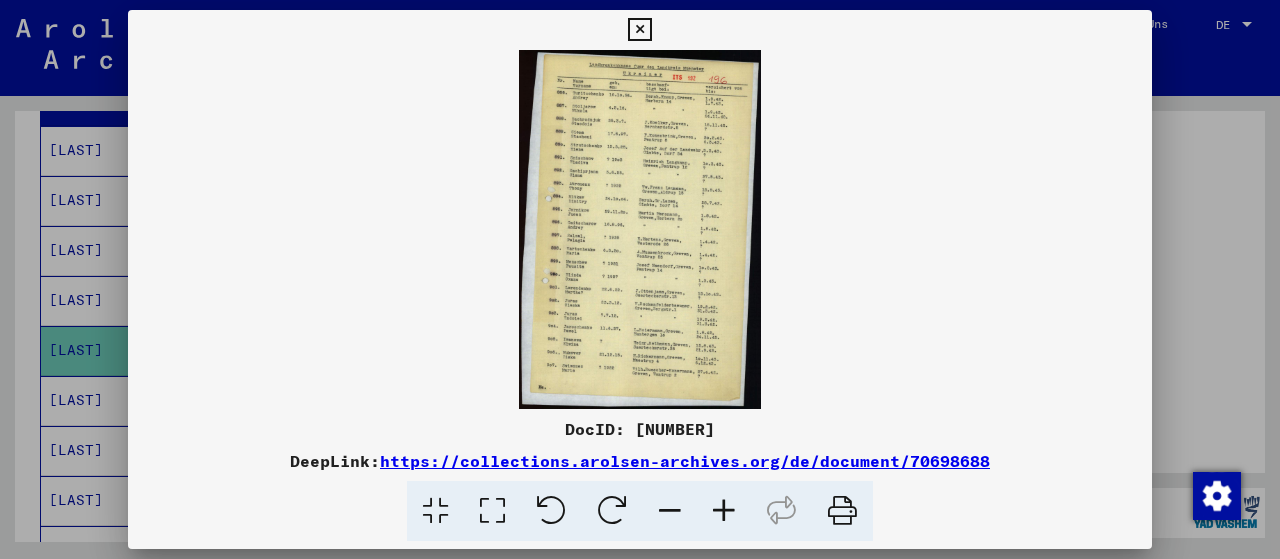 click at bounding box center (492, 511) 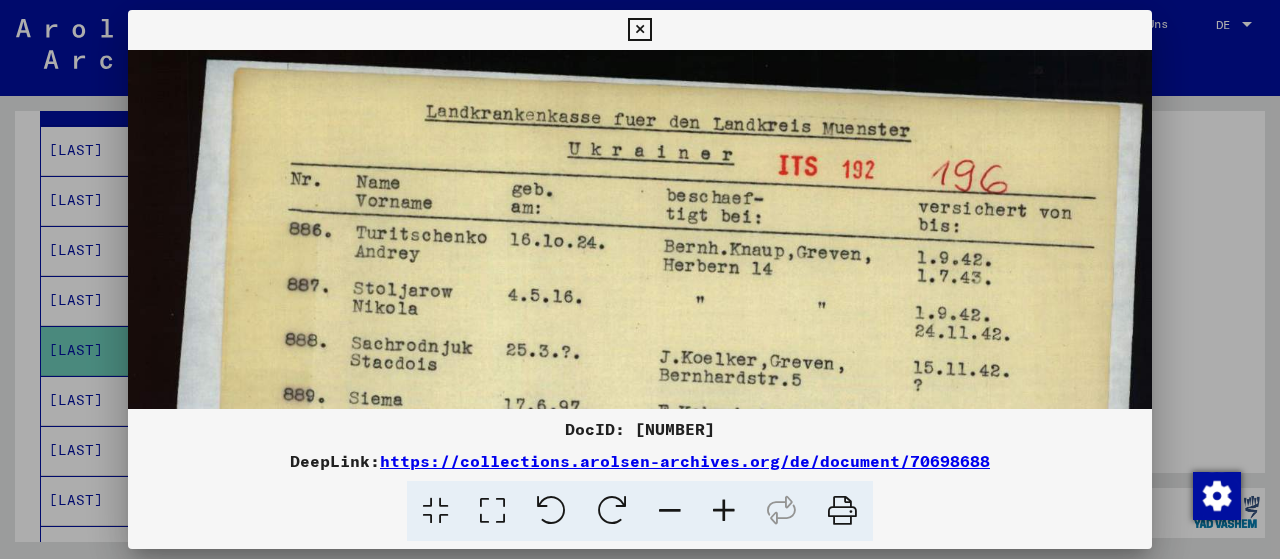 click at bounding box center [640, 279] 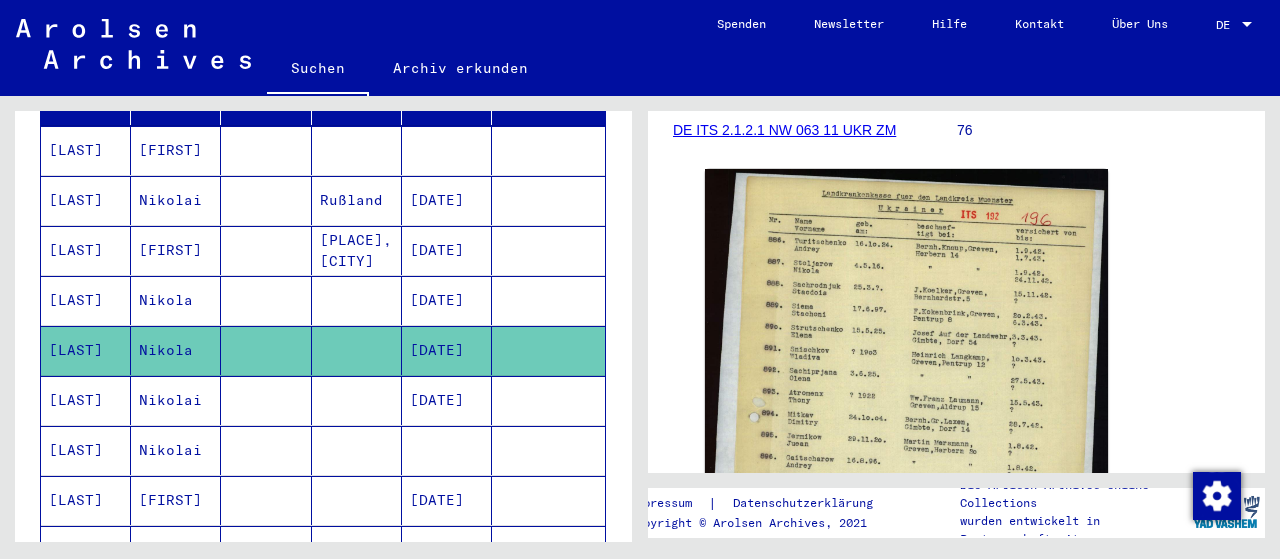 click on "[DATE]" at bounding box center [447, 450] 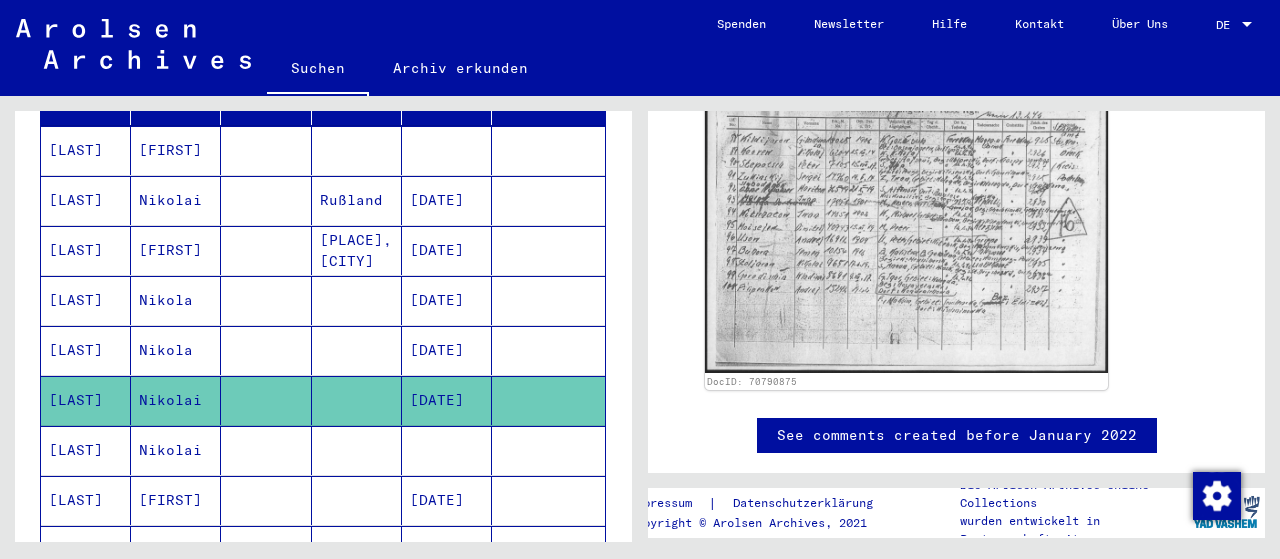 scroll, scrollTop: 400, scrollLeft: 0, axis: vertical 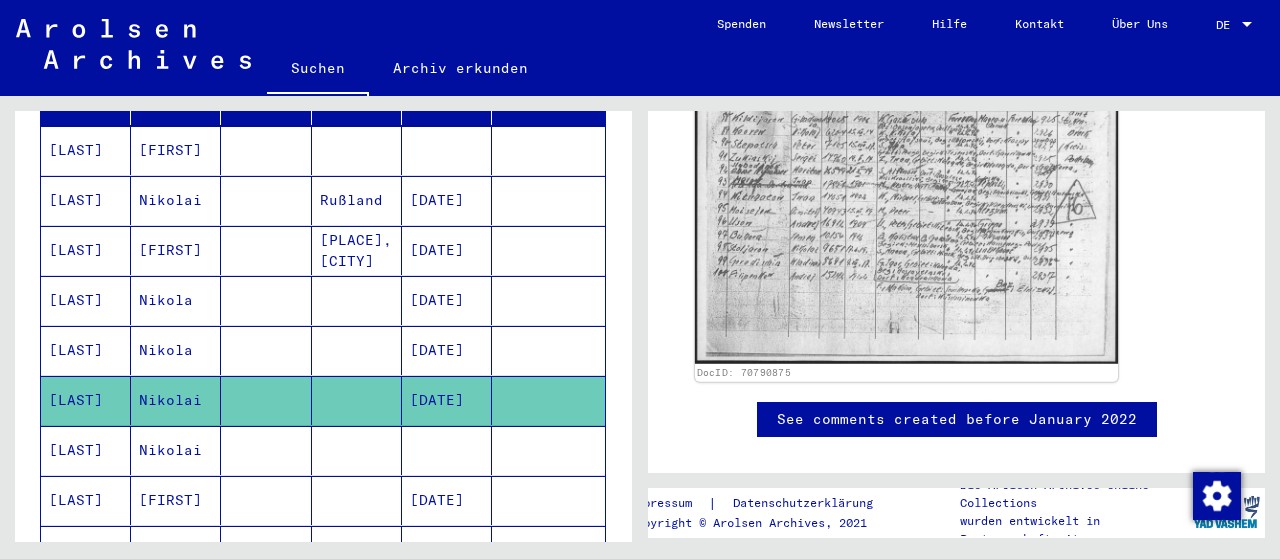 click 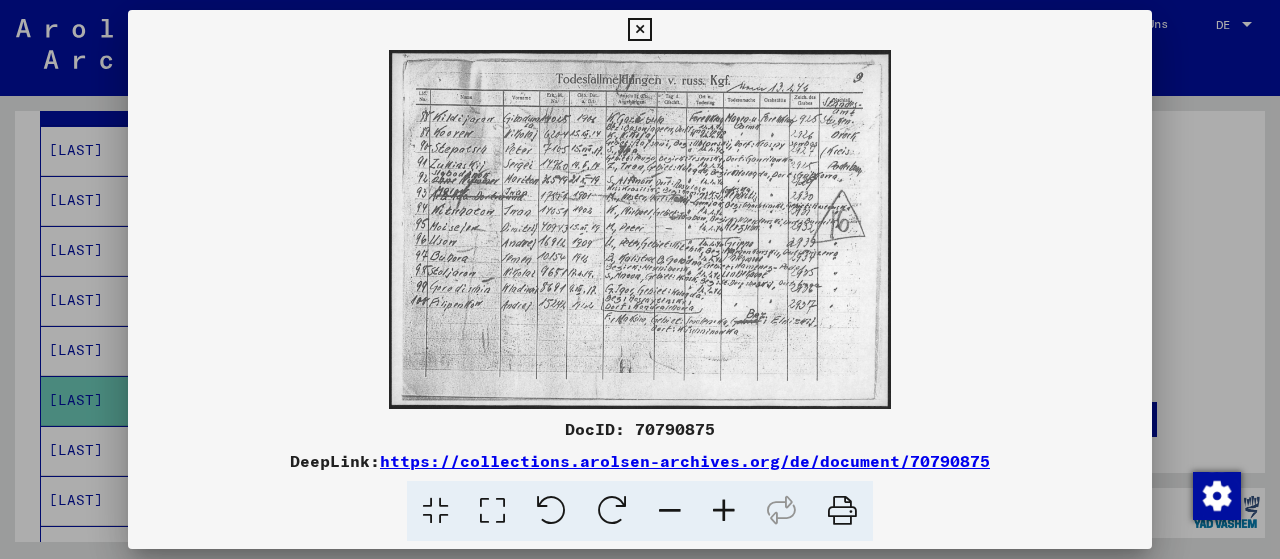 click at bounding box center (492, 511) 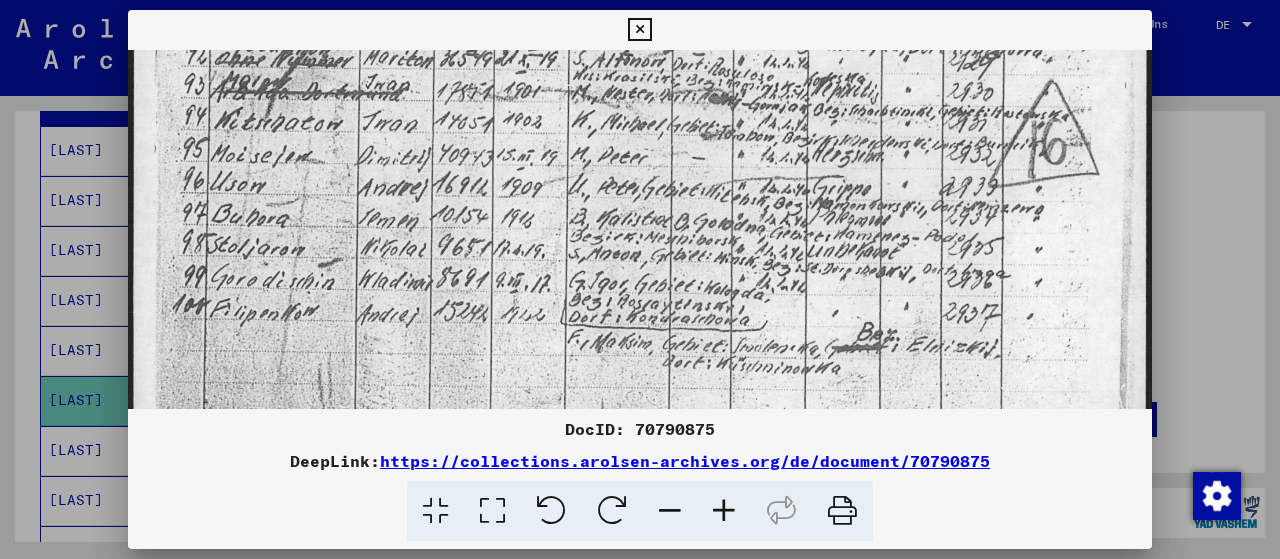 scroll, scrollTop: 262, scrollLeft: 0, axis: vertical 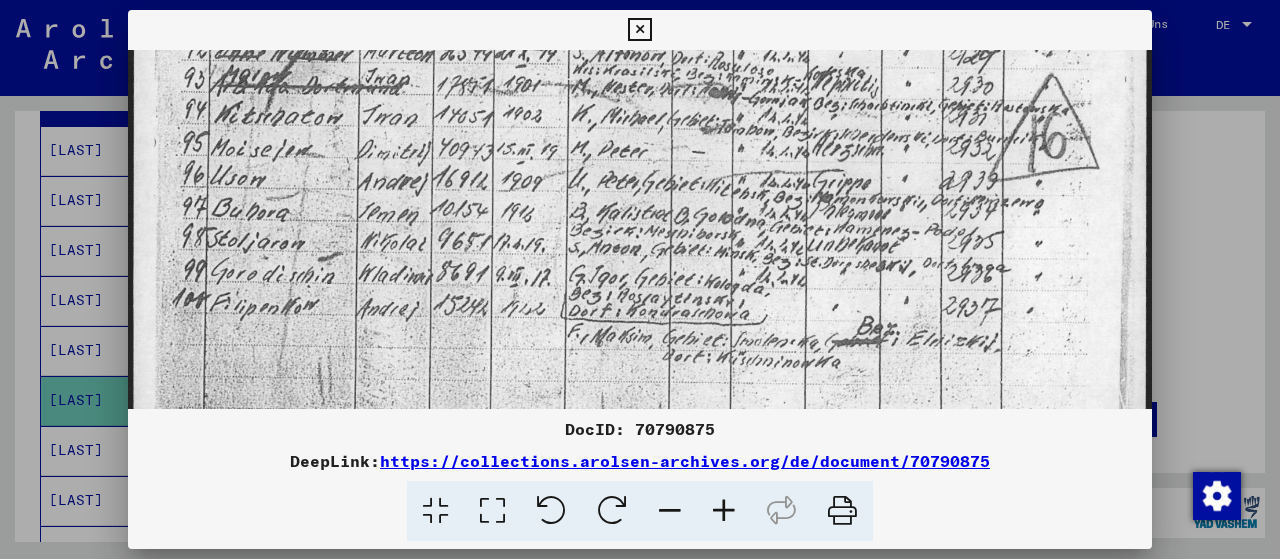 drag, startPoint x: 323, startPoint y: 299, endPoint x: 348, endPoint y: 114, distance: 186.68155 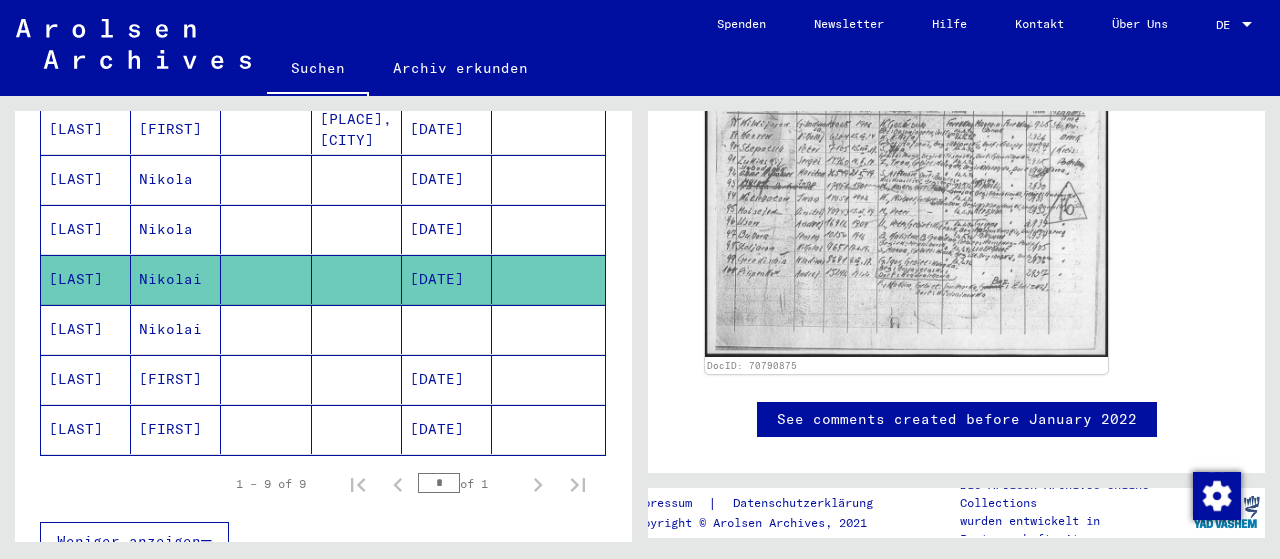 scroll, scrollTop: 500, scrollLeft: 0, axis: vertical 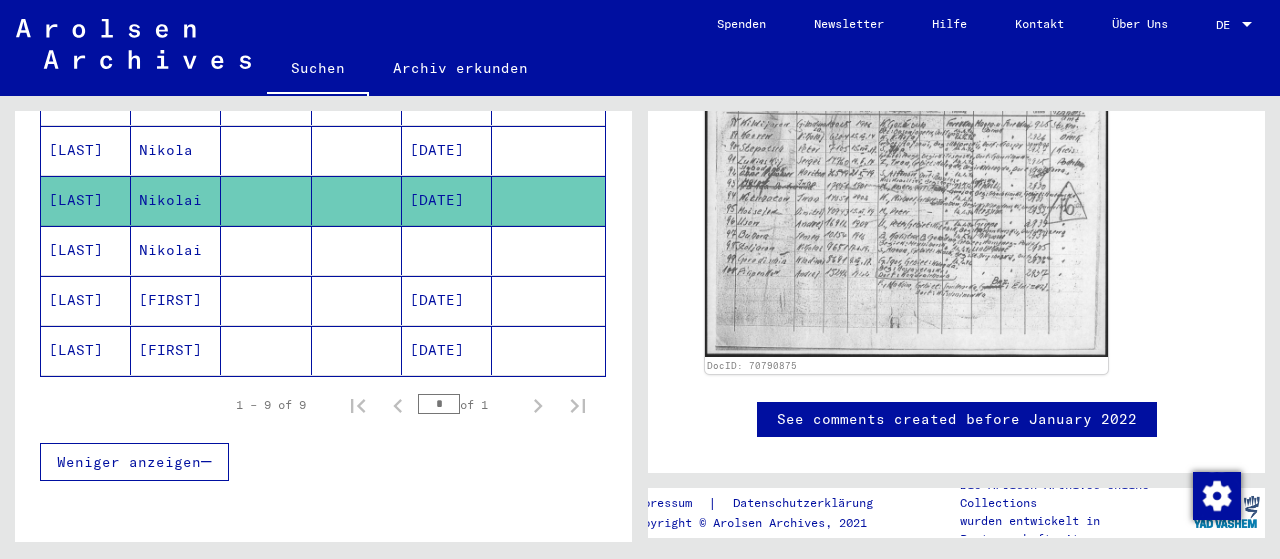 click at bounding box center [447, 300] 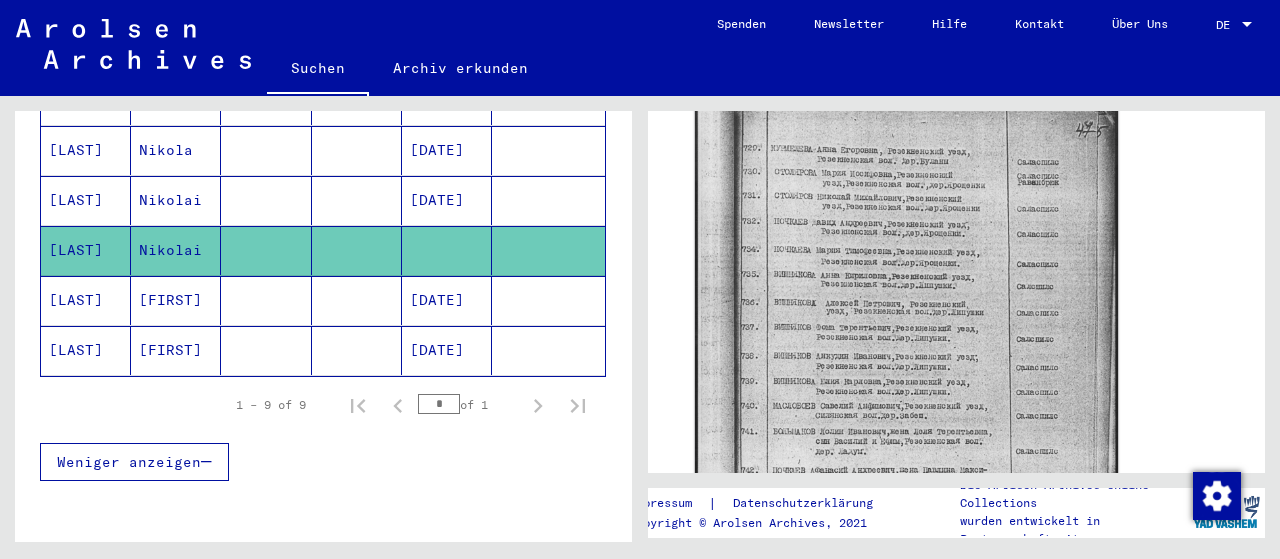 scroll, scrollTop: 400, scrollLeft: 0, axis: vertical 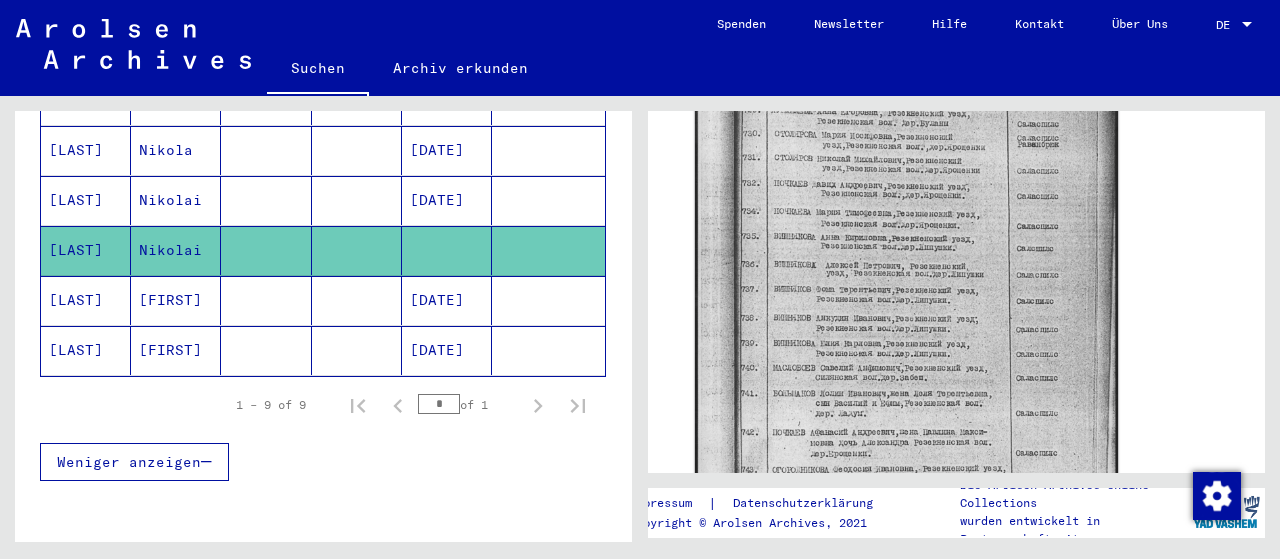 click 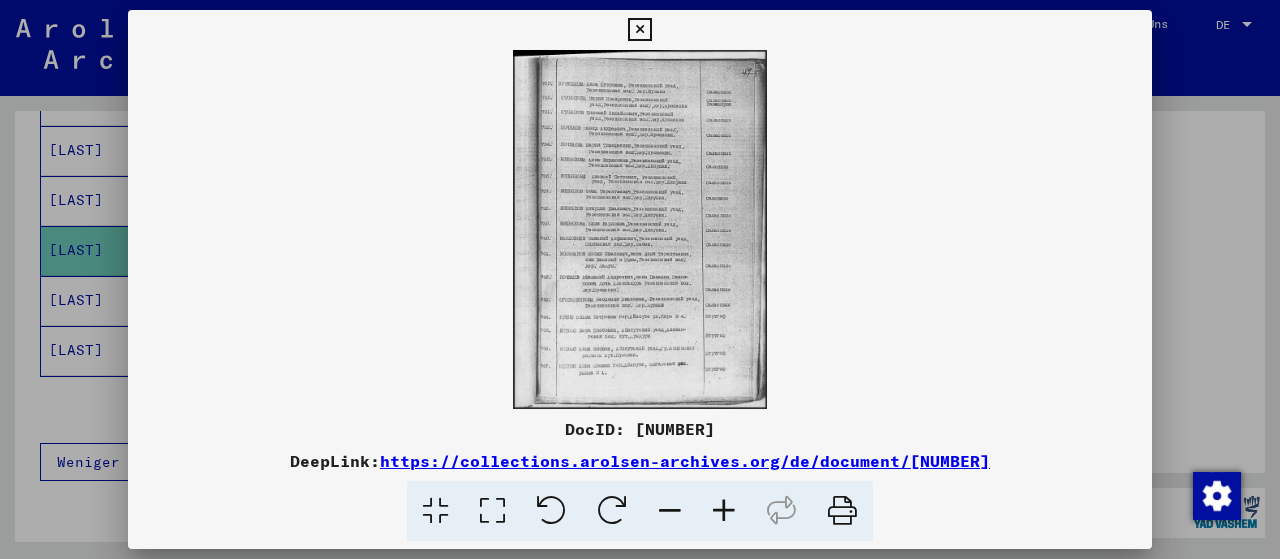 click at bounding box center [492, 511] 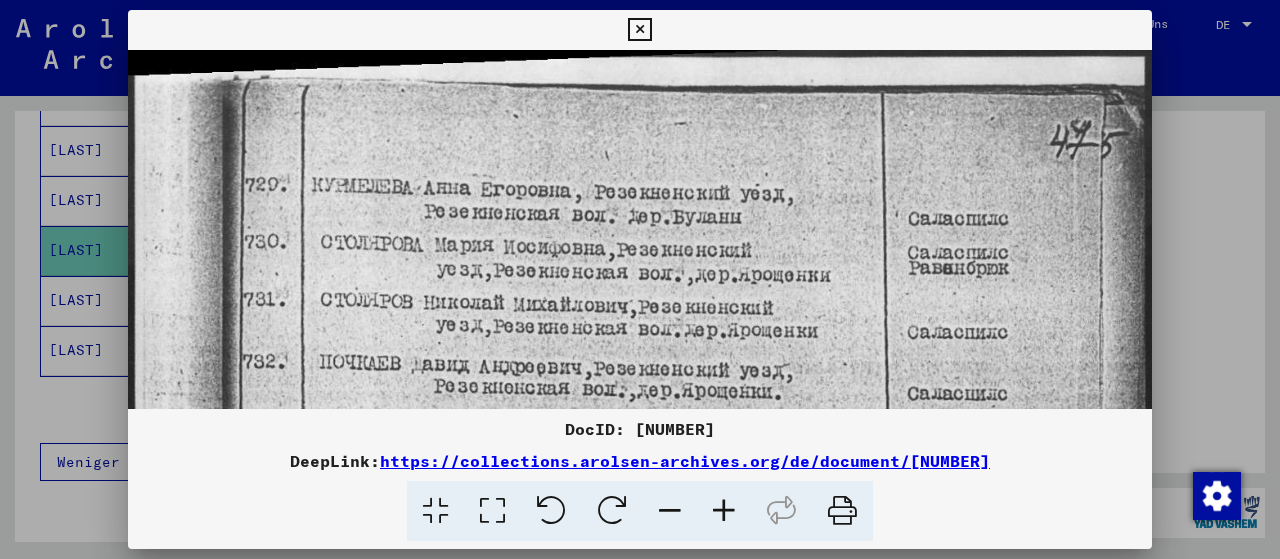 click at bounding box center [640, 279] 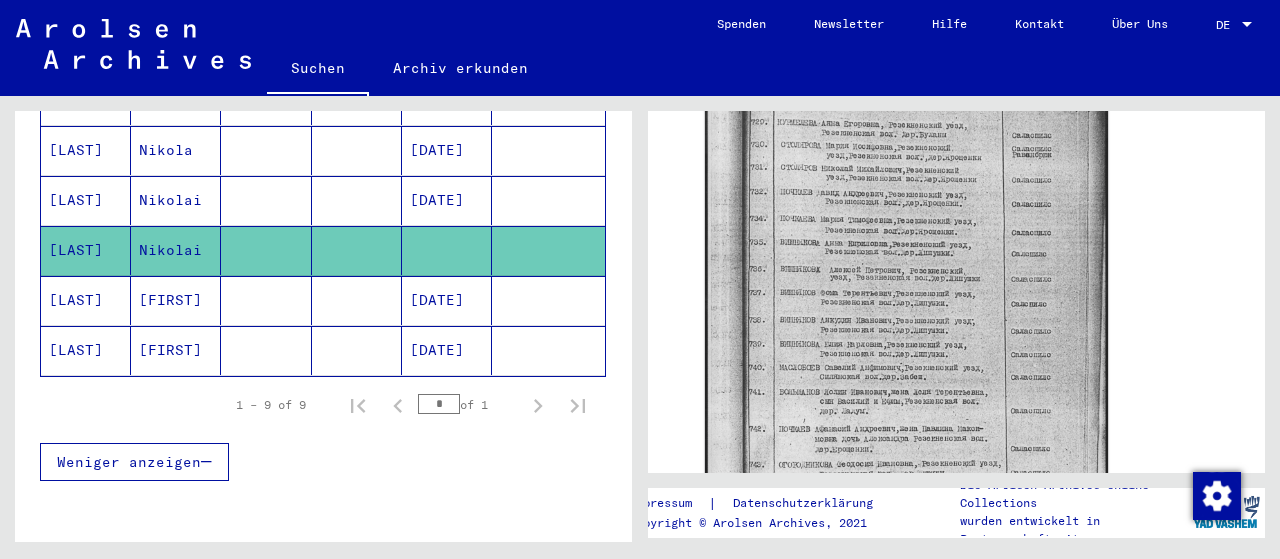 click on "[DATE]" at bounding box center (447, 350) 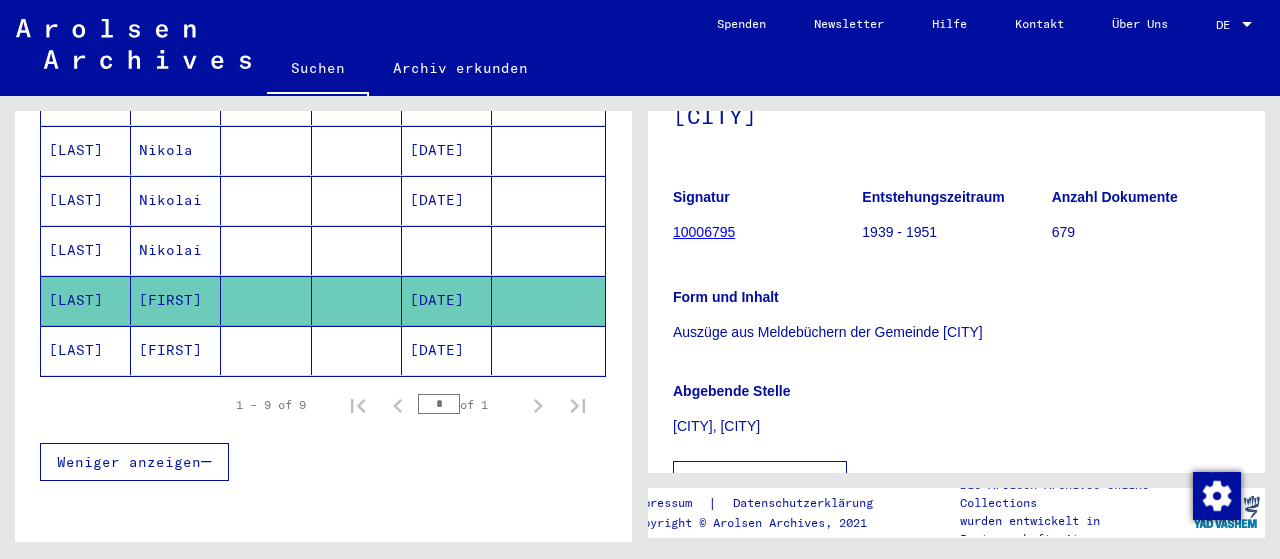 scroll, scrollTop: 131, scrollLeft: 0, axis: vertical 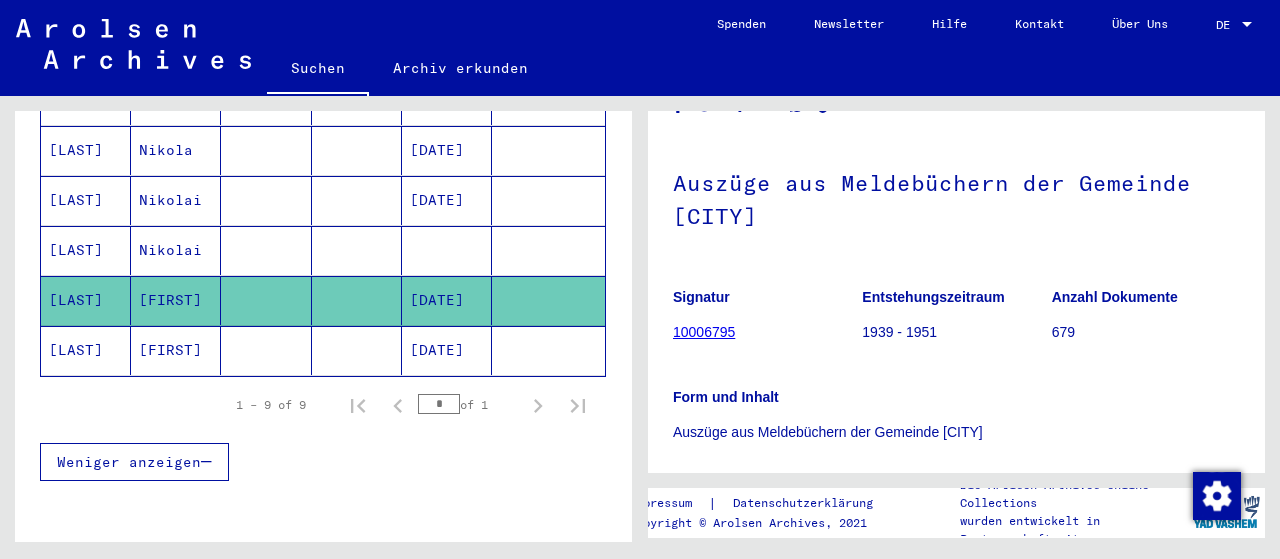 click on "10006795" 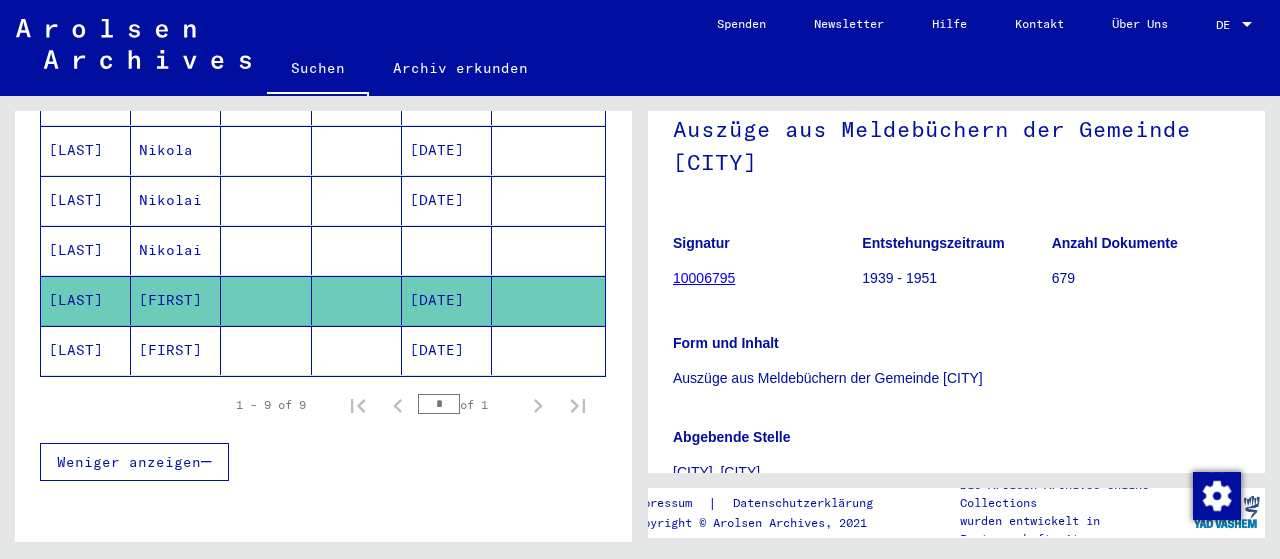 scroll, scrollTop: 243, scrollLeft: 0, axis: vertical 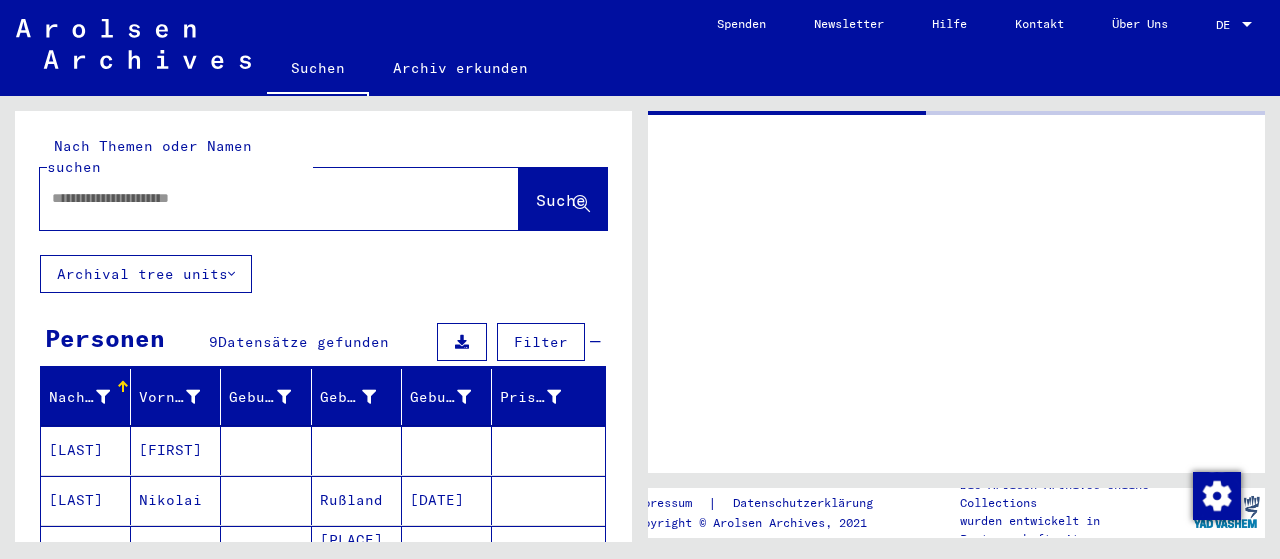 type on "********" 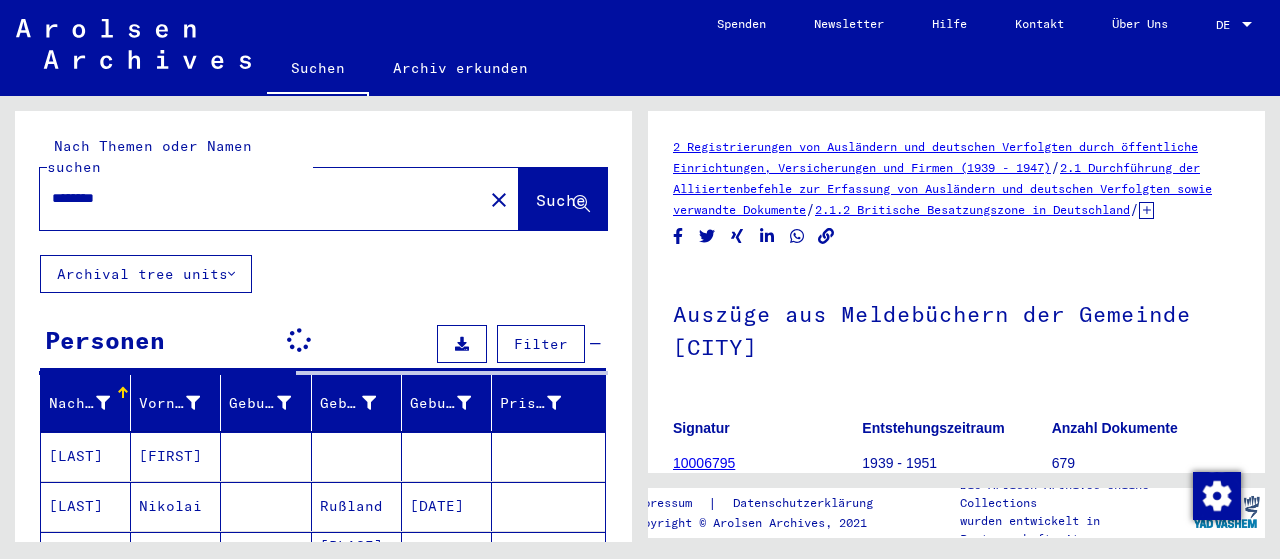 scroll, scrollTop: 0, scrollLeft: 0, axis: both 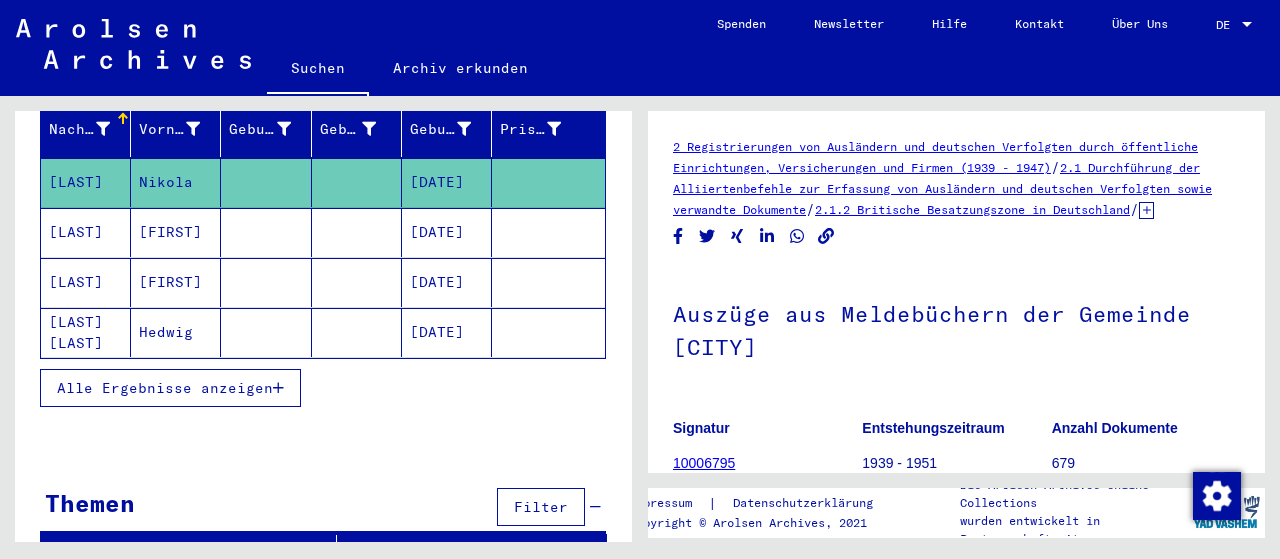 click on "[DATE]" at bounding box center (447, 282) 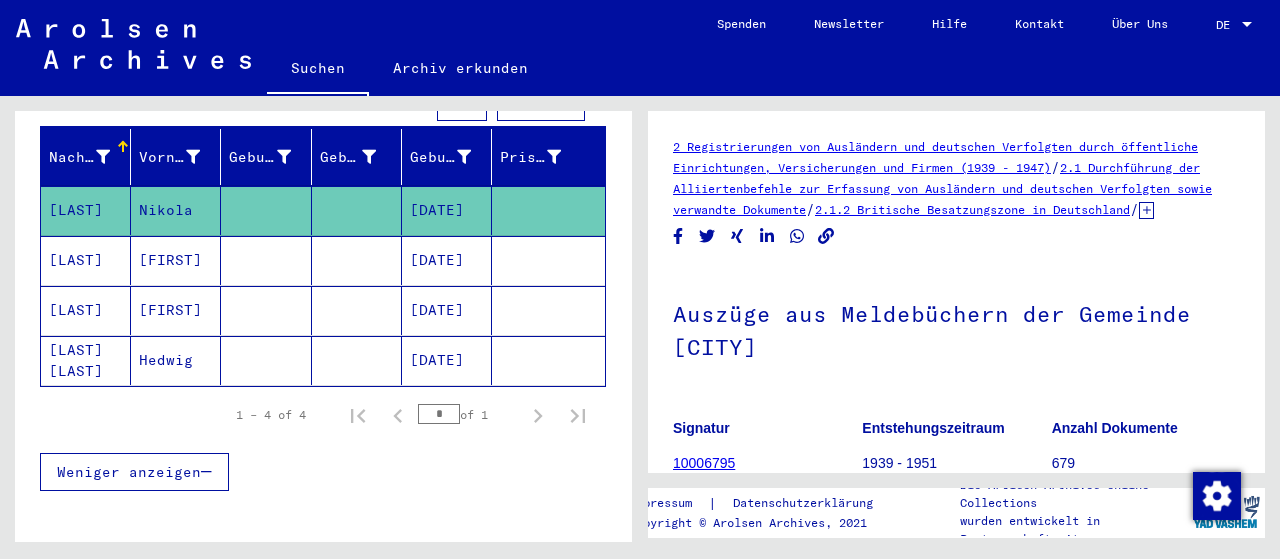 scroll, scrollTop: 208, scrollLeft: 0, axis: vertical 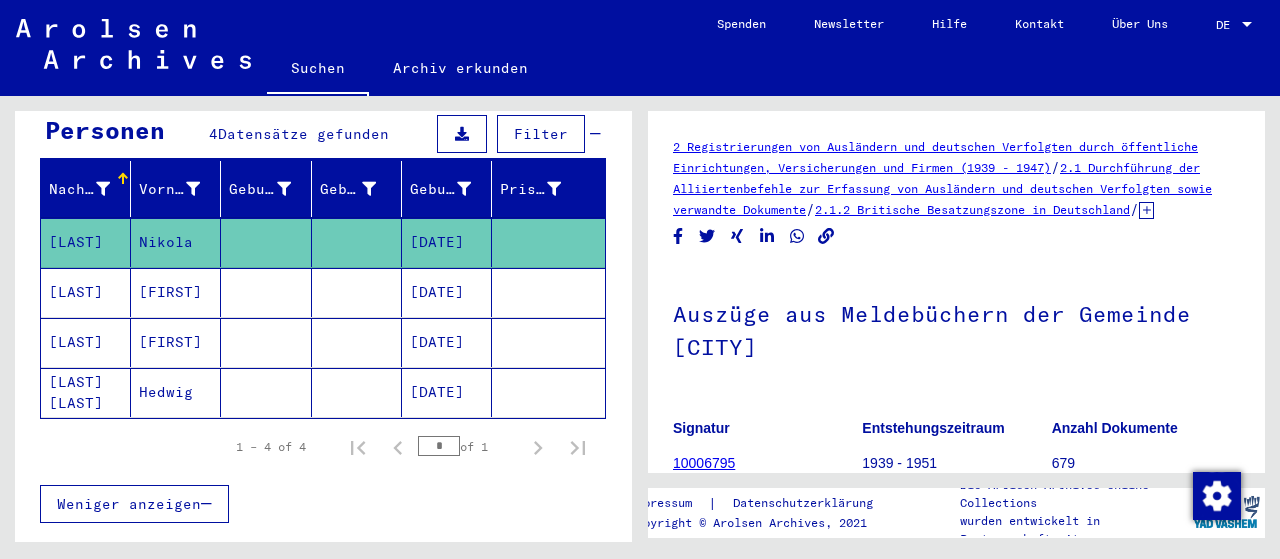click on "[DATE]" at bounding box center [447, 392] 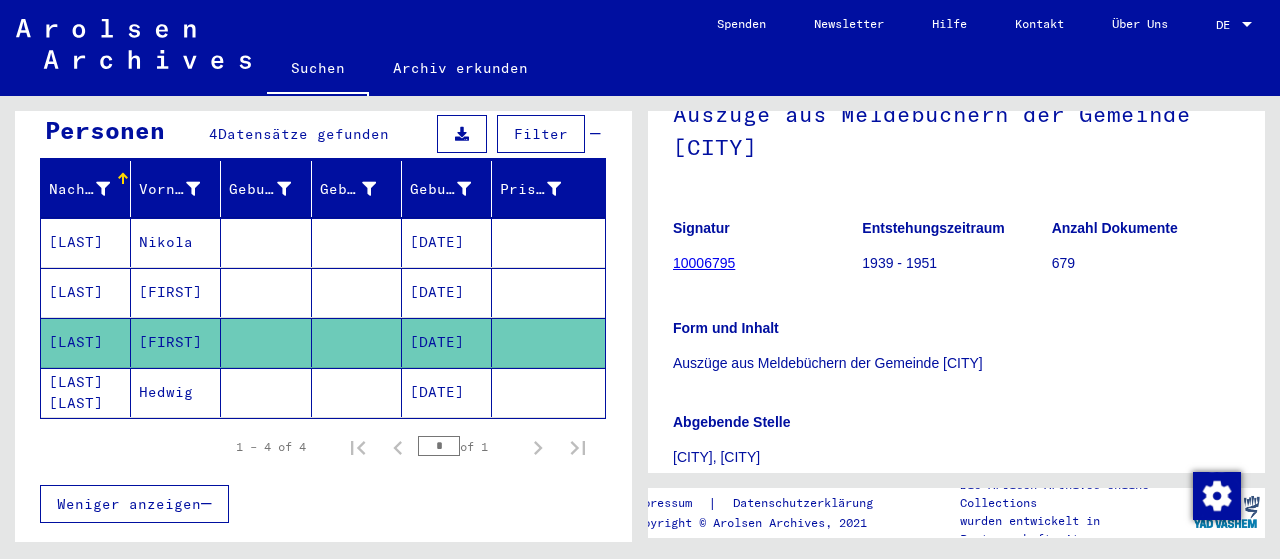 scroll, scrollTop: 300, scrollLeft: 0, axis: vertical 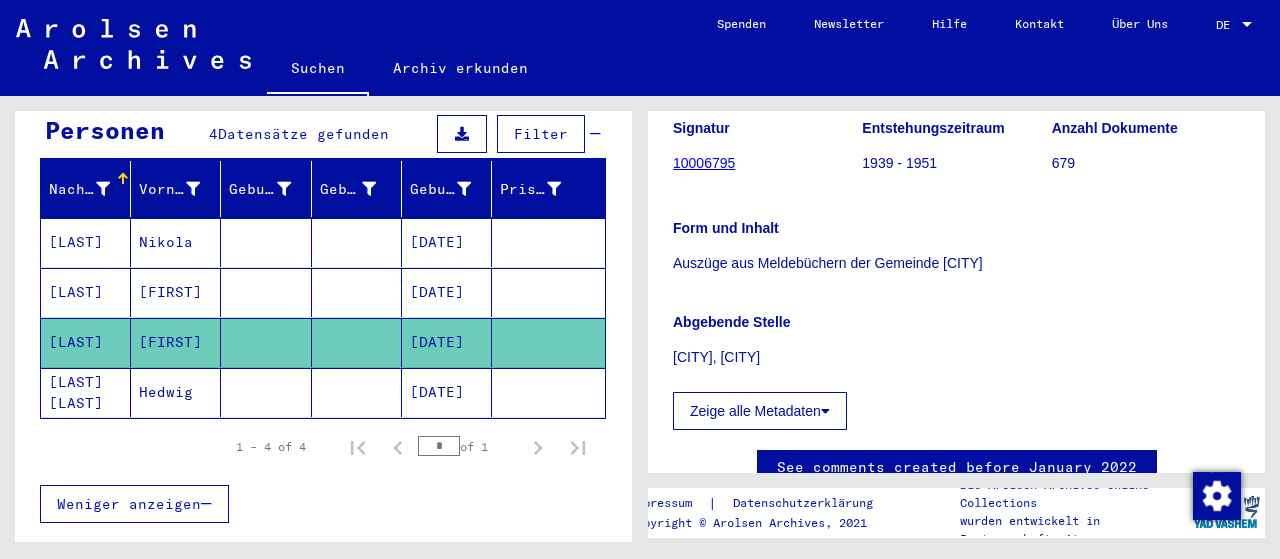 click on "[DATE]" 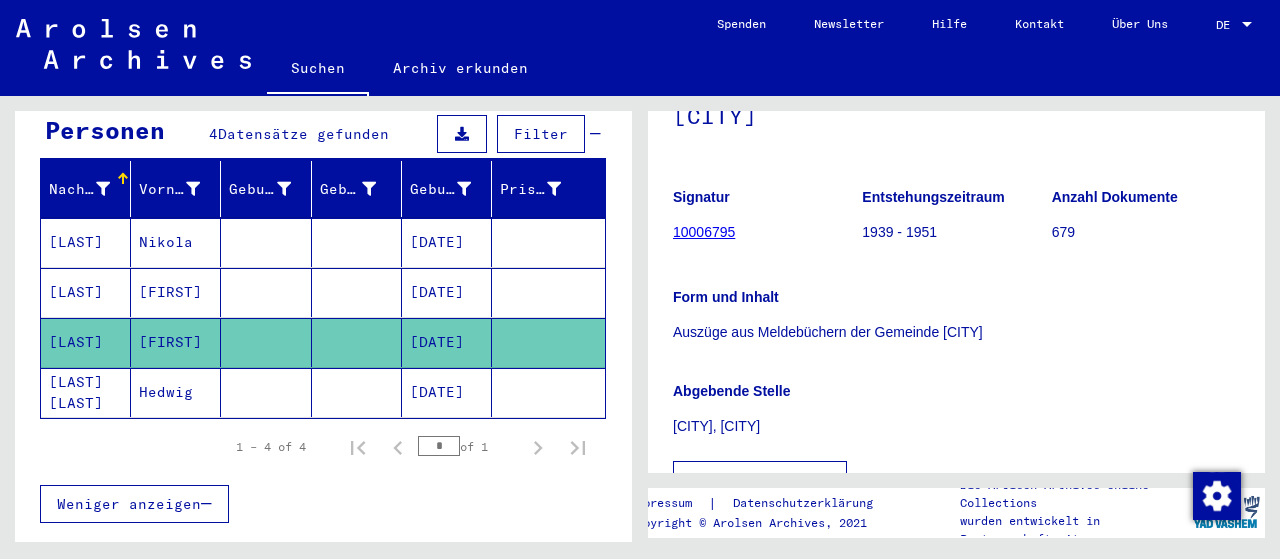 scroll, scrollTop: 200, scrollLeft: 0, axis: vertical 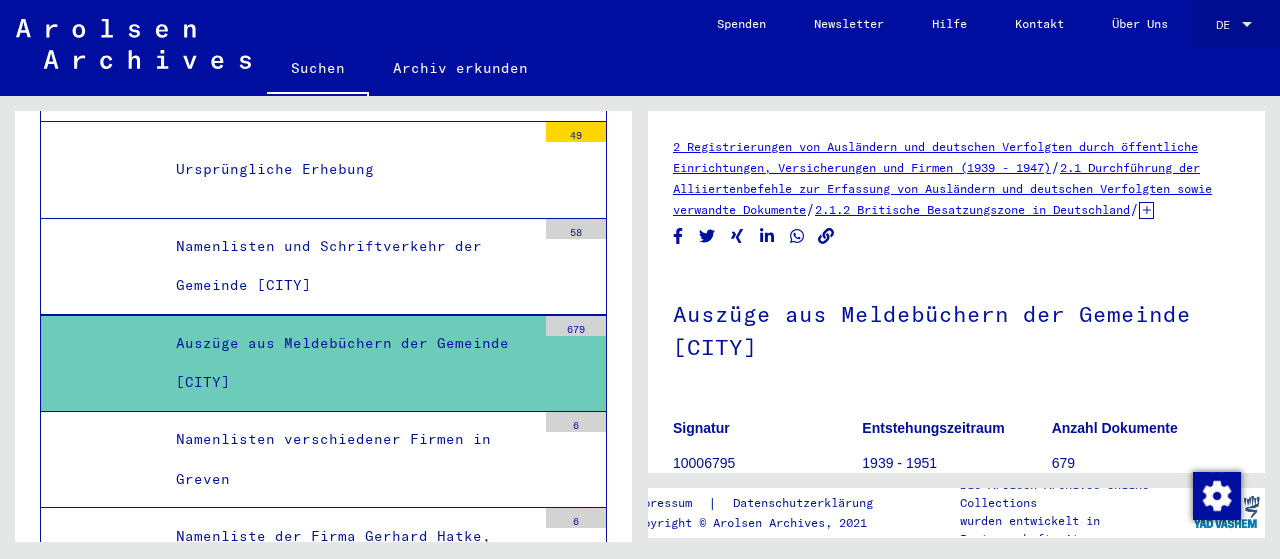 click at bounding box center (1247, 25) 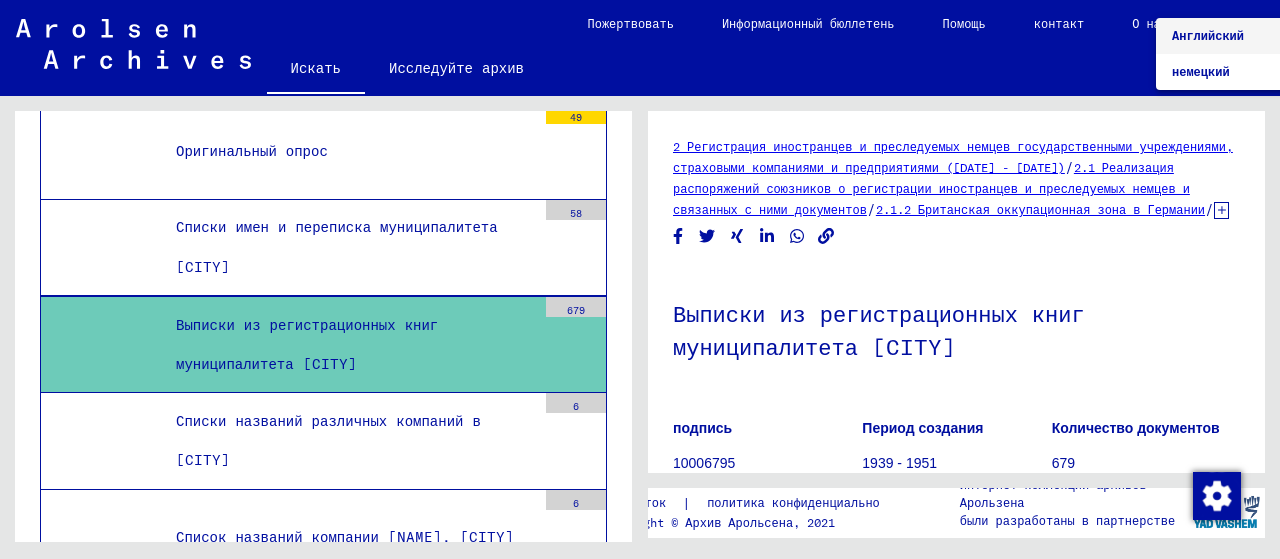 scroll, scrollTop: 6742, scrollLeft: 0, axis: vertical 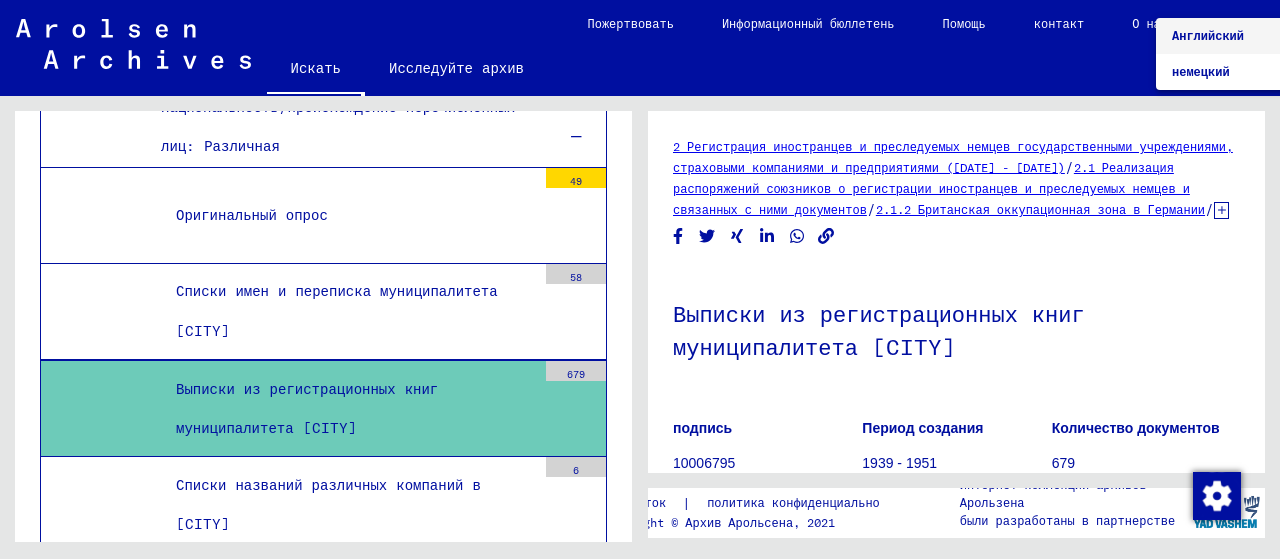 drag, startPoint x: 1258, startPoint y: 179, endPoint x: 1264, endPoint y: 275, distance: 96.18732 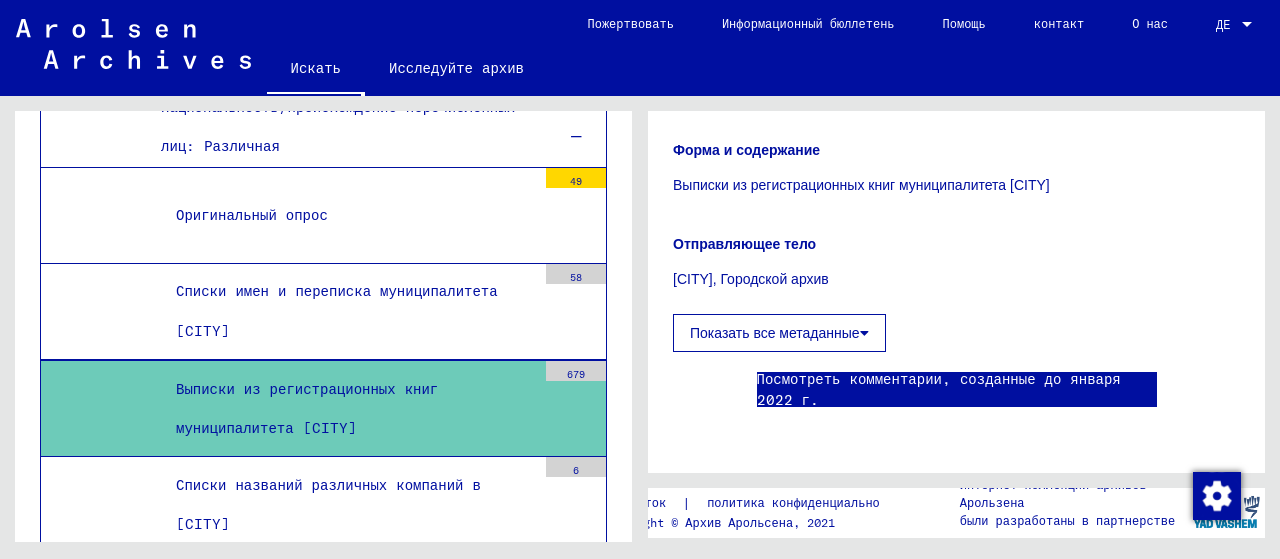 scroll, scrollTop: 564, scrollLeft: 0, axis: vertical 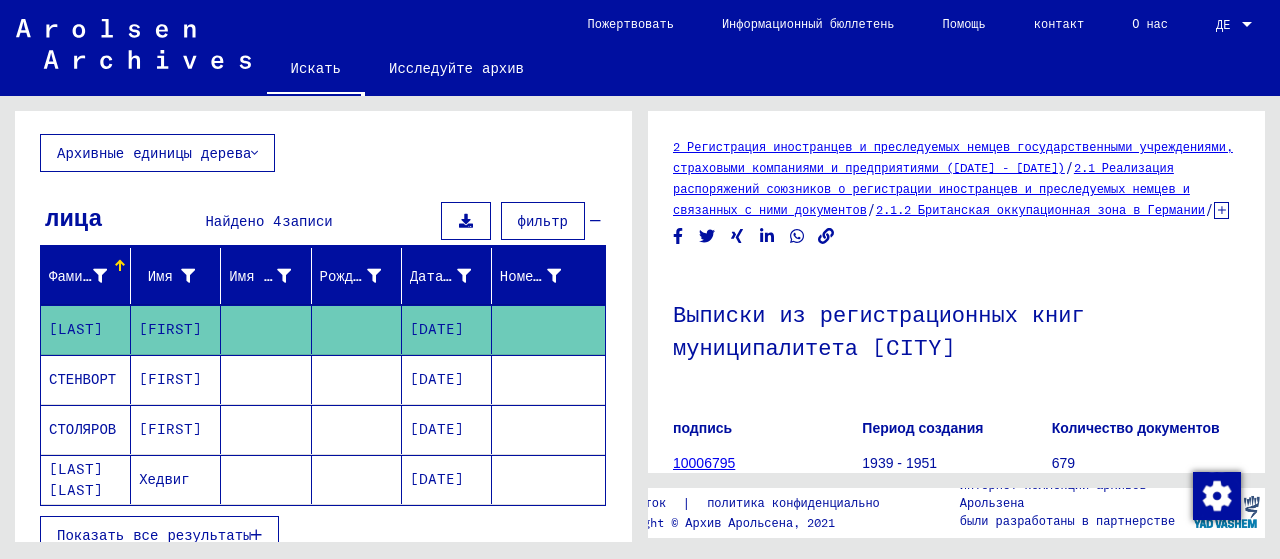 type on "**********" 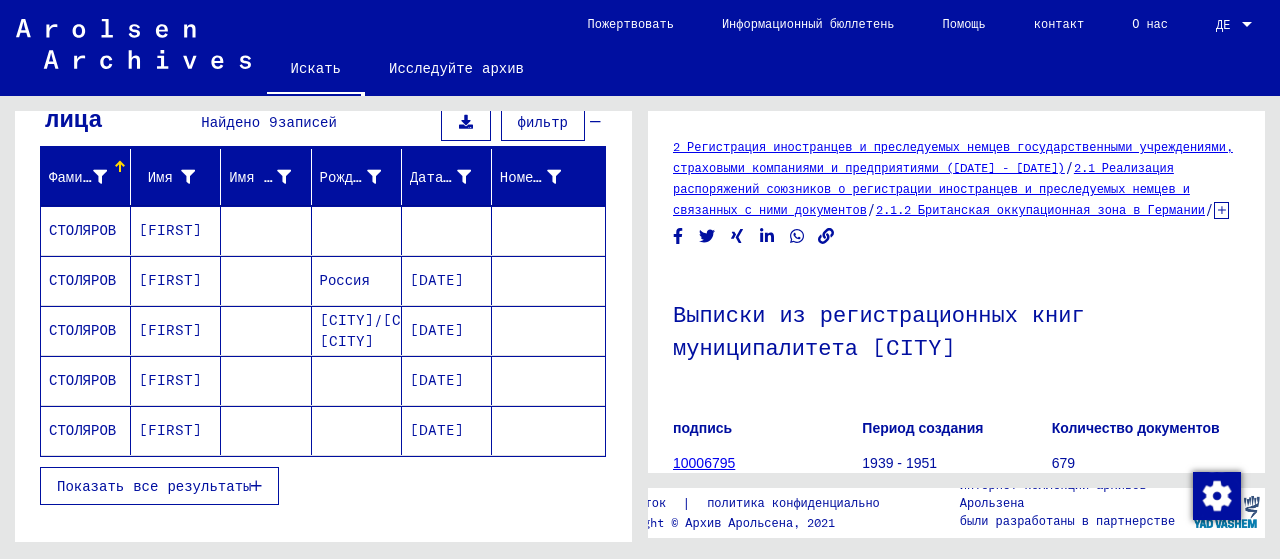 scroll, scrollTop: 200, scrollLeft: 0, axis: vertical 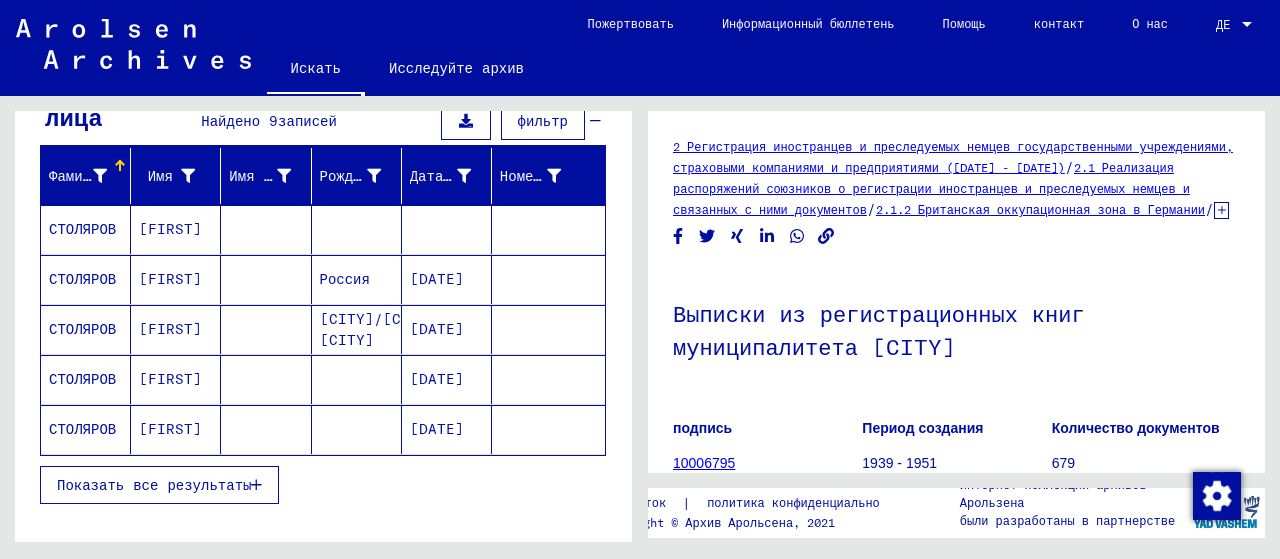 click on "Показать все результаты" at bounding box center (154, 485) 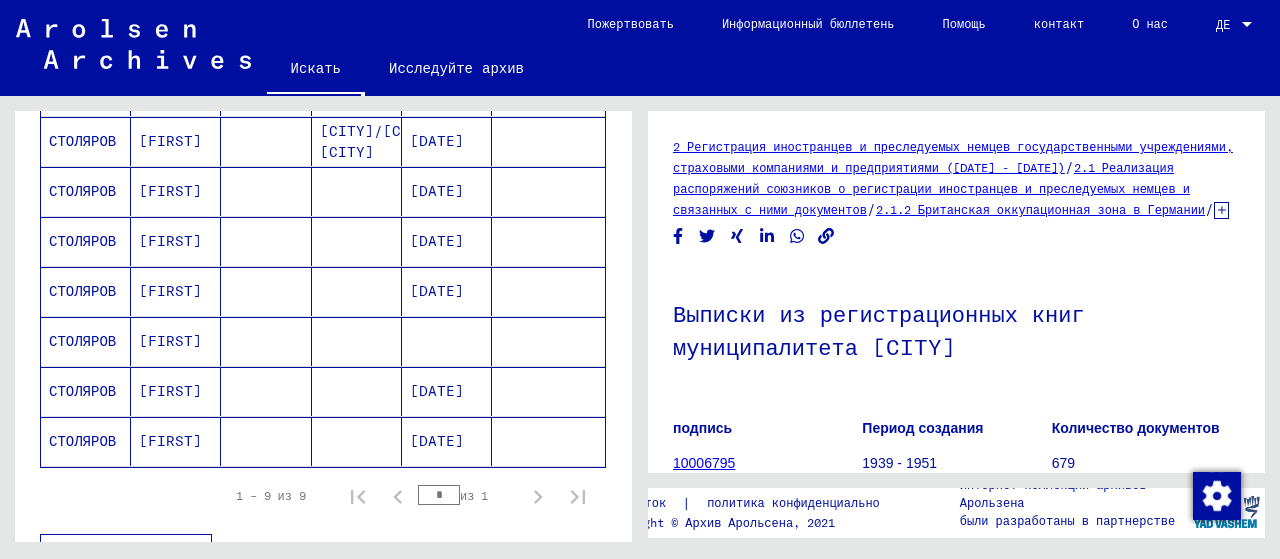 scroll, scrollTop: 400, scrollLeft: 0, axis: vertical 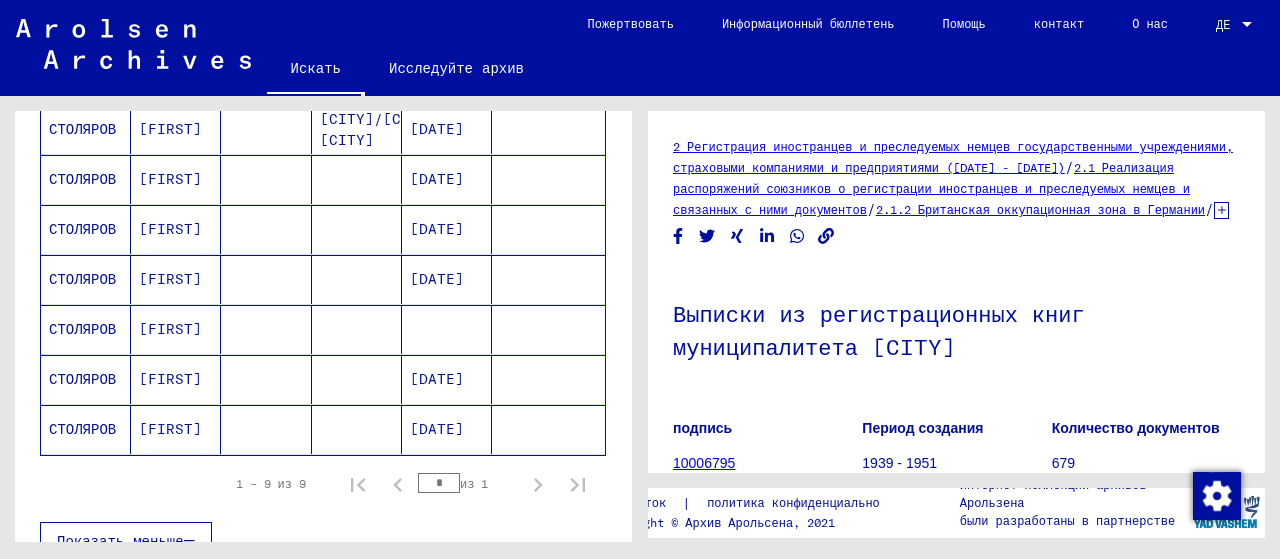 click on "[DATE]" at bounding box center [437, 429] 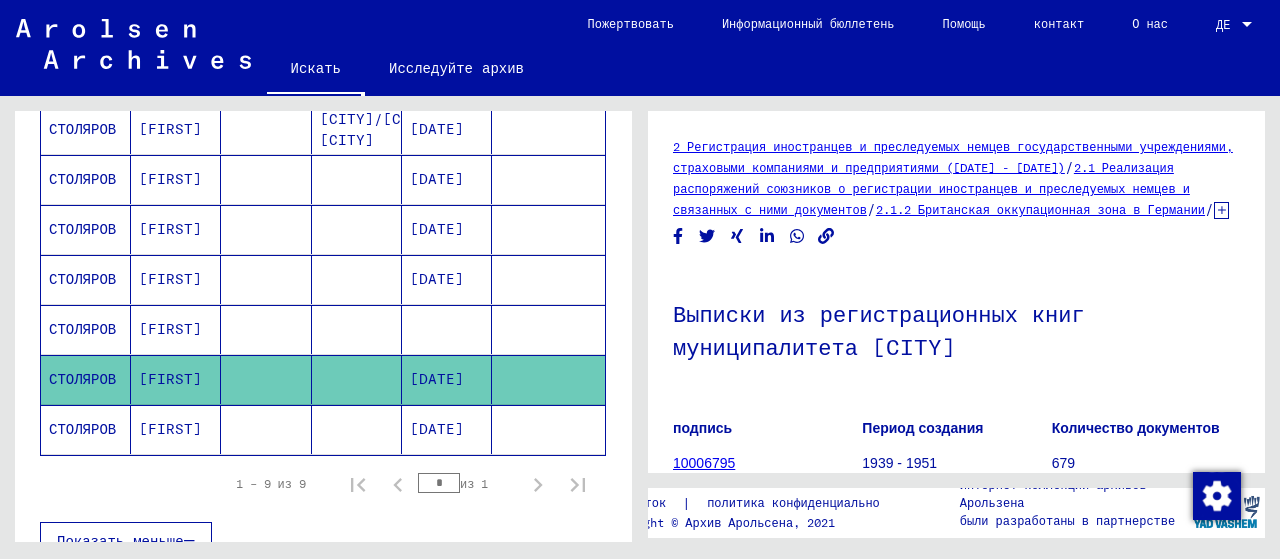 scroll, scrollTop: 500, scrollLeft: 0, axis: vertical 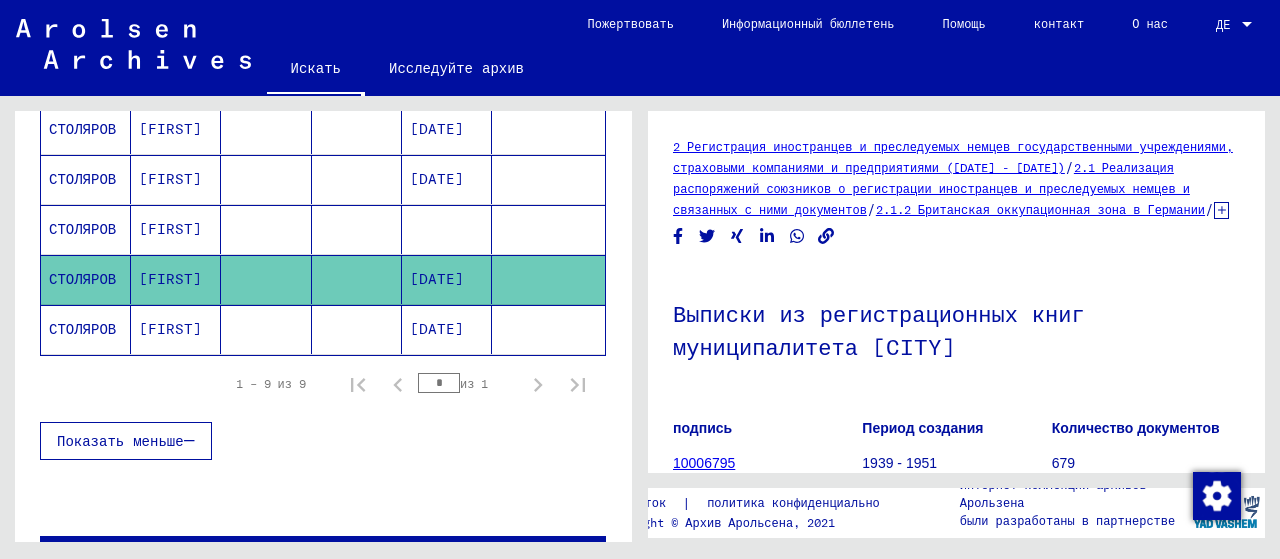 click on "[DATE]" 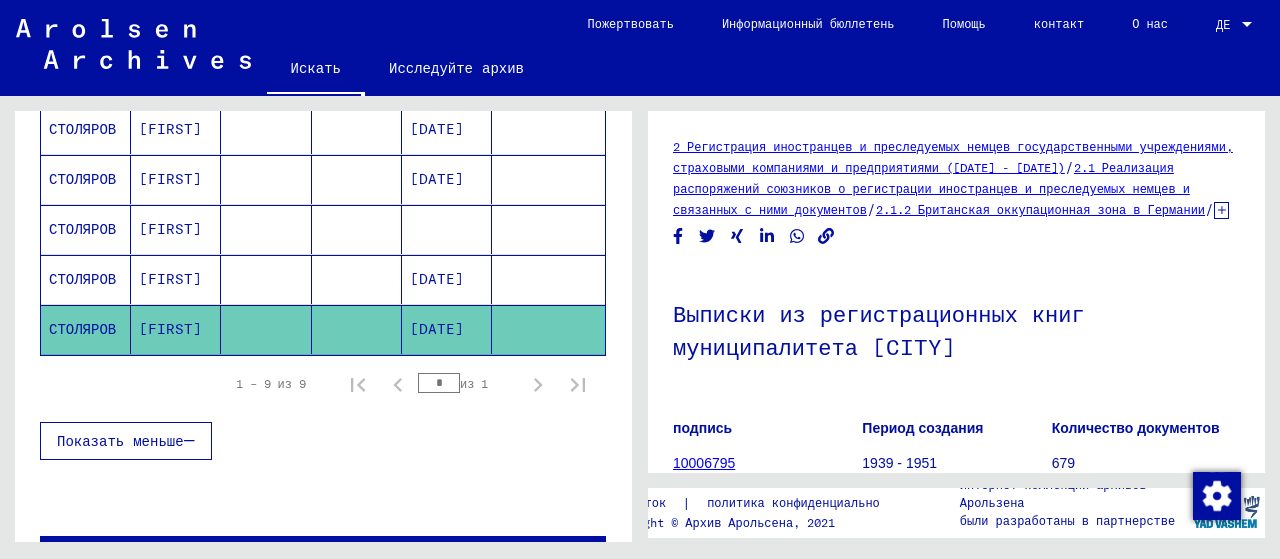 scroll, scrollTop: 0, scrollLeft: 0, axis: both 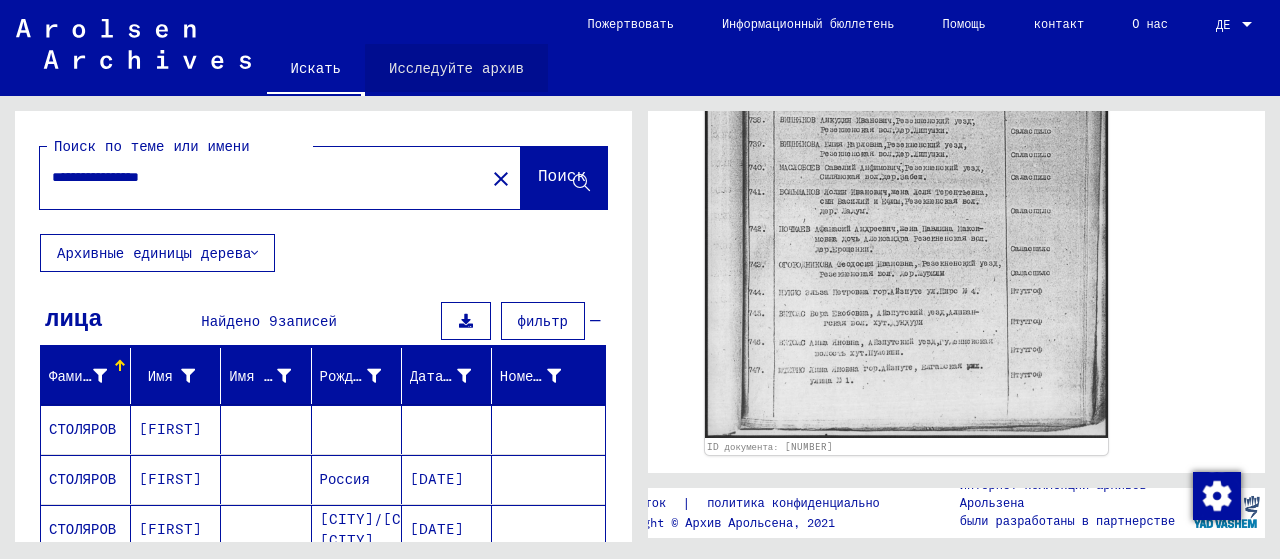click on "Исследуйте архив" 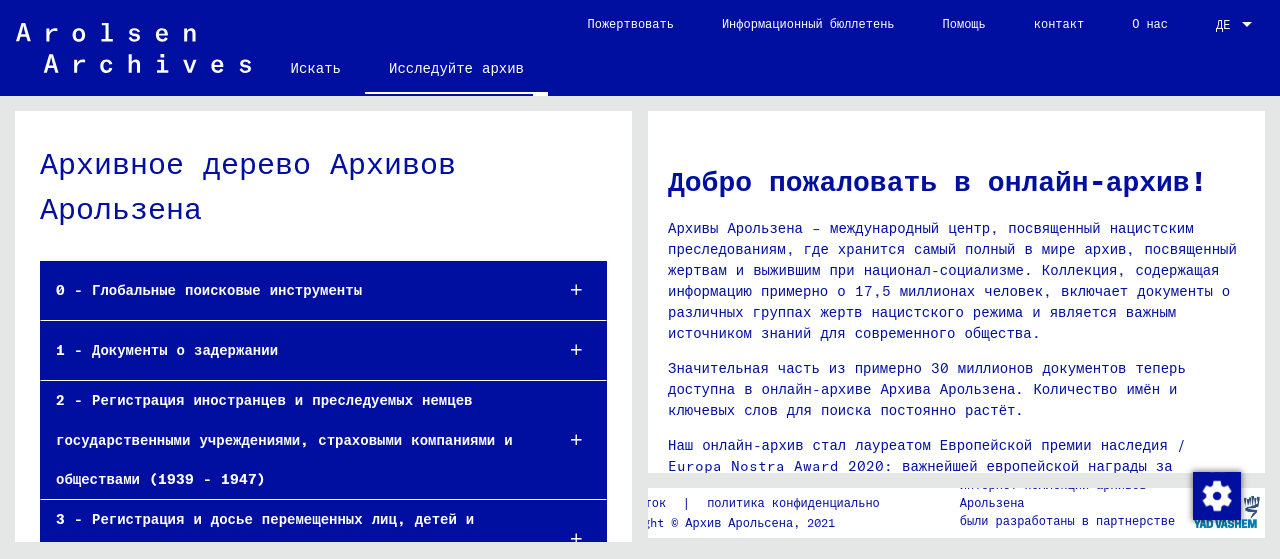 scroll, scrollTop: 100, scrollLeft: 0, axis: vertical 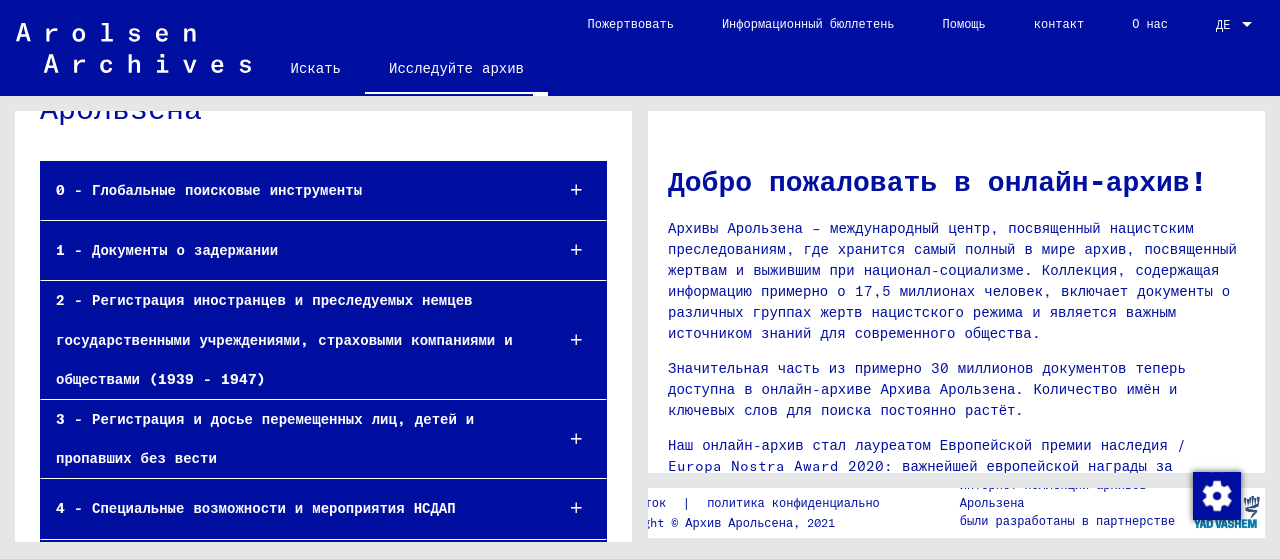 click on "Искать Исследуйте архив У вас есть подробные вопросы или информация о документах?  Подайте бесплатную заявку здесь. Пожертвовать Информационный бюллетень Помощь контакт О нас ДЕ ДЕ" 